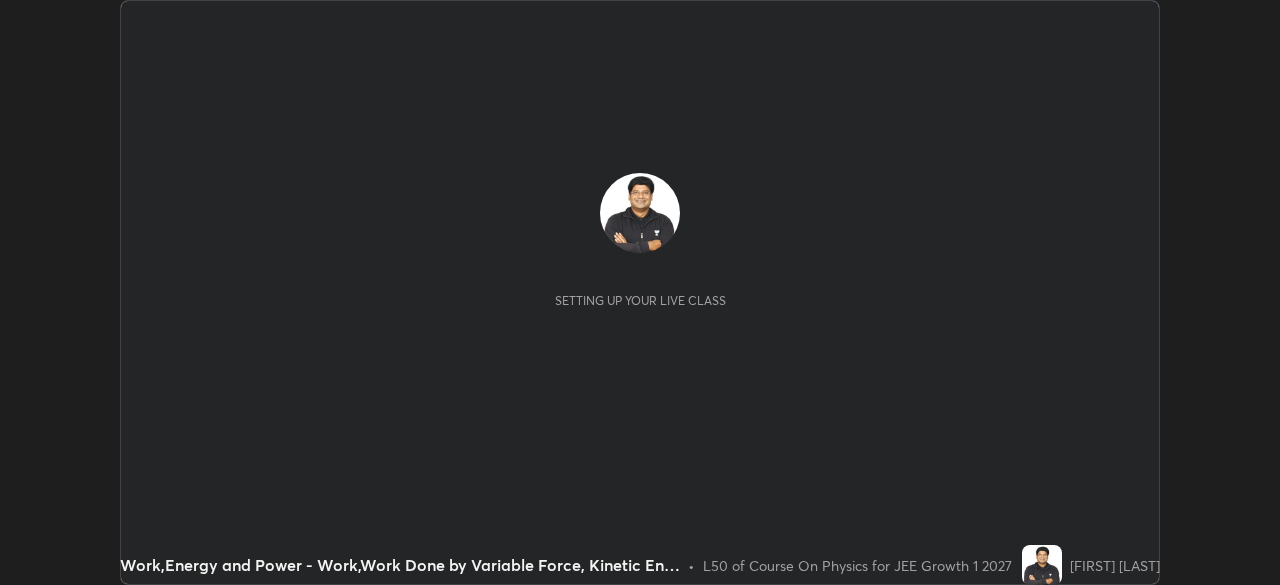 scroll, scrollTop: 0, scrollLeft: 0, axis: both 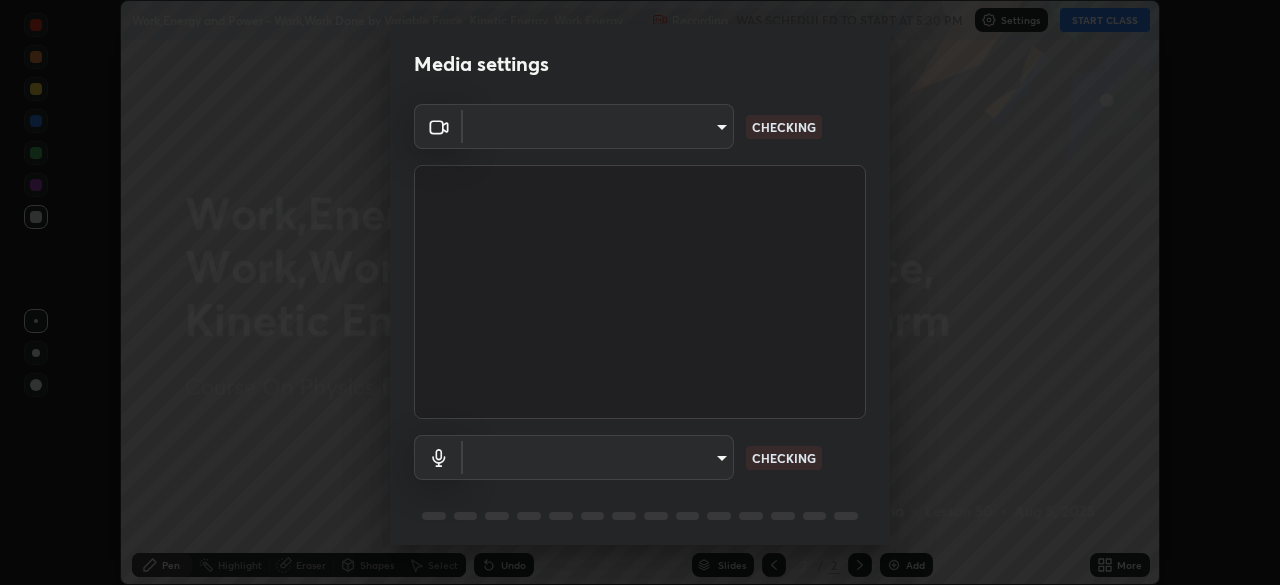 type on "a6c09d3532ea2fb43736101803286e867d47047993e392948129e064bf5450bd" 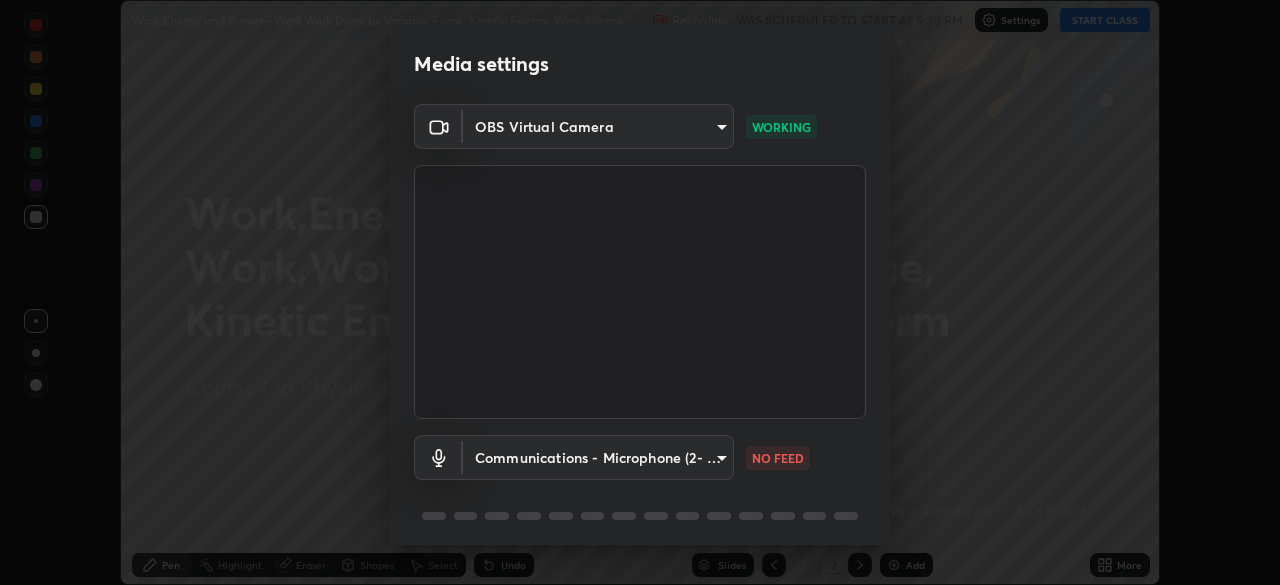 click on "Erase all Work,Energy and Power - Work,Work Done by Variable Force, Kinetic Energy, Work Energy Theorm Recording WAS SCHEDULED TO START AT 5:30 PM Settings START CLASS Setting up your live class Work,Energy and Power - Work,Work Done by Variable Force, Kinetic Energy, Work Energy Theorm • L50 of Course On Physics for JEE Growth 1 2027 [FIRST] [LAST] Pen Highlight Eraser Shapes Select Undo Slides 2 / 2 Add More No doubts shared Encourage your learners to ask a doubt for better clarity Report an issue Reason for reporting Buffering Chat not working Audio - Video sync issue Educator video quality low ​ Attach an image Report Media settings OBS Virtual Camera [HASH] WORKING Communications - Microphone (2- USB Audio Device) communications NO FEED 1 / 5 Next" at bounding box center (640, 292) 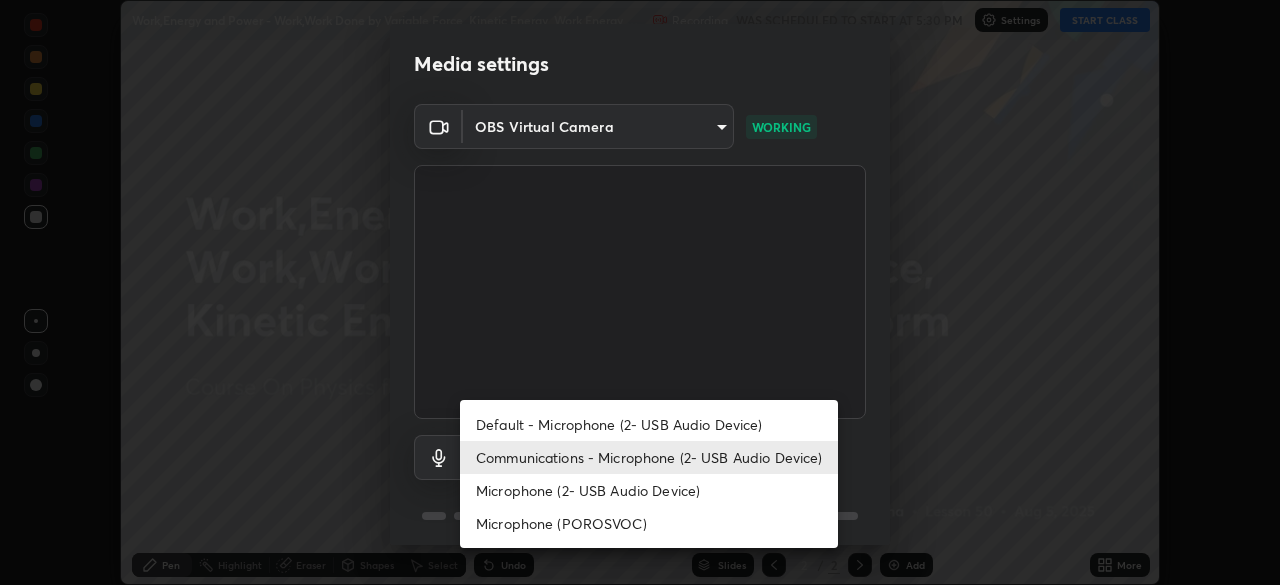 click on "Microphone (2- USB Audio Device)" at bounding box center [649, 490] 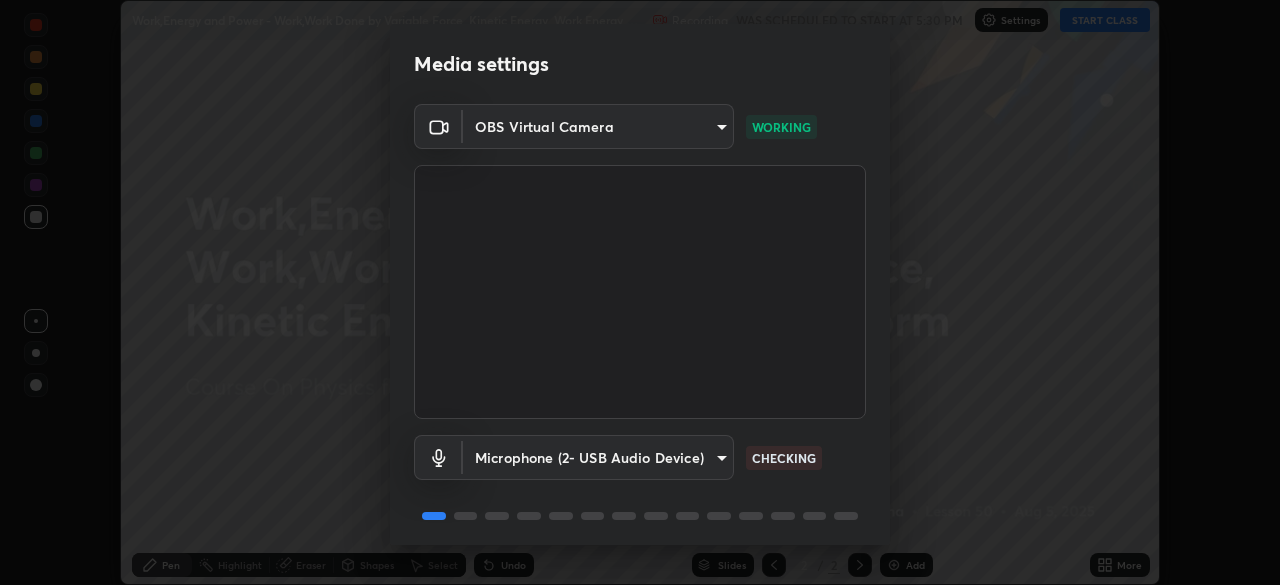 click on "Erase all Work,Energy and Power - Work,Work Done by Variable Force, Kinetic Energy, Work Energy Theorm Recording WAS SCHEDULED TO START AT 5:30 PM Settings START CLASS Setting up your live class Work,Energy and Power - Work,Work Done by Variable Force, Kinetic Energy, Work Energy Theorm • L50 of Course On Physics for JEE Growth 1 2027 [FIRST] [LAST] Pen Highlight Eraser Shapes Select Undo Slides 2 / 2 Add More No doubts shared Encourage your learners to ask a doubt for better clarity Report an issue Reason for reporting Buffering Chat not working Audio - Video sync issue Educator video quality low ​ Attach an image Report Media settings OBS Virtual Camera [HASH] WORKING Microphone (2- USB Audio Device) [HASH] CHECKING 1 / 5 Next" at bounding box center (640, 292) 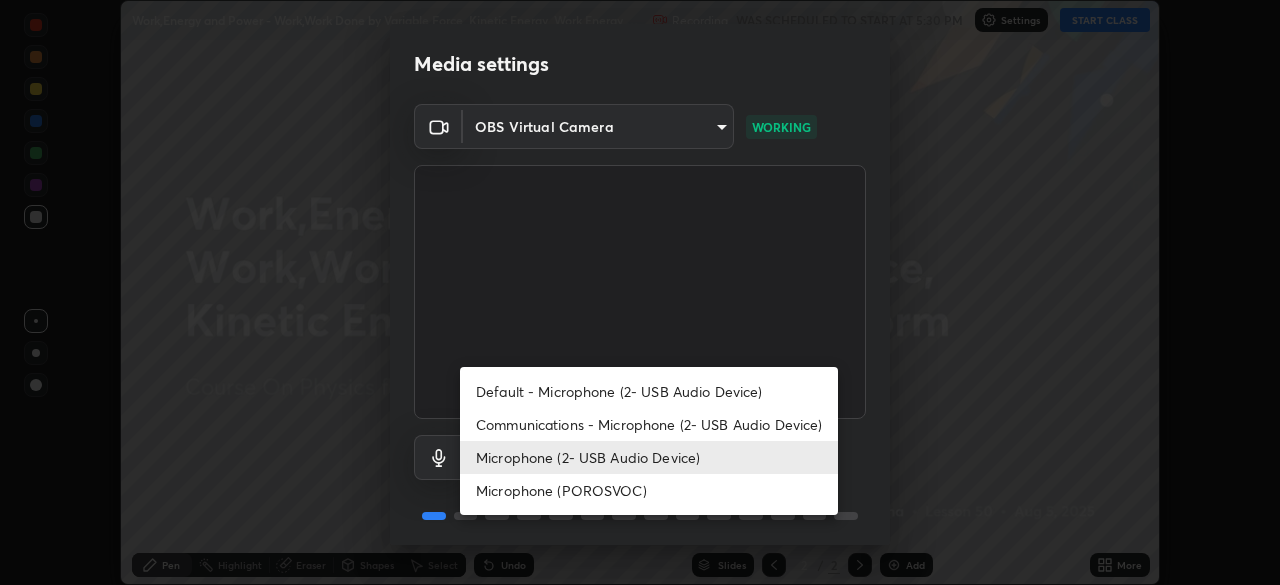 click on "Communications - Microphone (2- USB Audio Device)" at bounding box center [649, 424] 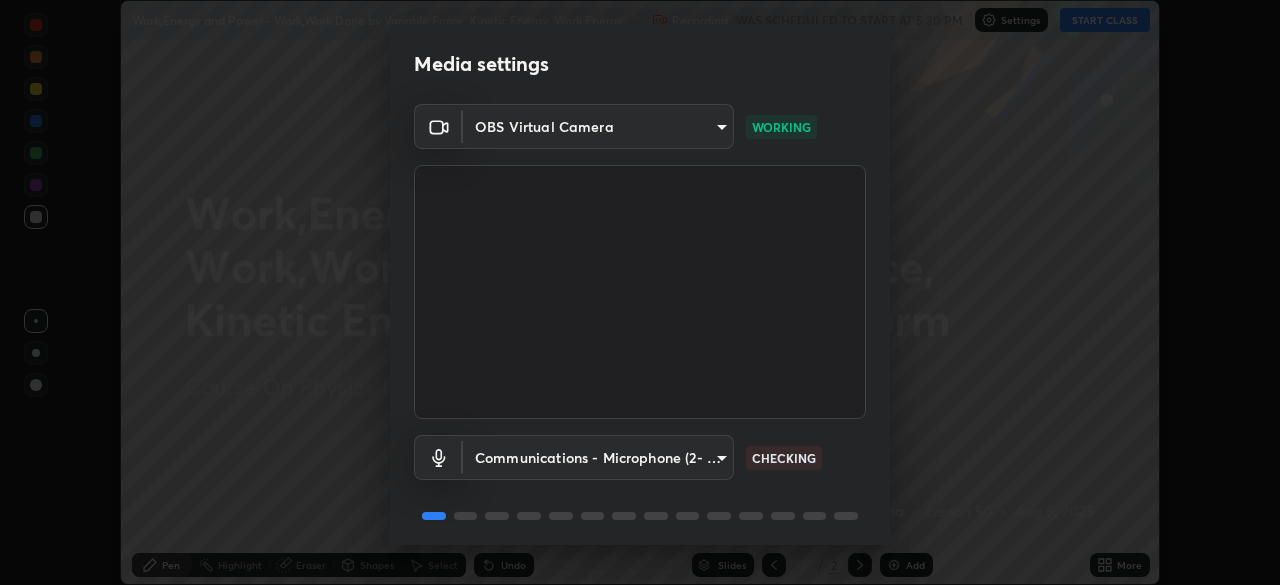 click on "Erase all Work,Energy and Power - Work,Work Done by Variable Force, Kinetic Energy, Work Energy Theorm Recording WAS SCHEDULED TO START AT  5:30 PM Settings START CLASS Setting up your live class Work,Energy and Power - Work,Work Done by Variable Force, Kinetic Energy, Work Energy Theorm • L50 of Course On Physics for JEE Growth 1 2027 [FIRST] [LAST] Pen Highlight Eraser Shapes Select Undo Slides 2 / 2 Add More No doubts shared Encourage your learners to ask a doubt for better clarity Report an issue Reason for reporting Buffering Chat not working Audio - Video sync issue Educator video quality low ​ Attach an image Report Media settings OBS Virtual Camera a6c09d3532ea2fb43736101803286e867d47047993e392948129e064bf5450bd WORKING Communications - Microphone (2- USB Audio Device) communications CHECKING 1 / 5 Next" at bounding box center [640, 292] 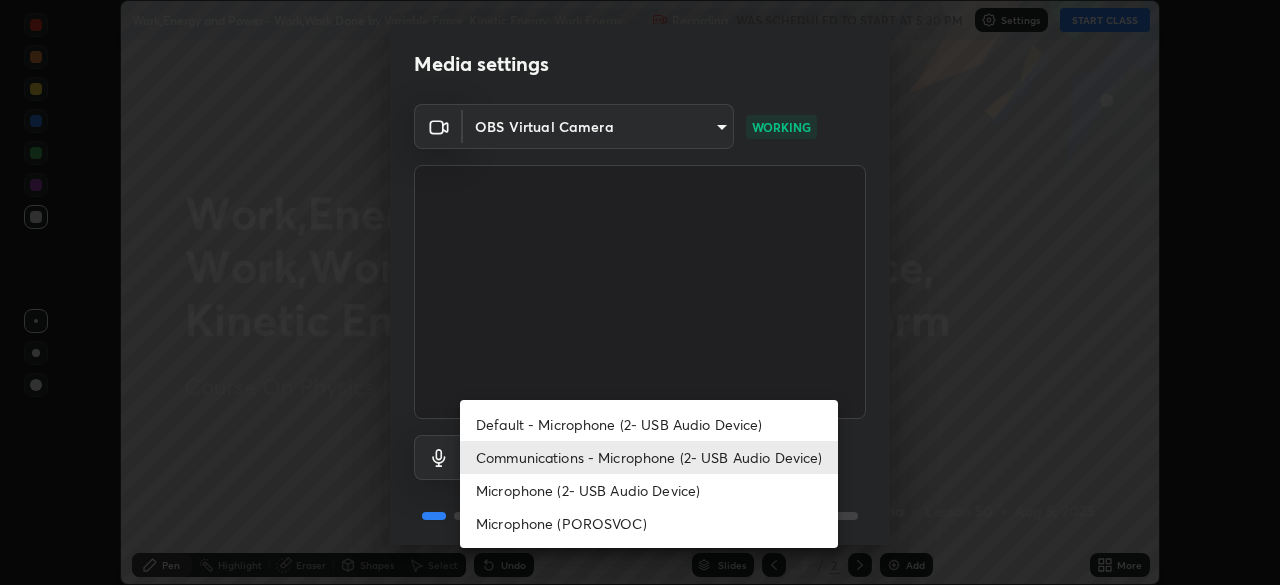 click on "Microphone (POROSVOC)" at bounding box center [649, 523] 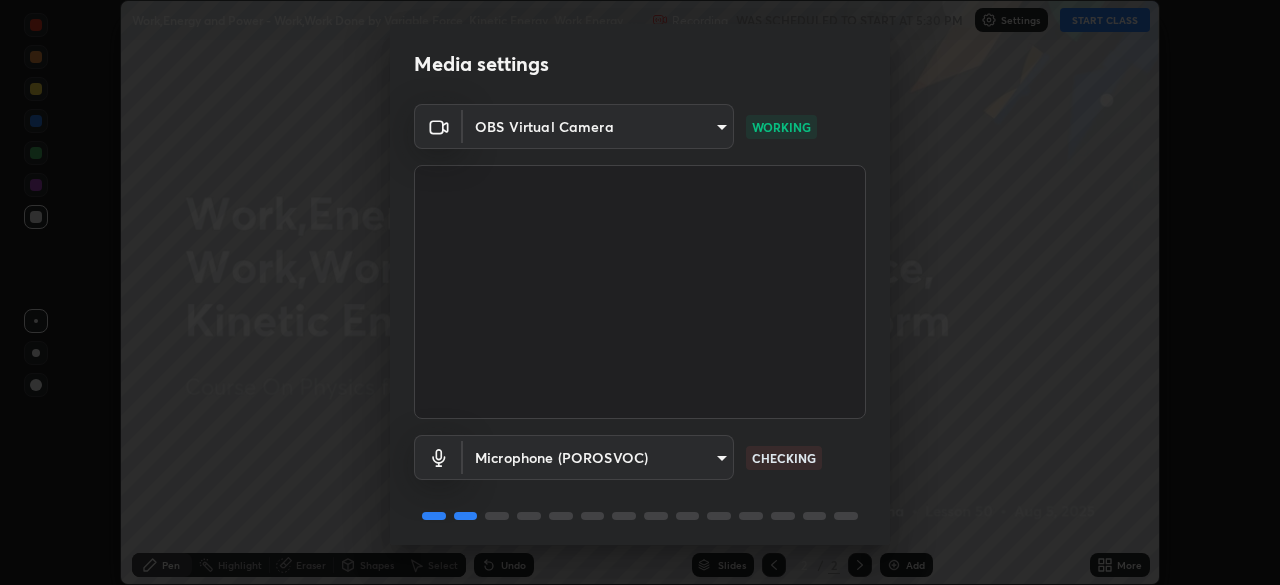 scroll, scrollTop: 71, scrollLeft: 0, axis: vertical 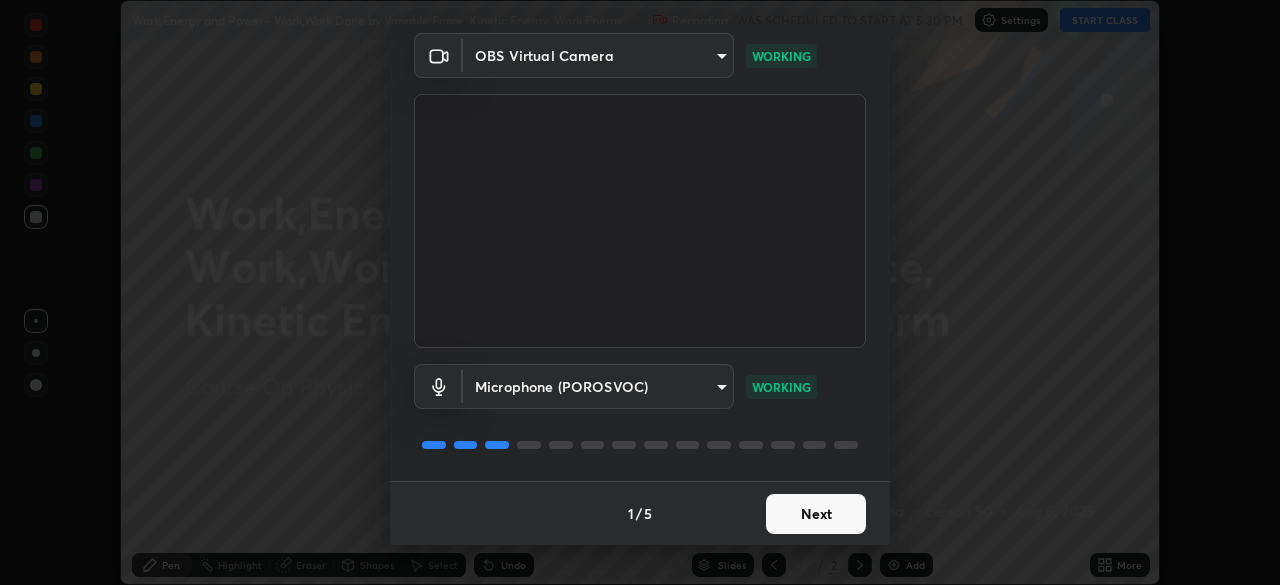click on "Next" at bounding box center (816, 514) 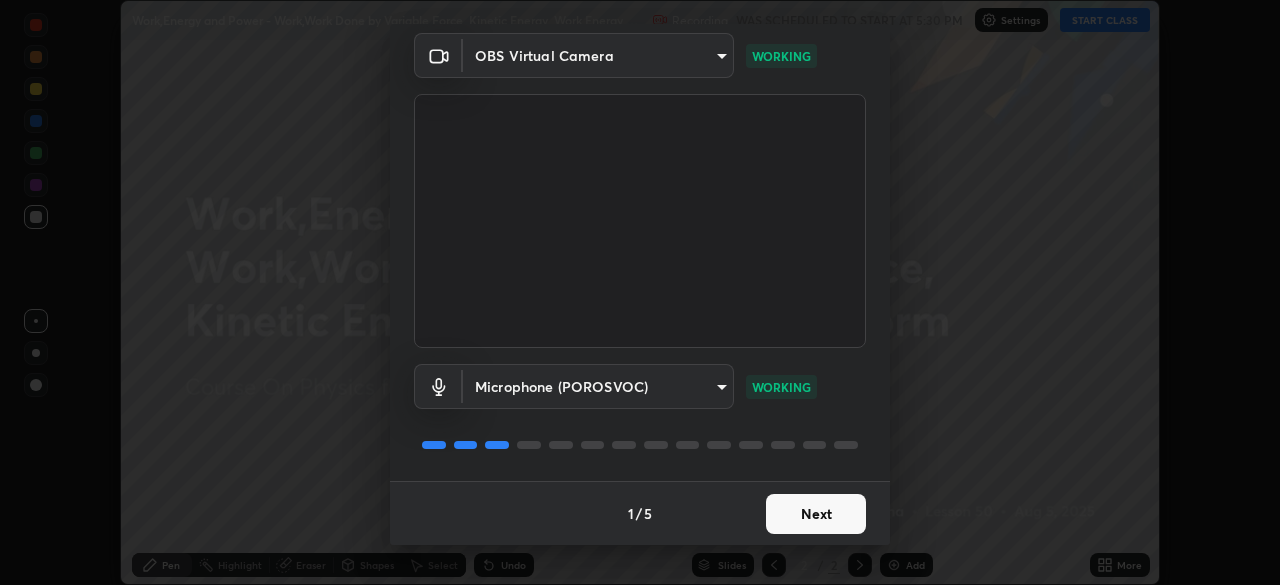 scroll, scrollTop: 0, scrollLeft: 0, axis: both 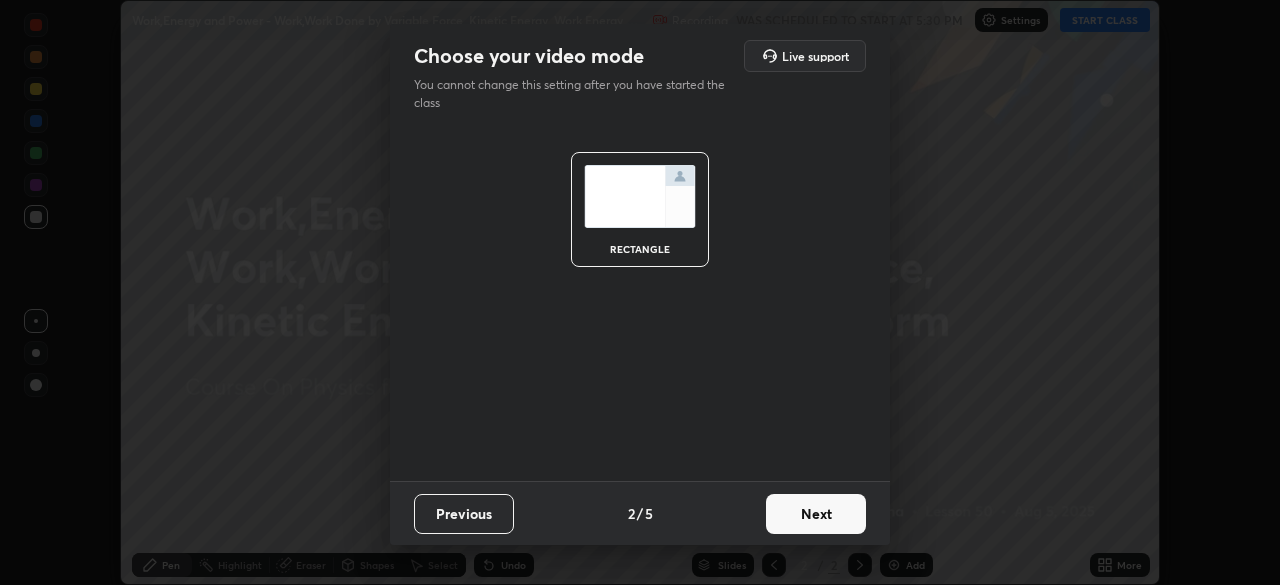 click on "Next" at bounding box center [816, 514] 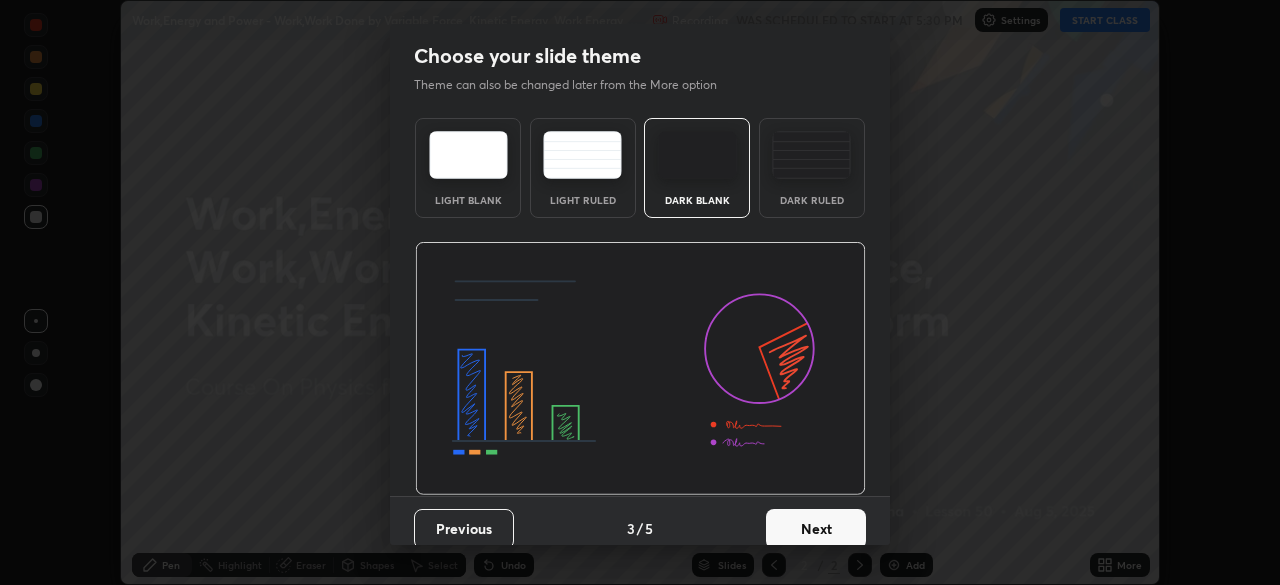click on "Next" at bounding box center [816, 529] 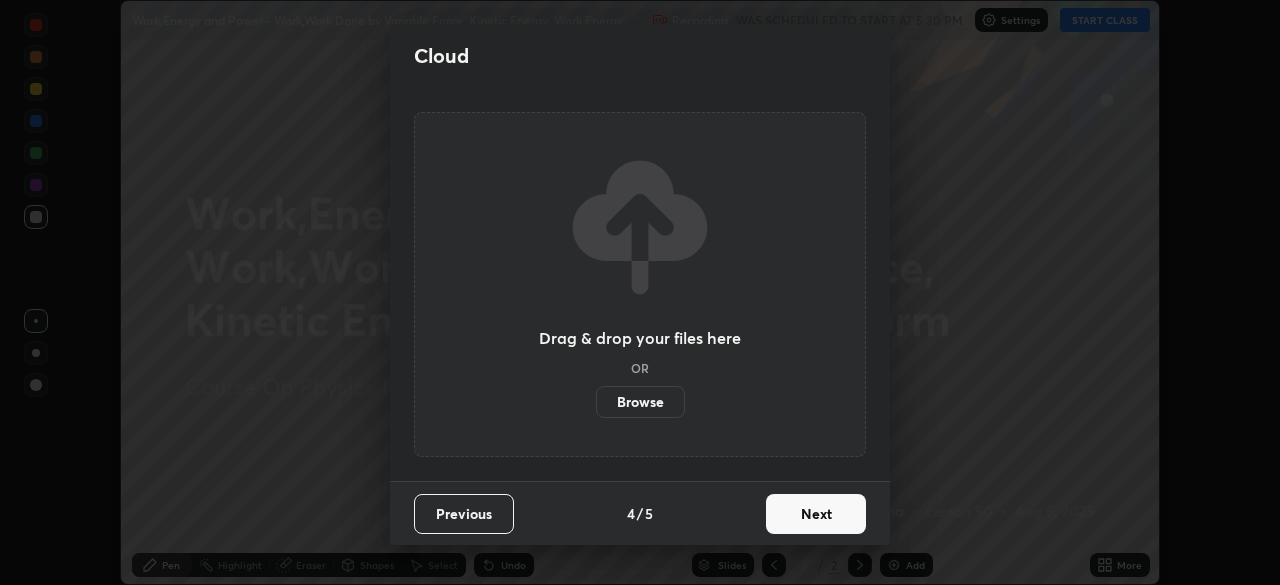 click on "Next" at bounding box center [816, 514] 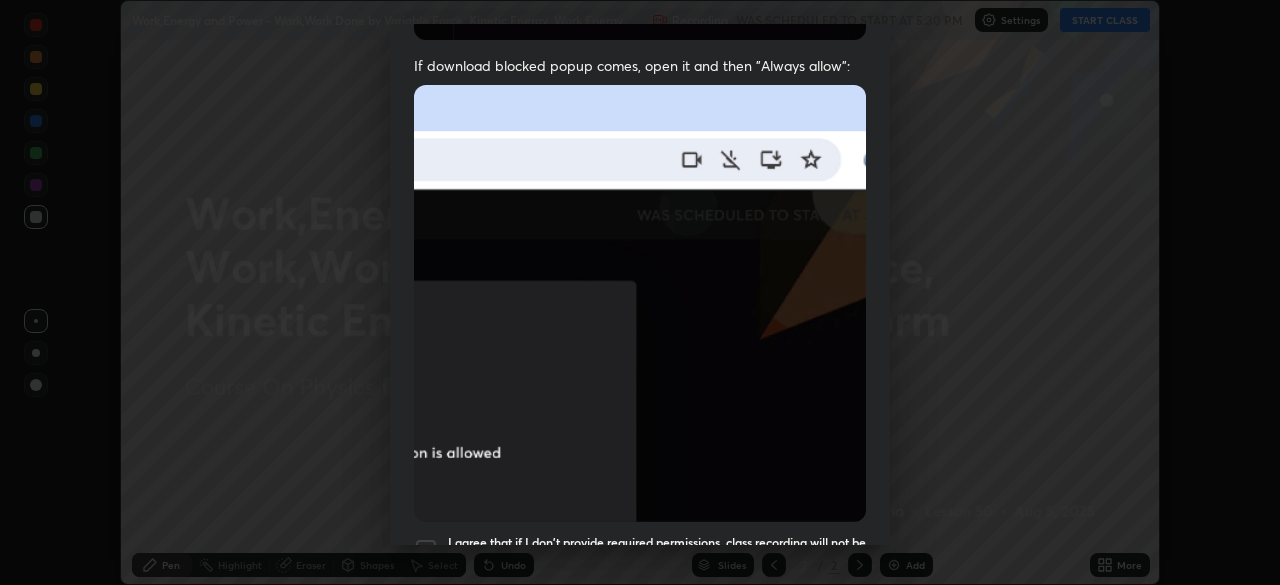 scroll, scrollTop: 390, scrollLeft: 0, axis: vertical 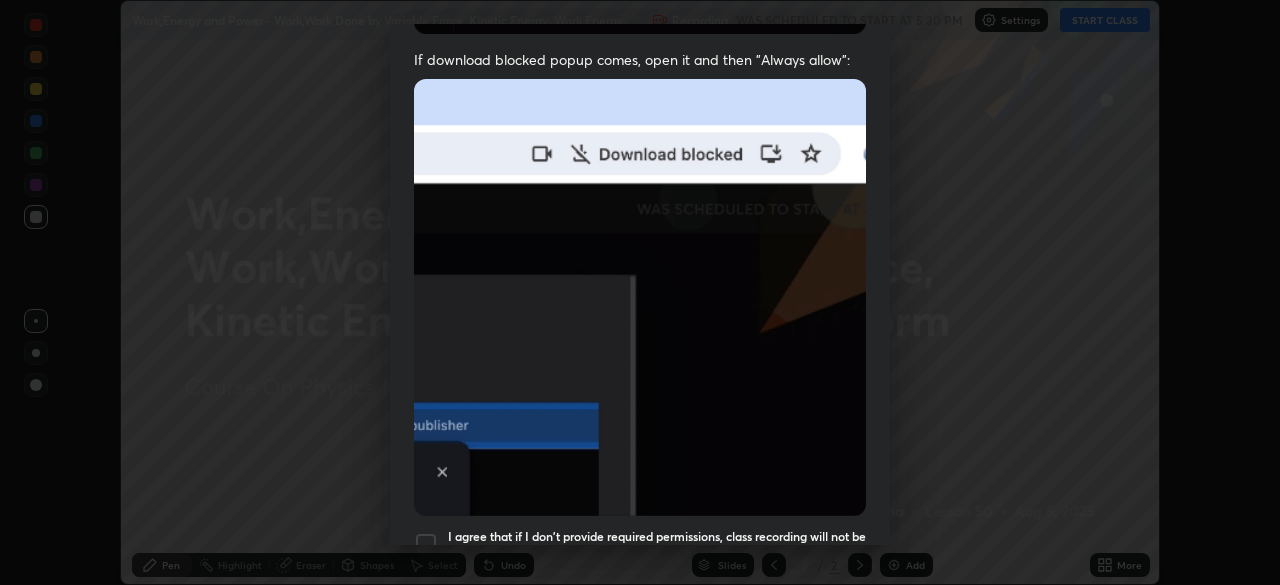 click at bounding box center [426, 544] 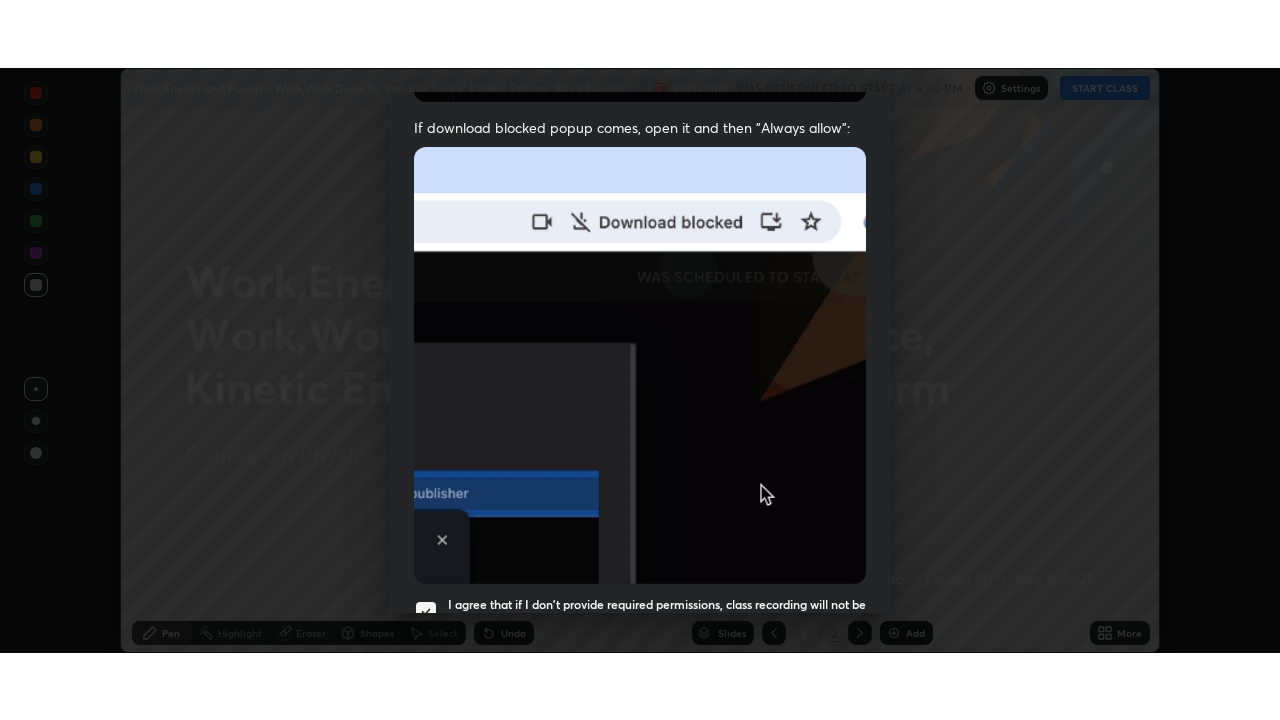scroll, scrollTop: 479, scrollLeft: 0, axis: vertical 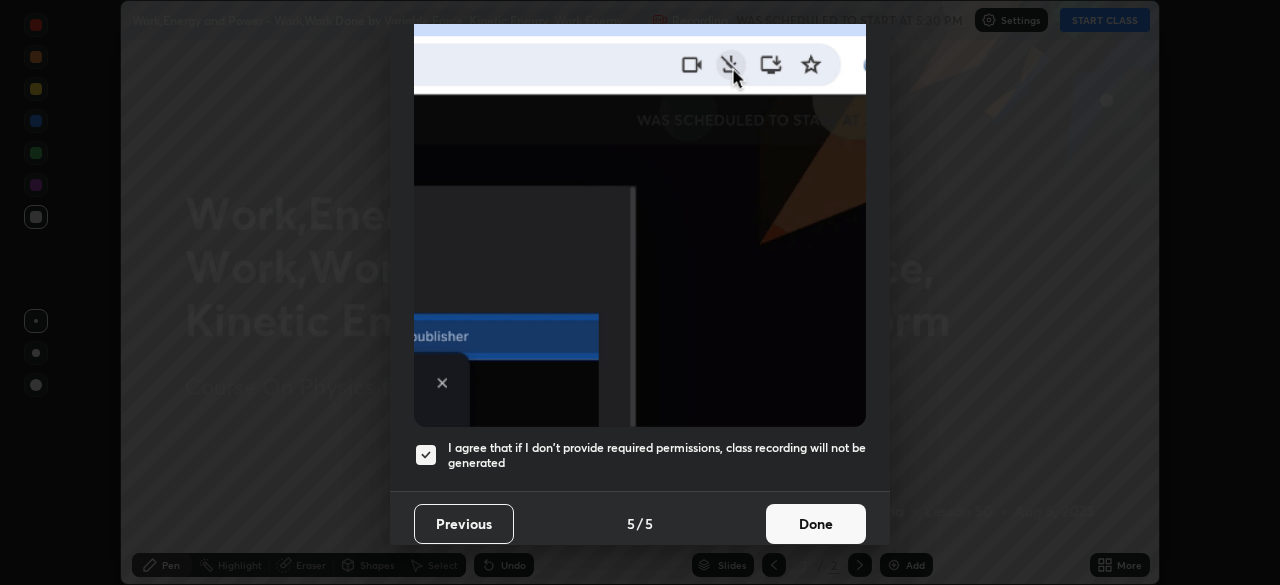 click on "Done" at bounding box center [816, 524] 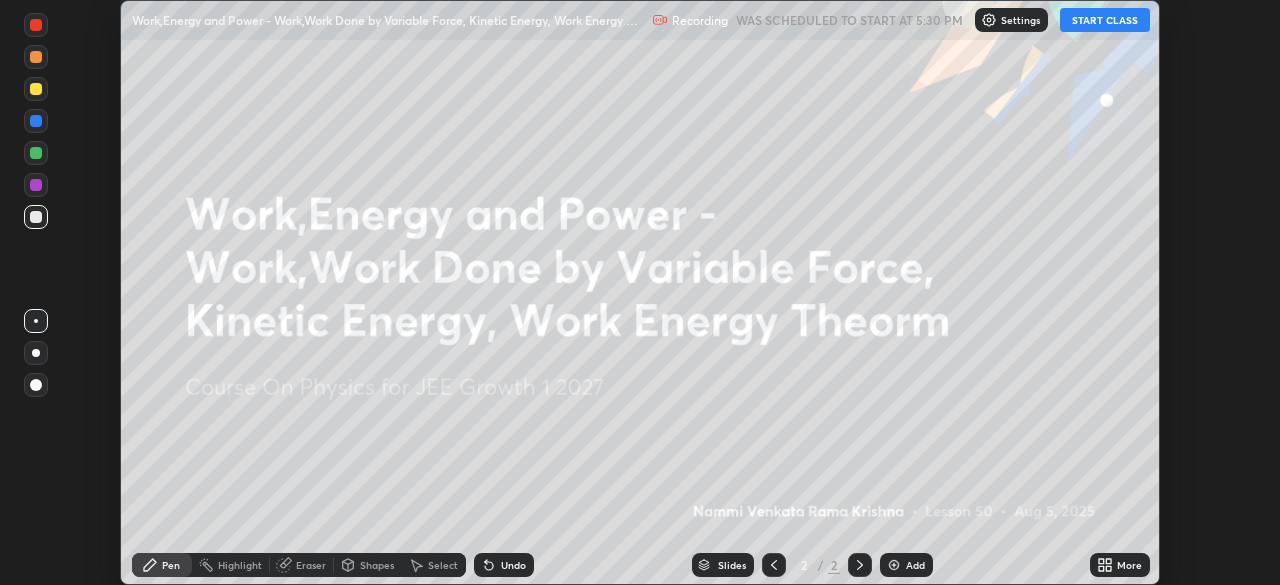 click on "START CLASS" at bounding box center (1105, 20) 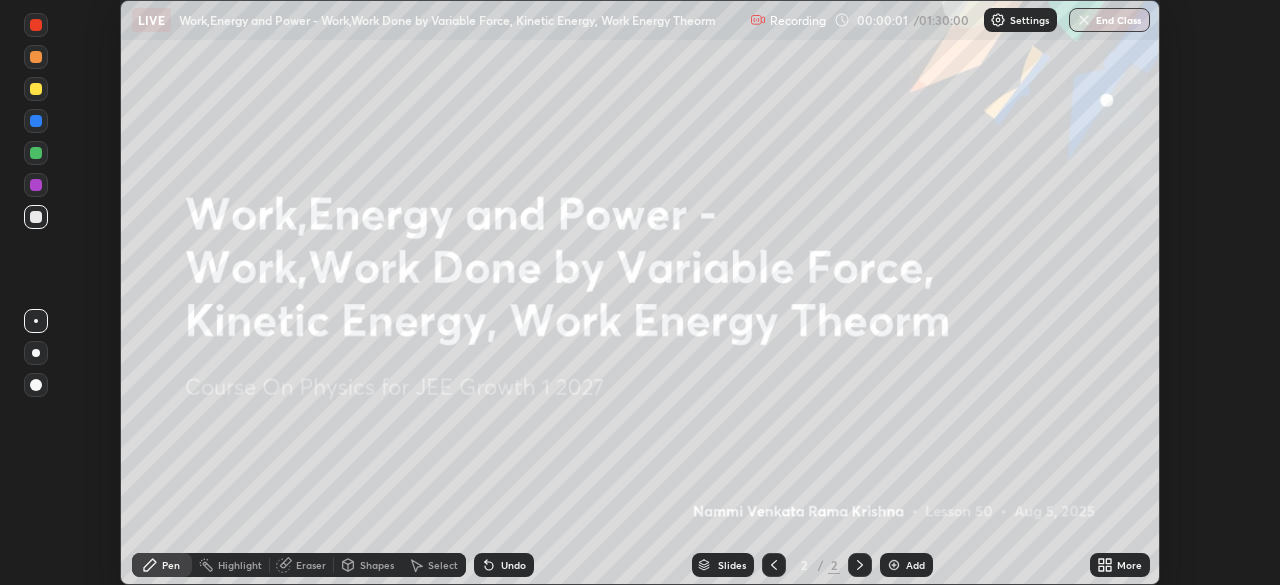 click 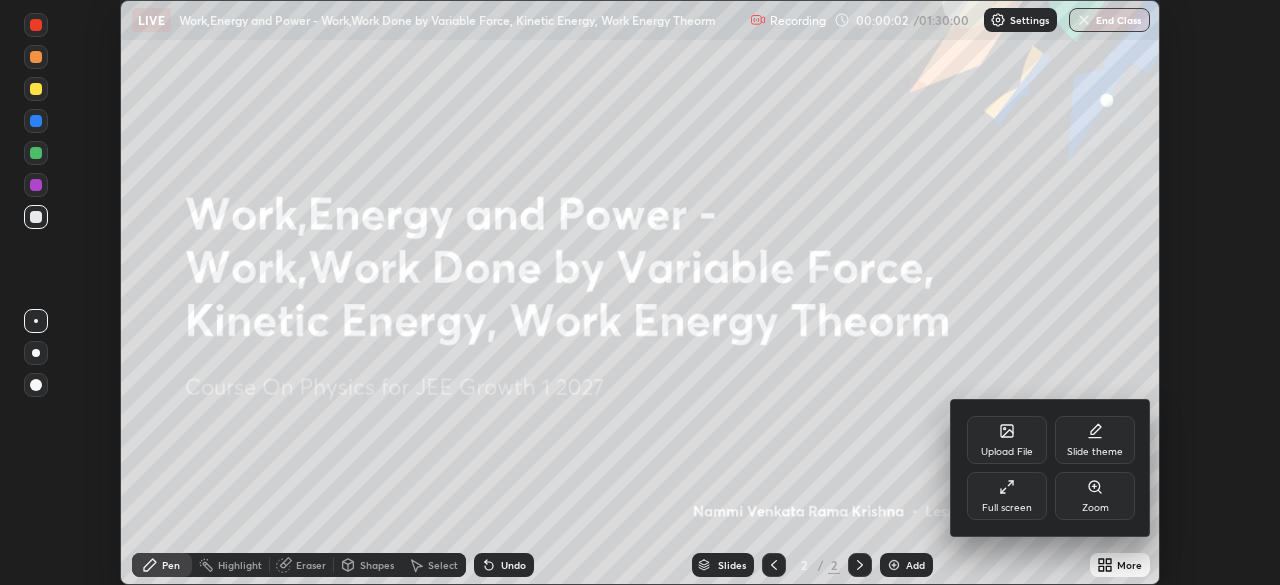click on "Full screen" at bounding box center (1007, 496) 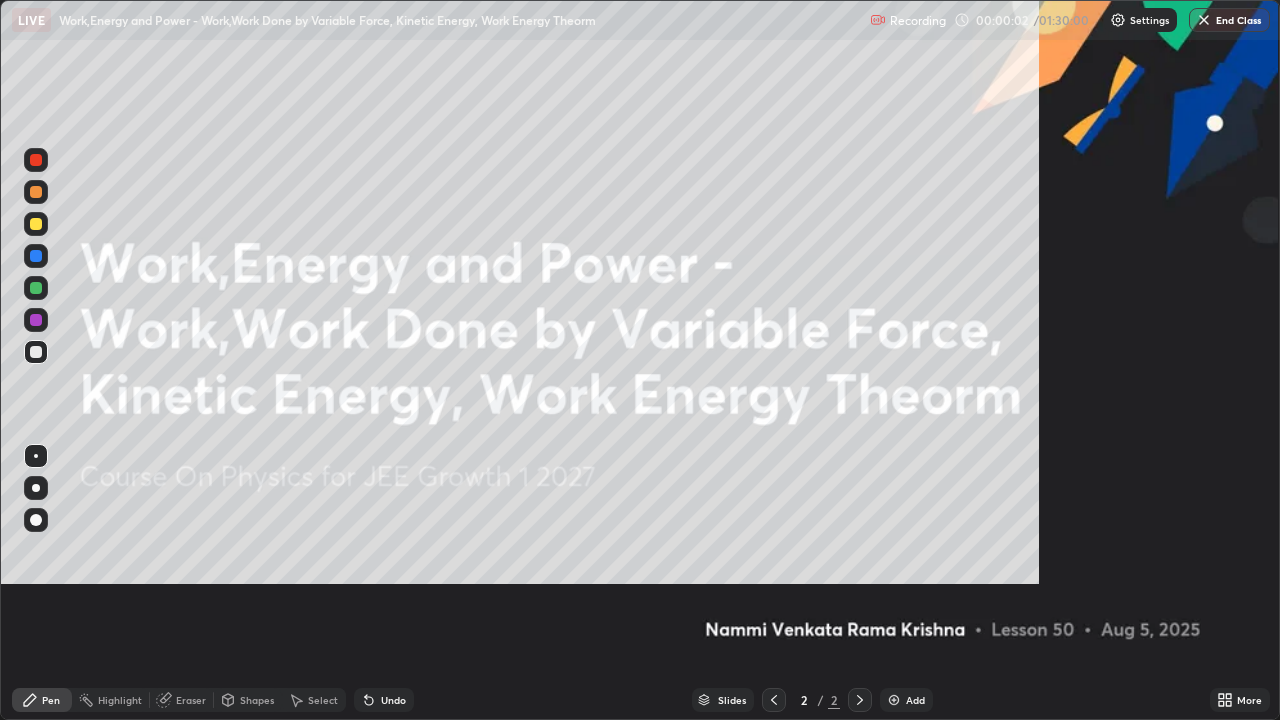 scroll, scrollTop: 99280, scrollLeft: 98720, axis: both 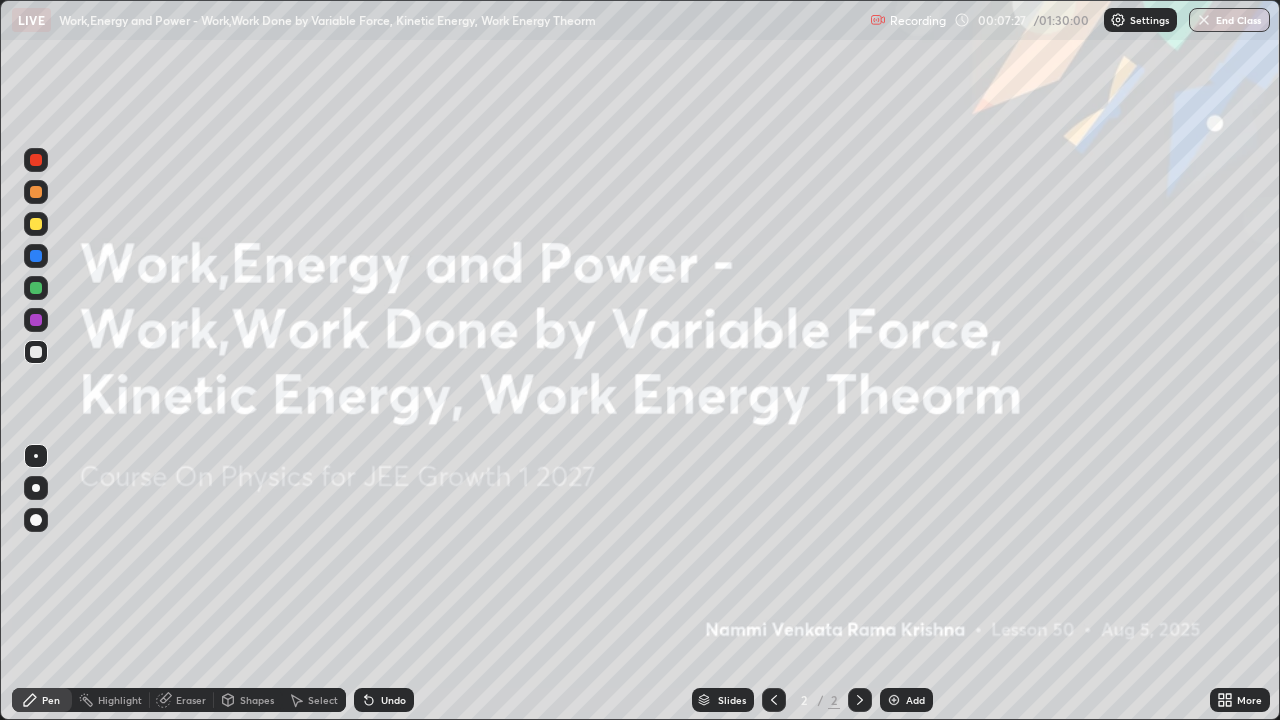 click at bounding box center (894, 700) 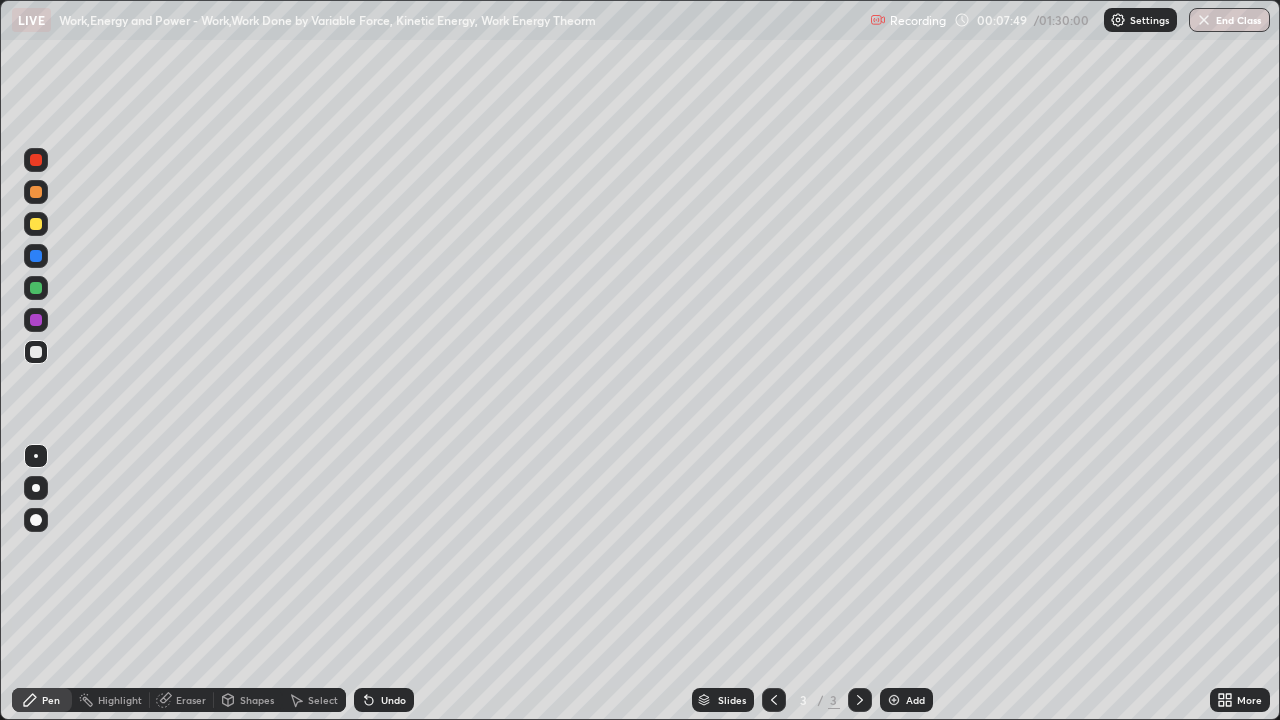 click on "Shapes" at bounding box center [257, 700] 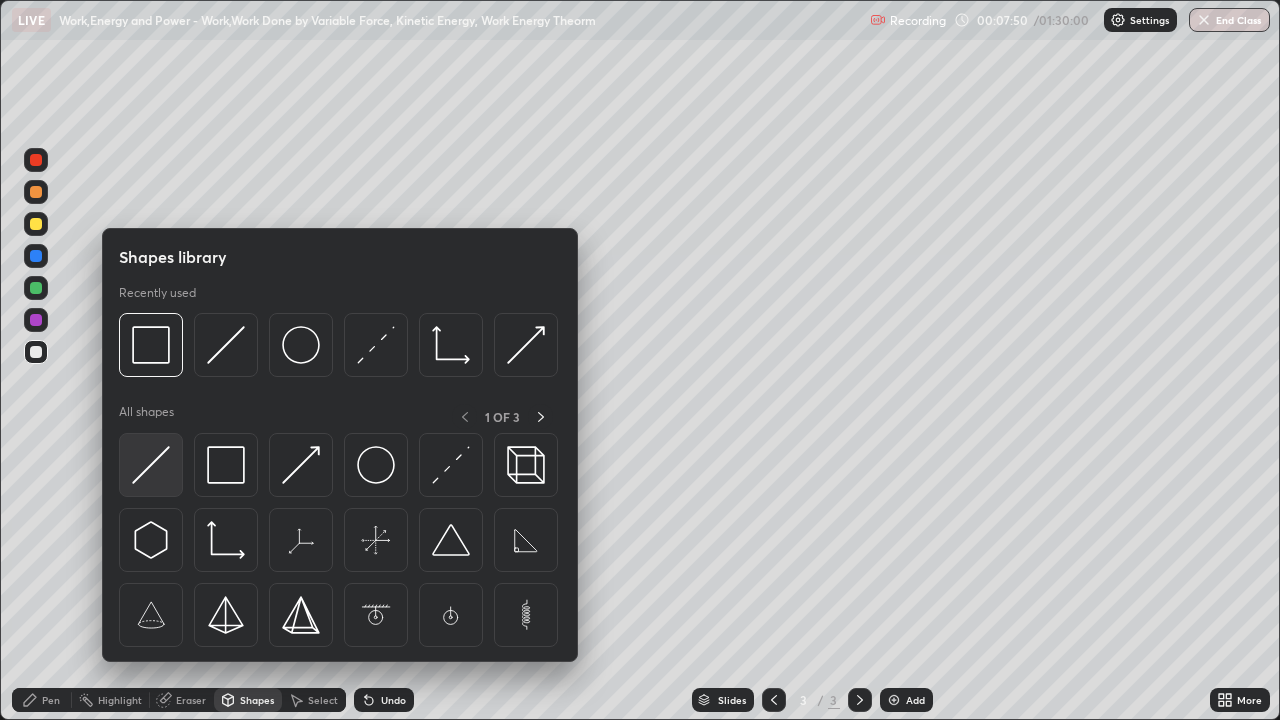 click at bounding box center (151, 465) 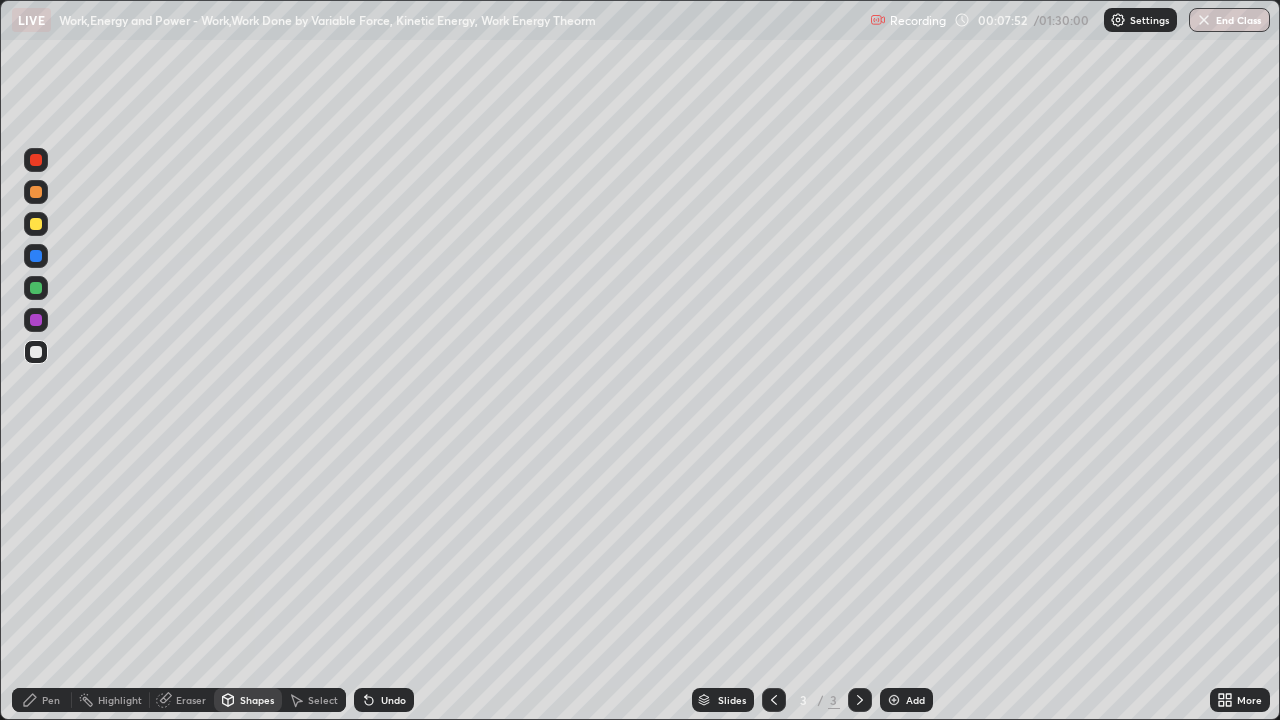 click at bounding box center [36, 224] 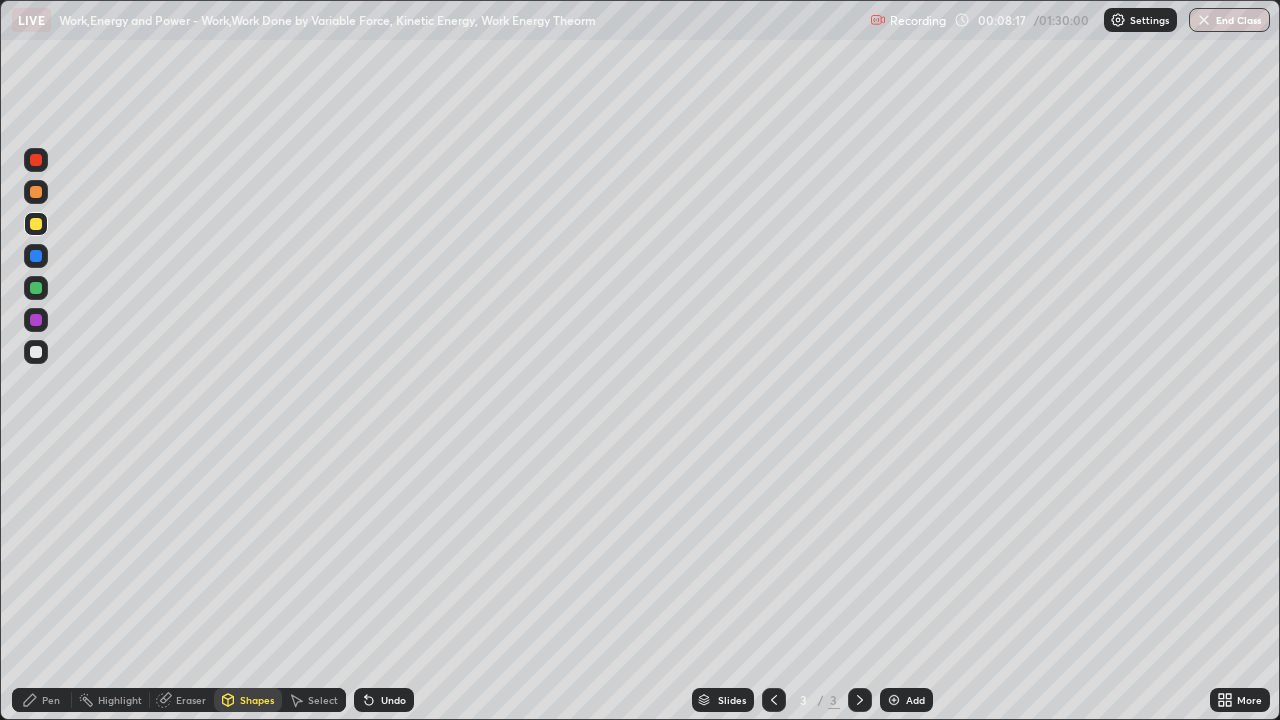 click at bounding box center [36, 192] 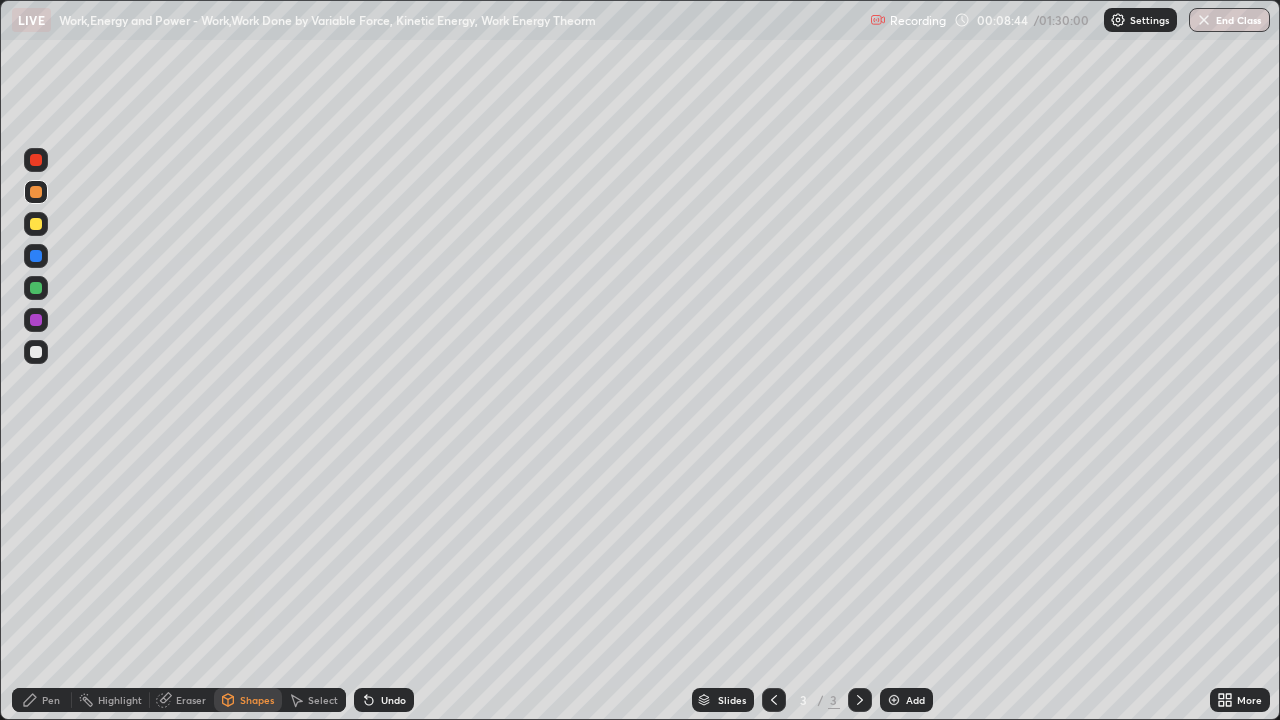 click at bounding box center [36, 256] 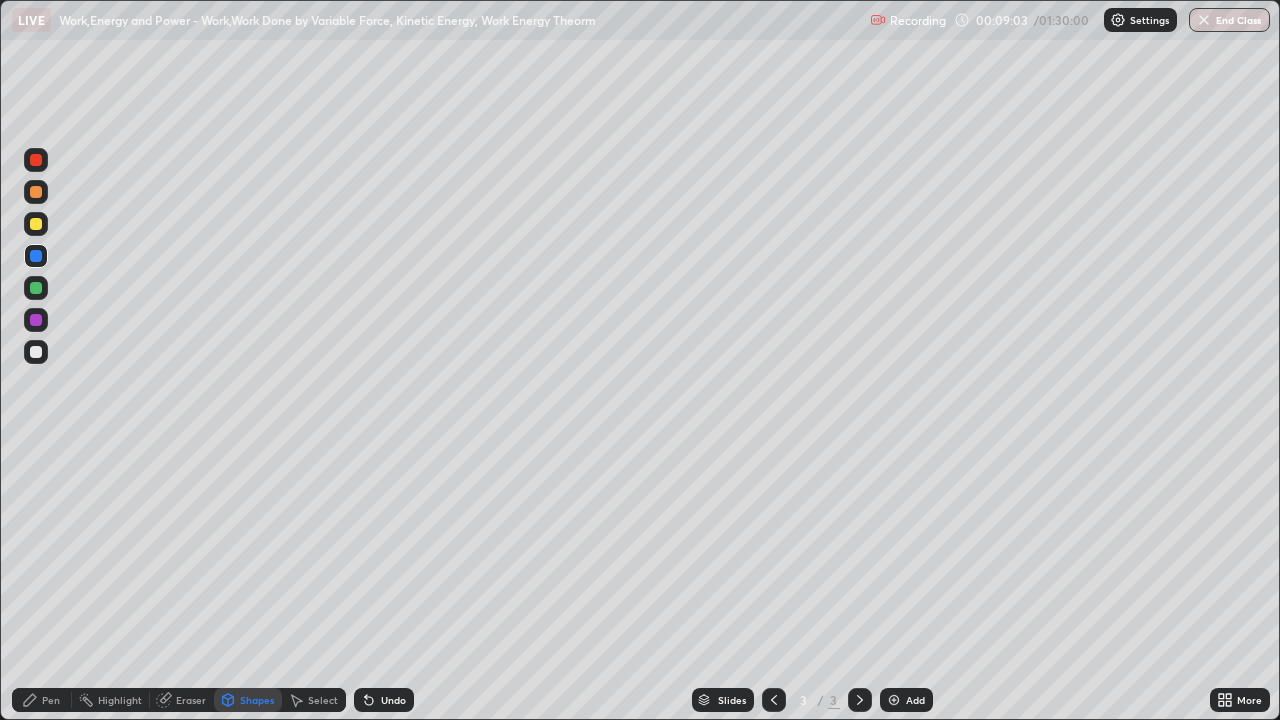 click at bounding box center [36, 352] 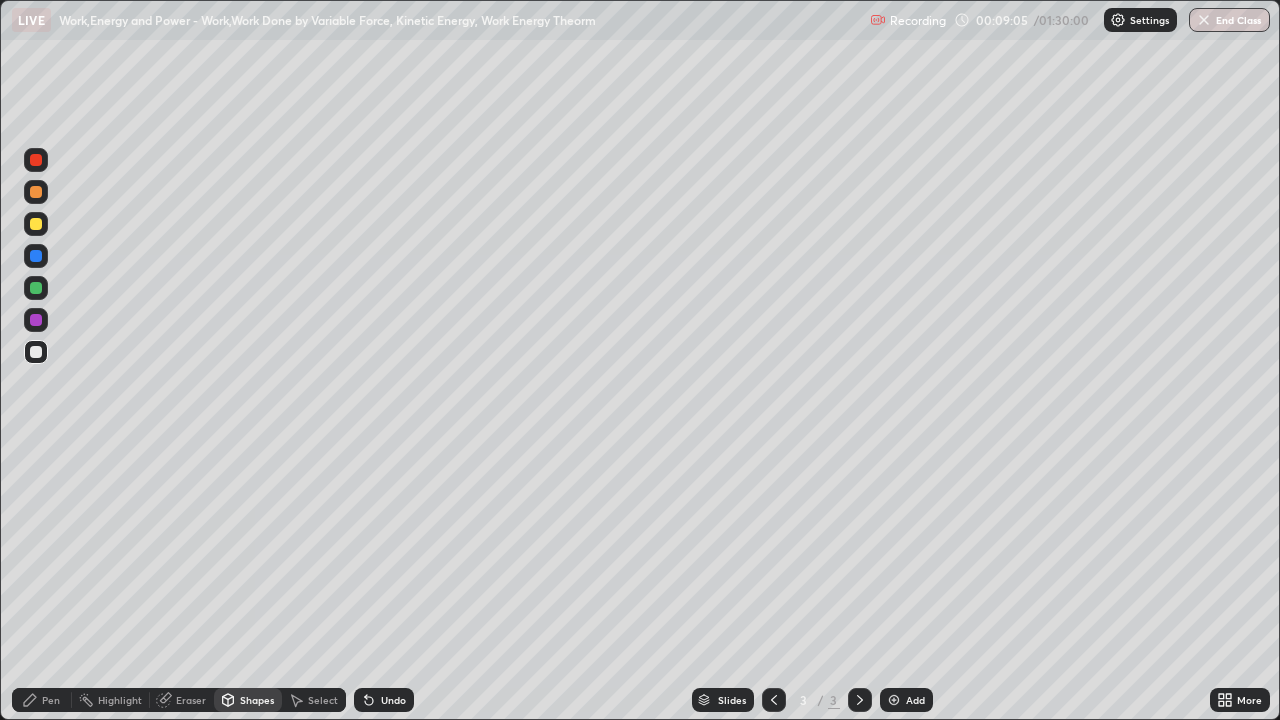 click on "Pen" at bounding box center [51, 700] 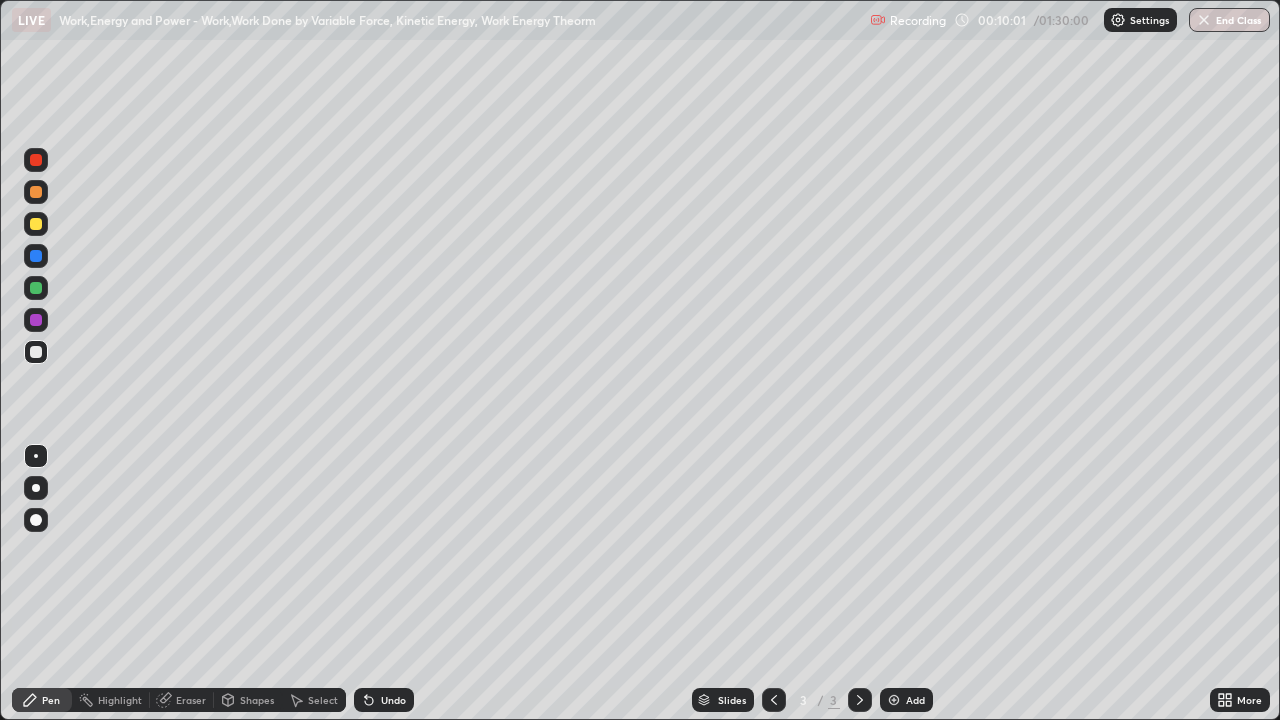 click at bounding box center (36, 288) 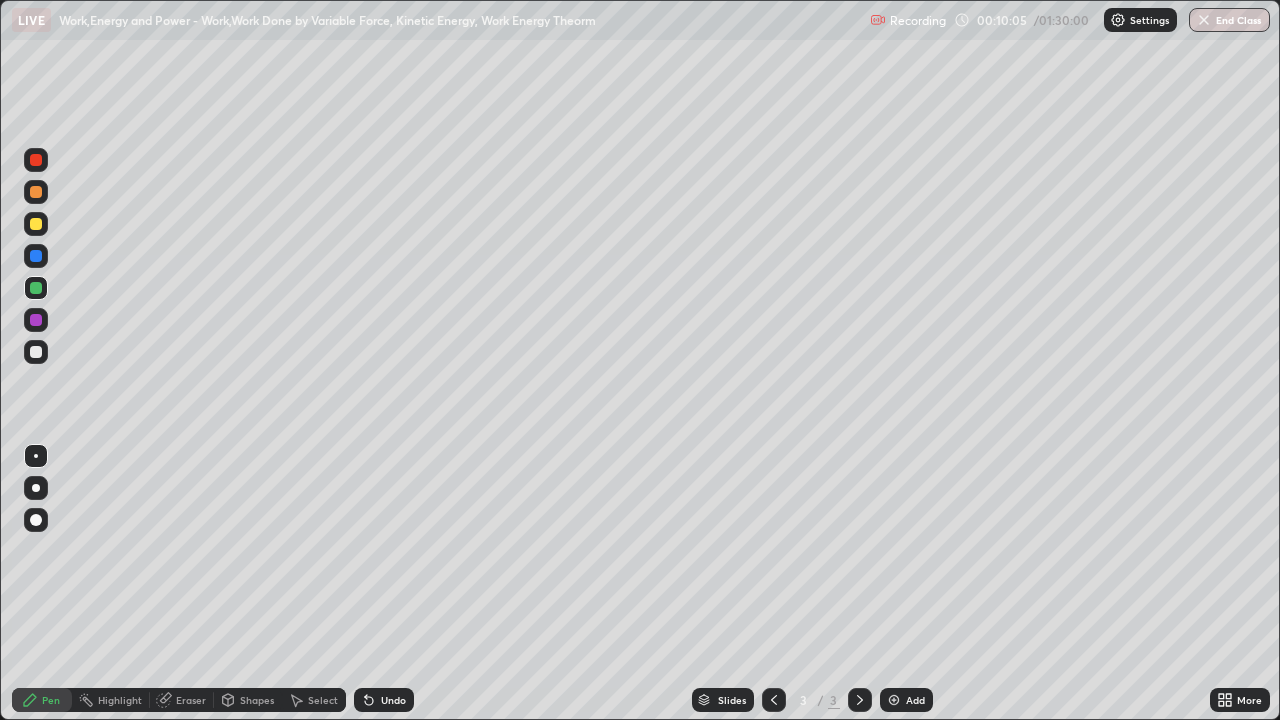 click on "Pen" at bounding box center (51, 700) 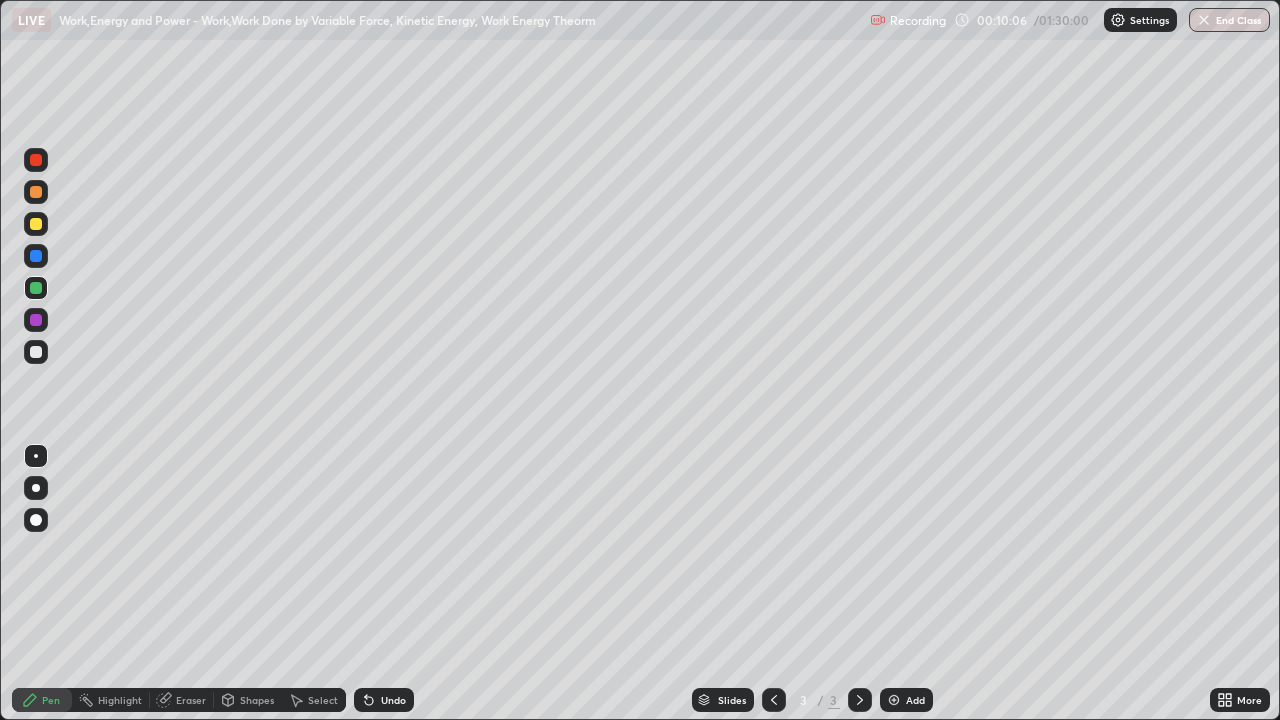 click at bounding box center (36, 352) 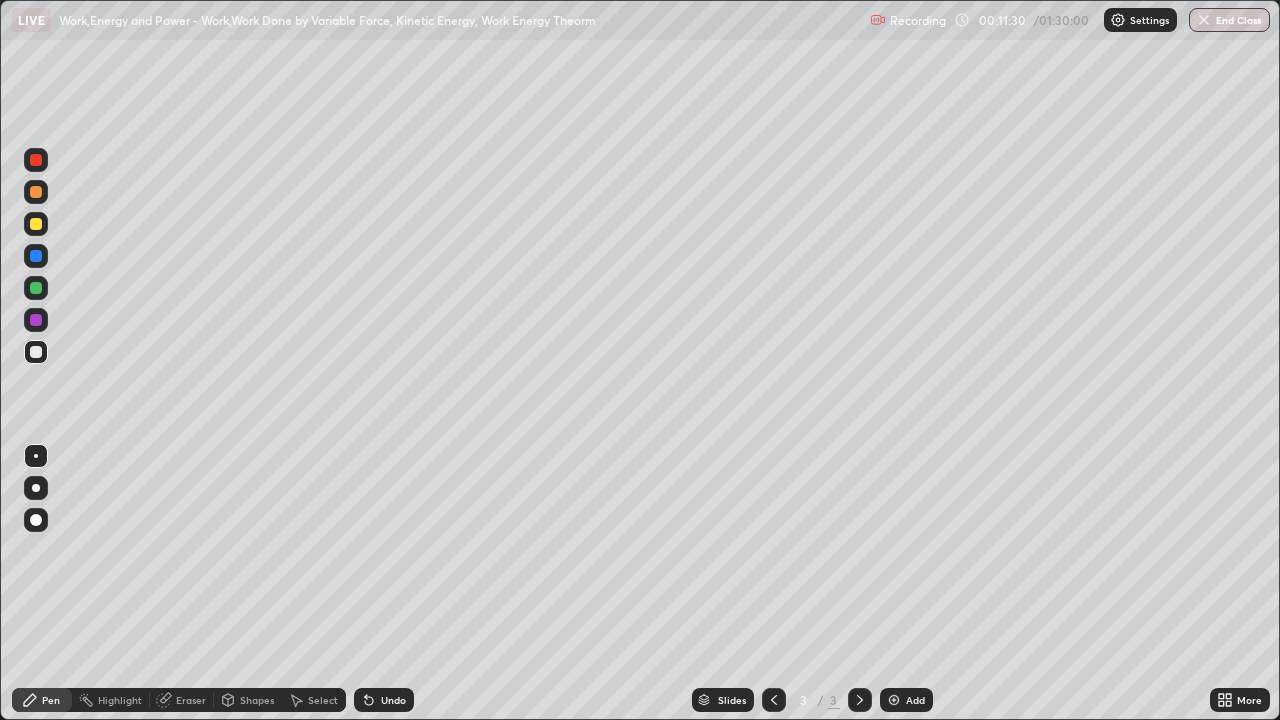 click at bounding box center [36, 160] 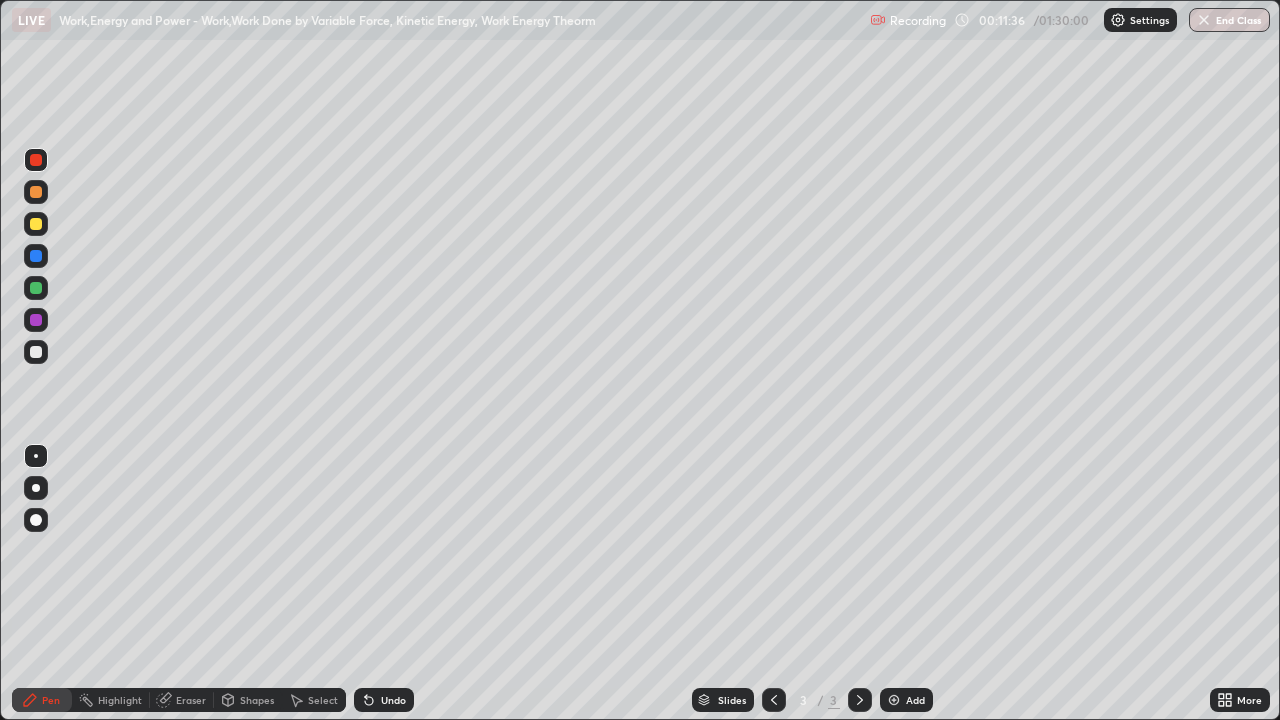 click at bounding box center [36, 352] 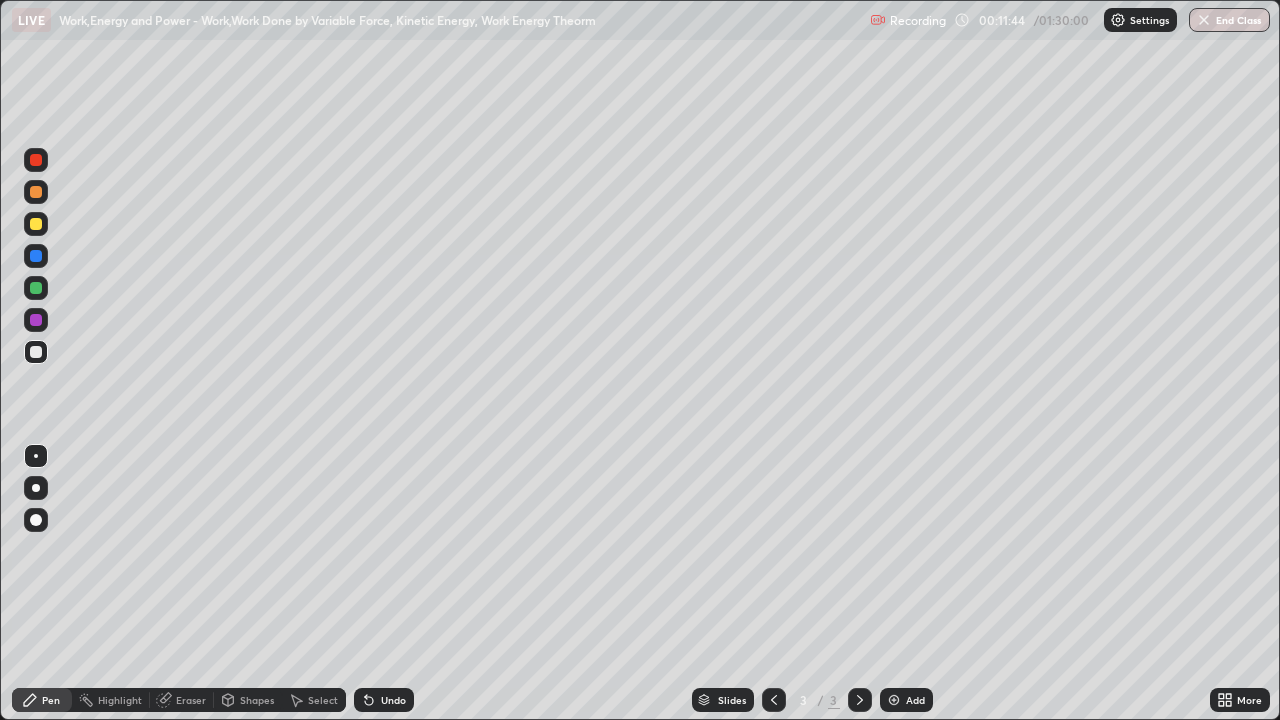 click at bounding box center (36, 352) 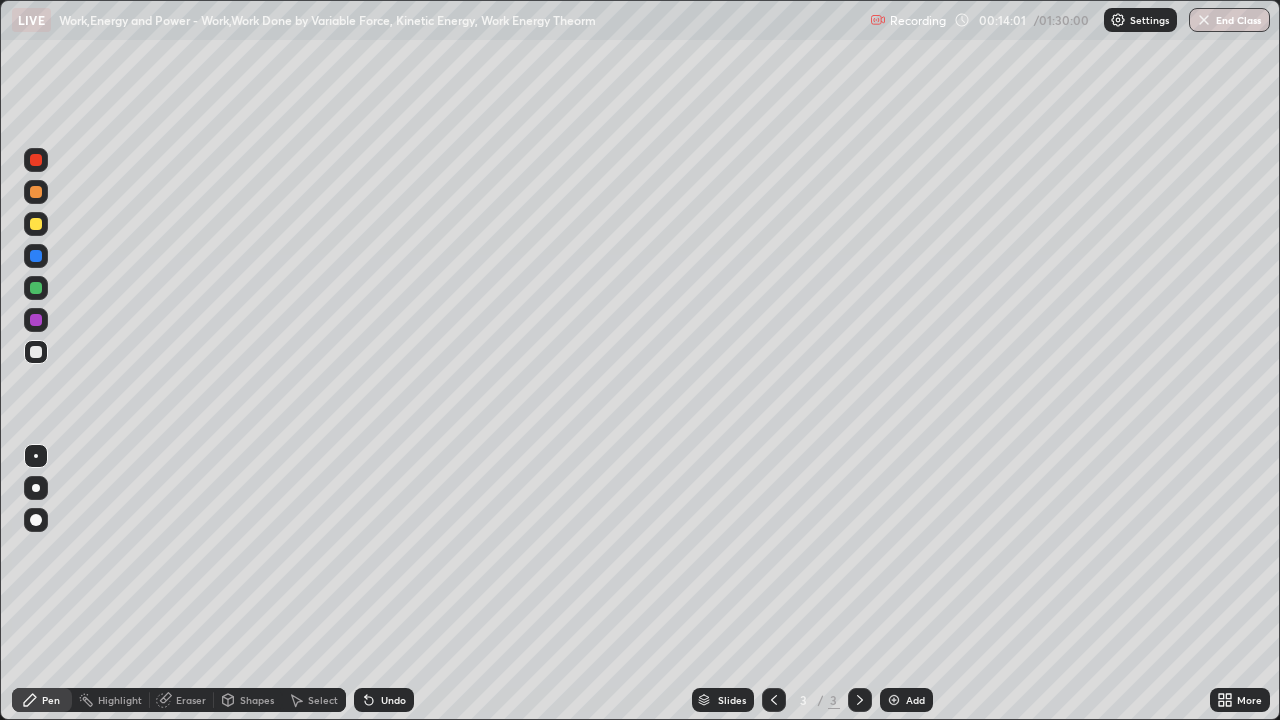 click on "Select" at bounding box center (323, 700) 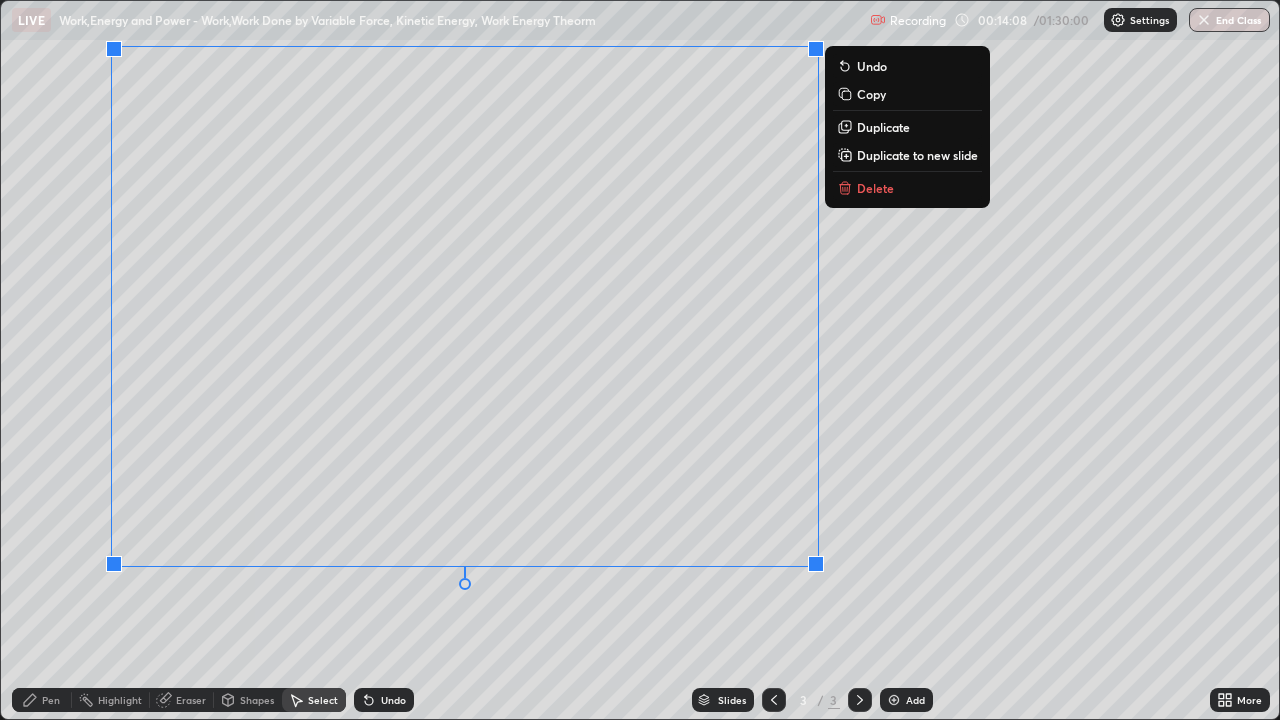 click on "0 ° Undo Copy Duplicate Duplicate to new slide Delete" at bounding box center (640, 360) 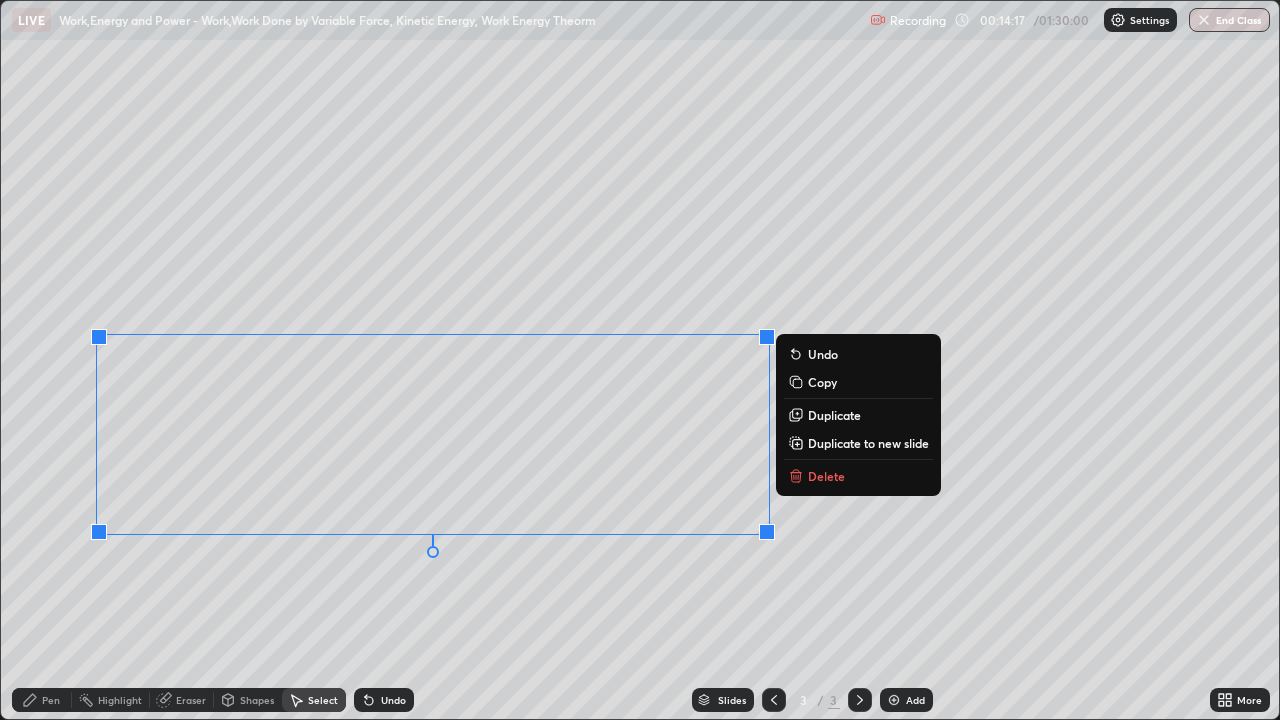 click on "Shapes" at bounding box center (257, 700) 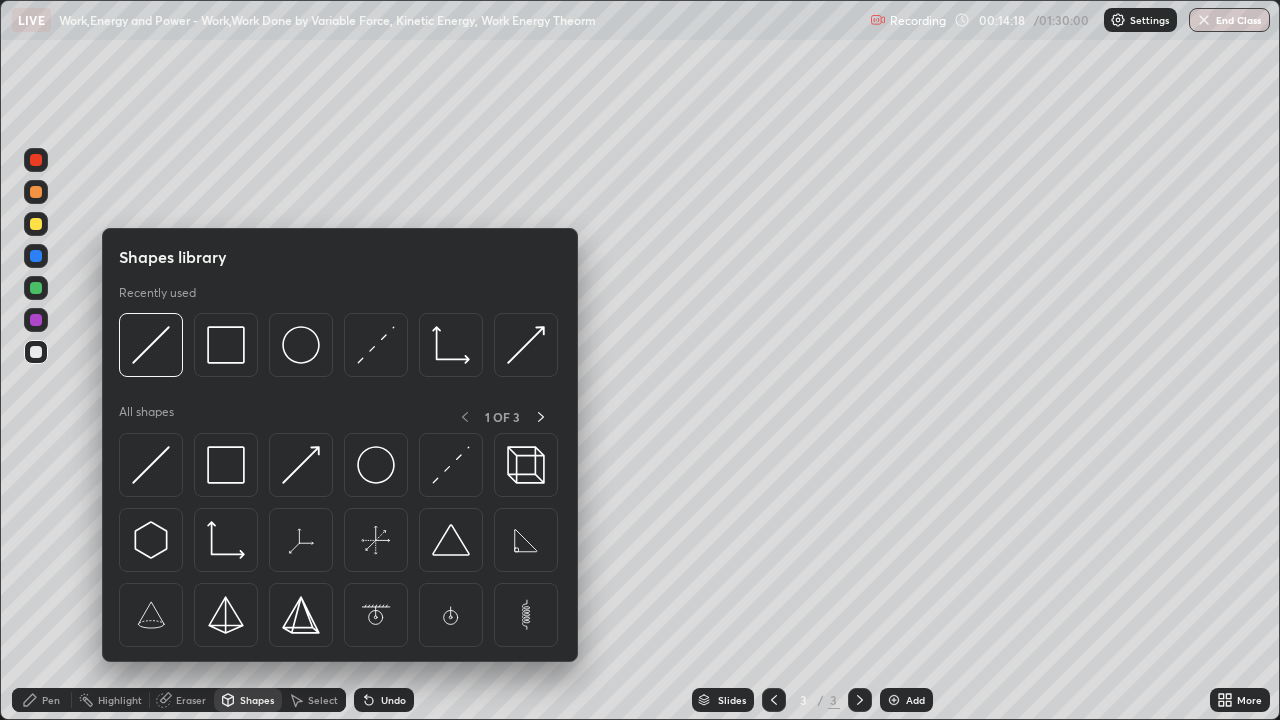 click on "Pen" at bounding box center [51, 700] 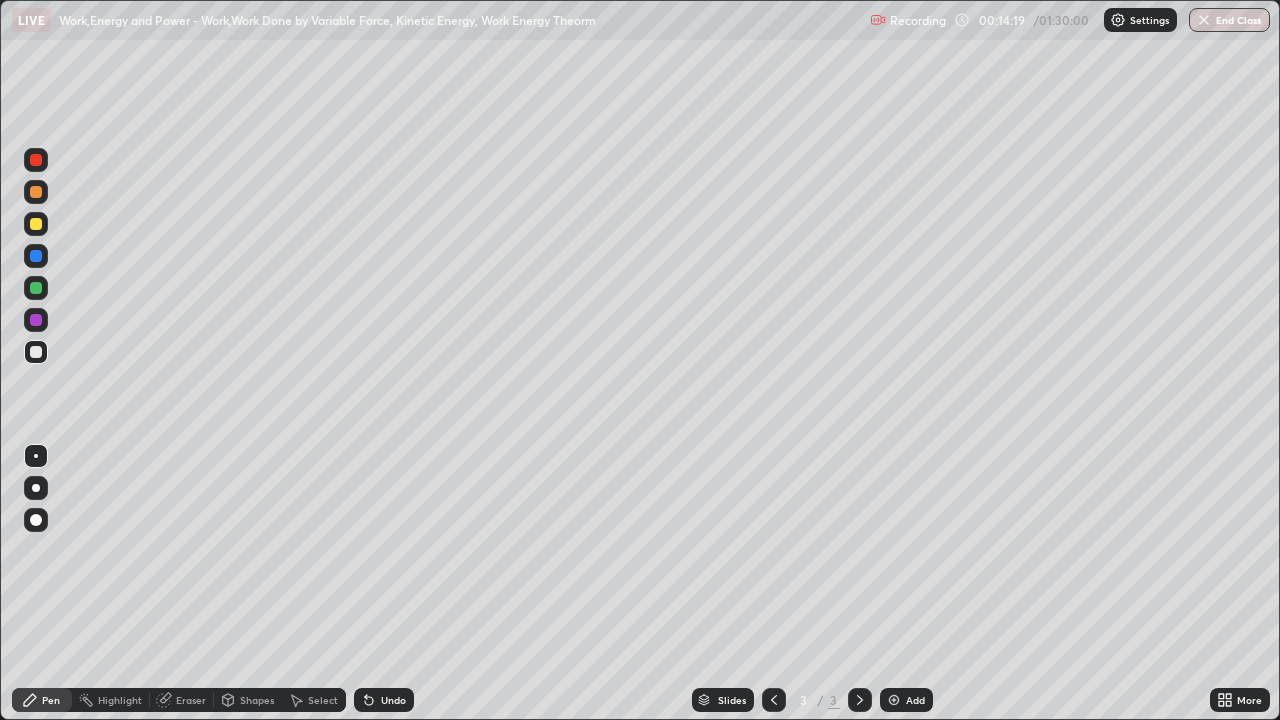 click at bounding box center [36, 192] 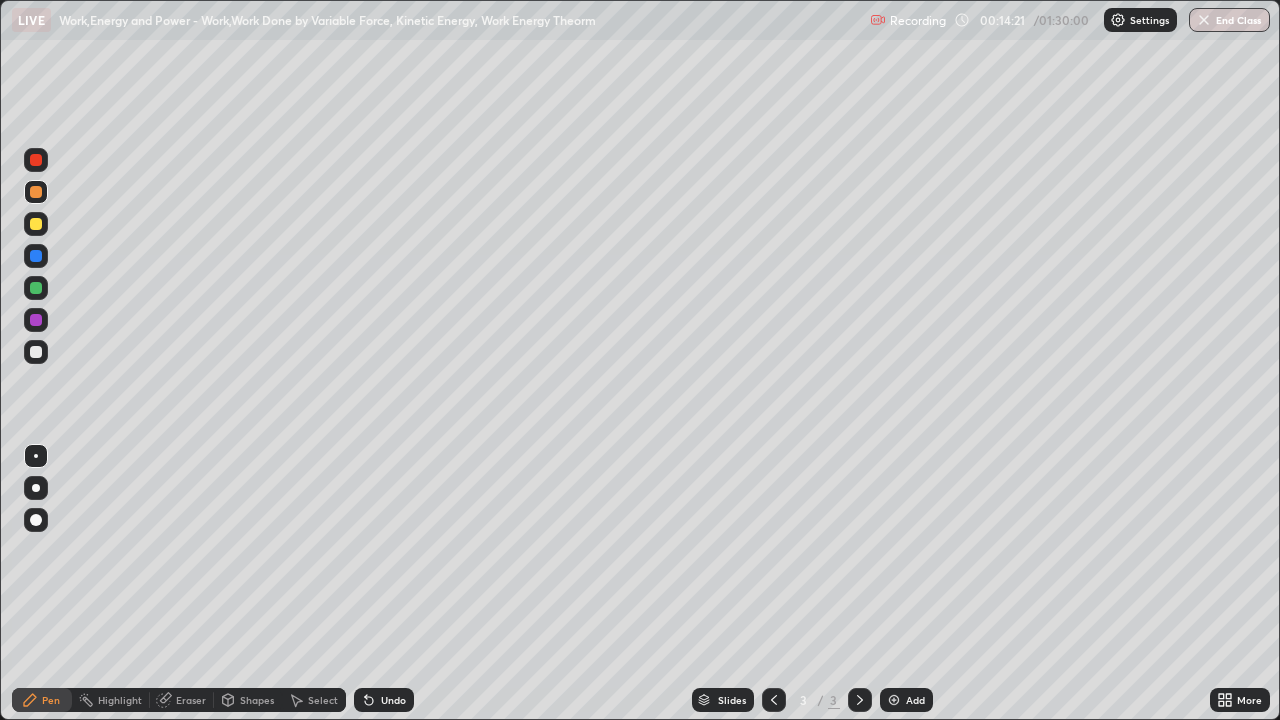 click on "Shapes" at bounding box center (257, 700) 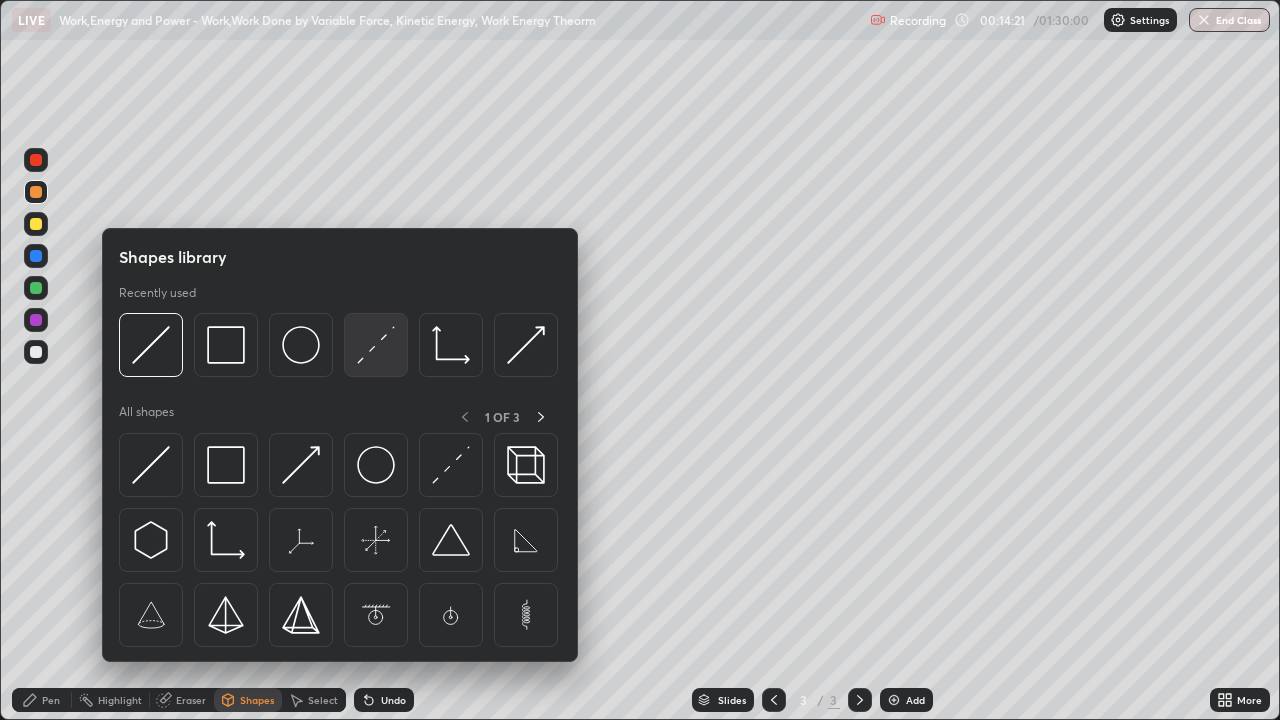 click at bounding box center [376, 345] 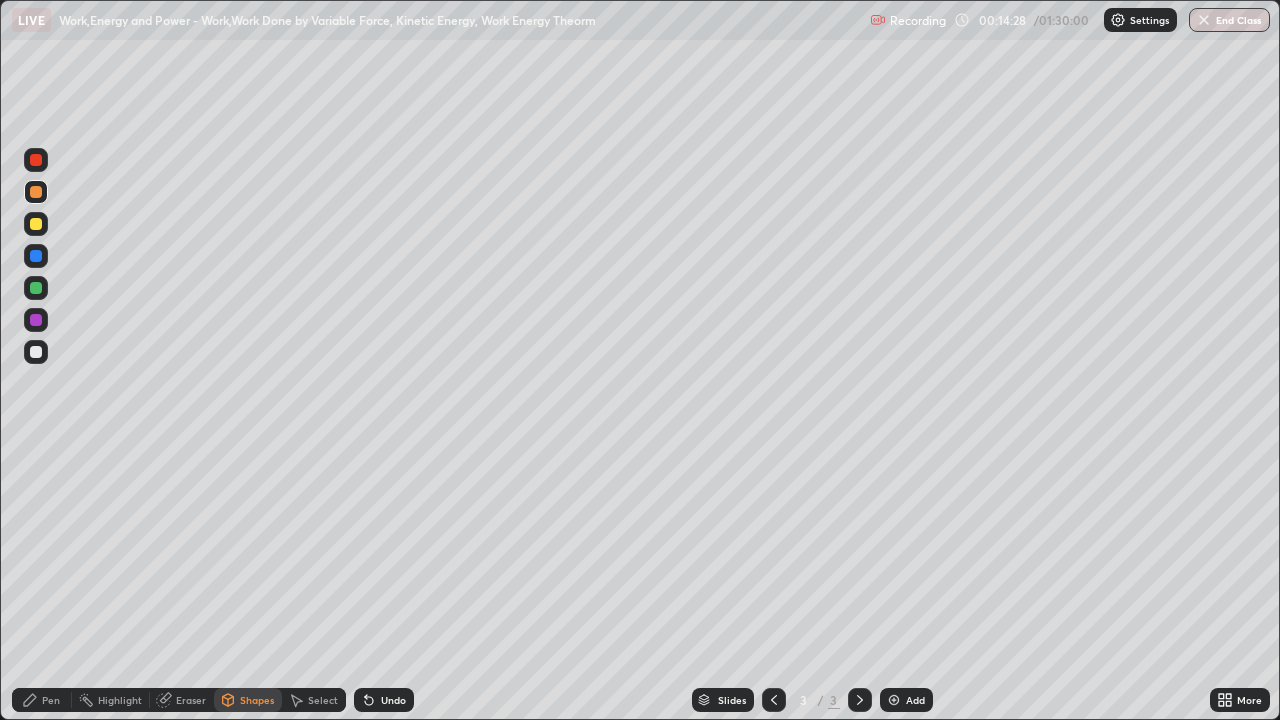 click on "Pen" at bounding box center (51, 700) 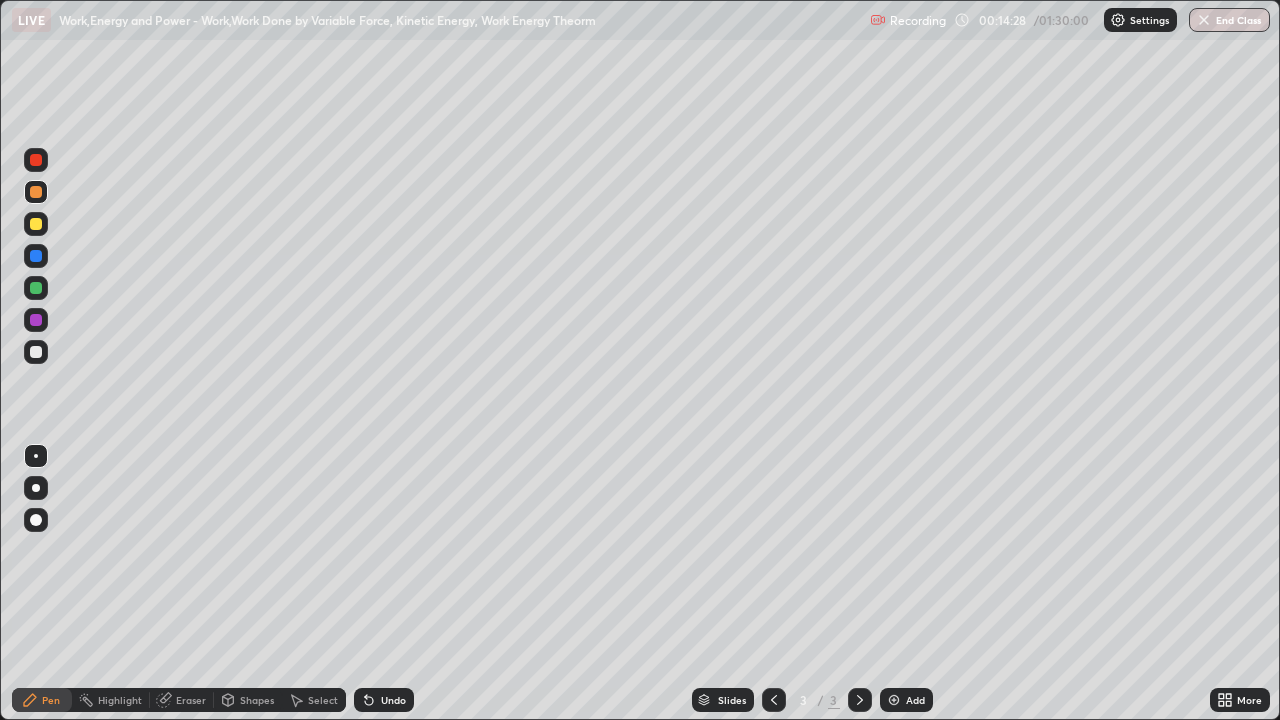 click at bounding box center (36, 352) 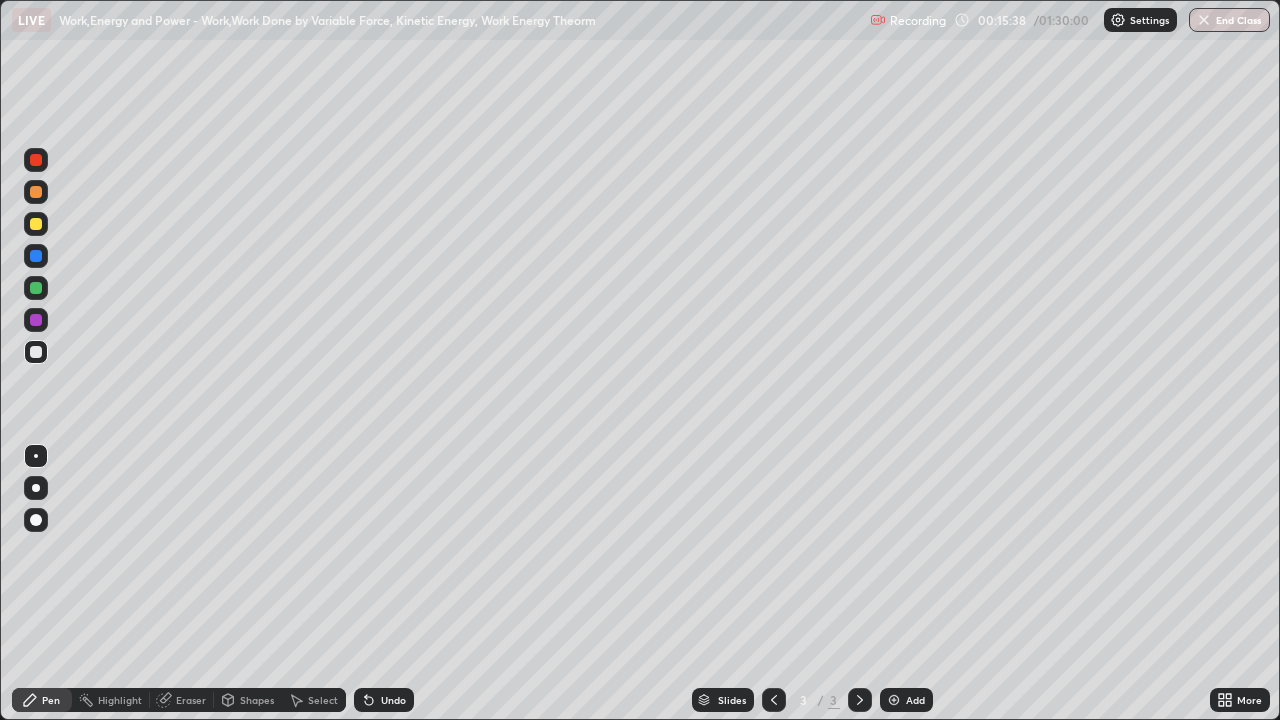 click on "Shapes" at bounding box center [257, 700] 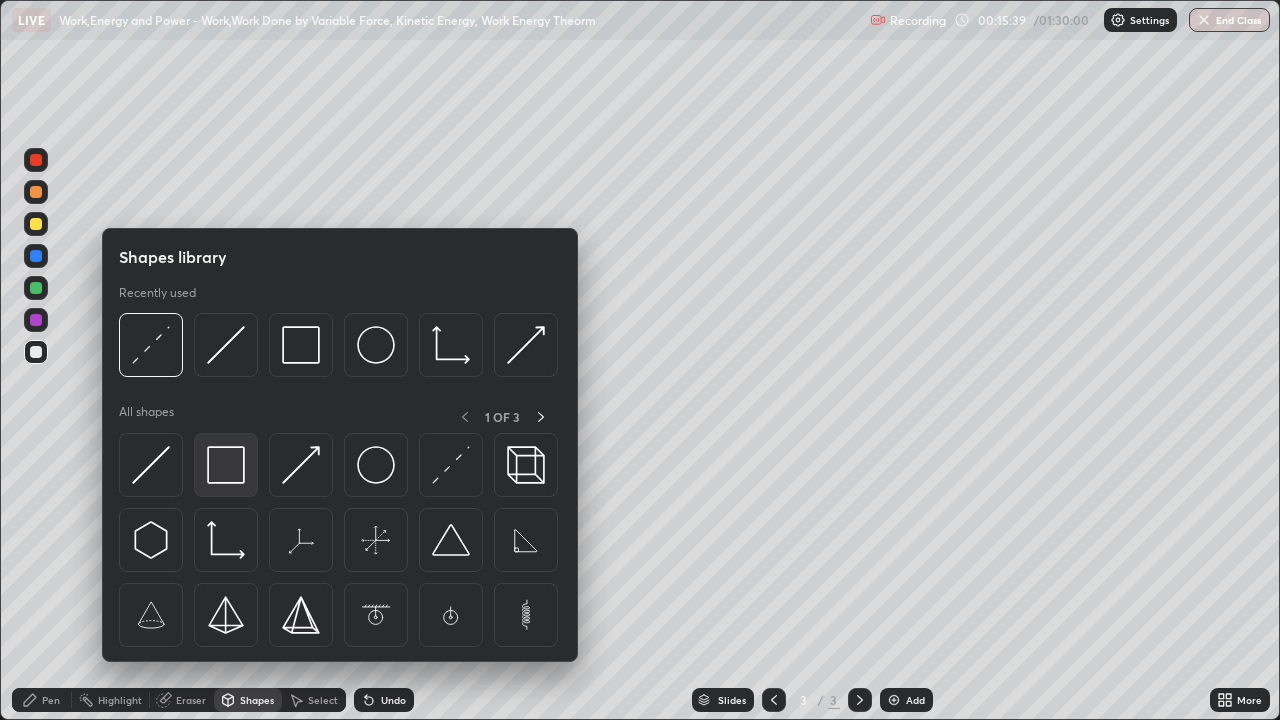 click at bounding box center [226, 465] 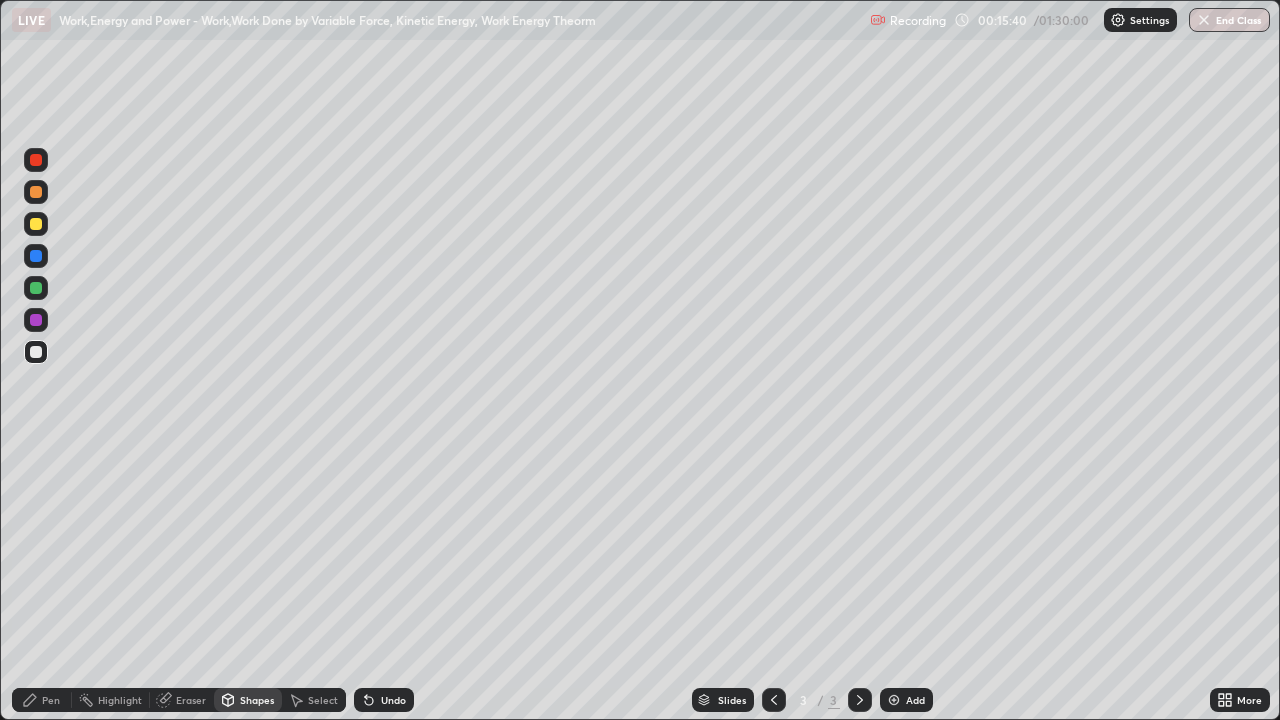 click at bounding box center [36, 192] 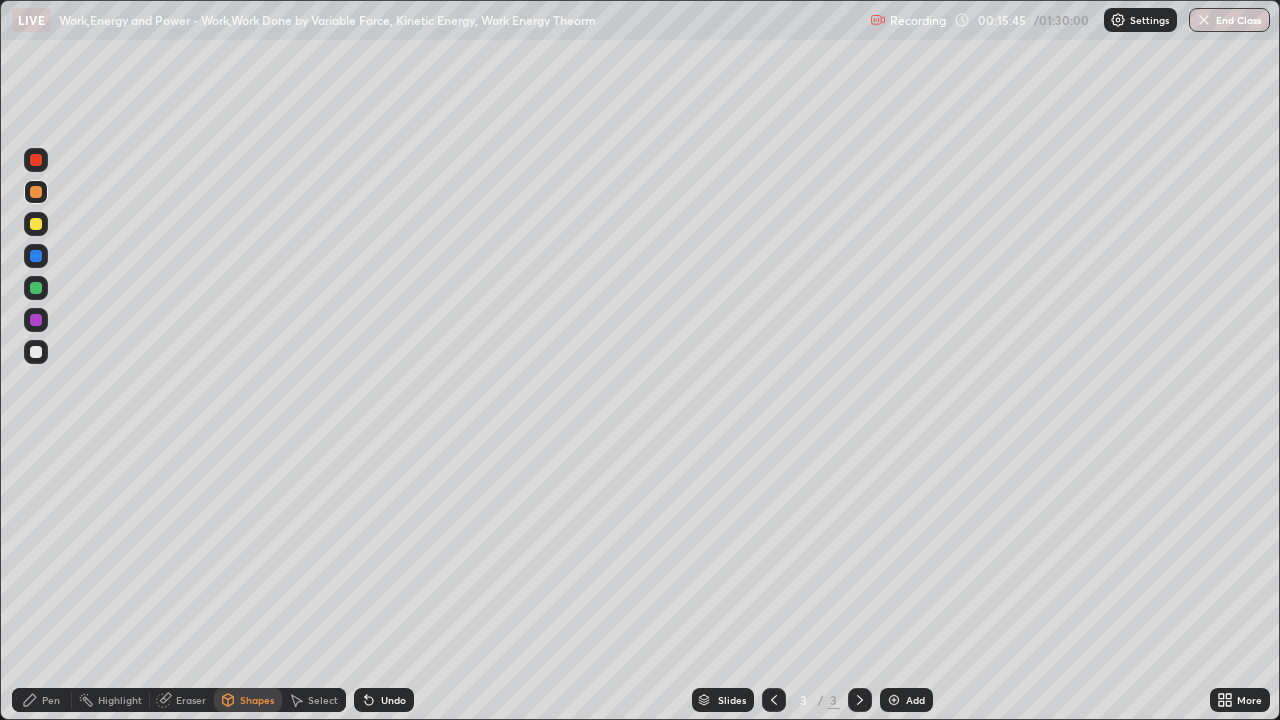 click on "Pen" at bounding box center [42, 700] 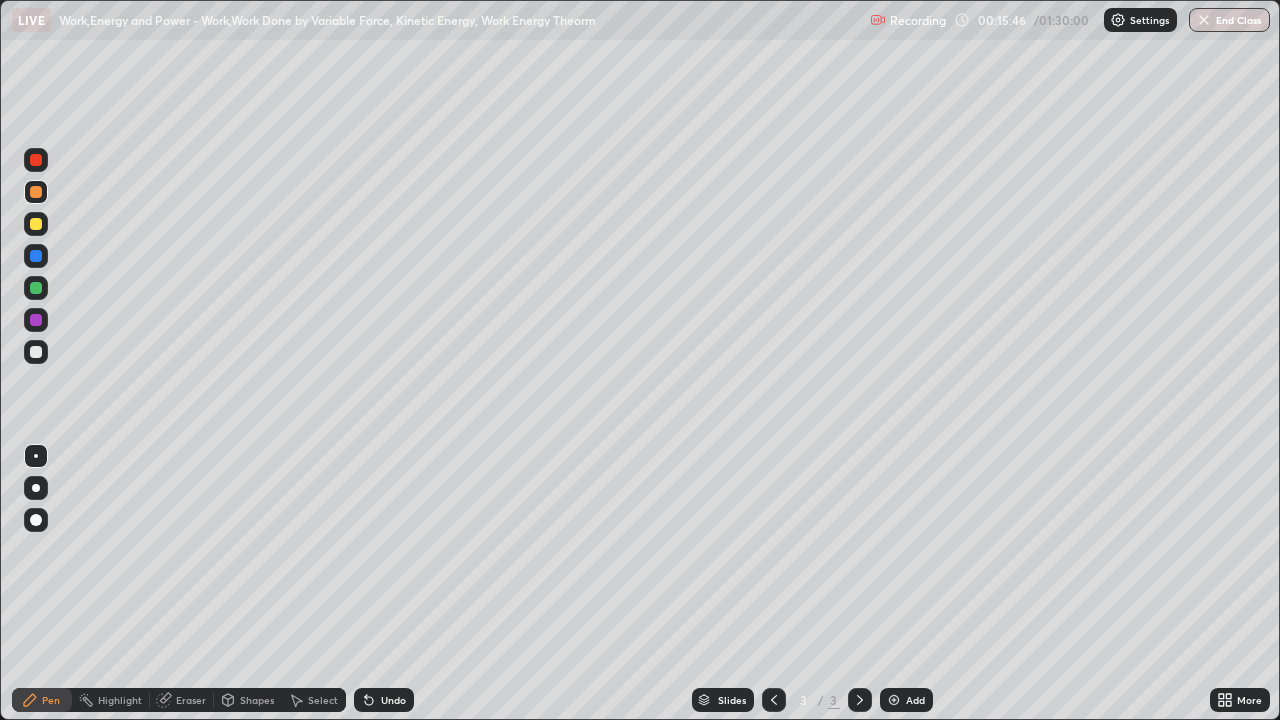 click at bounding box center (36, 352) 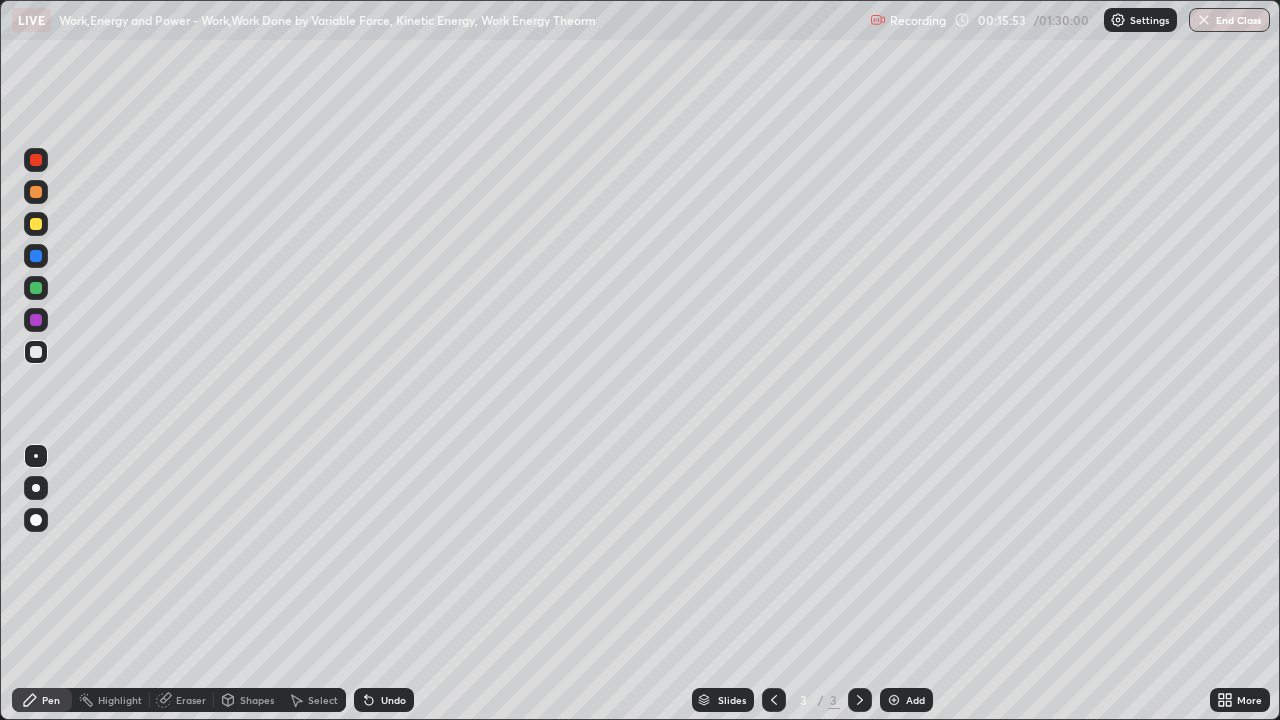 click at bounding box center [36, 256] 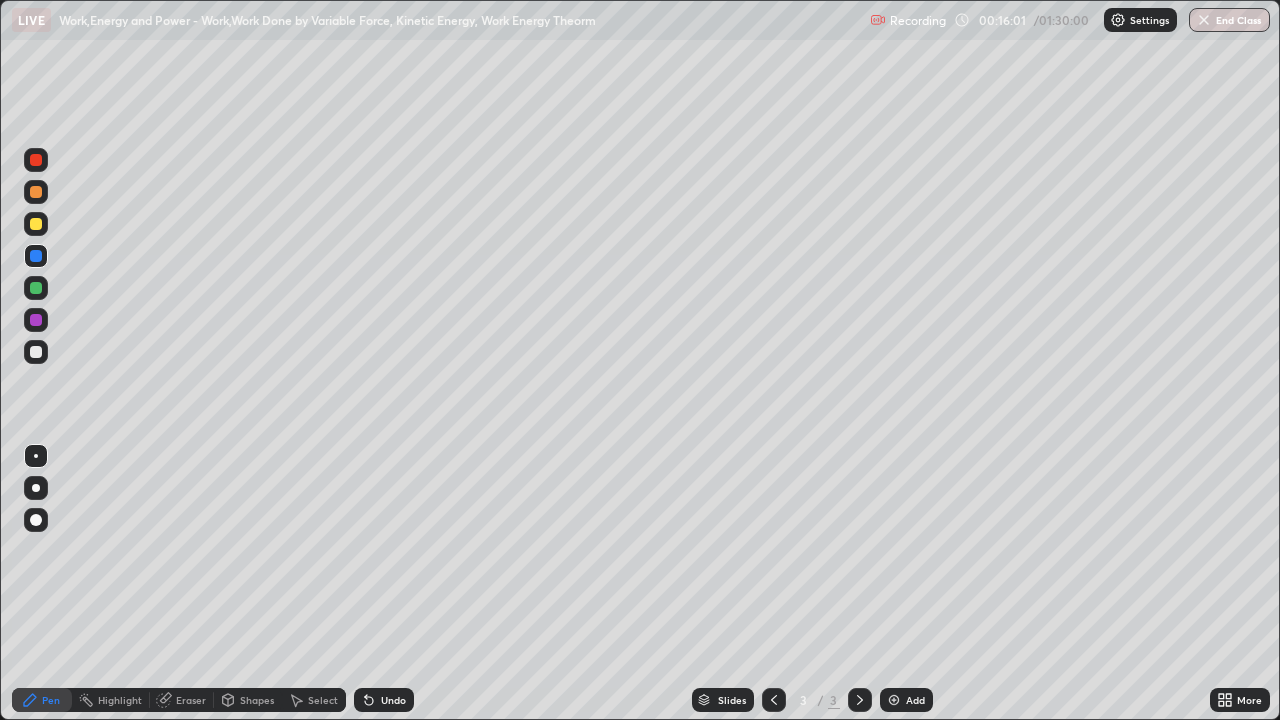 click on "Select" at bounding box center [323, 700] 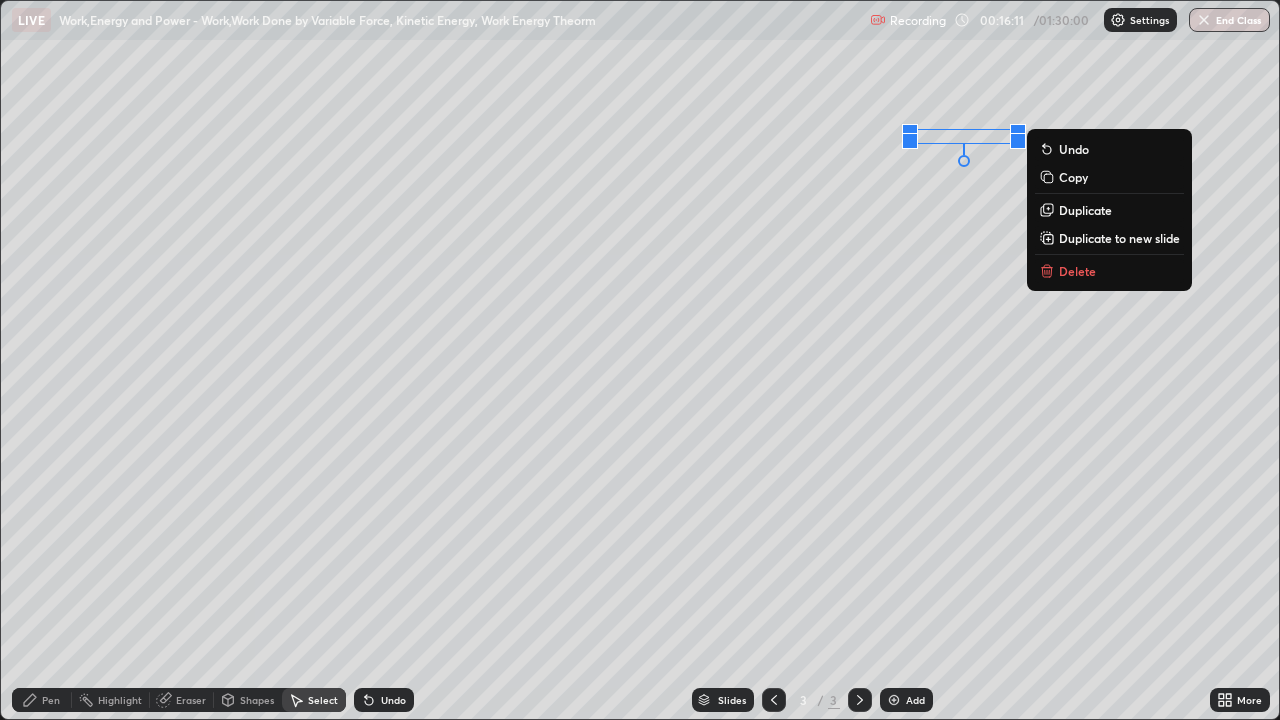 click on "Pen" at bounding box center (42, 700) 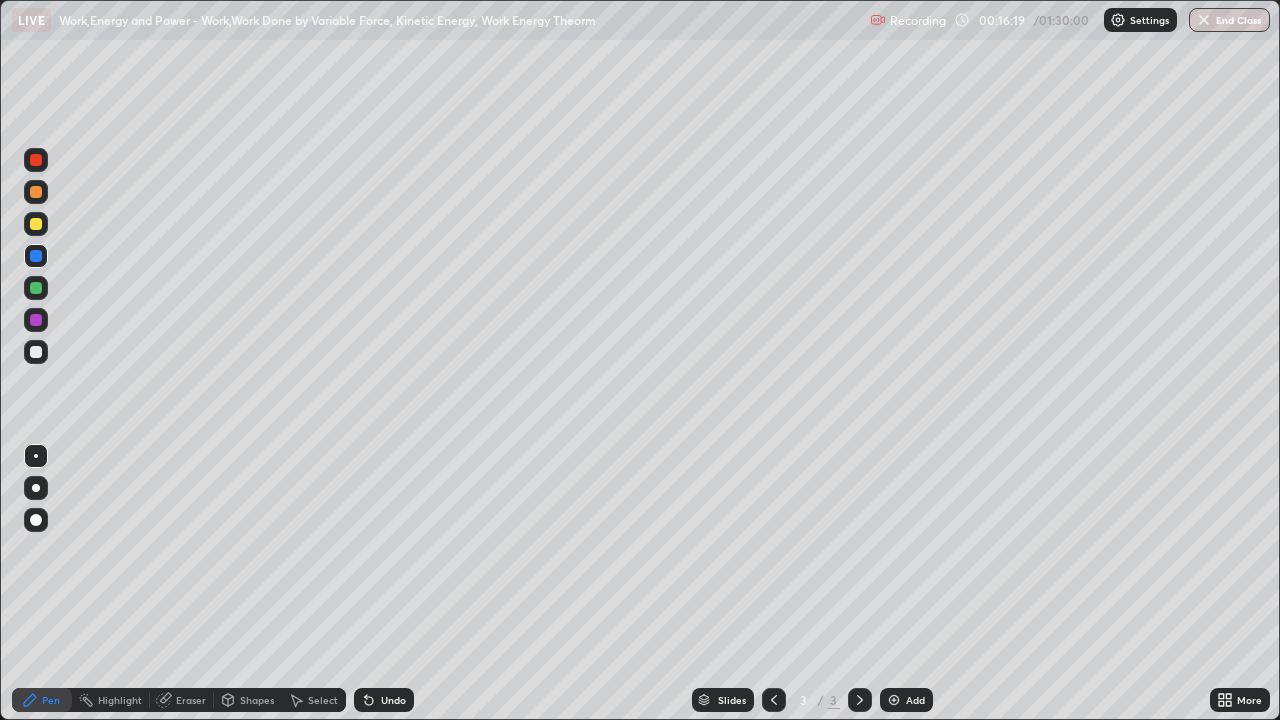 click at bounding box center (36, 352) 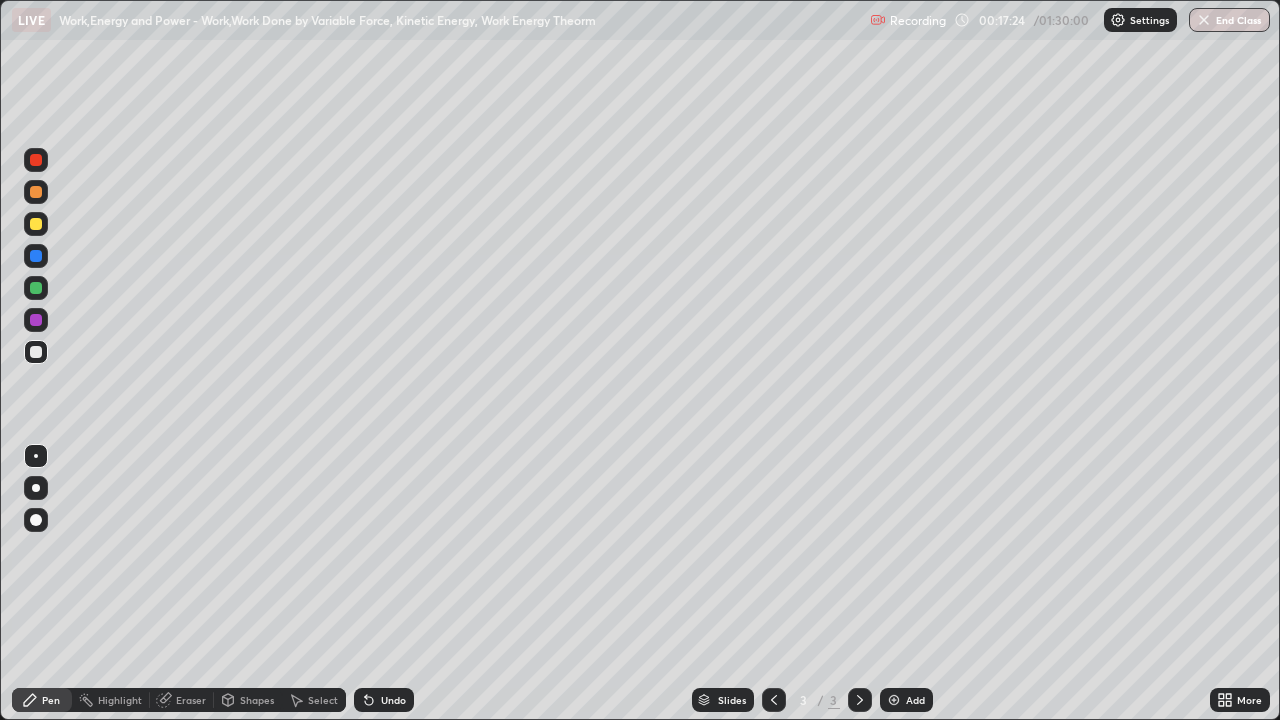 click at bounding box center (36, 288) 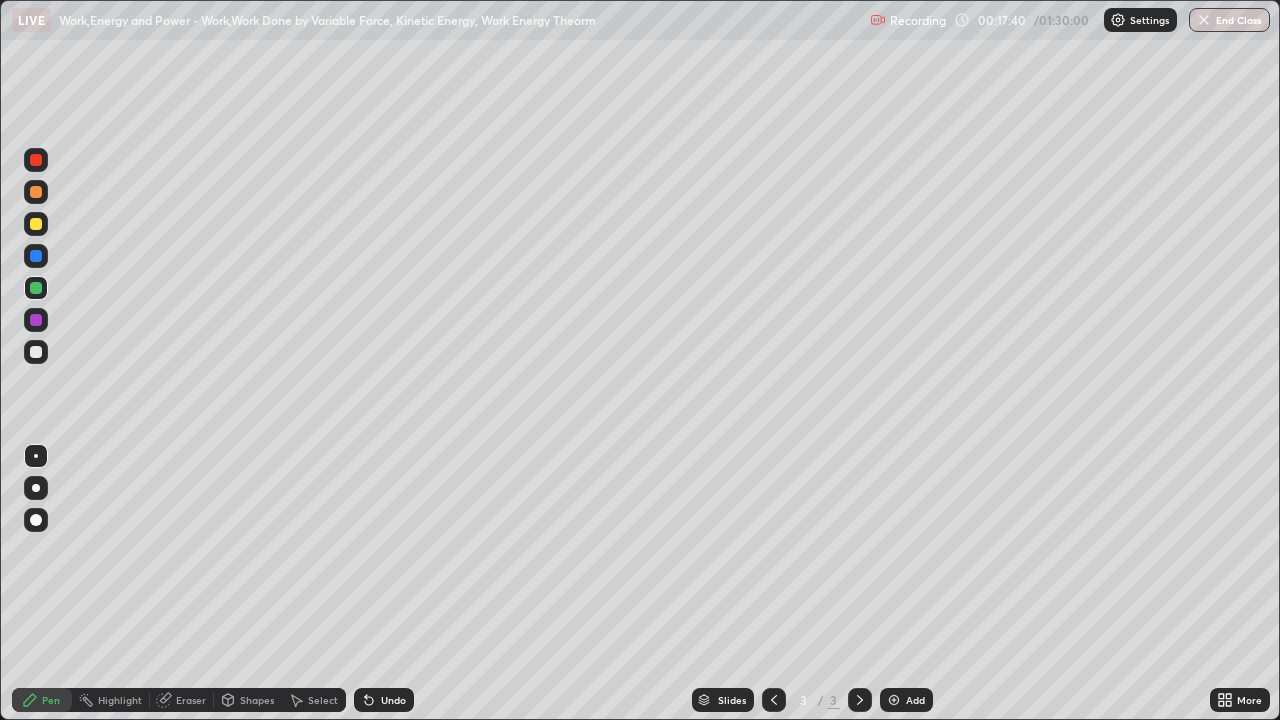 click on "Select" at bounding box center (323, 700) 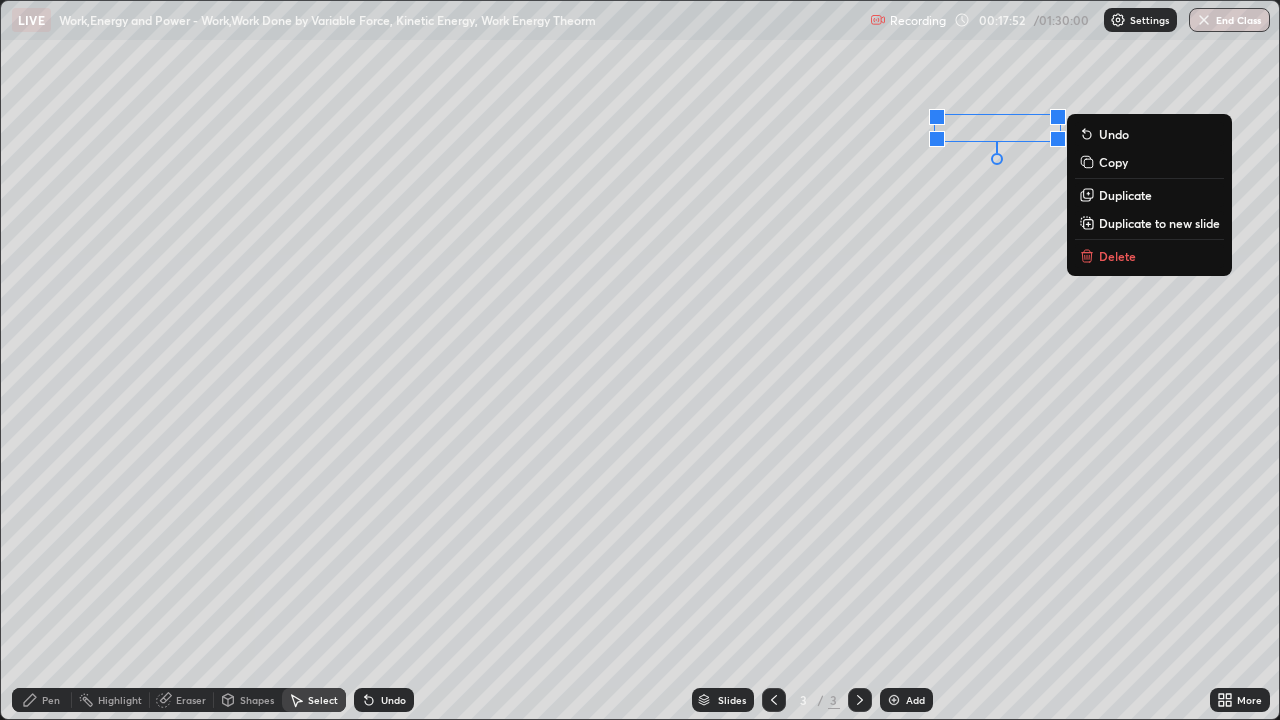 click on "0 ° Undo Copy Duplicate Duplicate to new slide Delete" at bounding box center [640, 360] 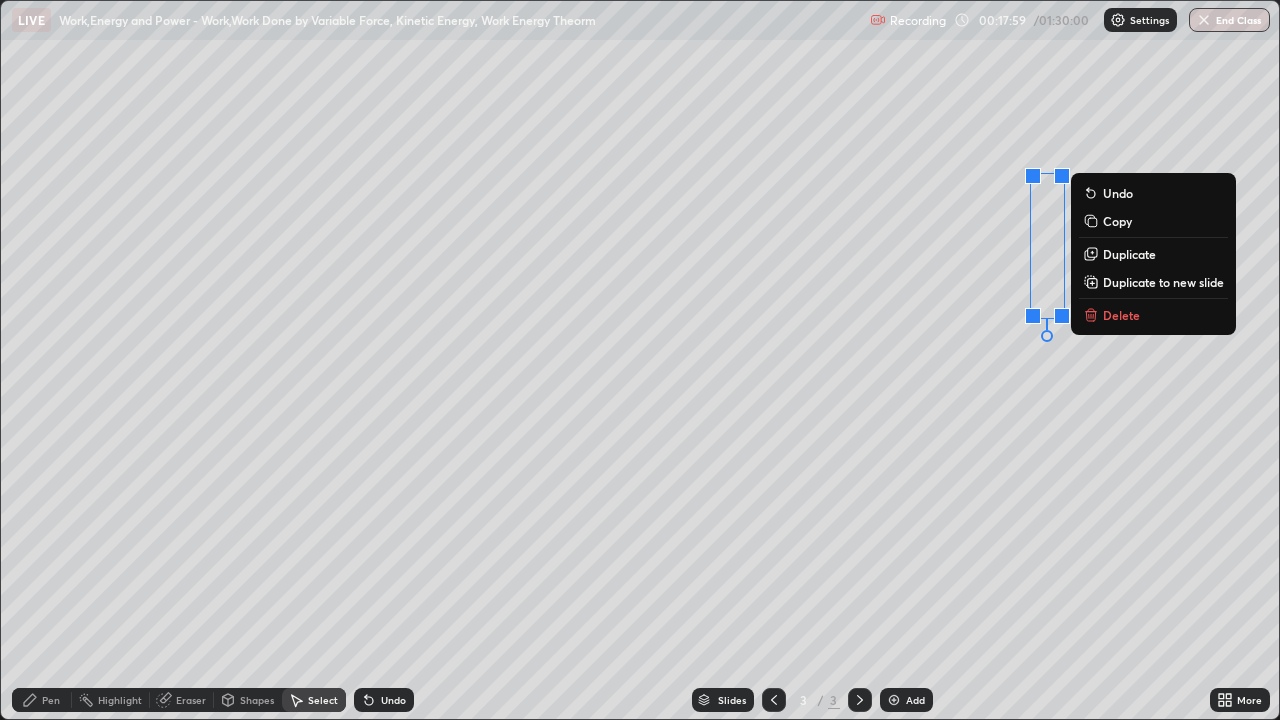click on "Eraser" at bounding box center (191, 700) 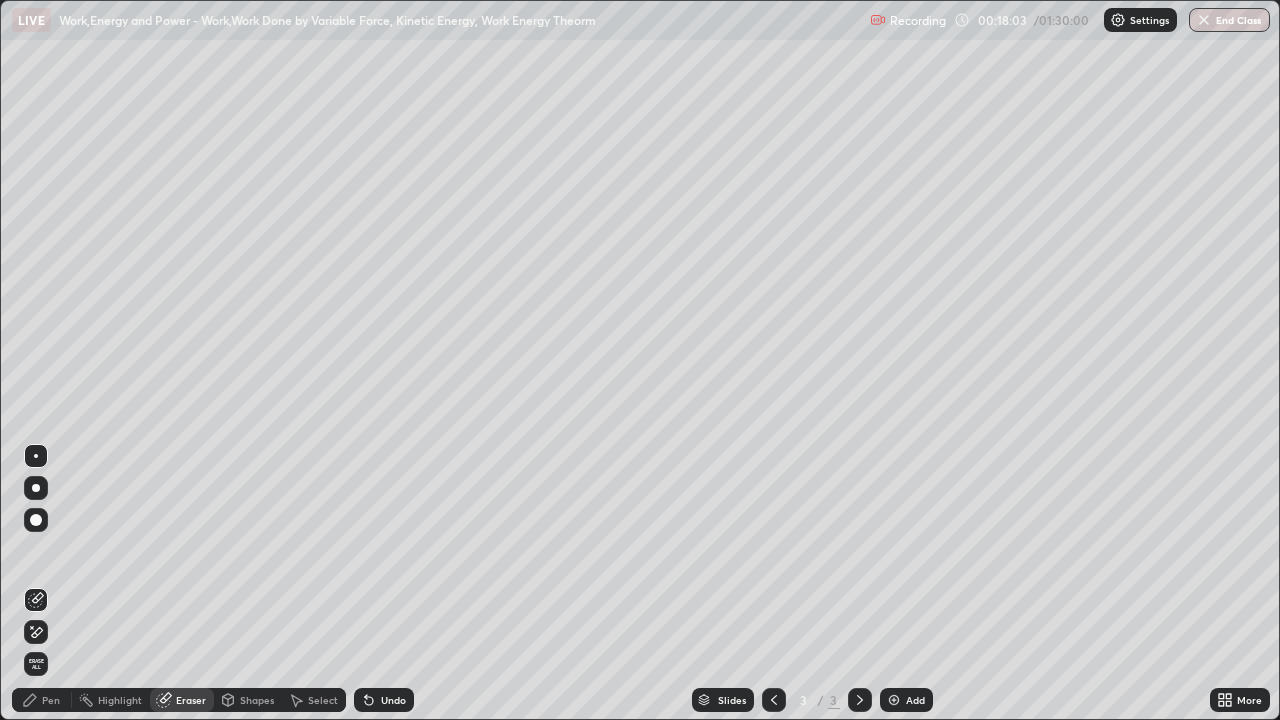 click on "Pen" at bounding box center (51, 700) 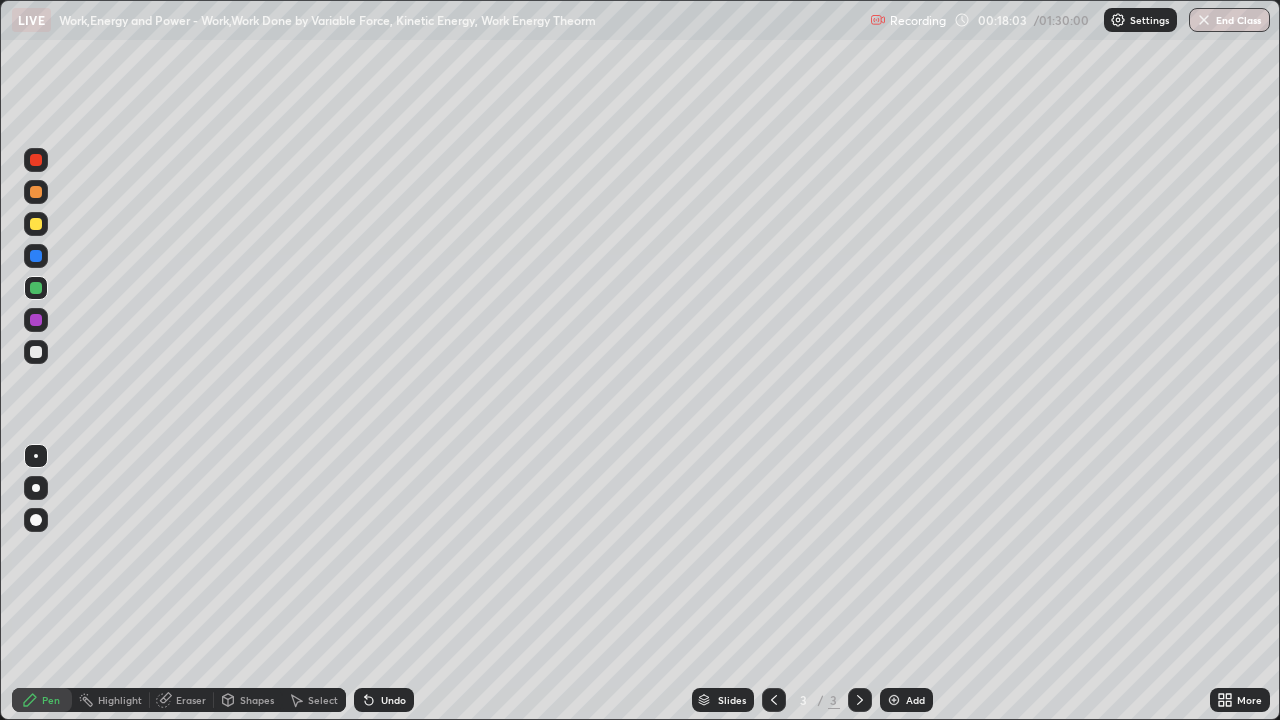 click at bounding box center [36, 352] 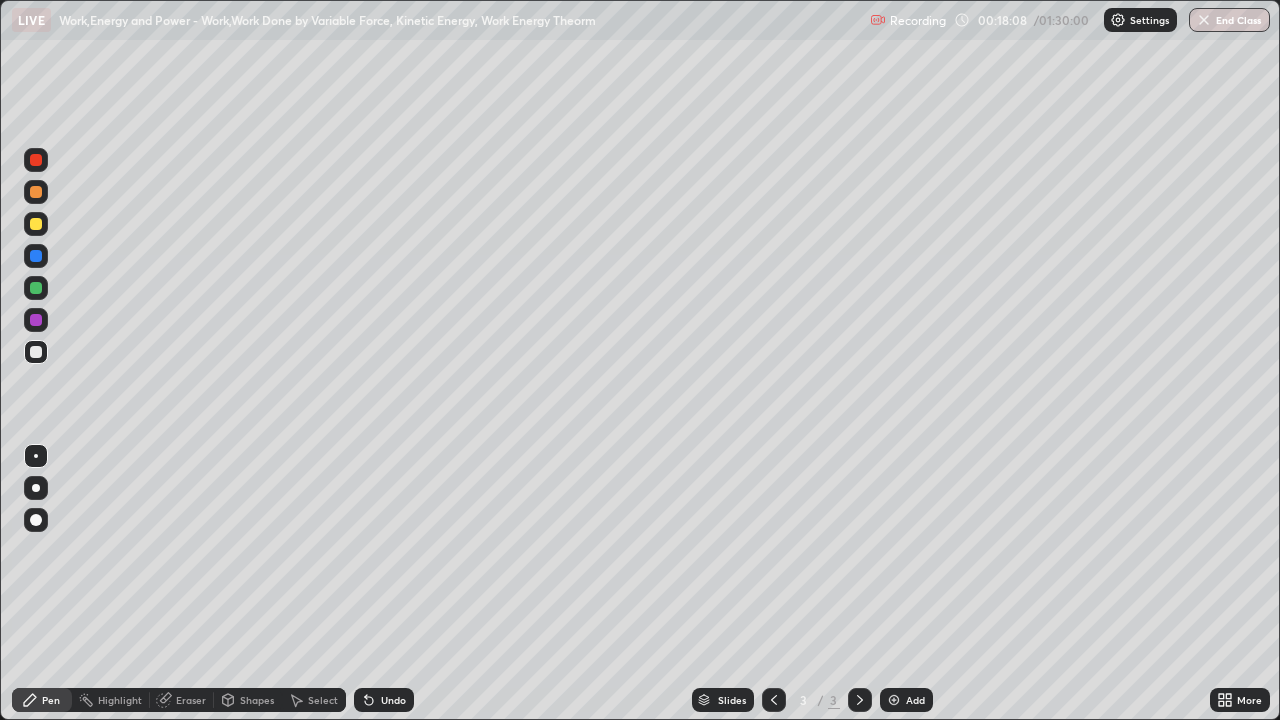 click at bounding box center (36, 256) 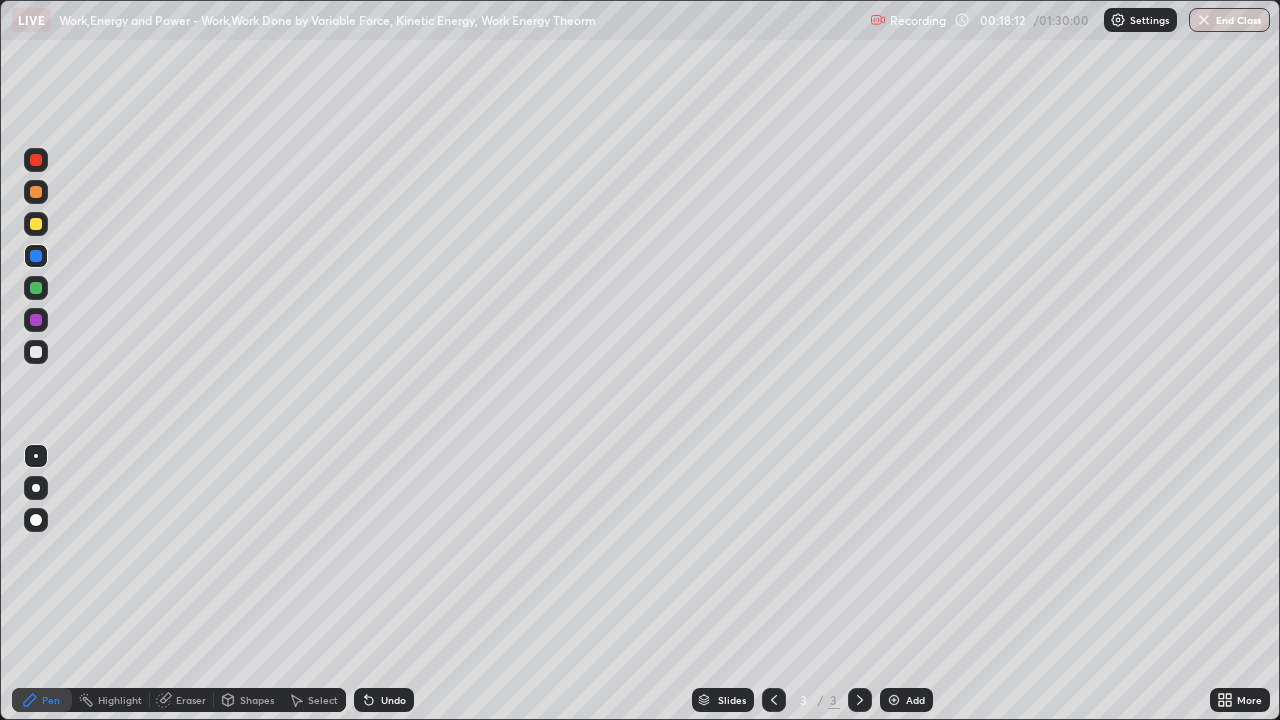click at bounding box center [36, 352] 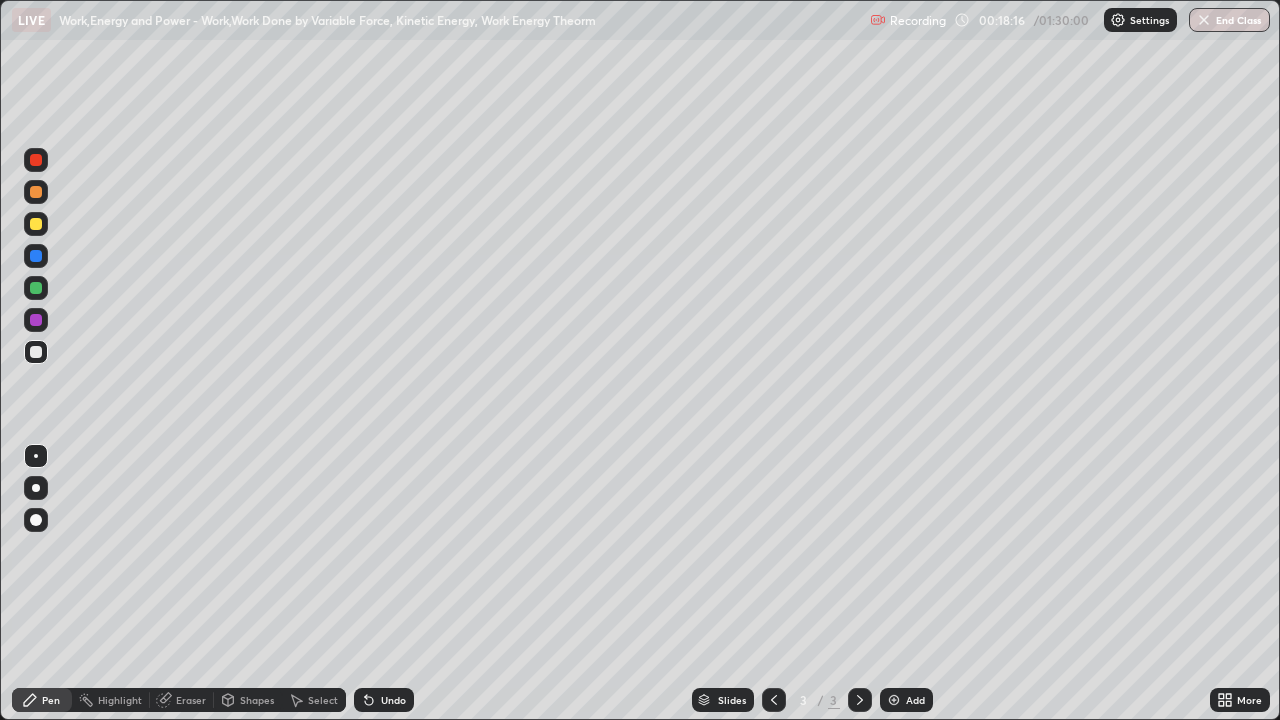click at bounding box center [36, 288] 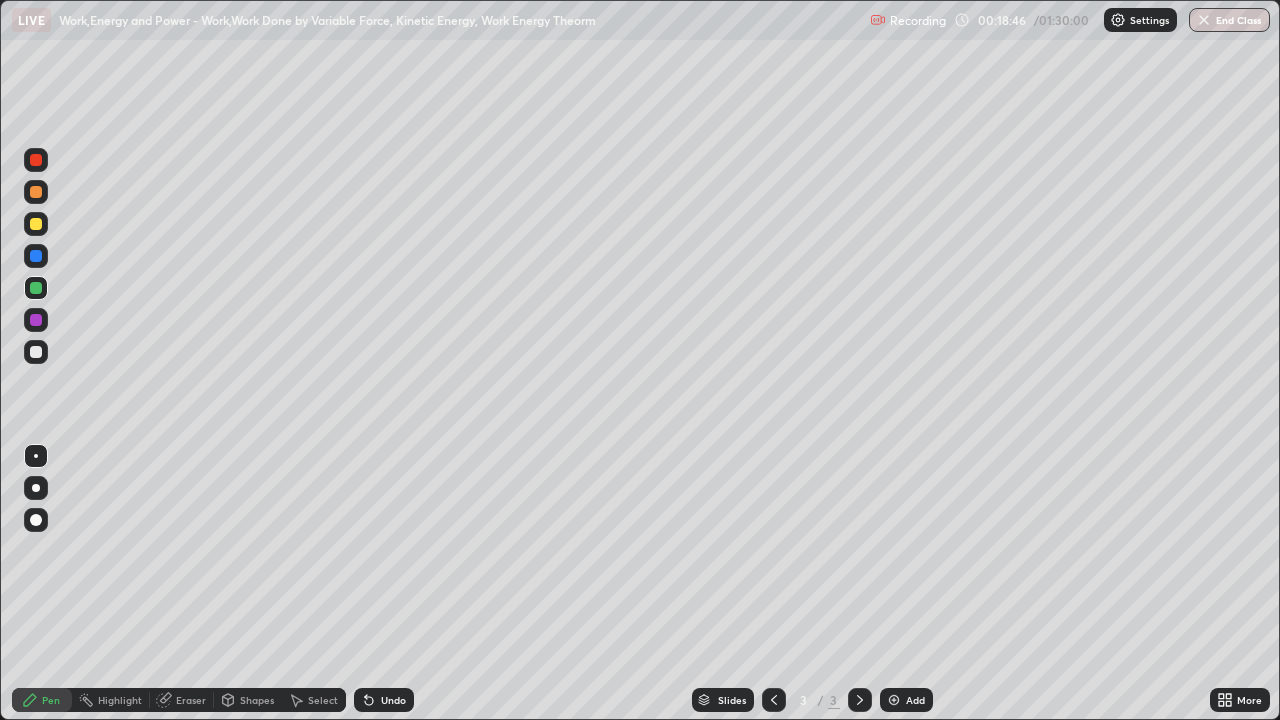 click on "Select" at bounding box center (323, 700) 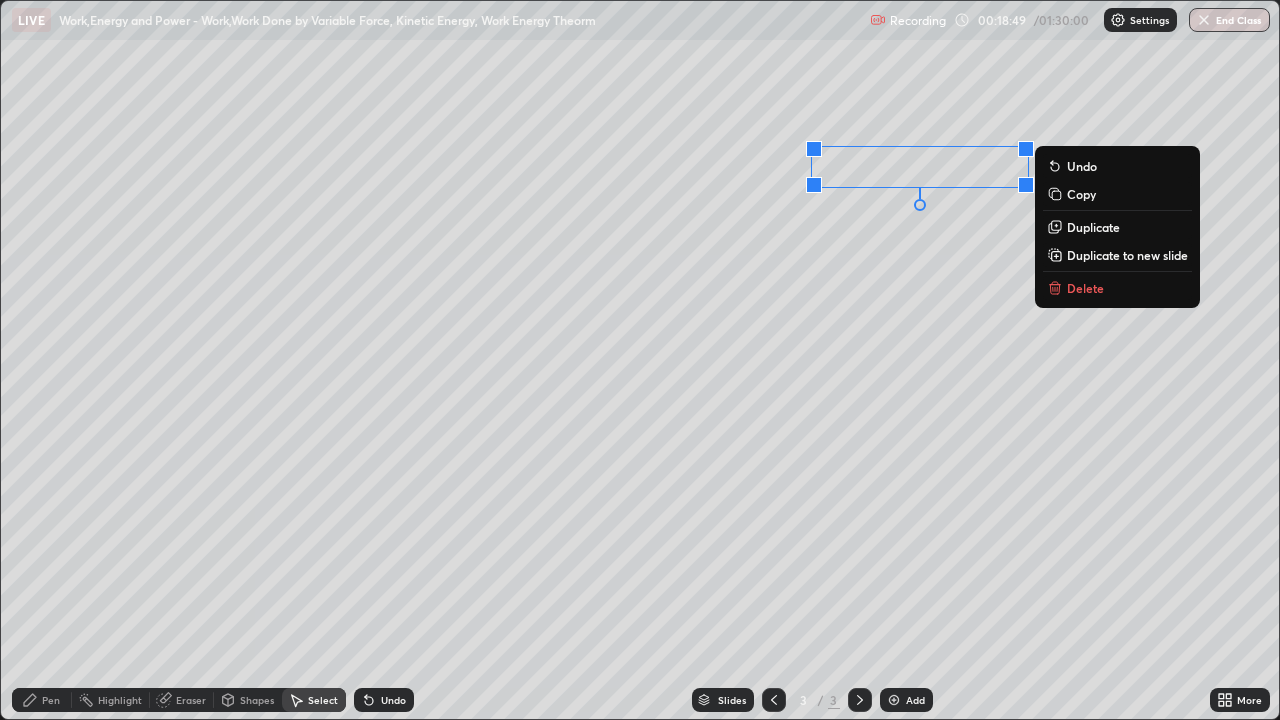click on "Duplicate" at bounding box center [1093, 227] 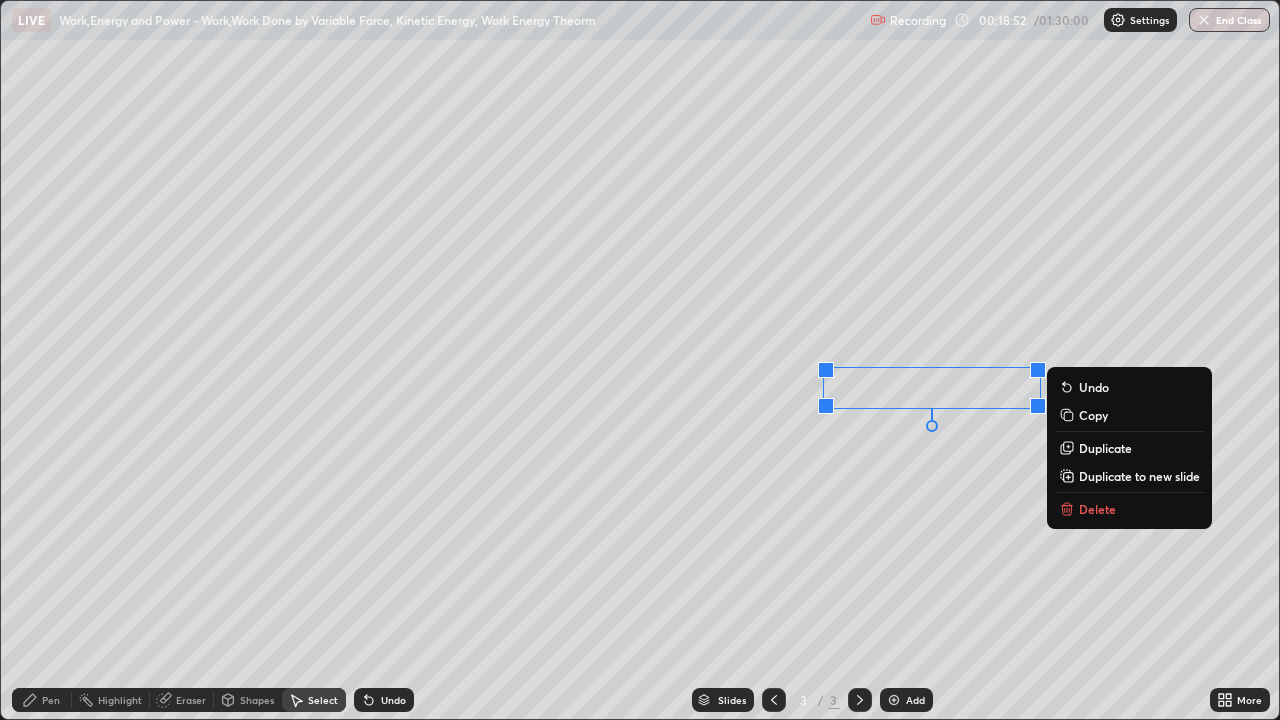 click on "Pen" at bounding box center [42, 700] 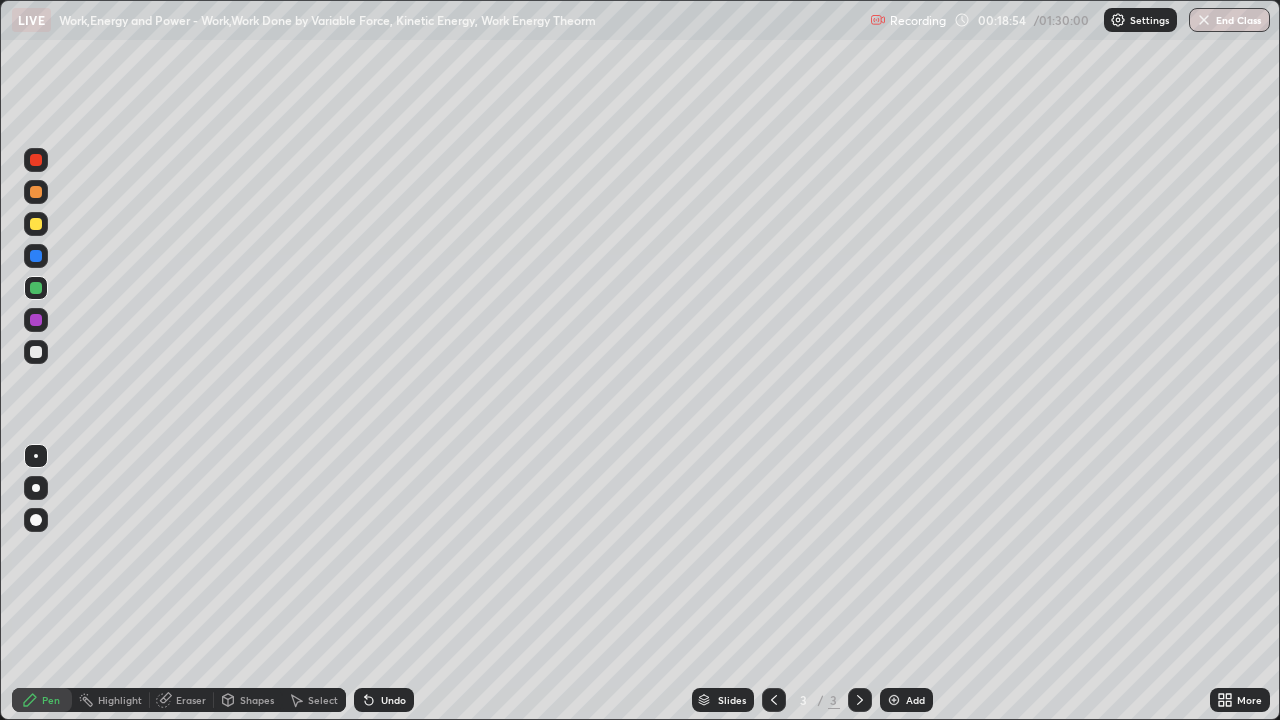 click at bounding box center [36, 256] 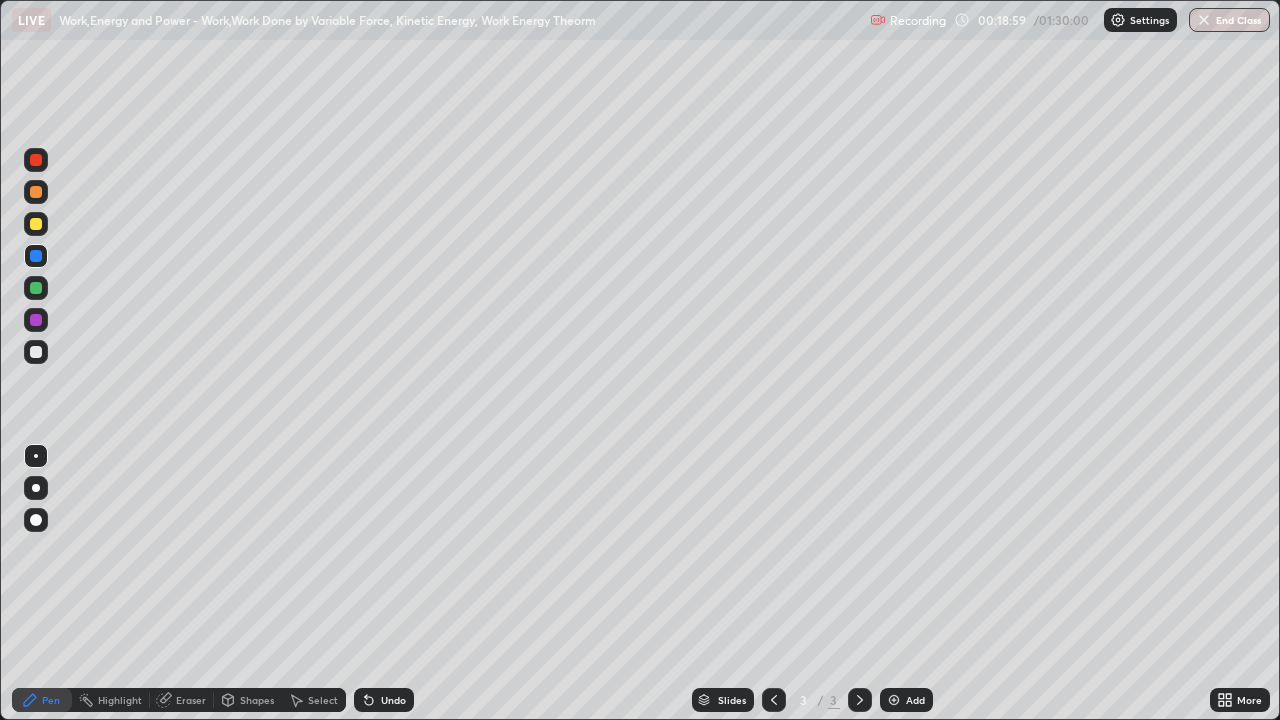 click at bounding box center [36, 352] 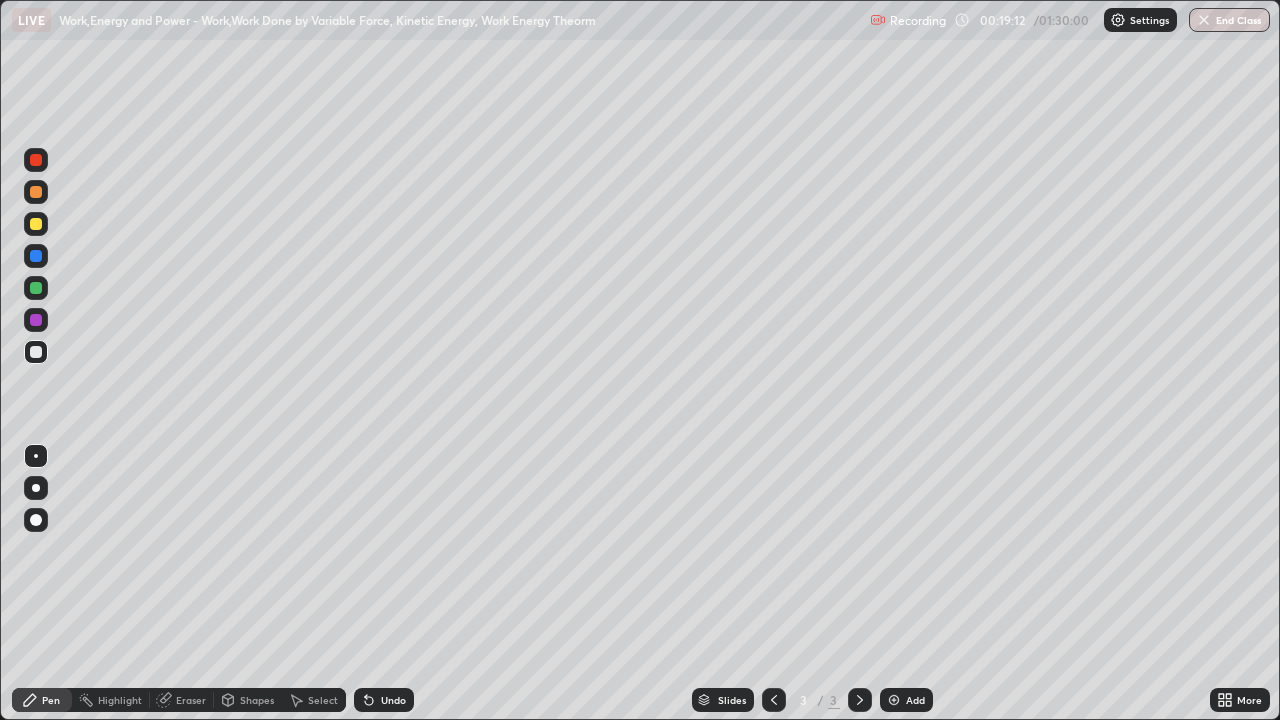click at bounding box center [36, 320] 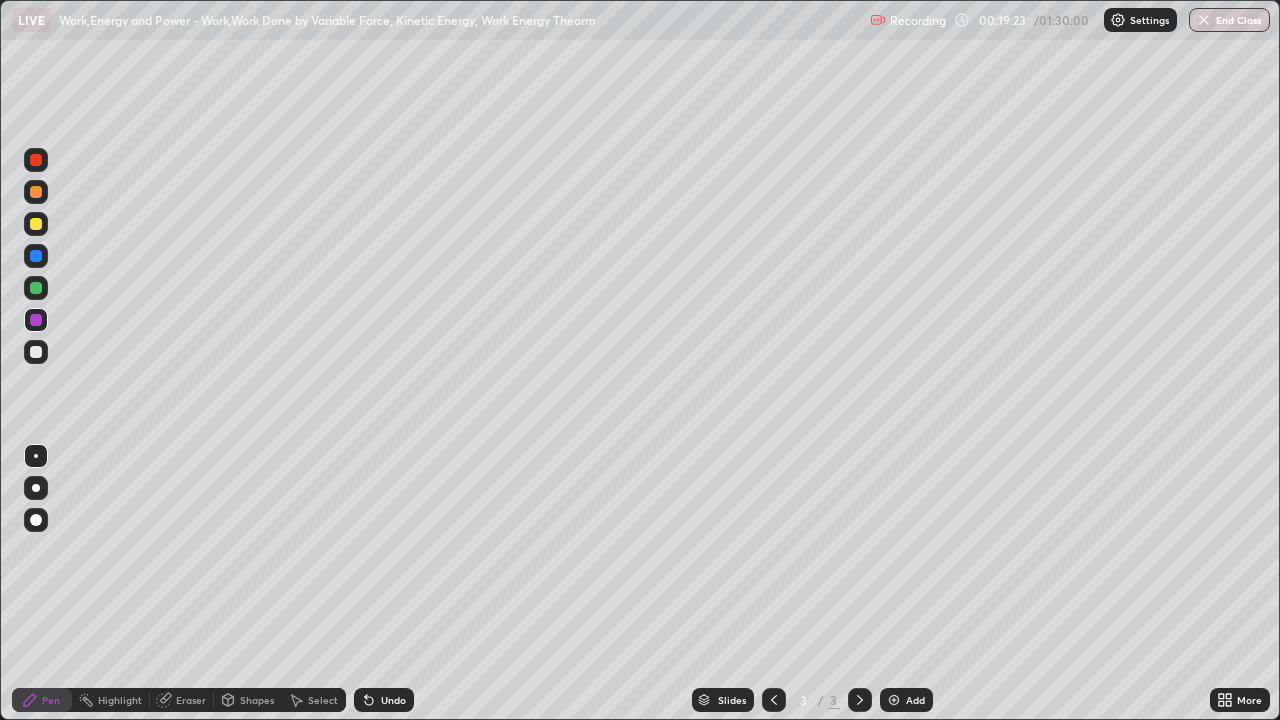 click at bounding box center (36, 256) 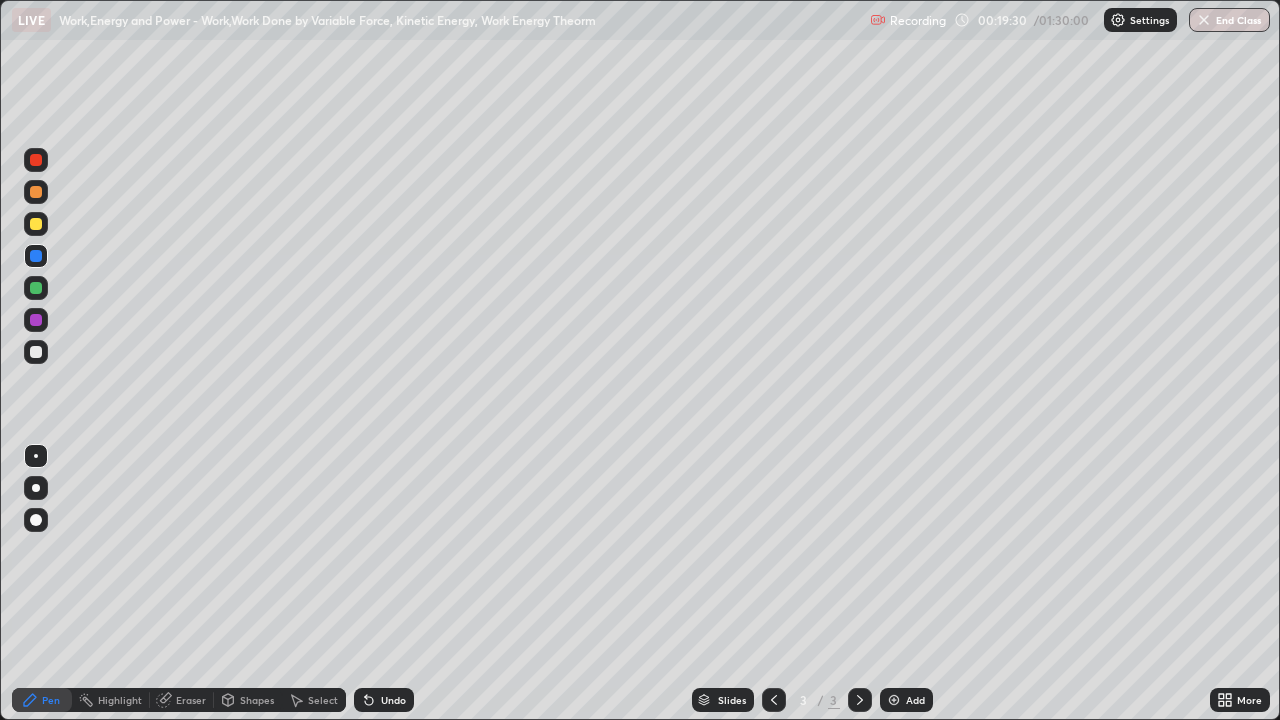 click at bounding box center [36, 352] 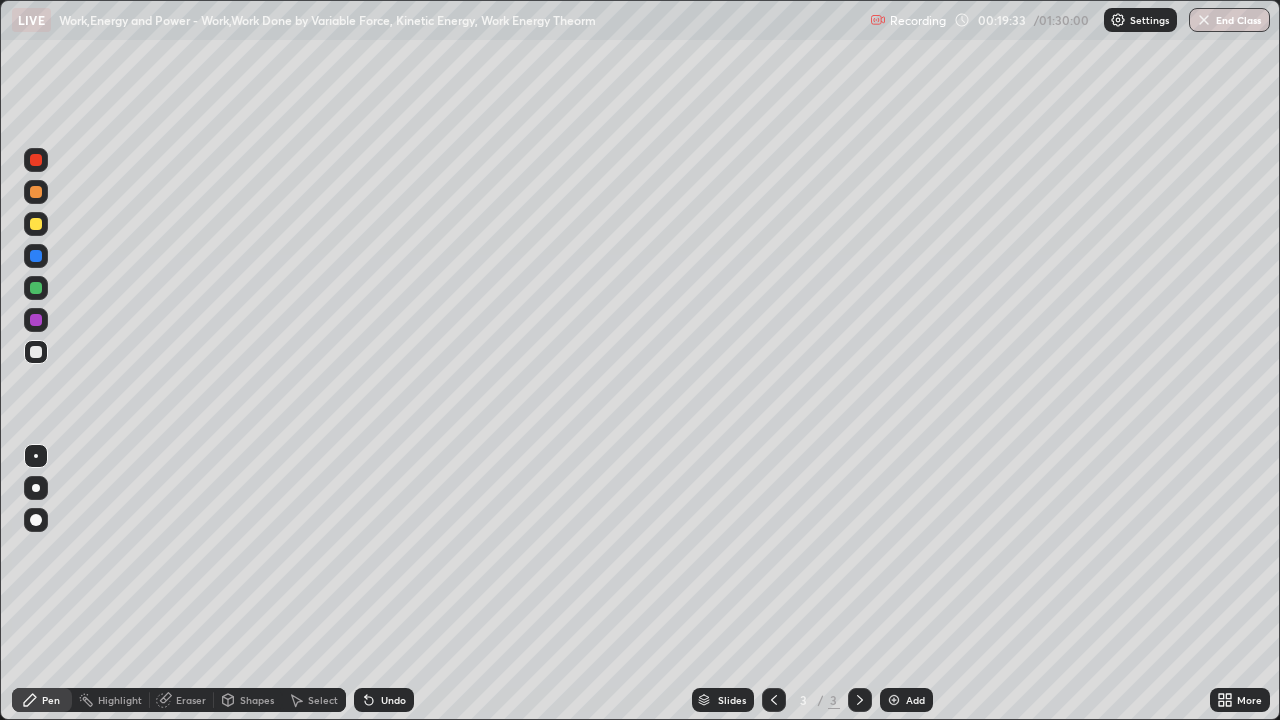 click on "Undo" at bounding box center [393, 700] 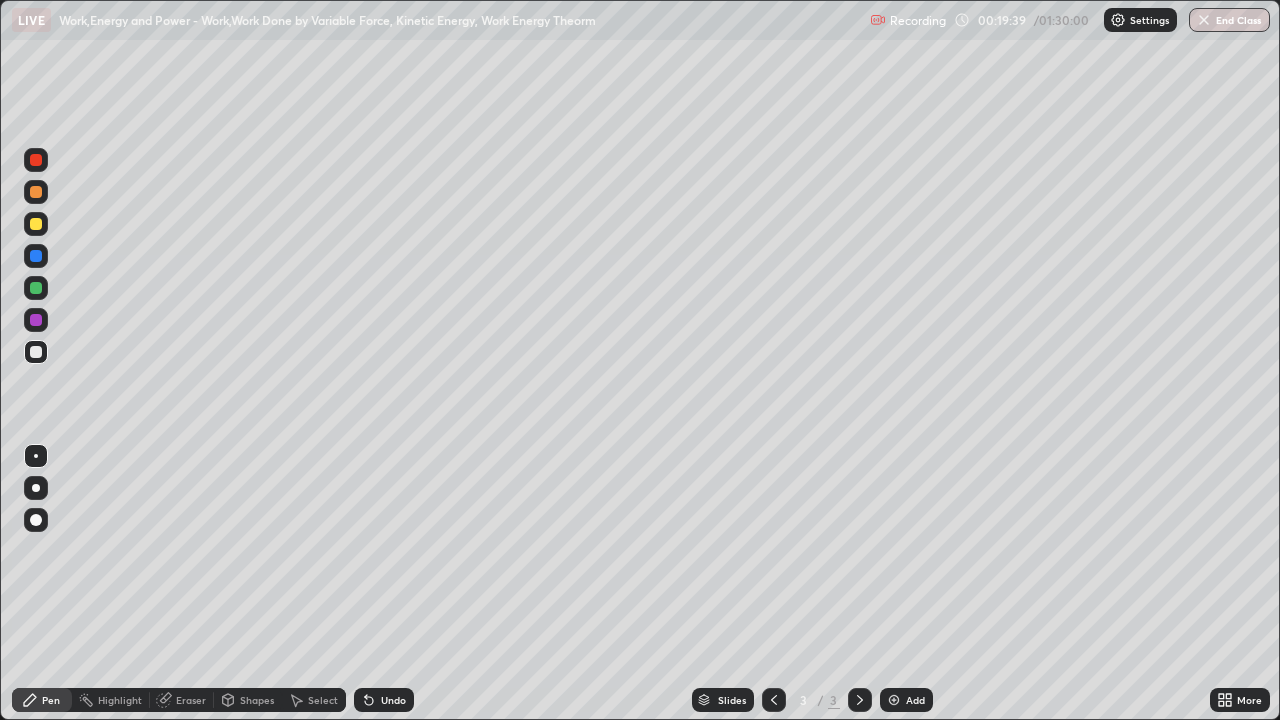 click at bounding box center (36, 288) 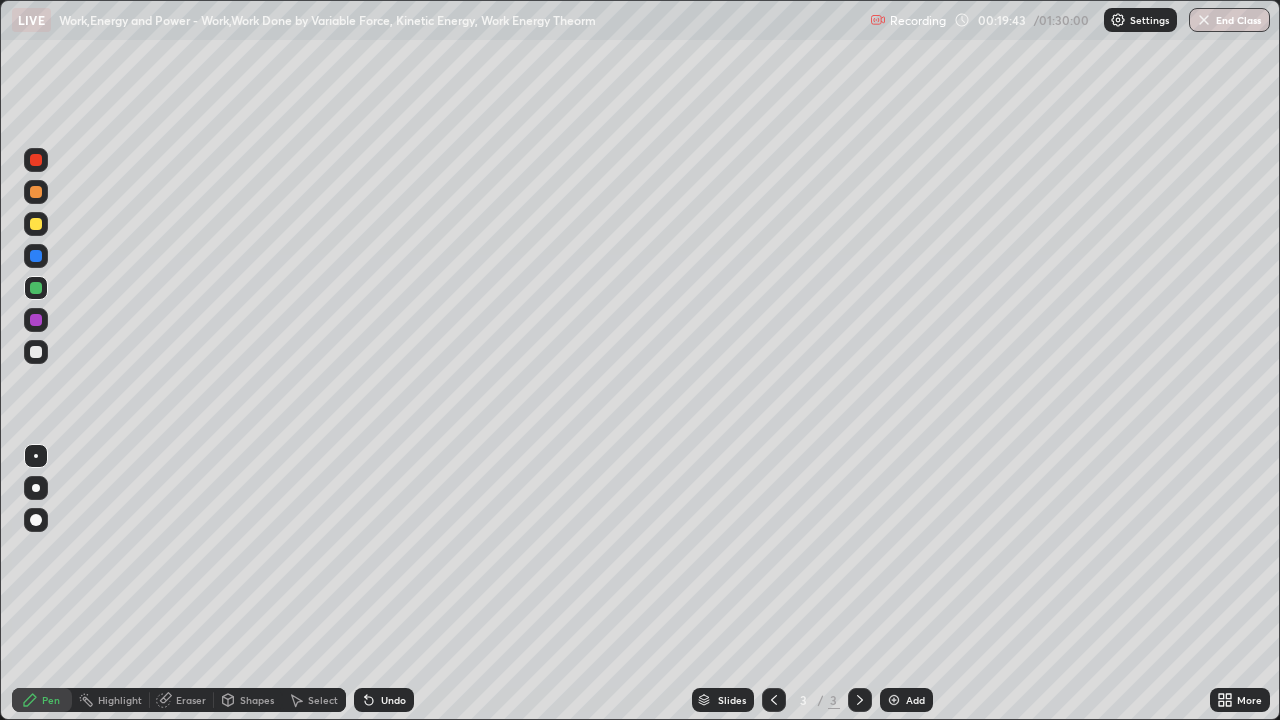 click on "Undo" at bounding box center (393, 700) 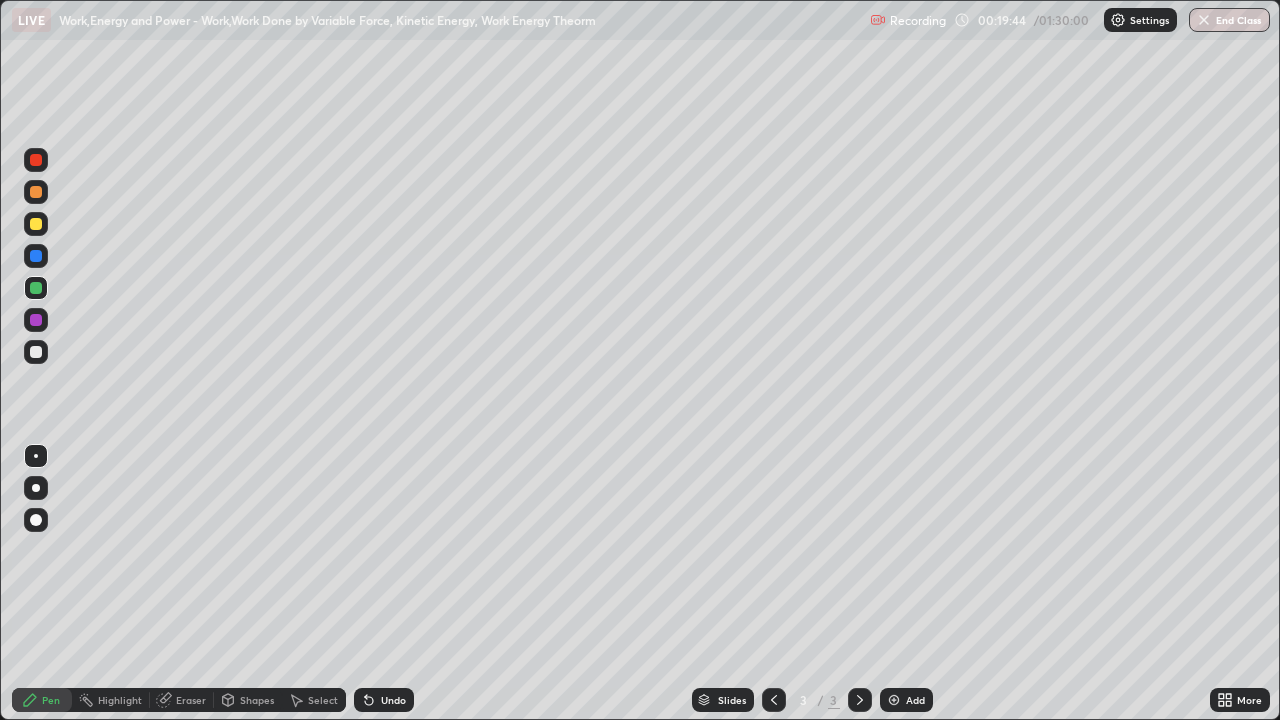 click at bounding box center [36, 352] 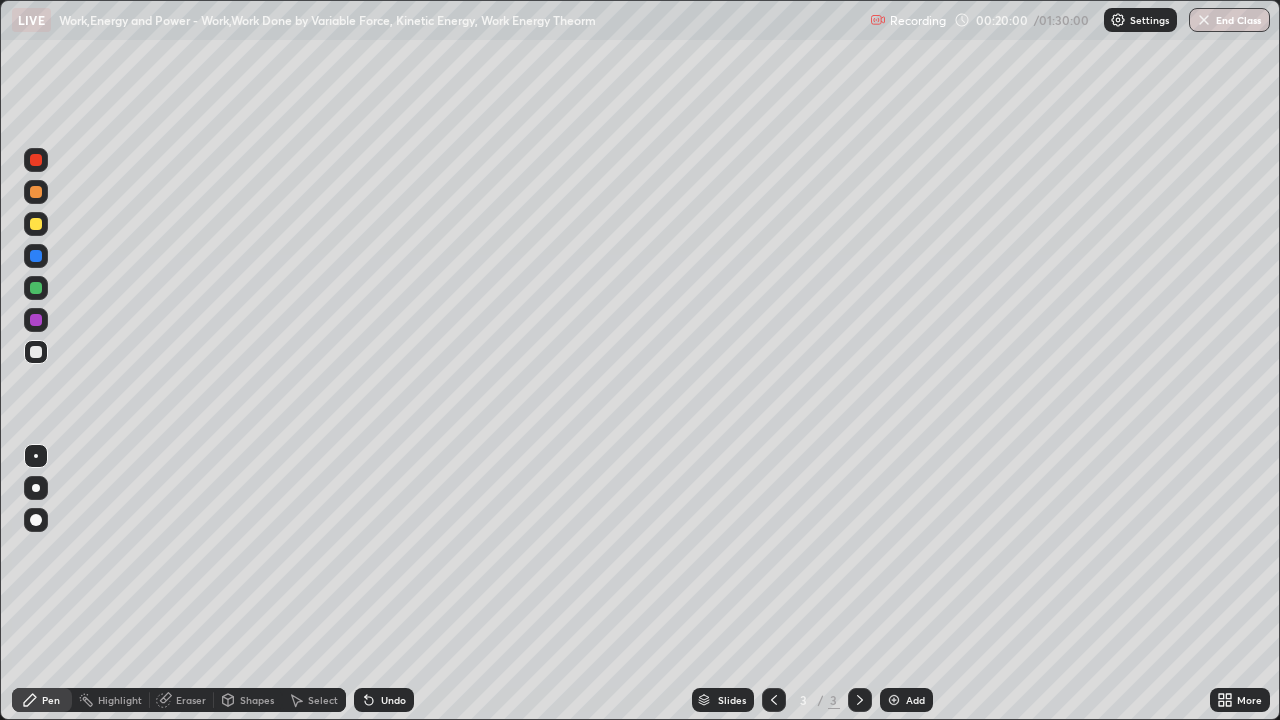 click at bounding box center (36, 320) 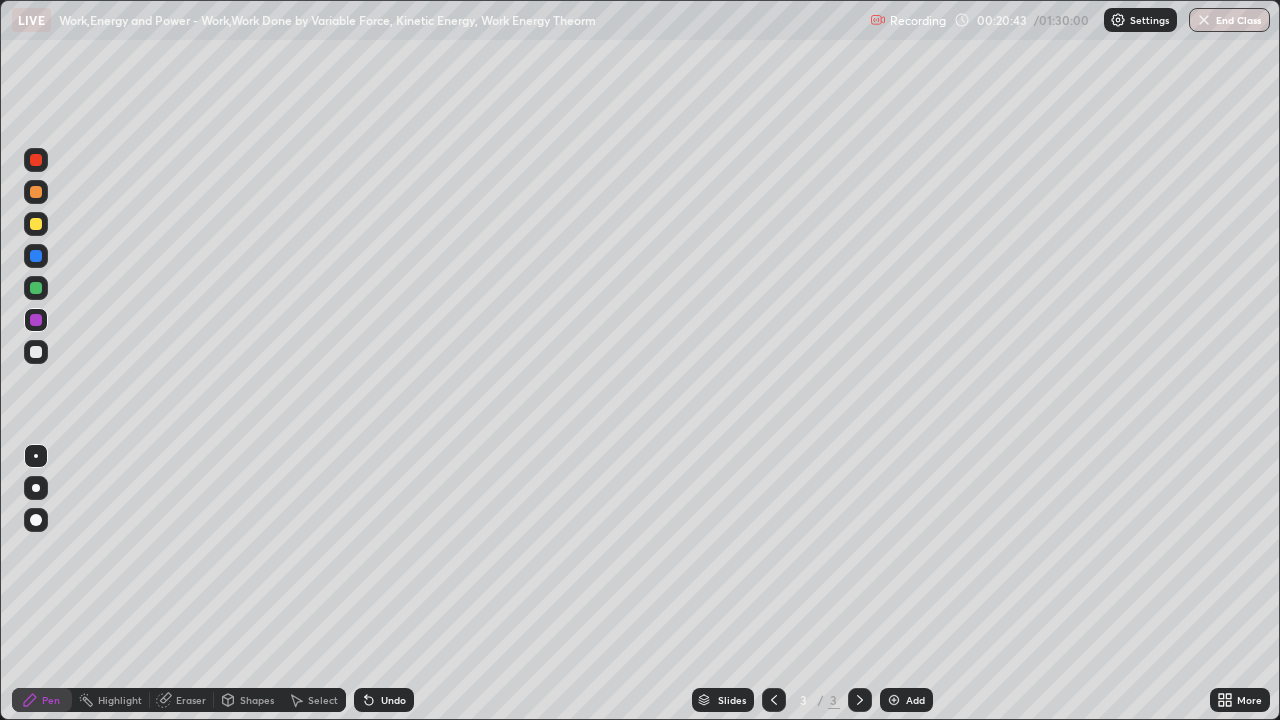 click on "Undo" at bounding box center [393, 700] 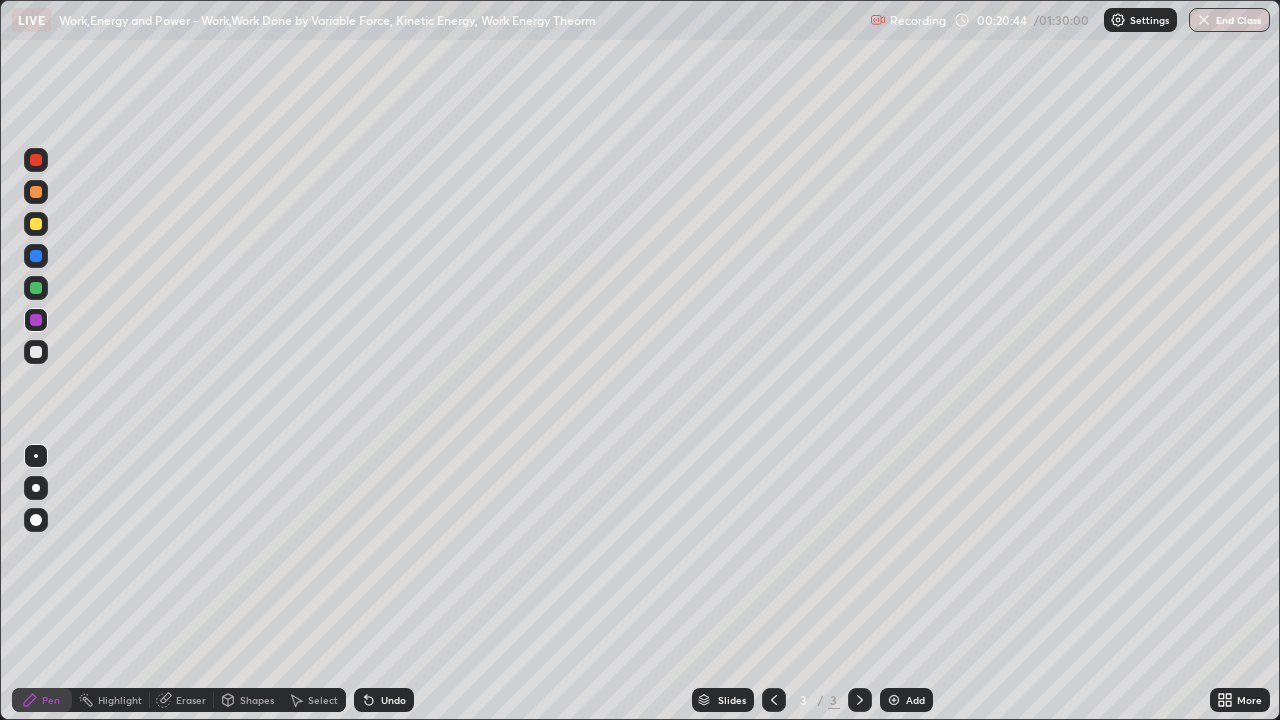 click at bounding box center (36, 352) 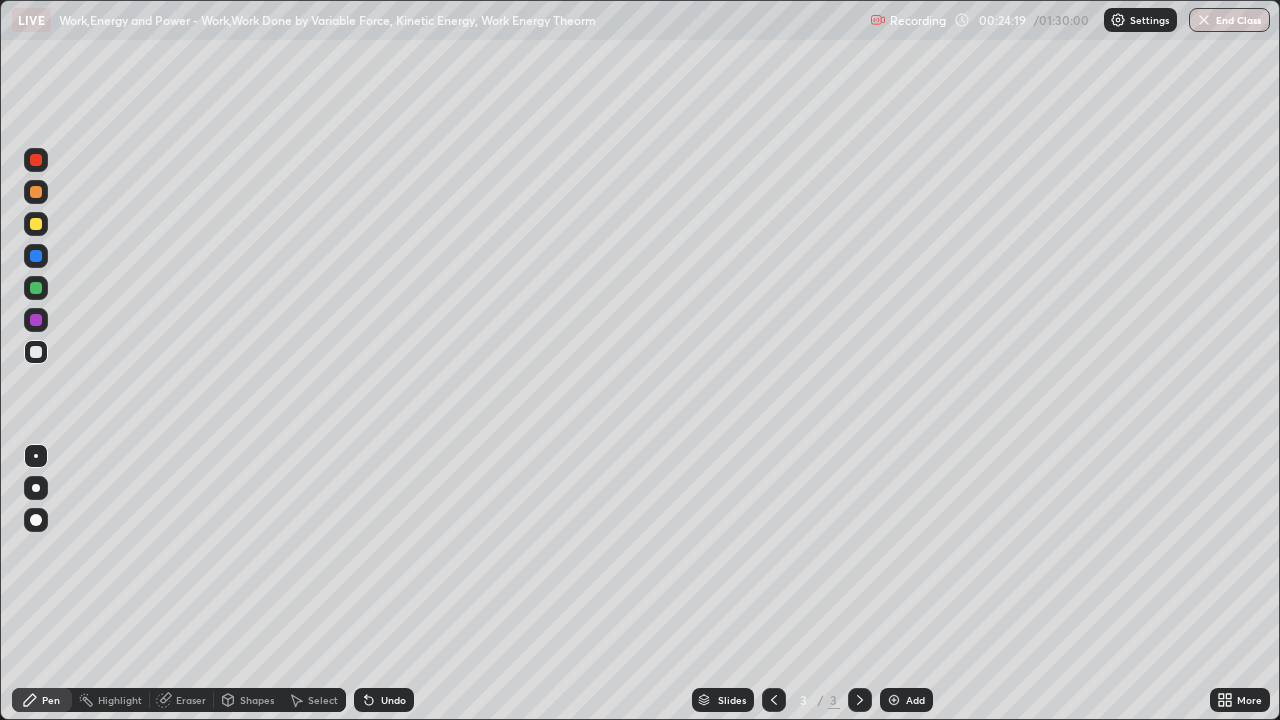 click at bounding box center (36, 160) 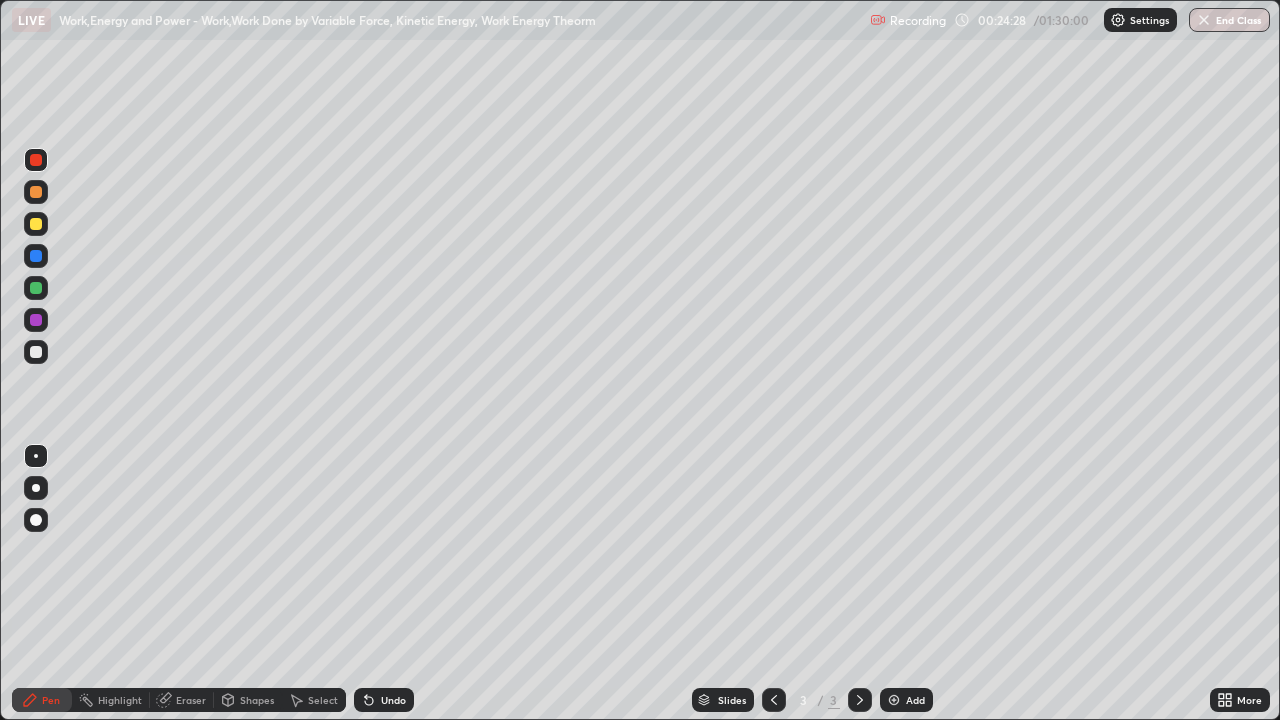 click on "Undo" at bounding box center (393, 700) 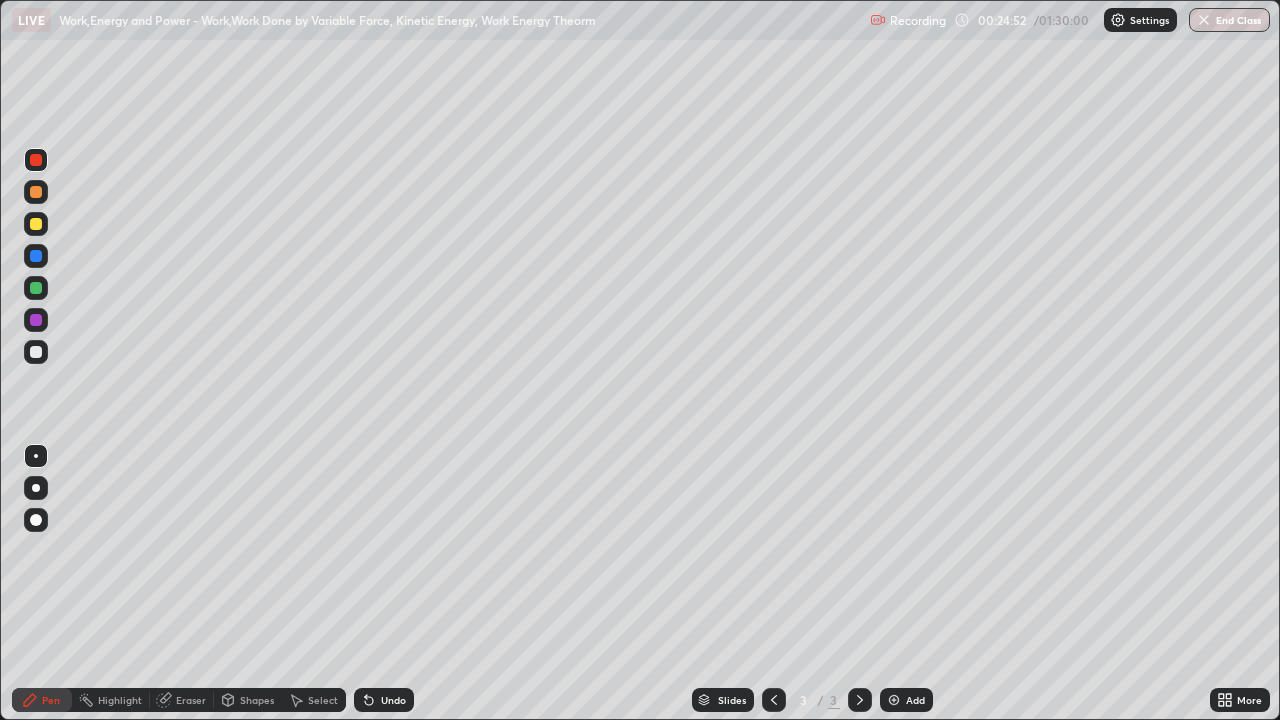 click on "Select" at bounding box center [323, 700] 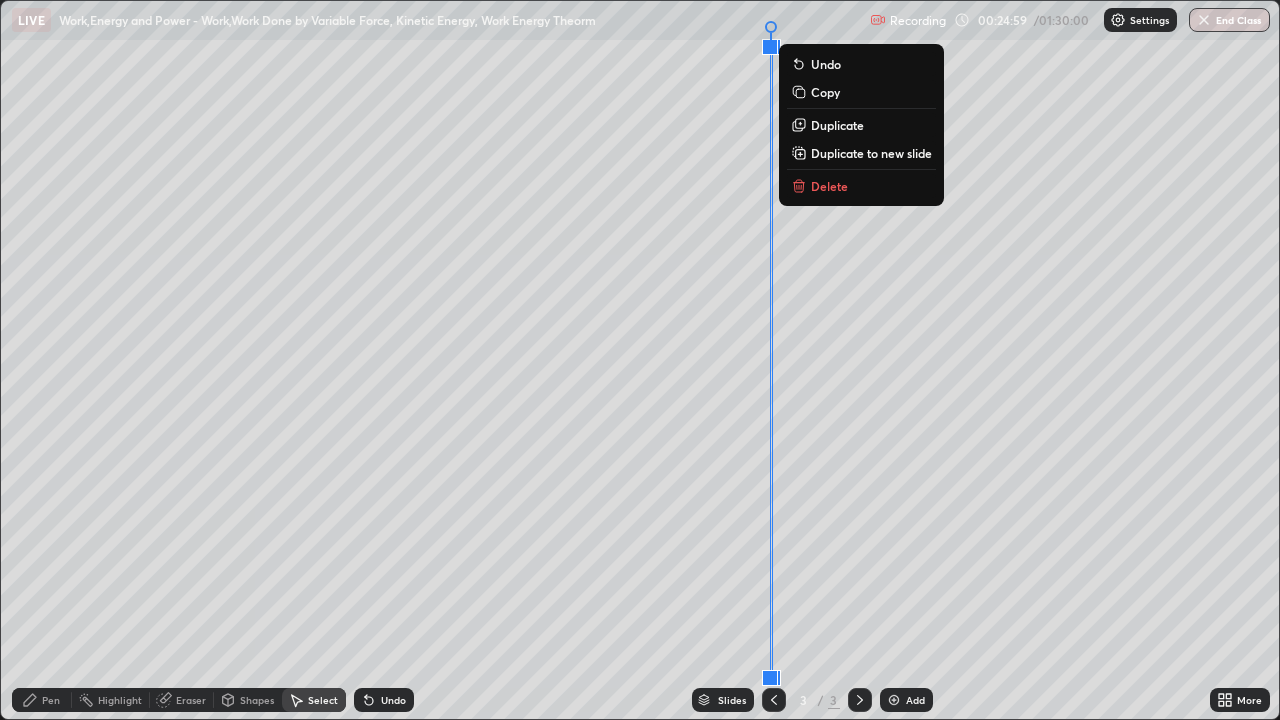 click on "0 ° Undo Copy Duplicate Duplicate to new slide Delete" at bounding box center (640, 360) 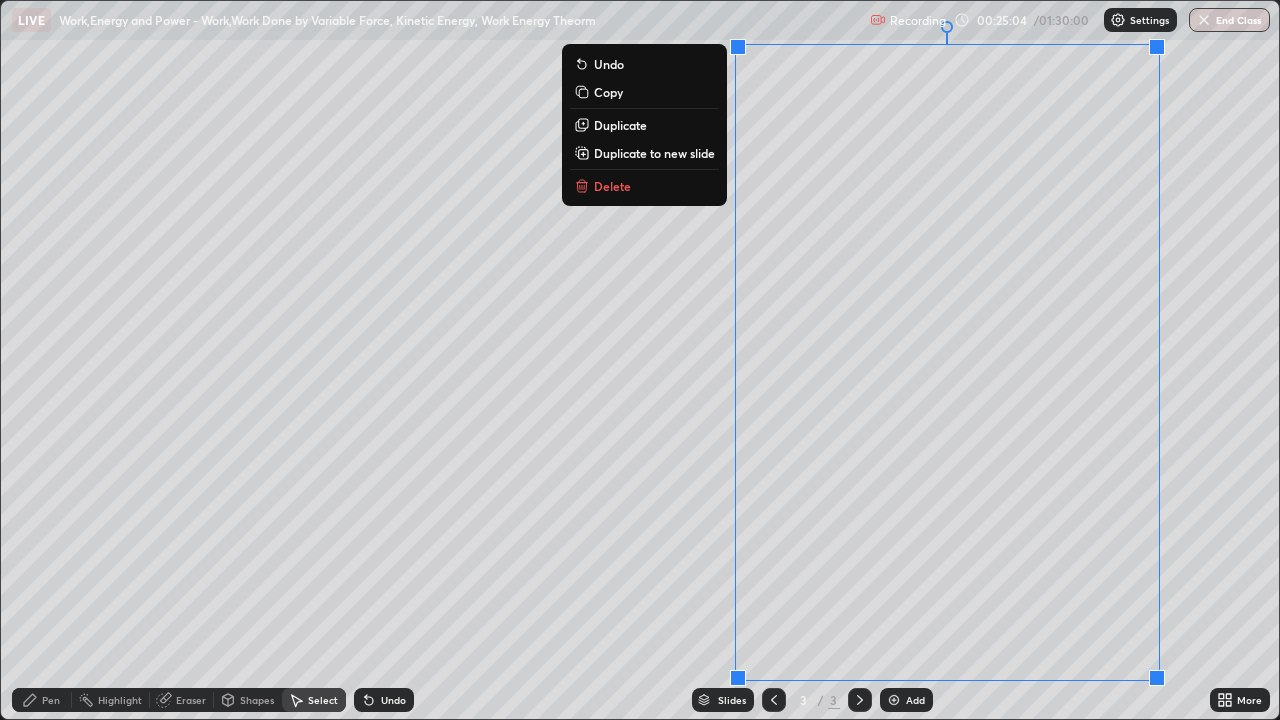 click on "Duplicate to new slide" at bounding box center [654, 153] 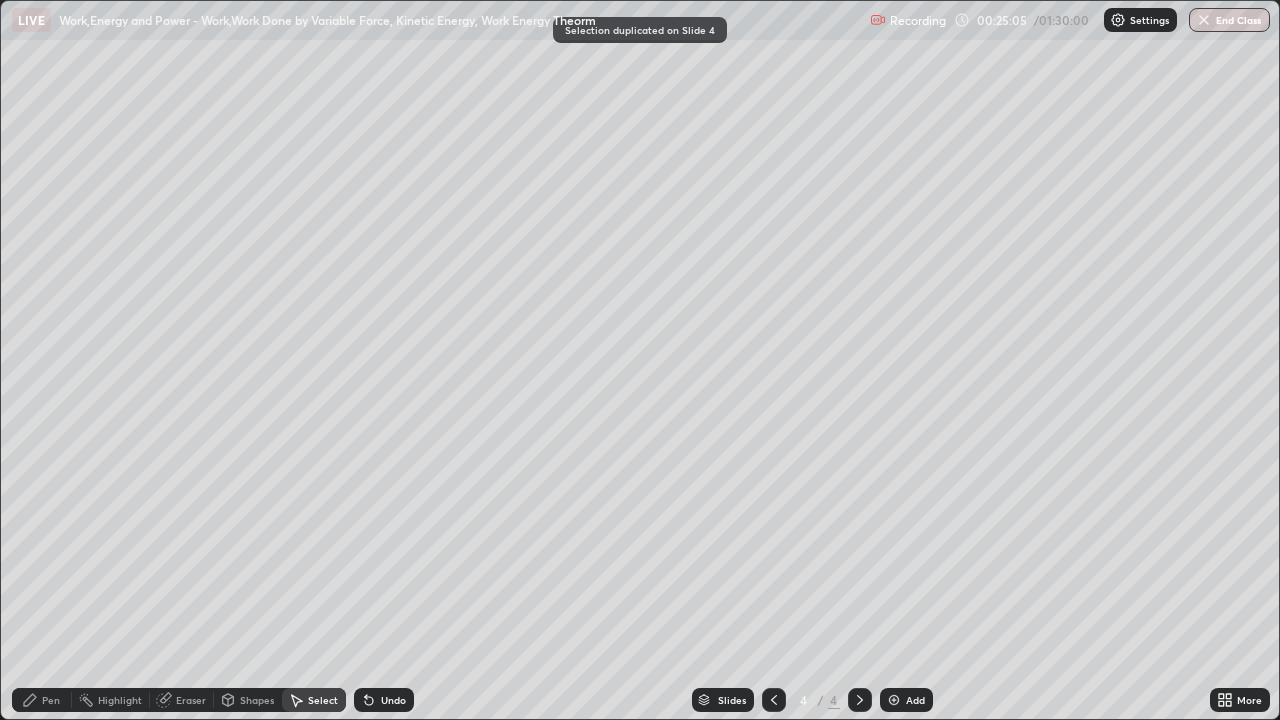 click on "Pen" at bounding box center [51, 700] 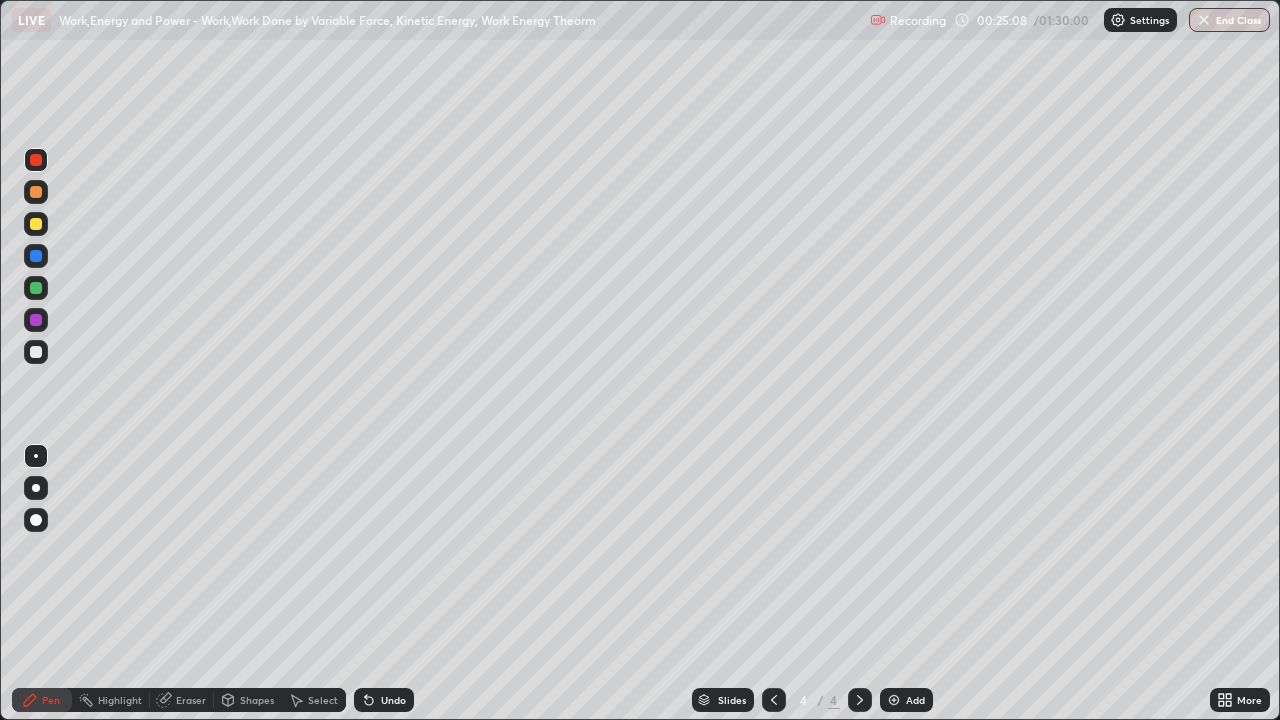 click on "Shapes" at bounding box center [257, 700] 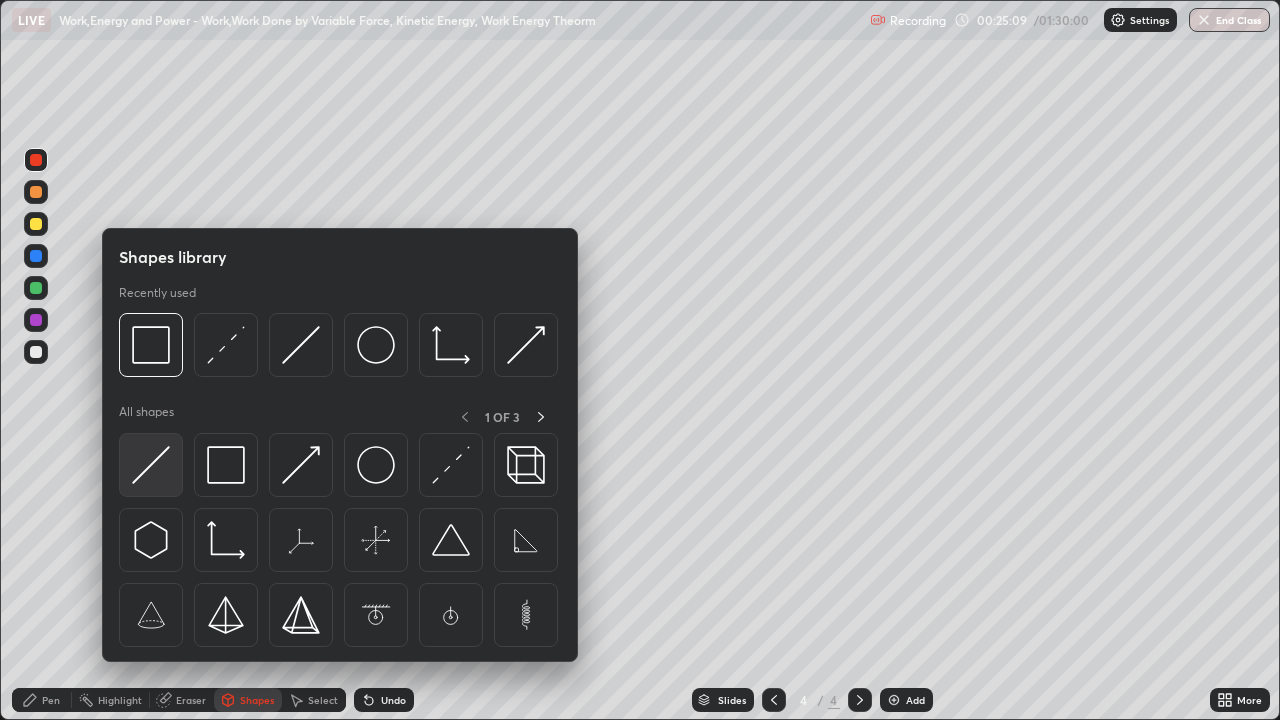 click at bounding box center [151, 465] 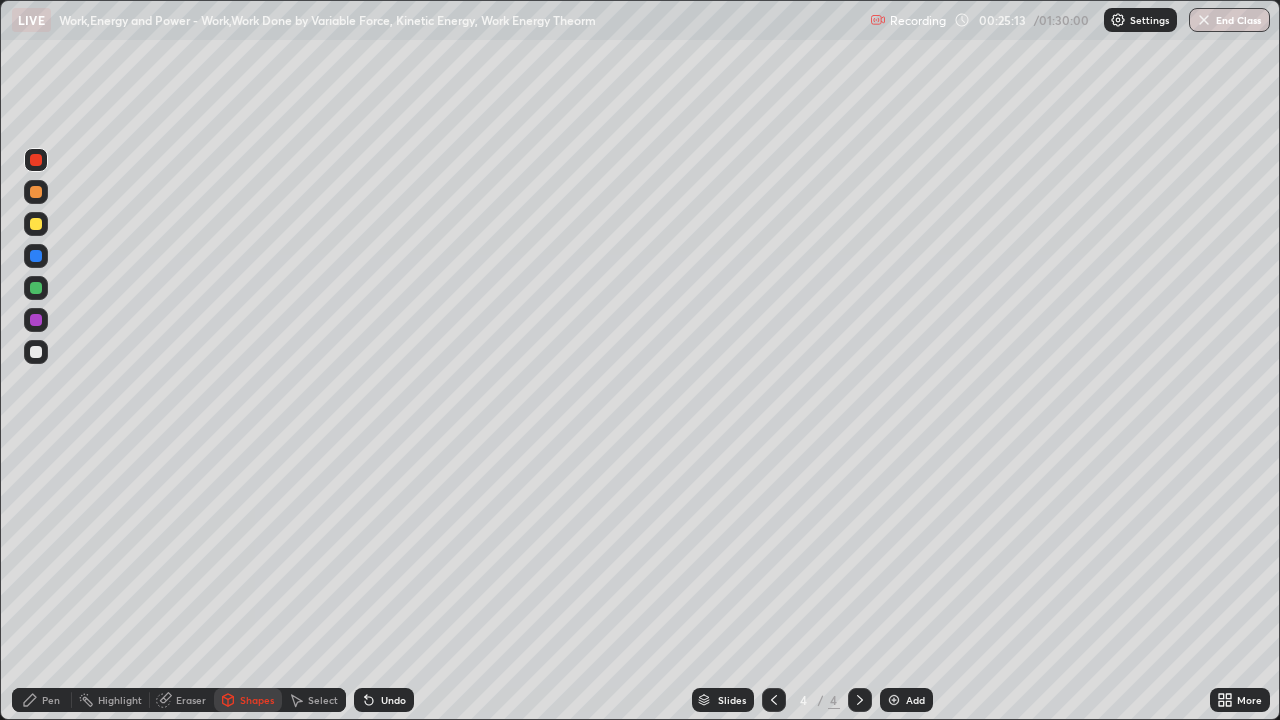 click at bounding box center (36, 192) 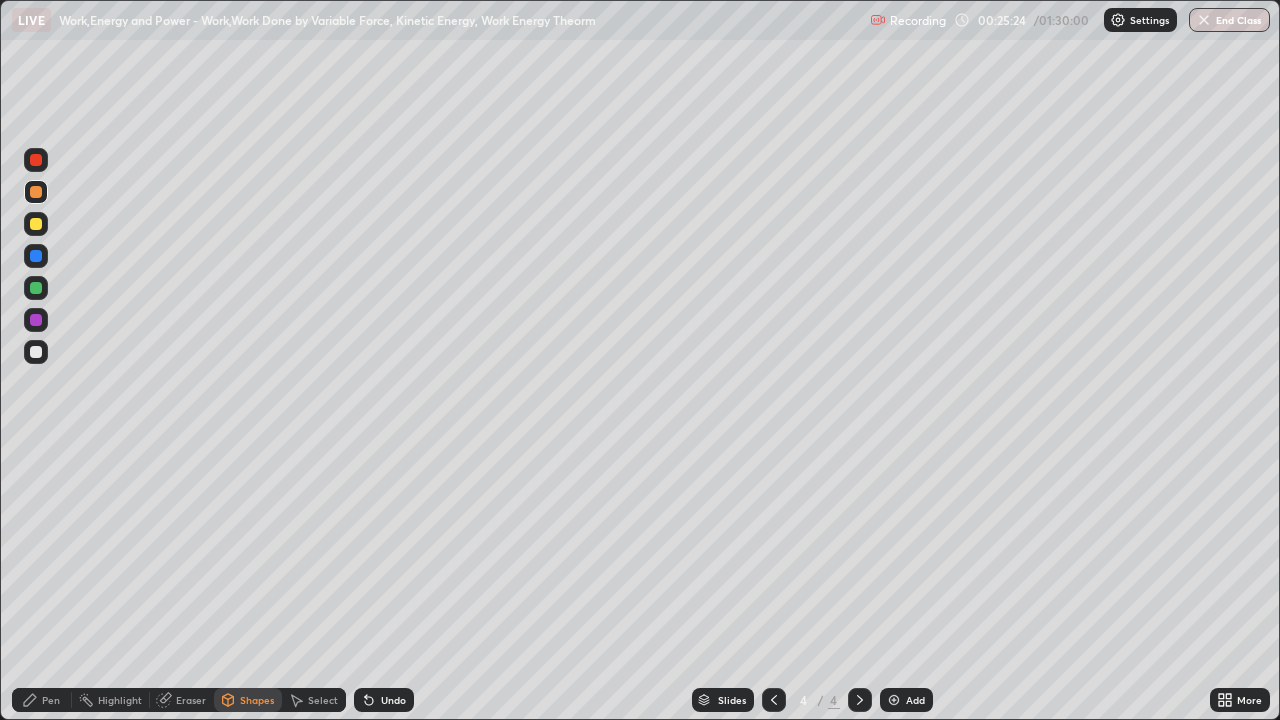 click on "Pen" at bounding box center (51, 700) 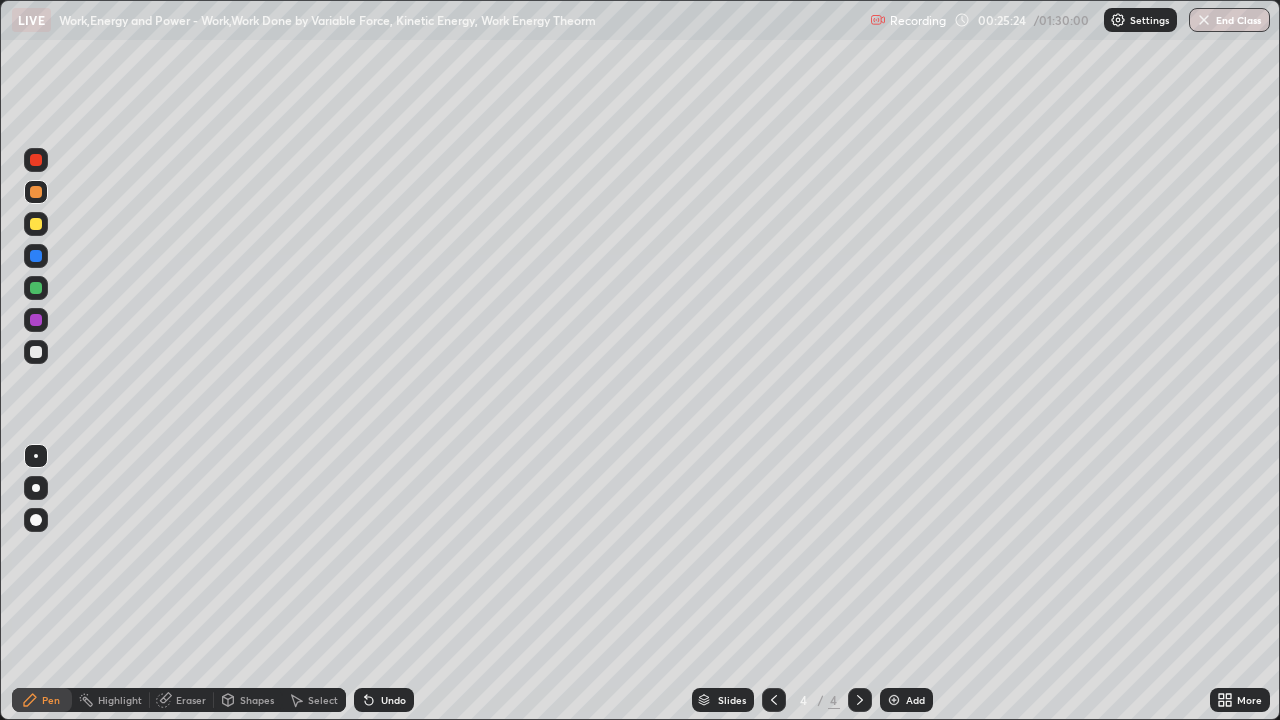 click at bounding box center (36, 352) 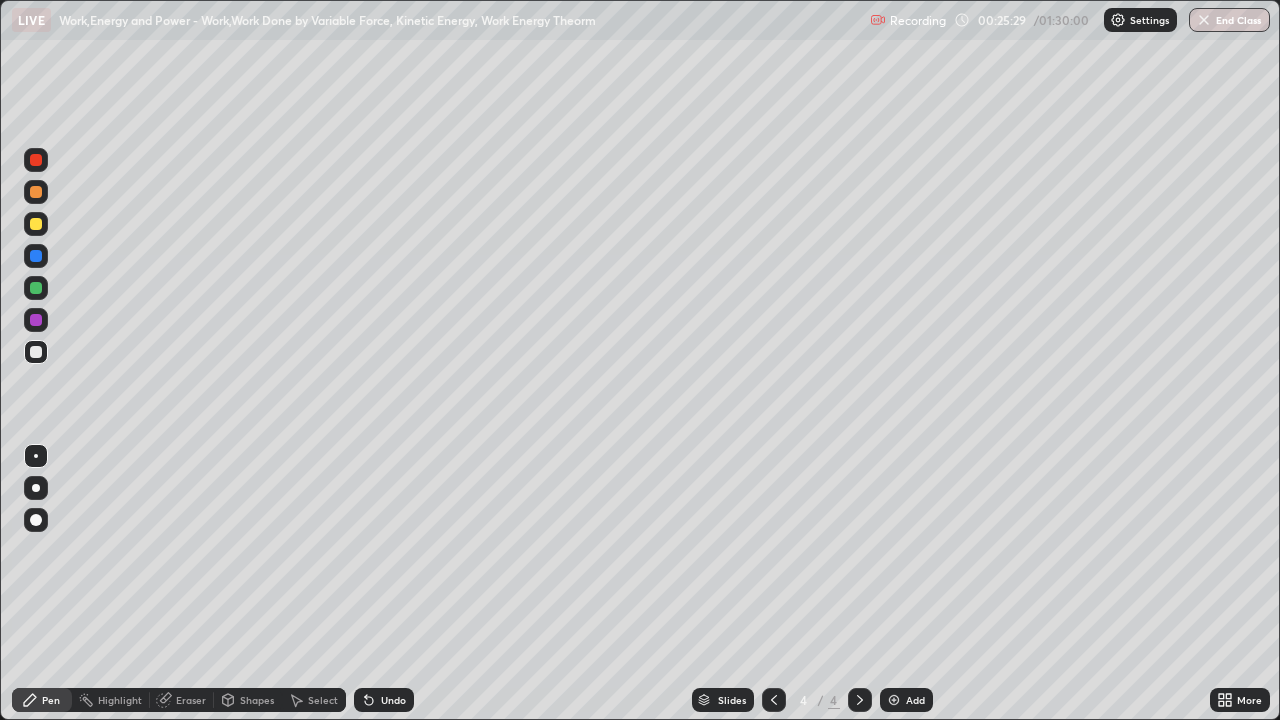click on "Shapes" at bounding box center (257, 700) 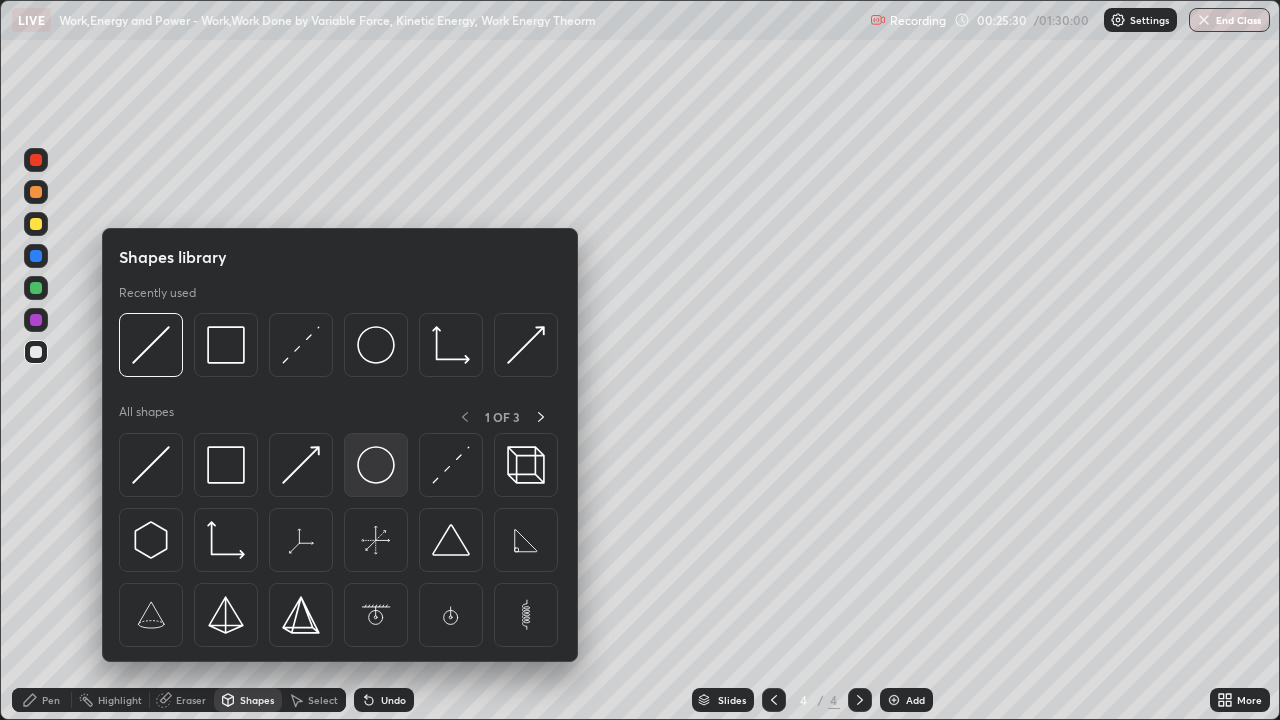 click at bounding box center [376, 465] 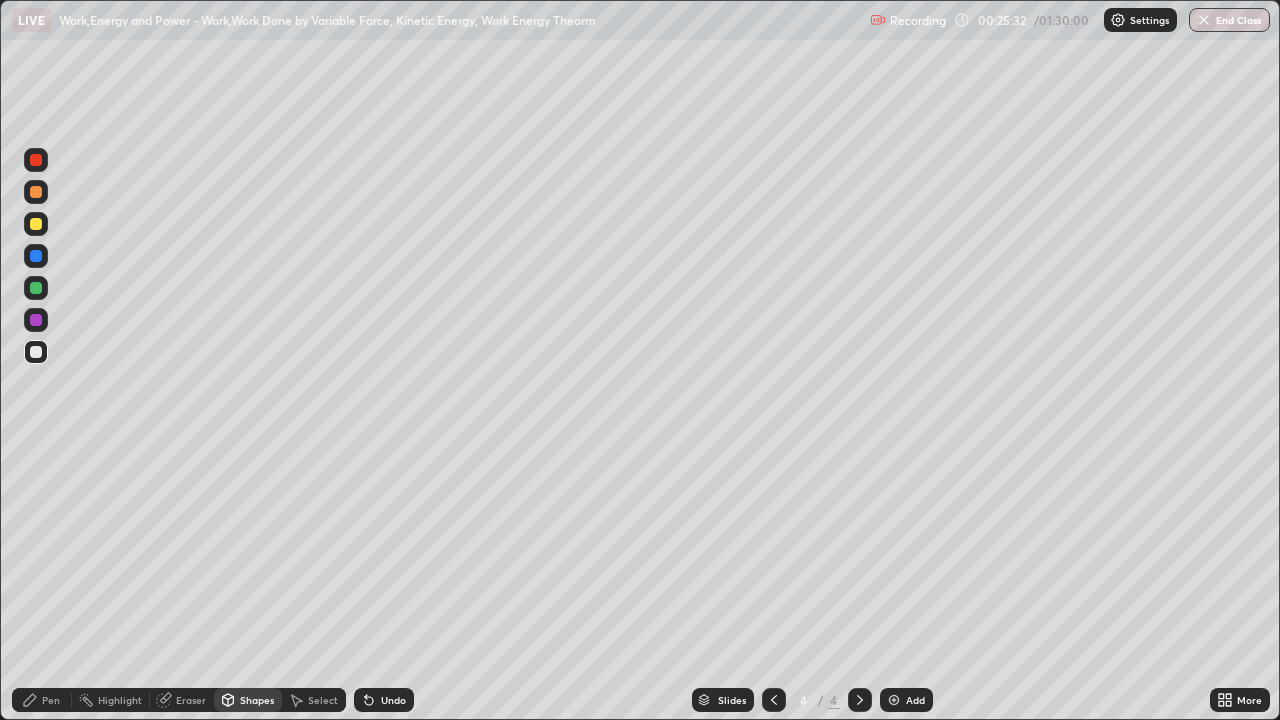 click at bounding box center (36, 256) 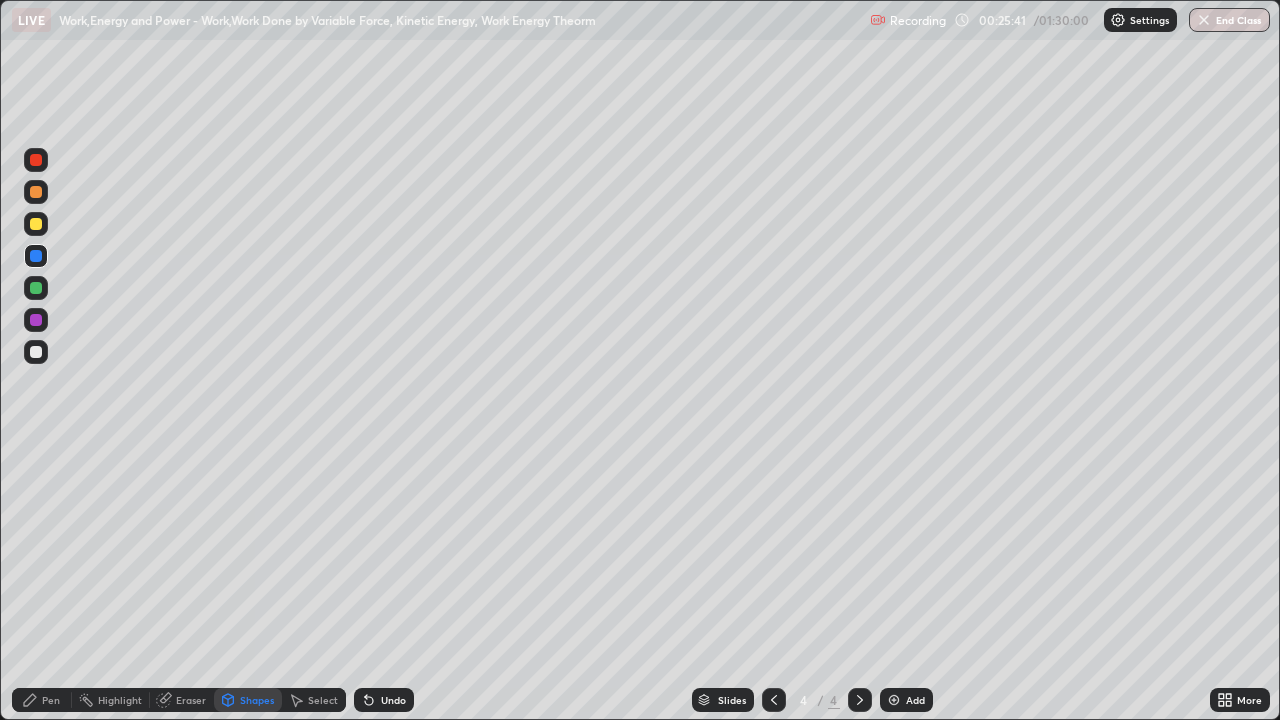 click on "Undo" at bounding box center [393, 700] 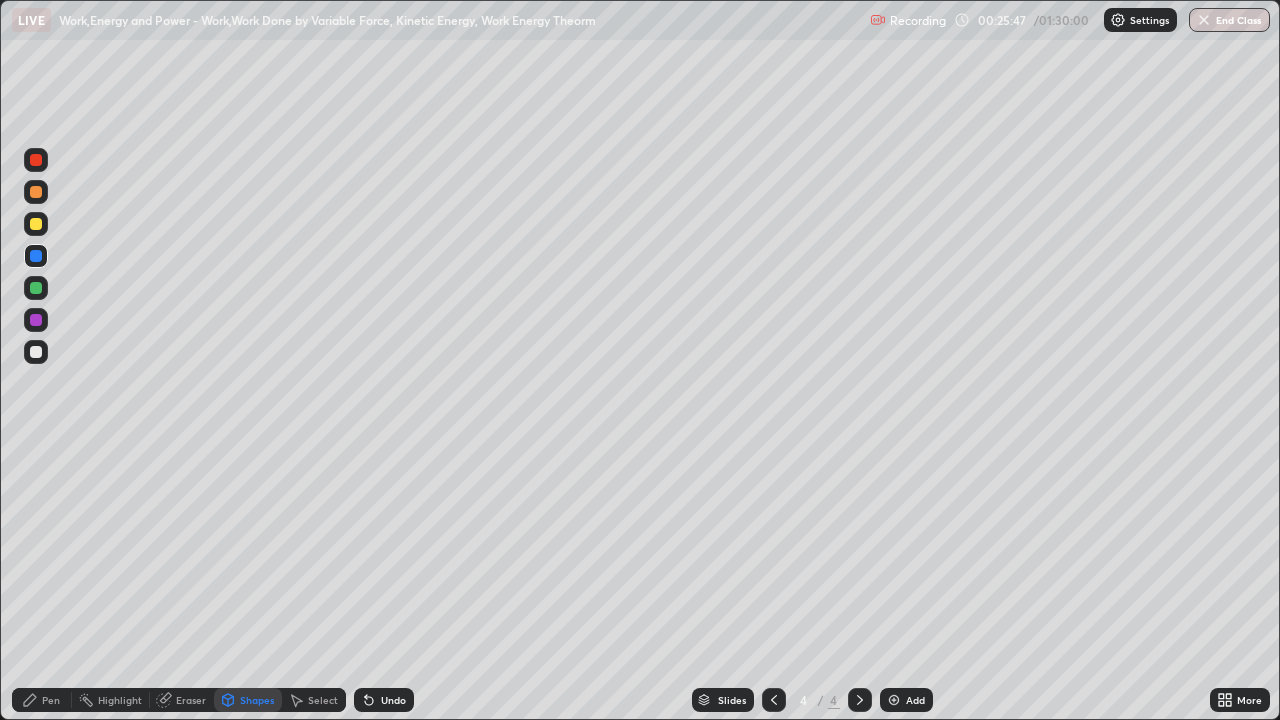 click on "Pen" at bounding box center [42, 700] 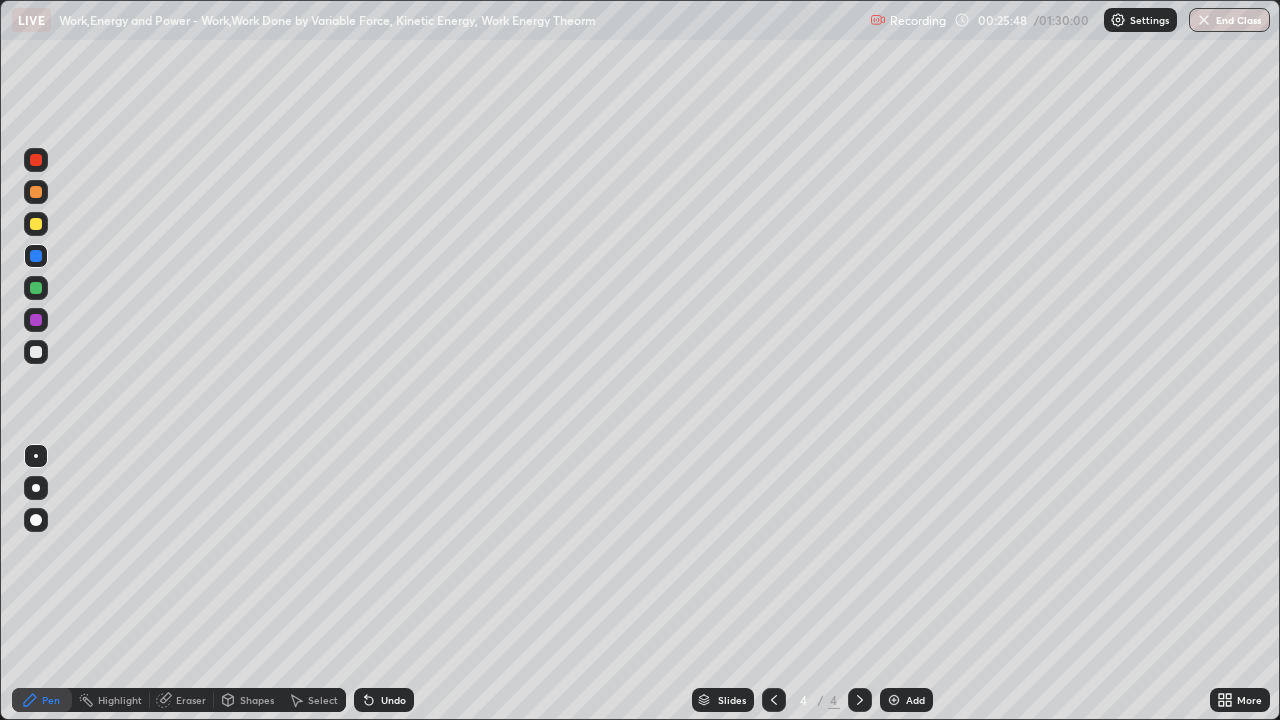 click at bounding box center (36, 352) 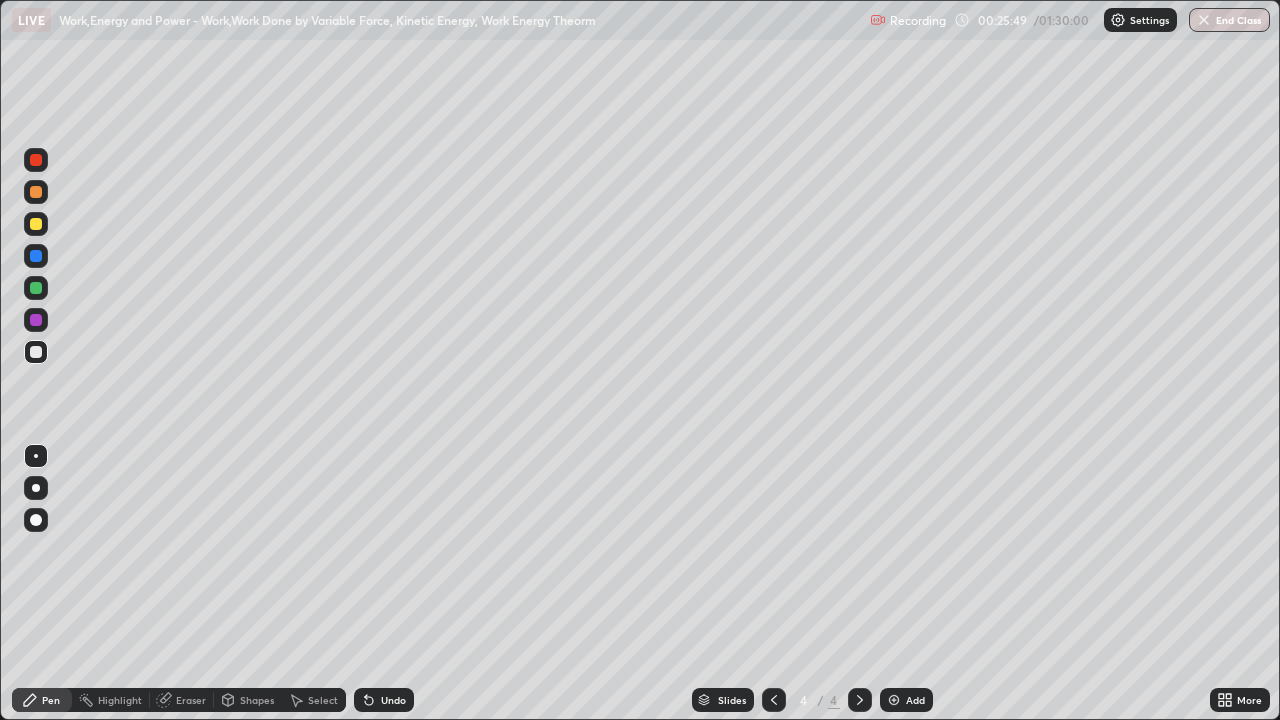 click on "Shapes" at bounding box center [248, 700] 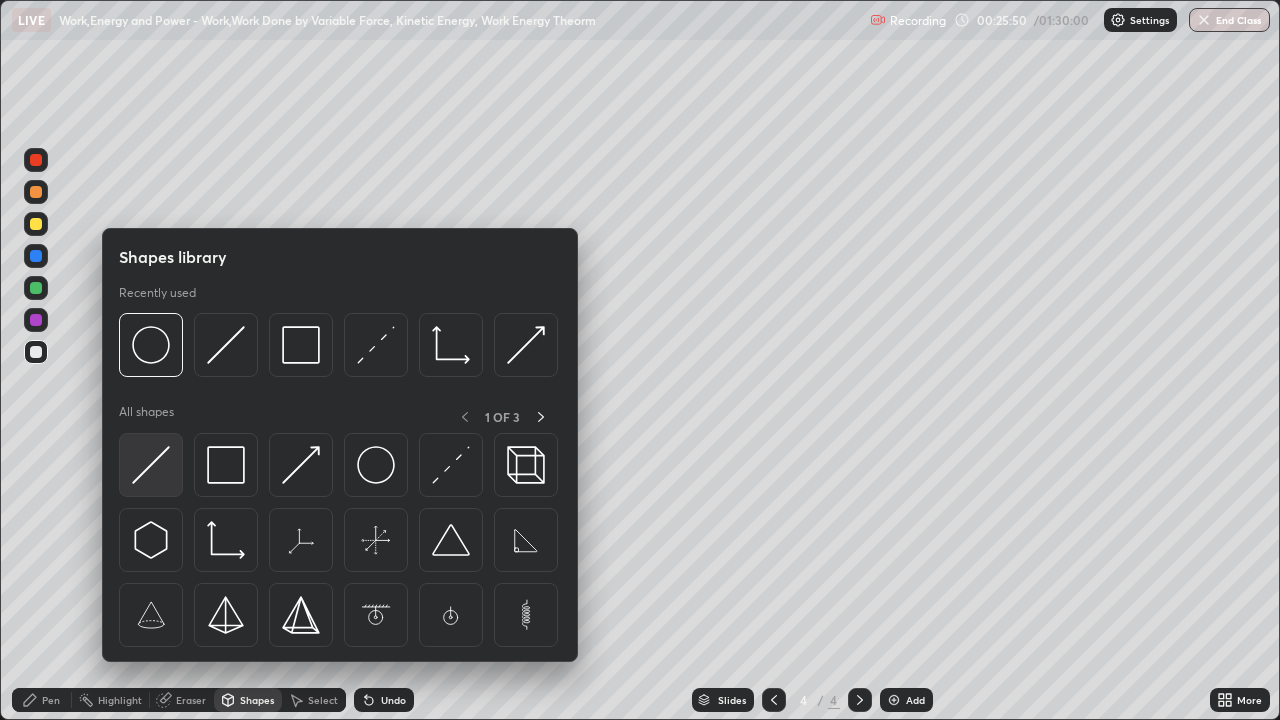 click at bounding box center [151, 465] 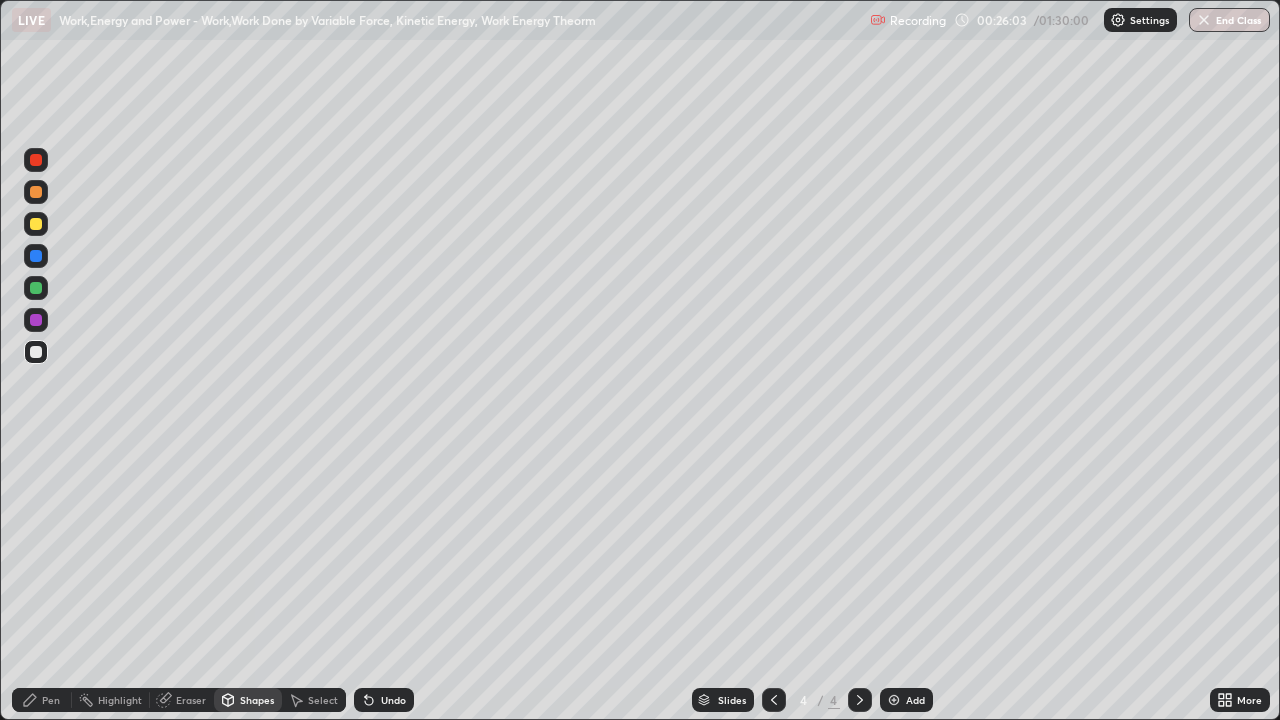 click on "Select" at bounding box center (323, 700) 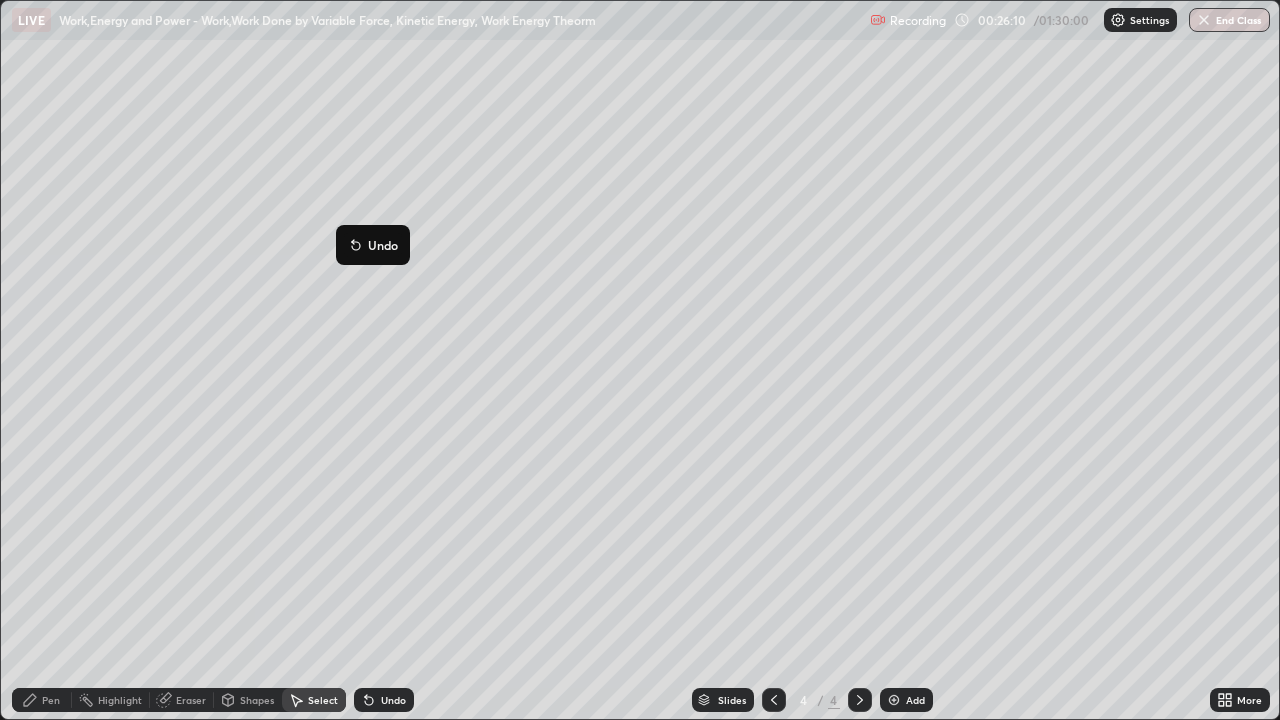 click on "Shapes" at bounding box center [257, 700] 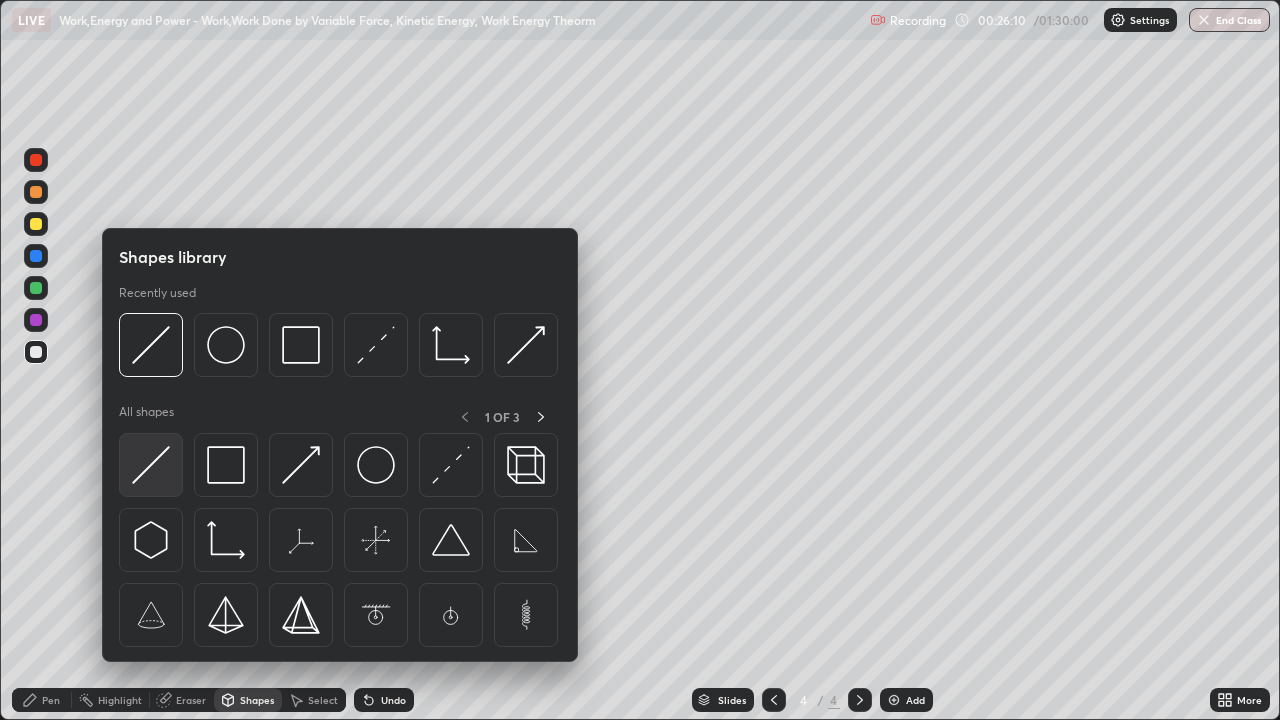 click at bounding box center (151, 465) 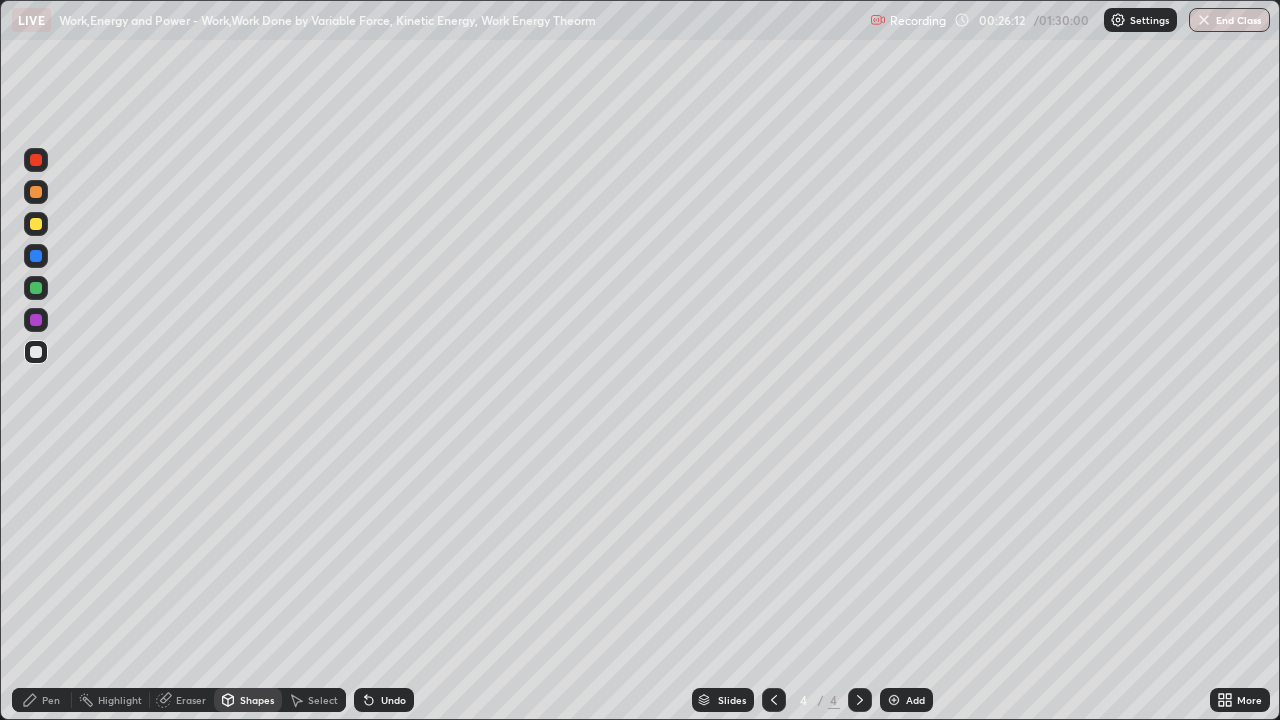 click at bounding box center (36, 352) 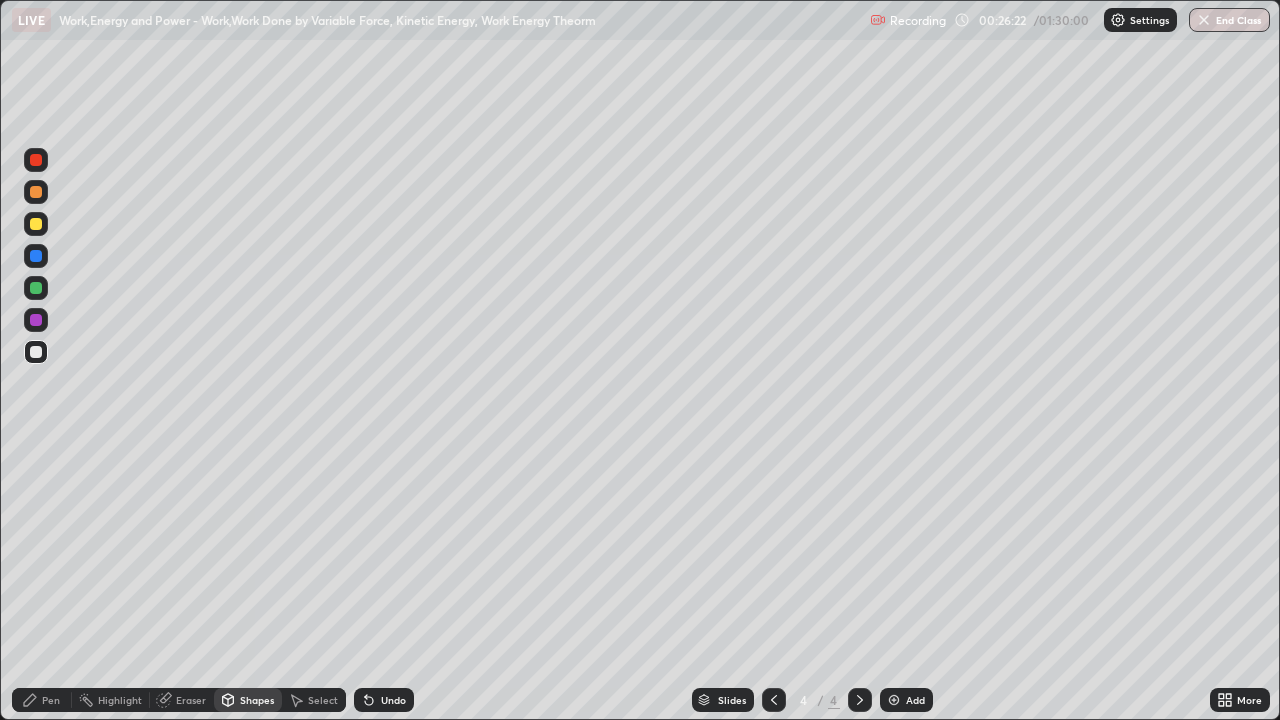 click at bounding box center [36, 320] 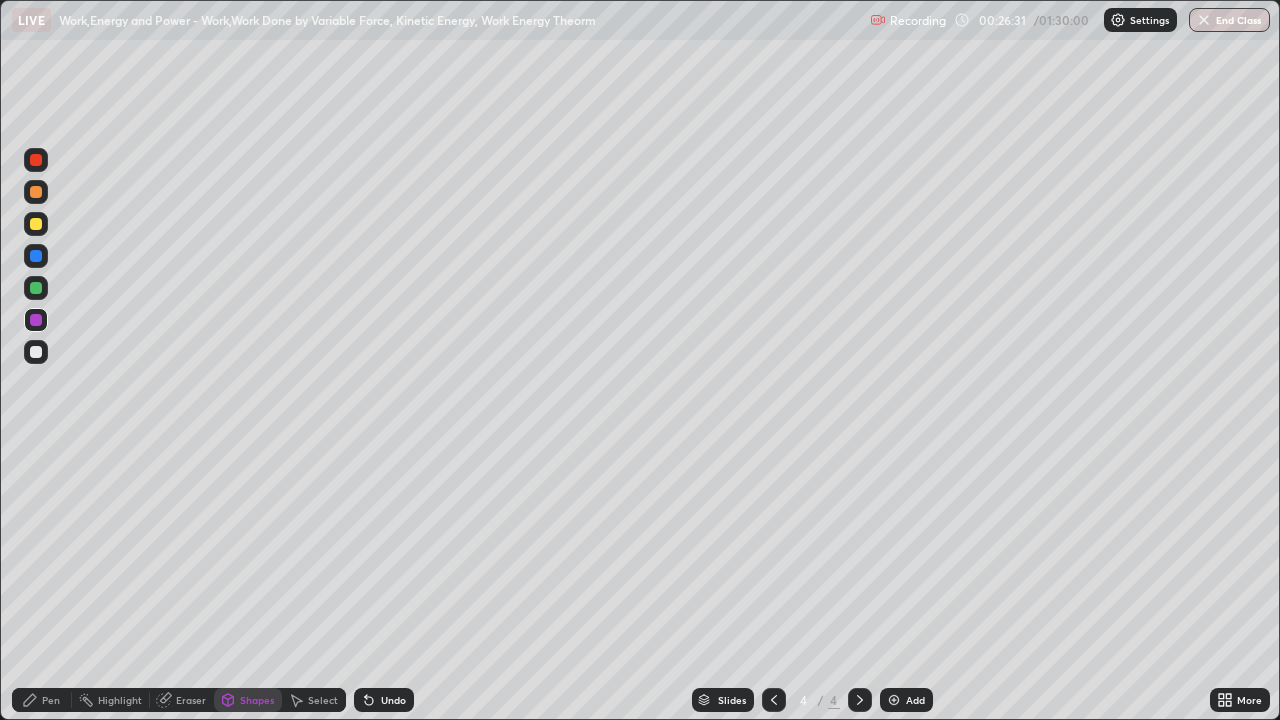 click at bounding box center [36, 288] 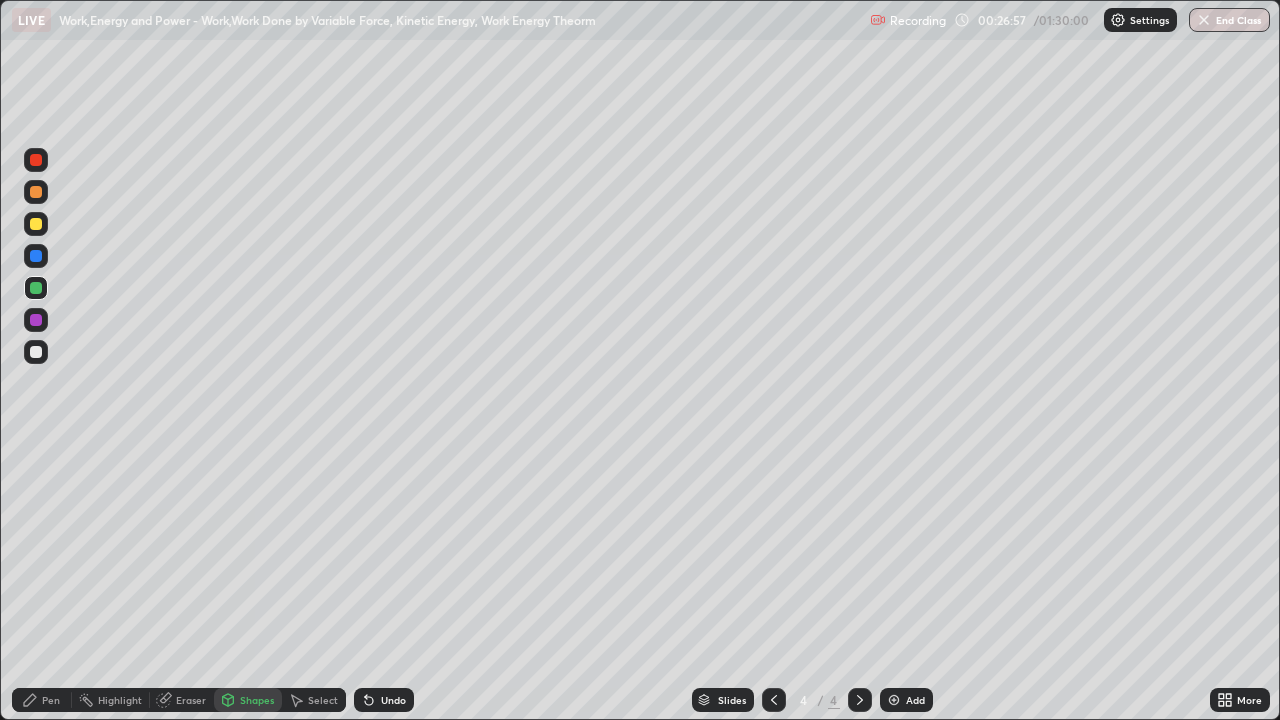click on "Select" at bounding box center (323, 700) 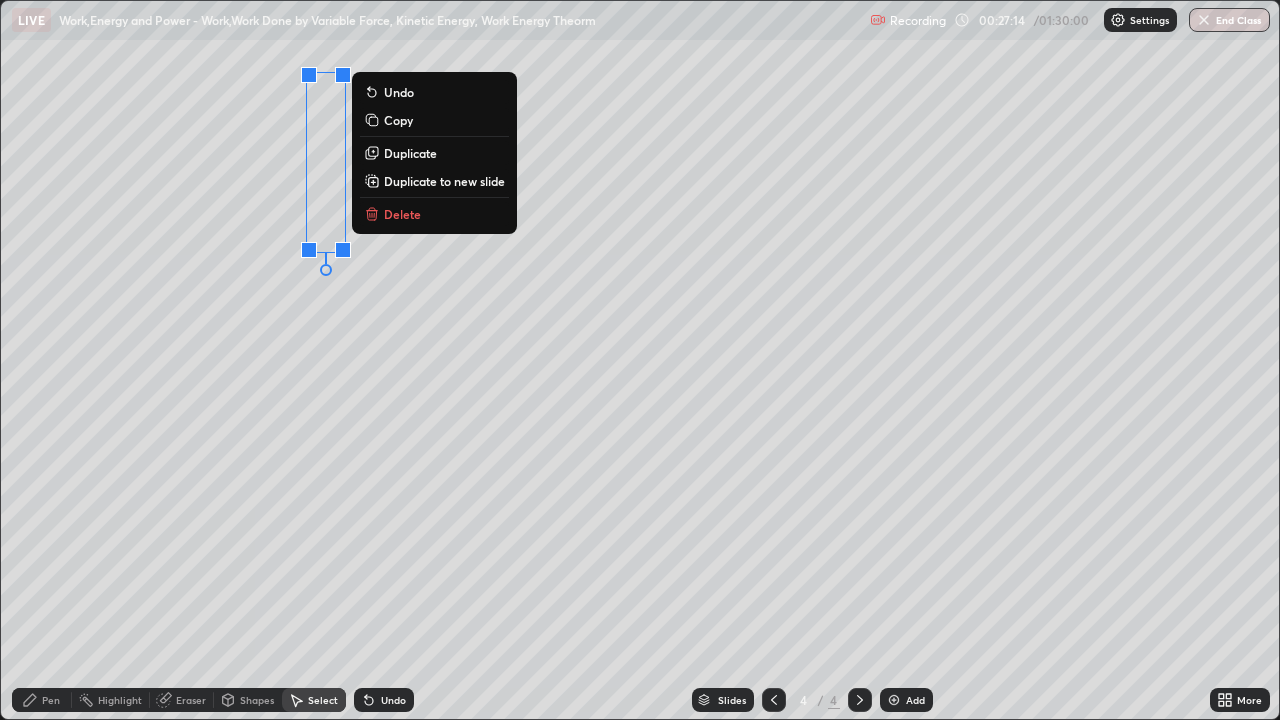 click on "Pen" at bounding box center (51, 700) 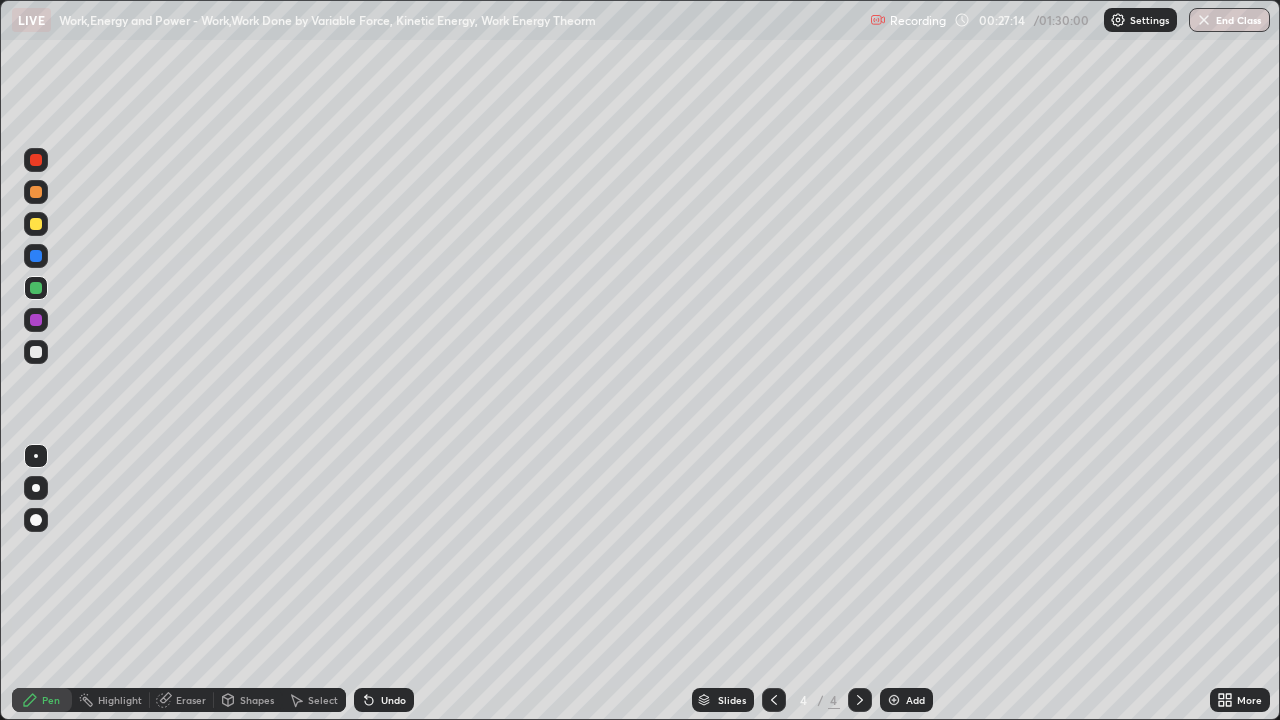 click on "Eraser" at bounding box center [191, 700] 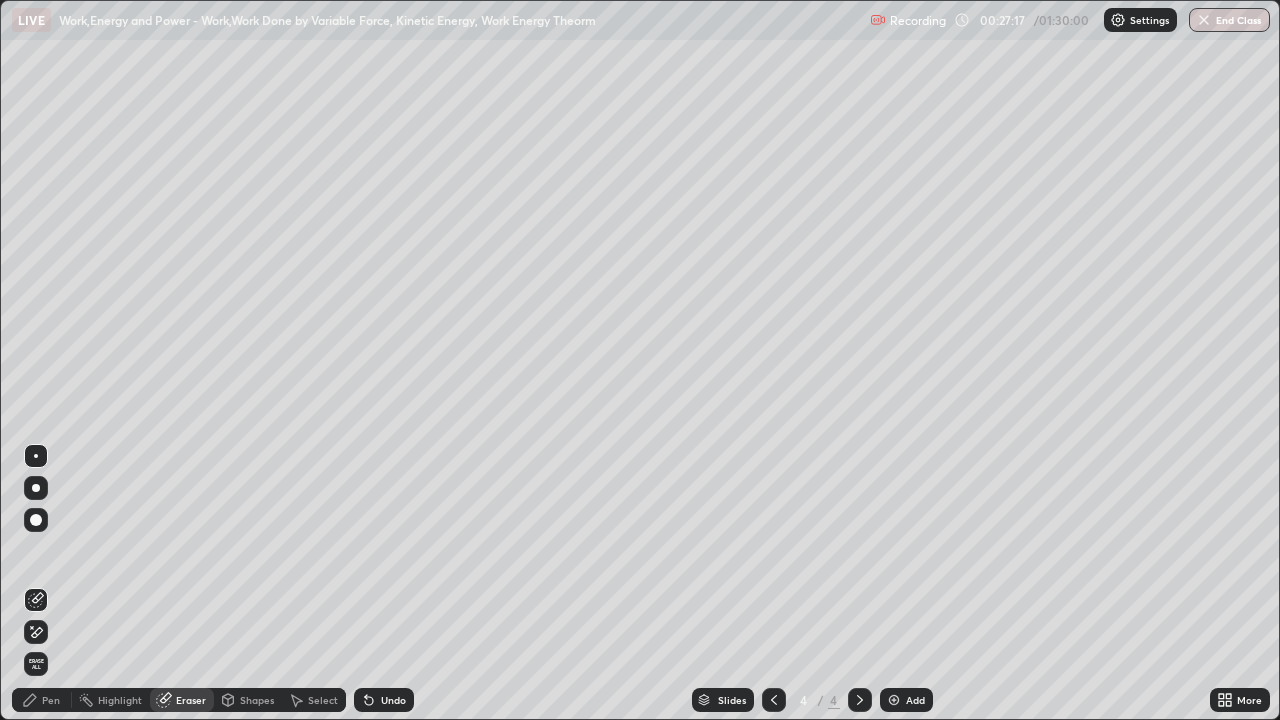 click on "Pen" at bounding box center [42, 700] 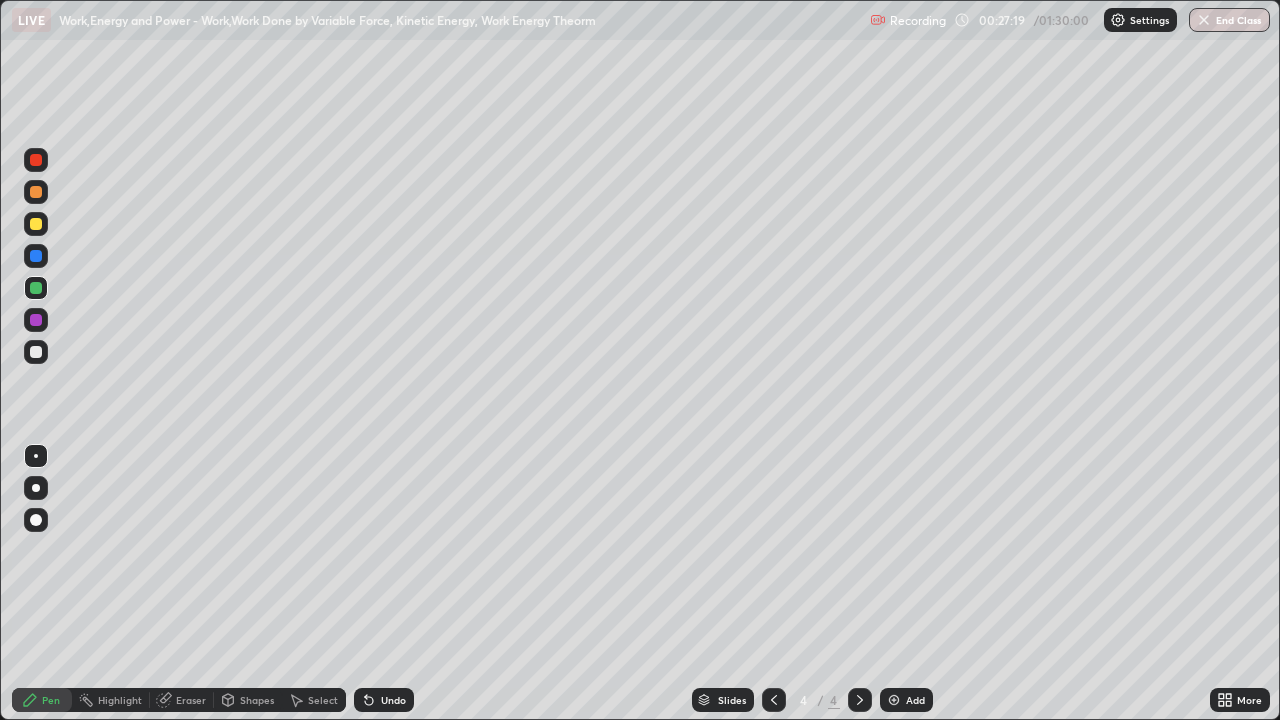click at bounding box center (36, 352) 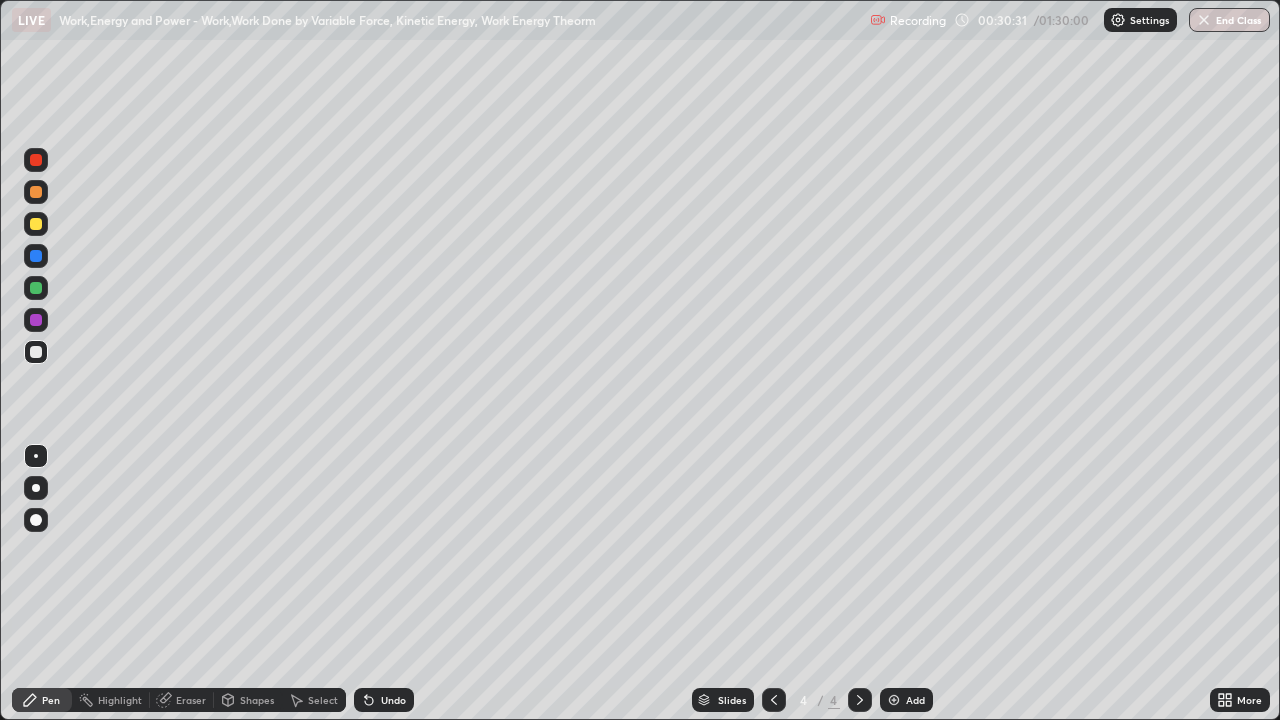 click at bounding box center (36, 288) 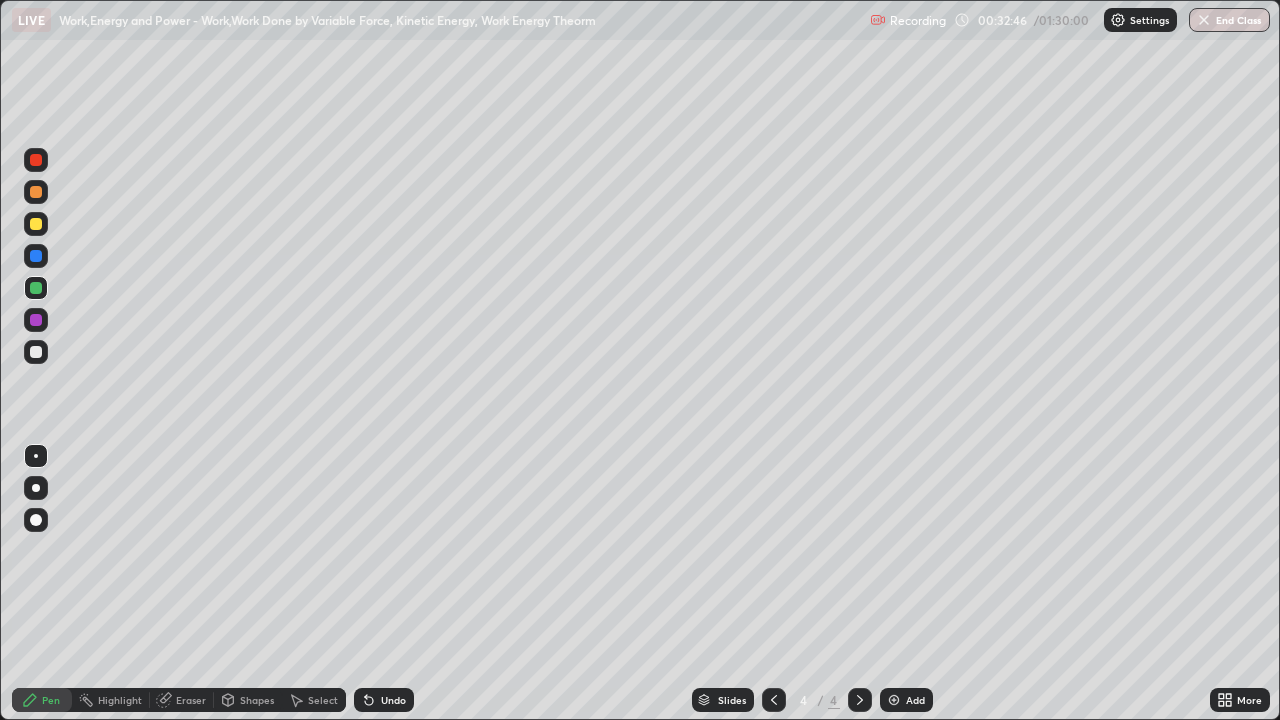 click on "Eraser" at bounding box center (191, 700) 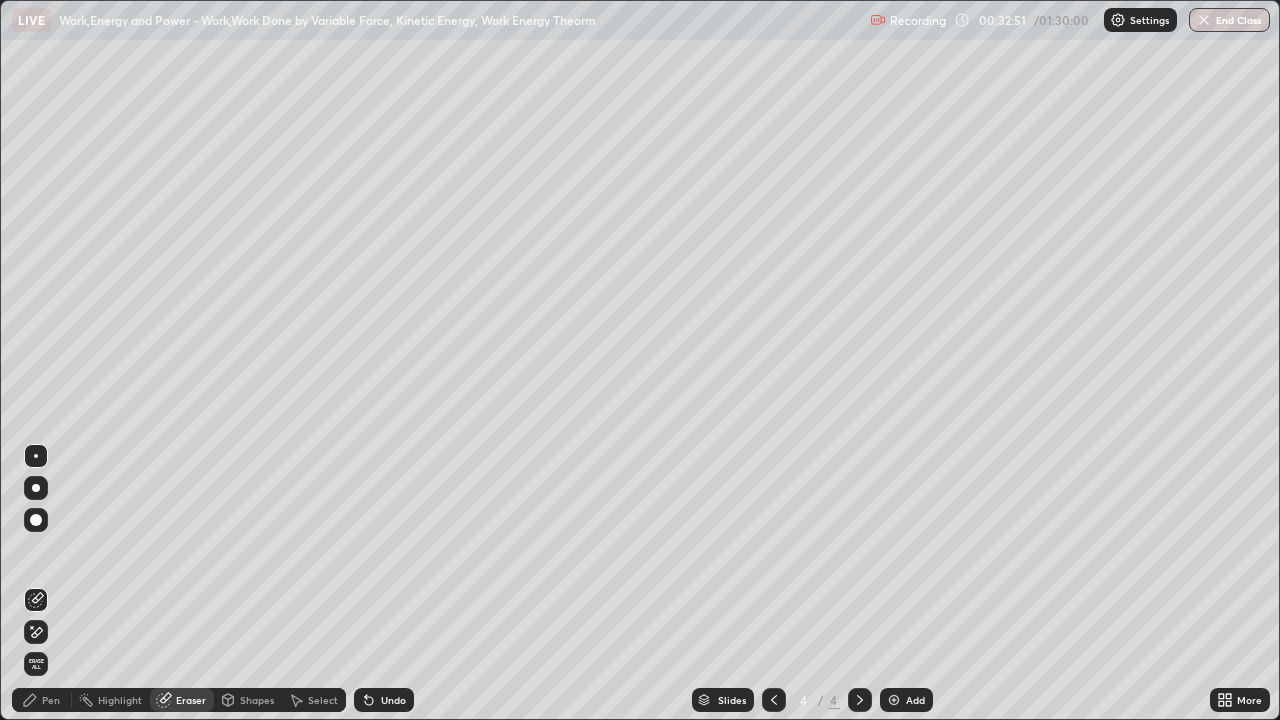 click on "Pen" at bounding box center [51, 700] 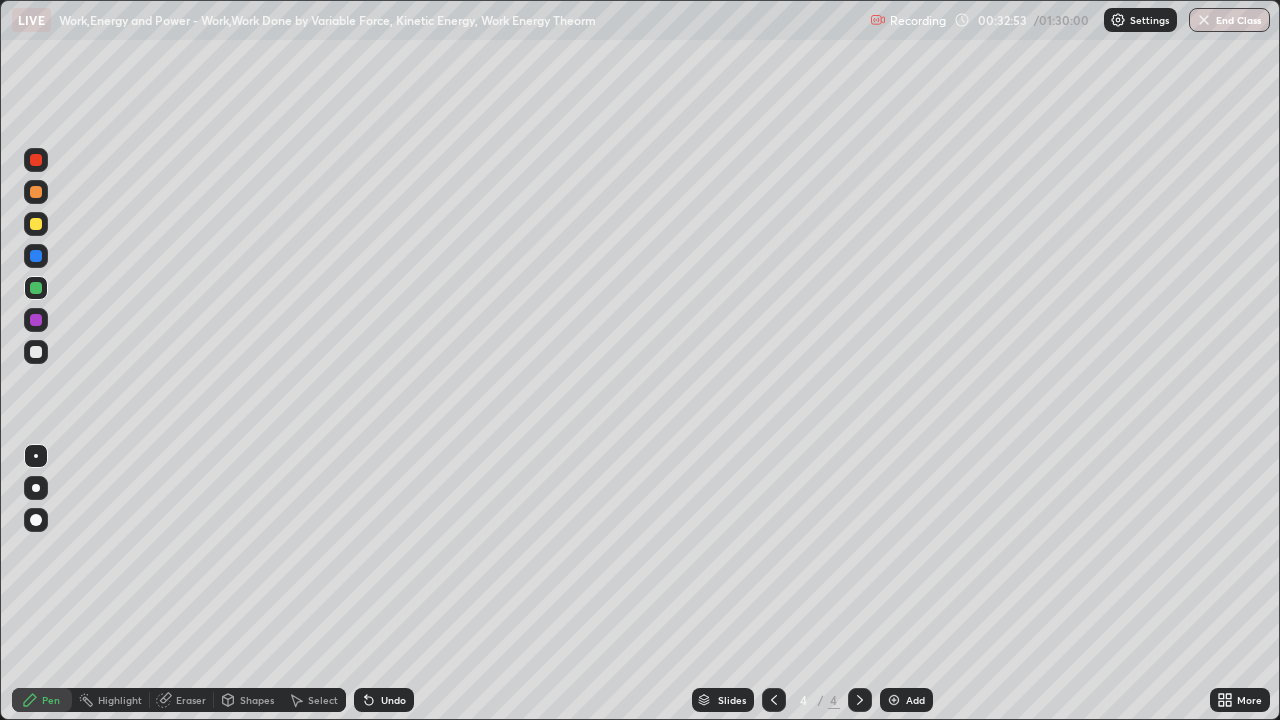 click at bounding box center (36, 352) 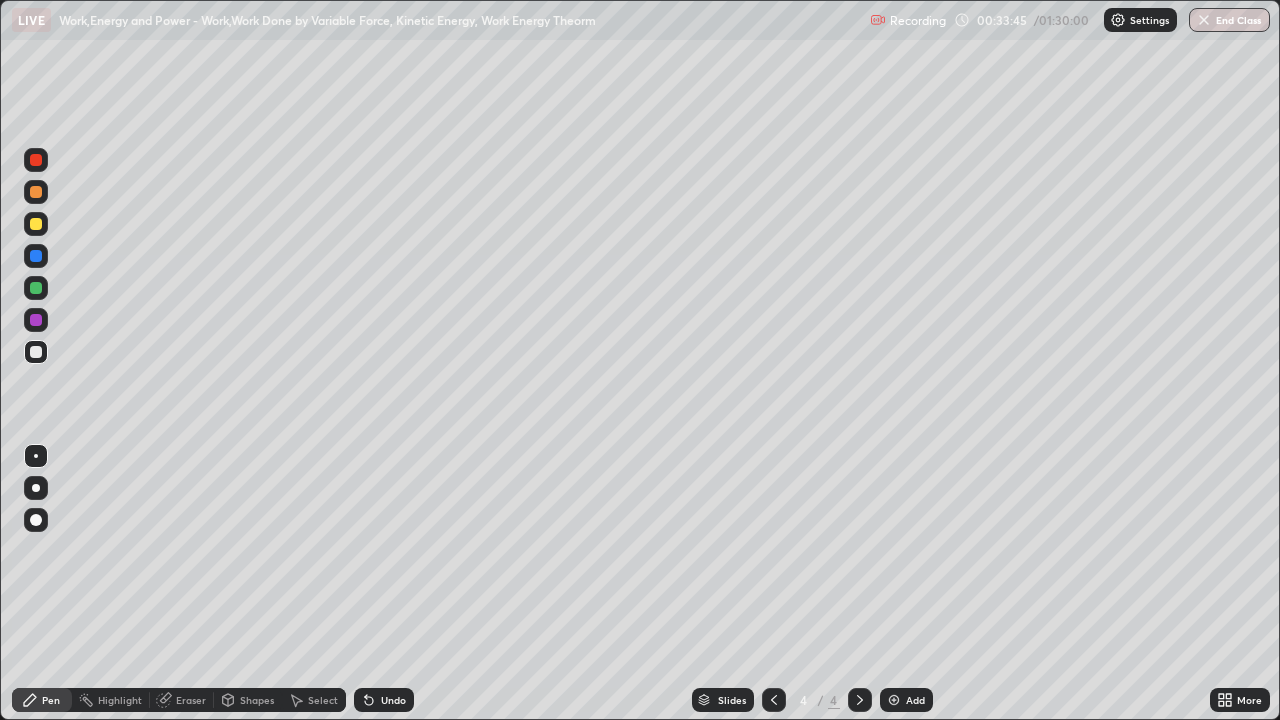 click on "Select" at bounding box center [323, 700] 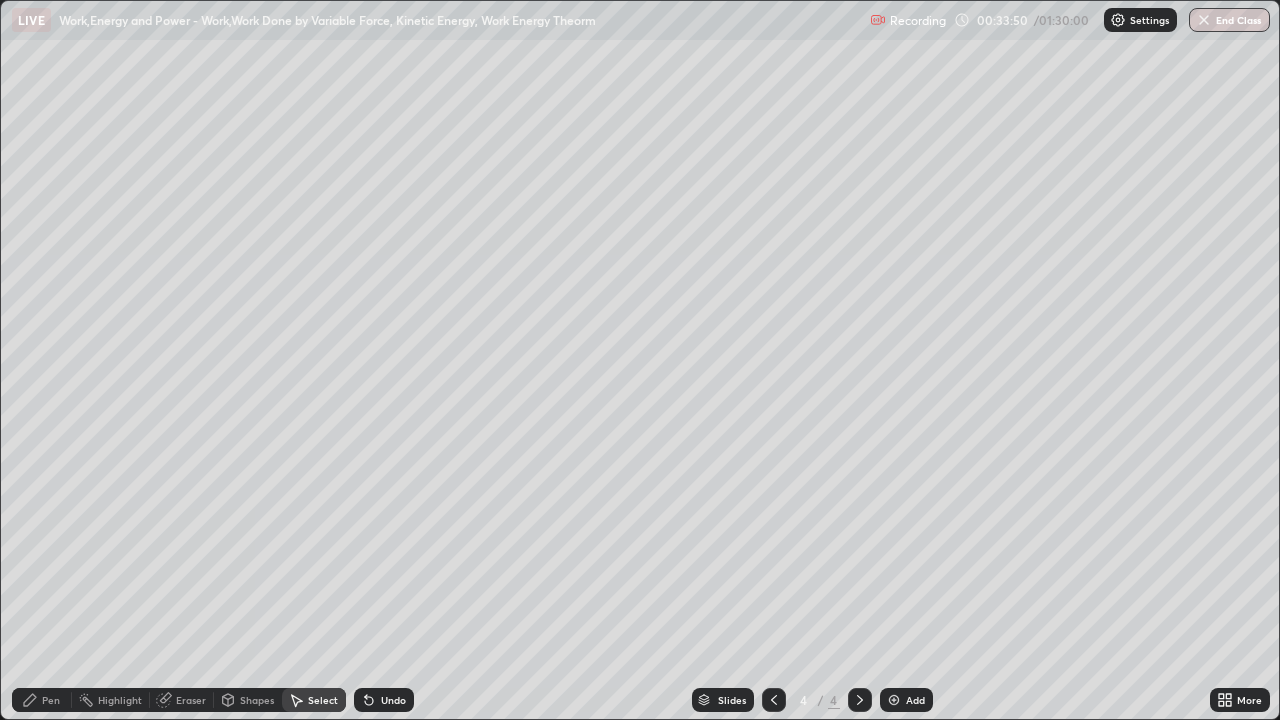 click at bounding box center (894, 700) 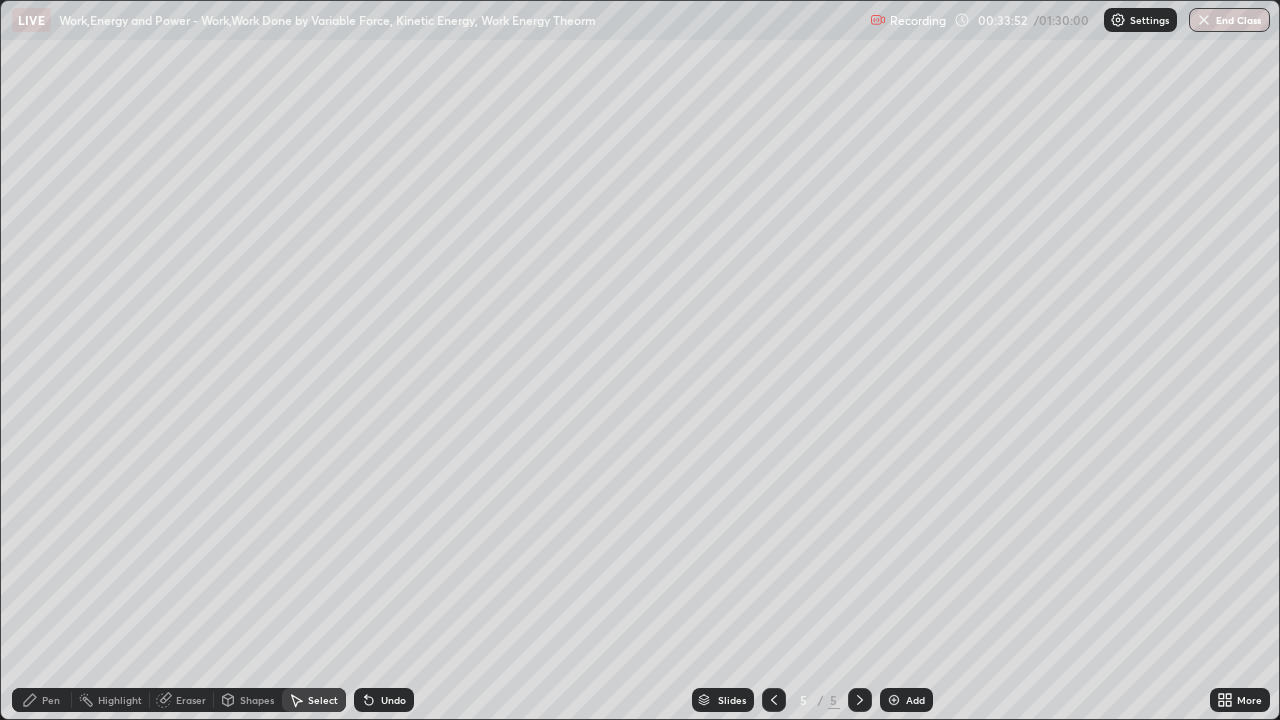 click on "Pen" at bounding box center (51, 700) 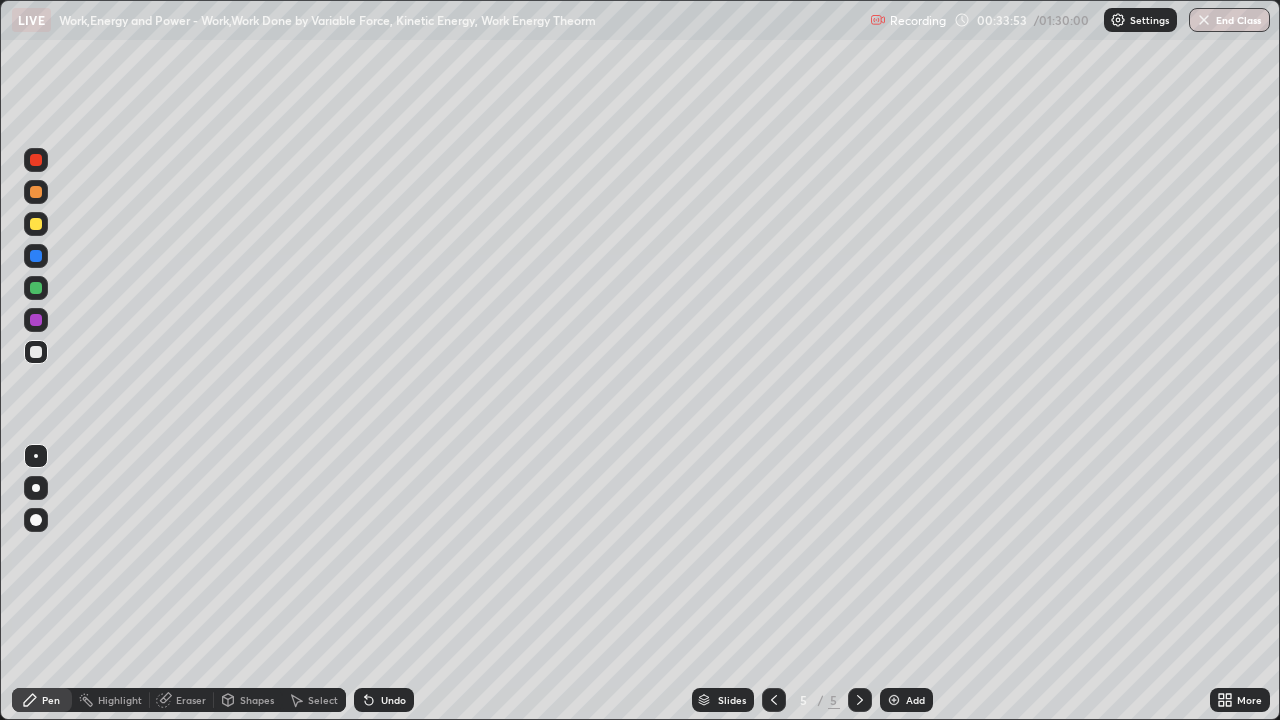 click at bounding box center [36, 224] 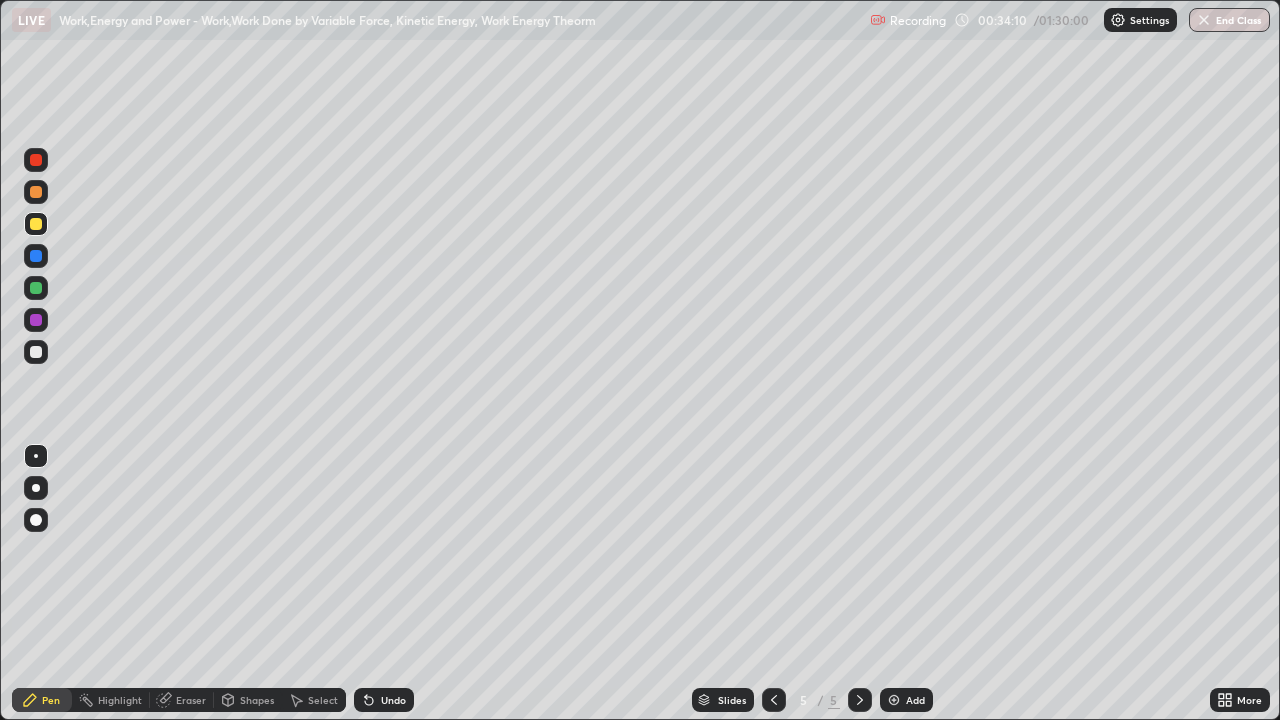 click at bounding box center (36, 288) 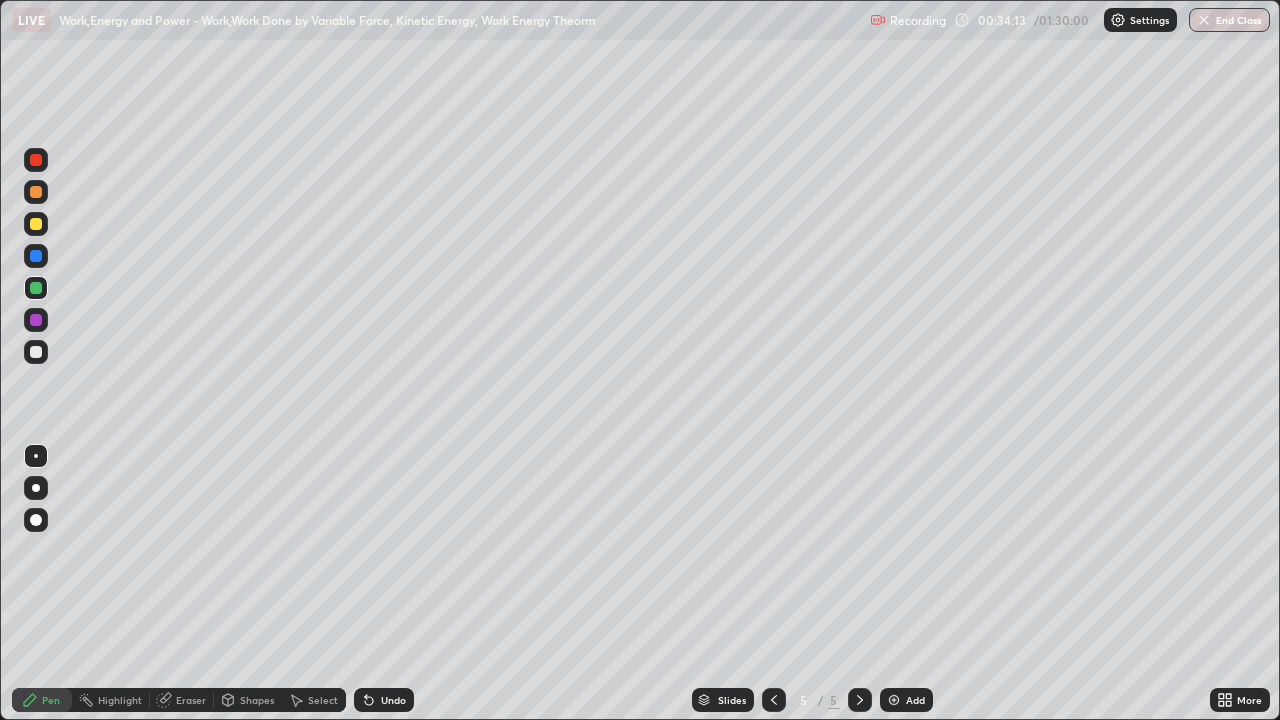 click at bounding box center [36, 352] 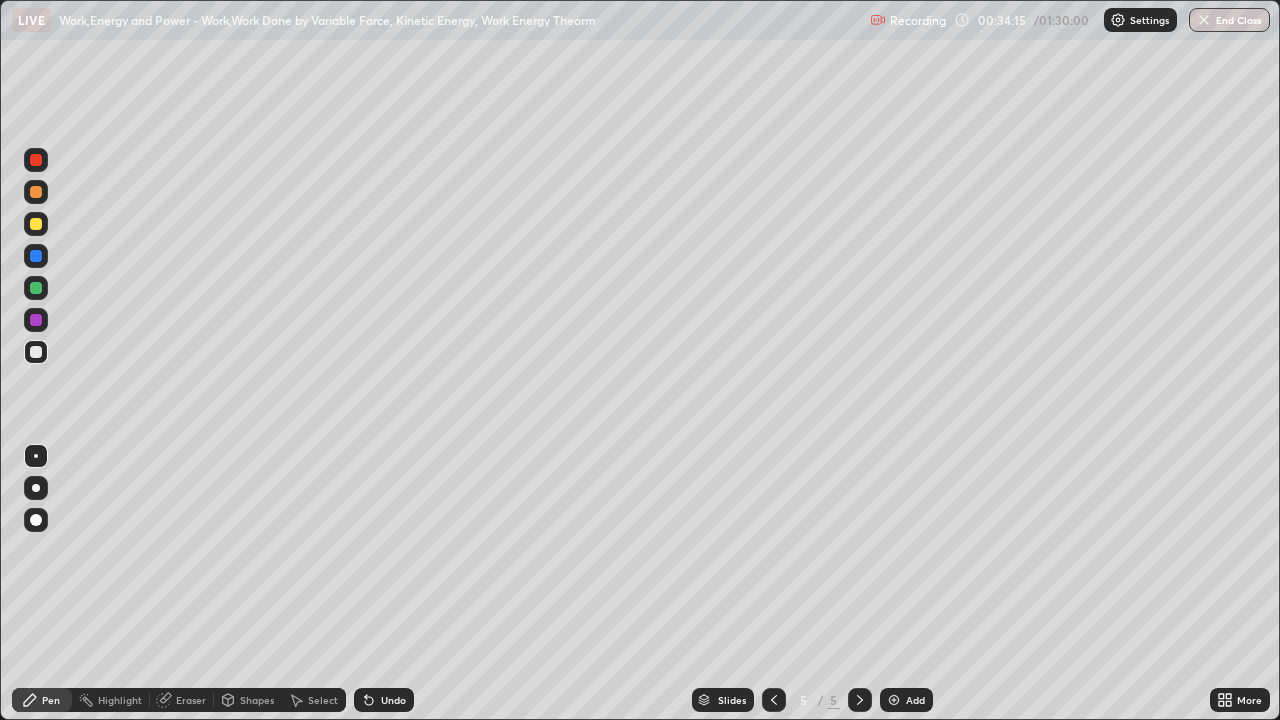 click at bounding box center (36, 288) 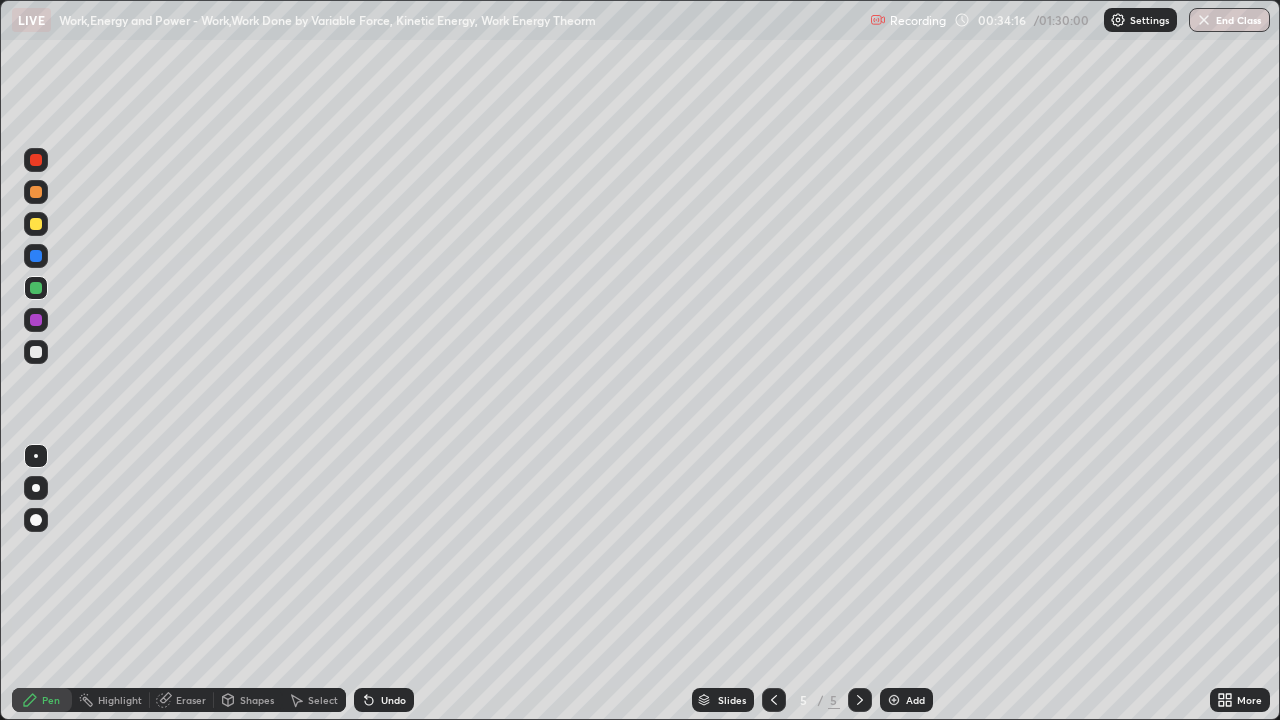 click at bounding box center [36, 352] 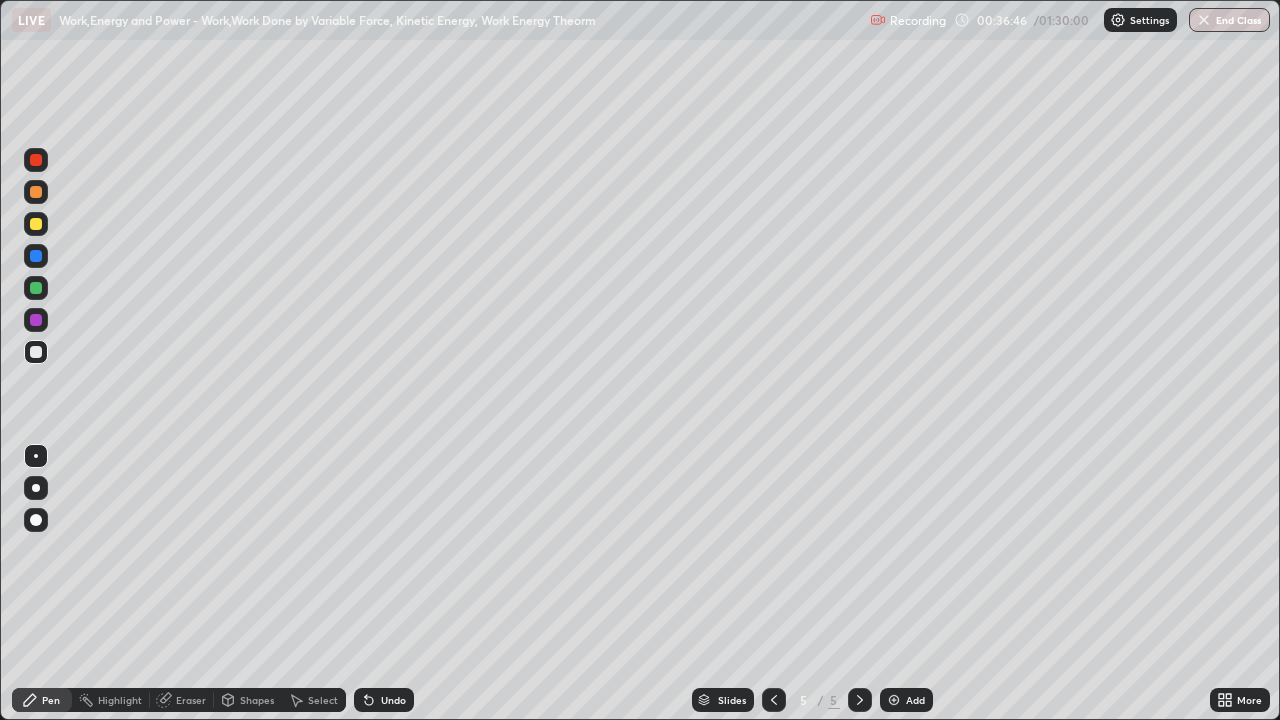 click on "Shapes" at bounding box center [257, 700] 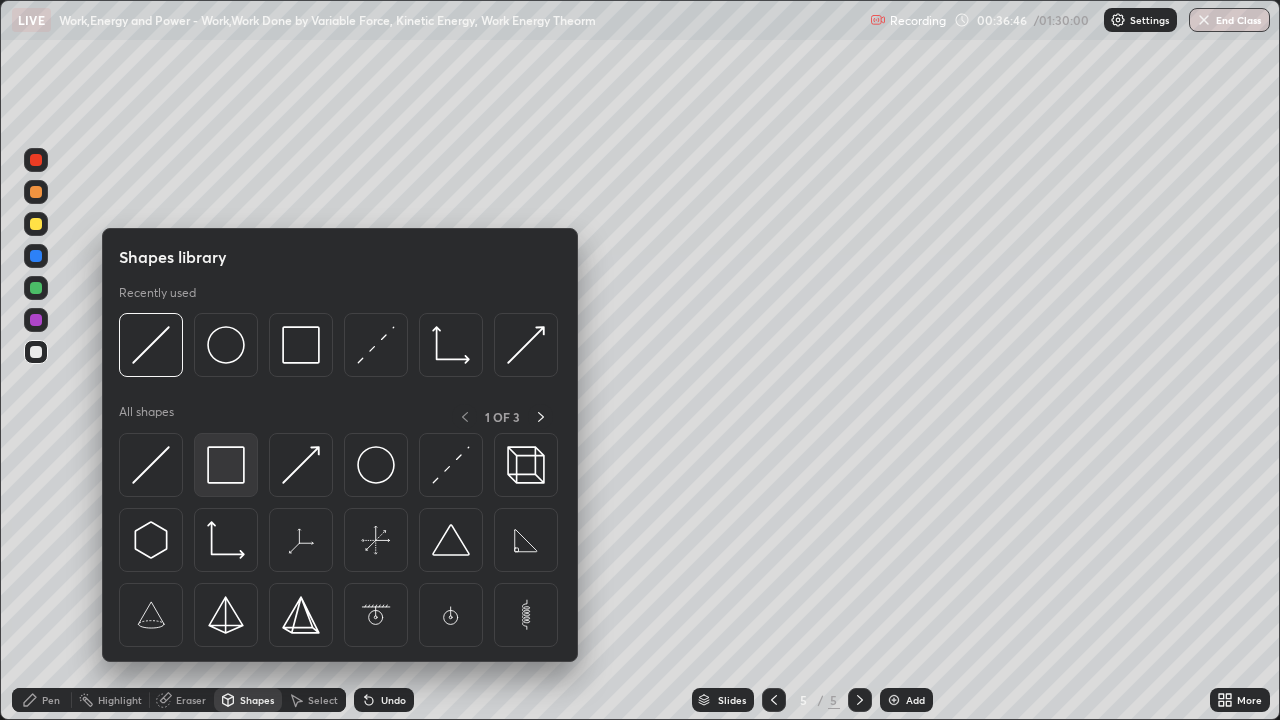 click at bounding box center [226, 465] 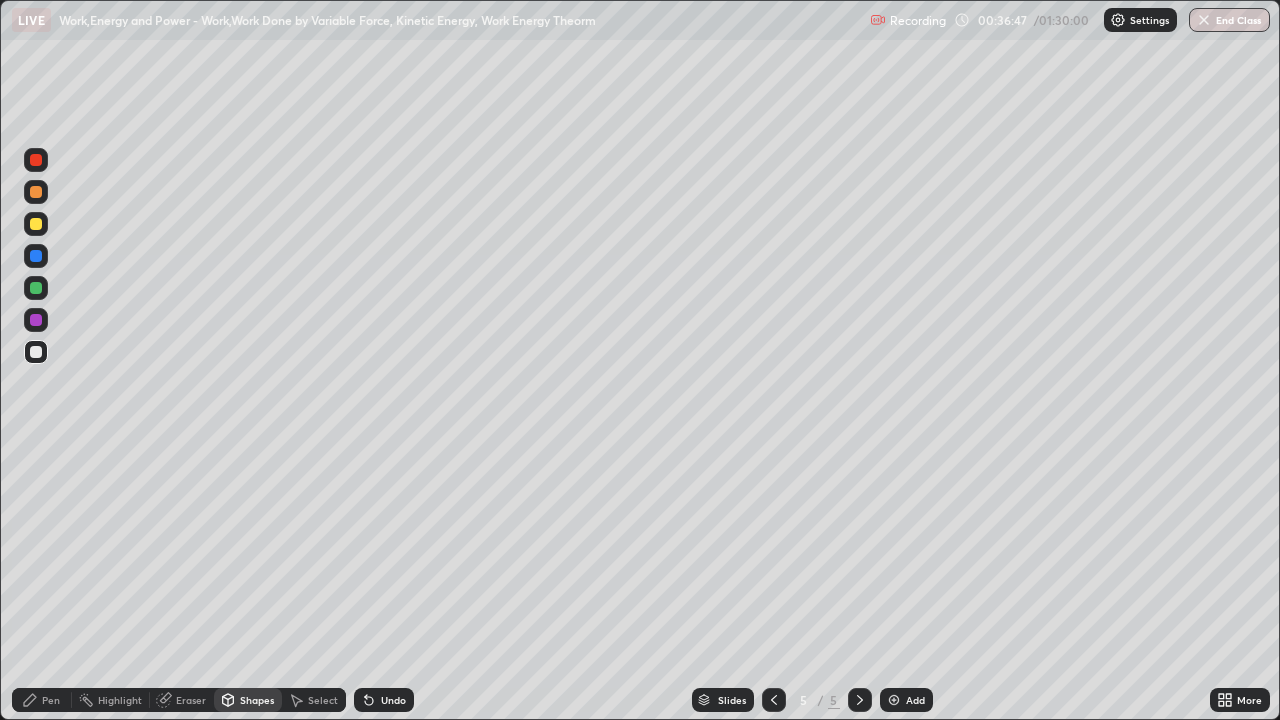 click at bounding box center [36, 192] 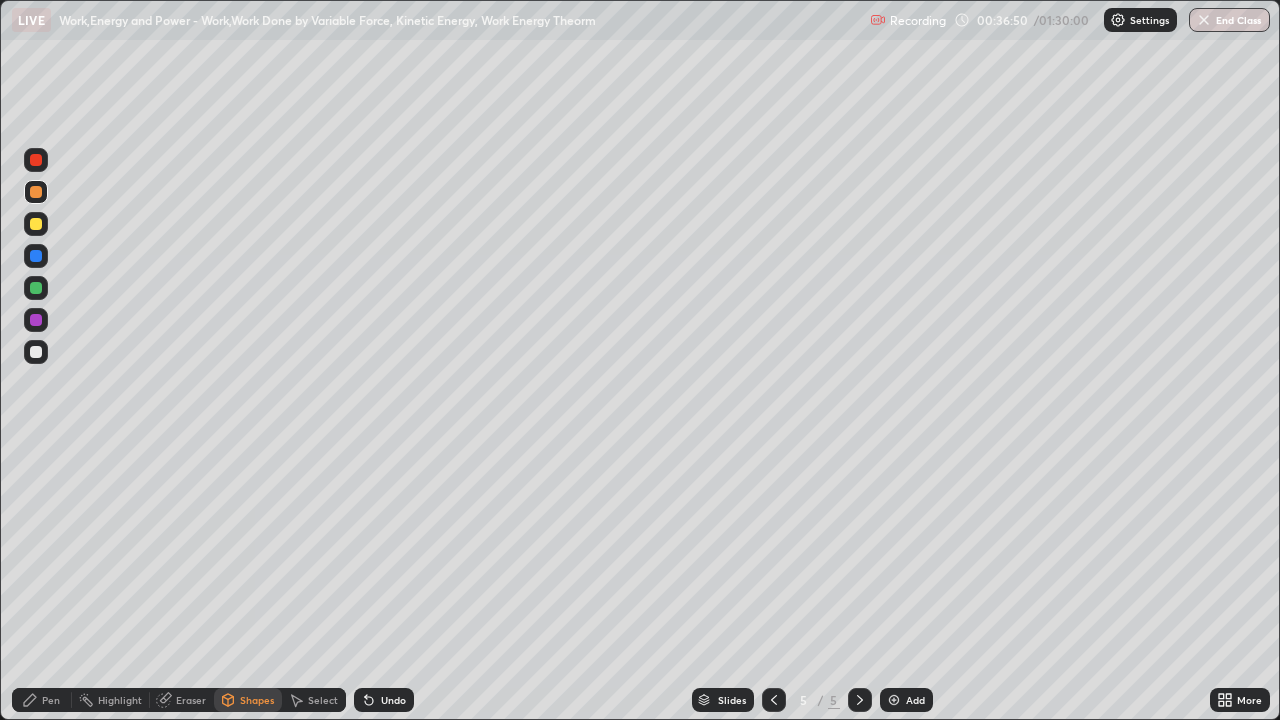 click on "Shapes" at bounding box center (257, 700) 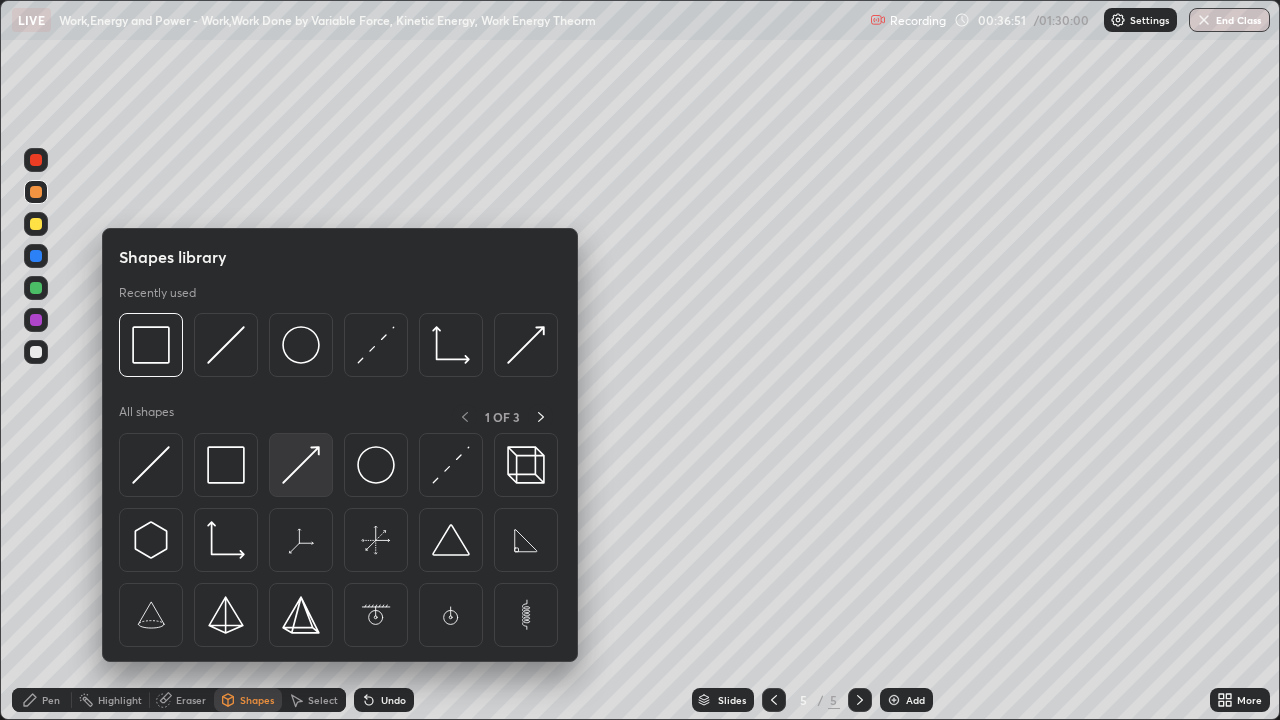 click at bounding box center (301, 465) 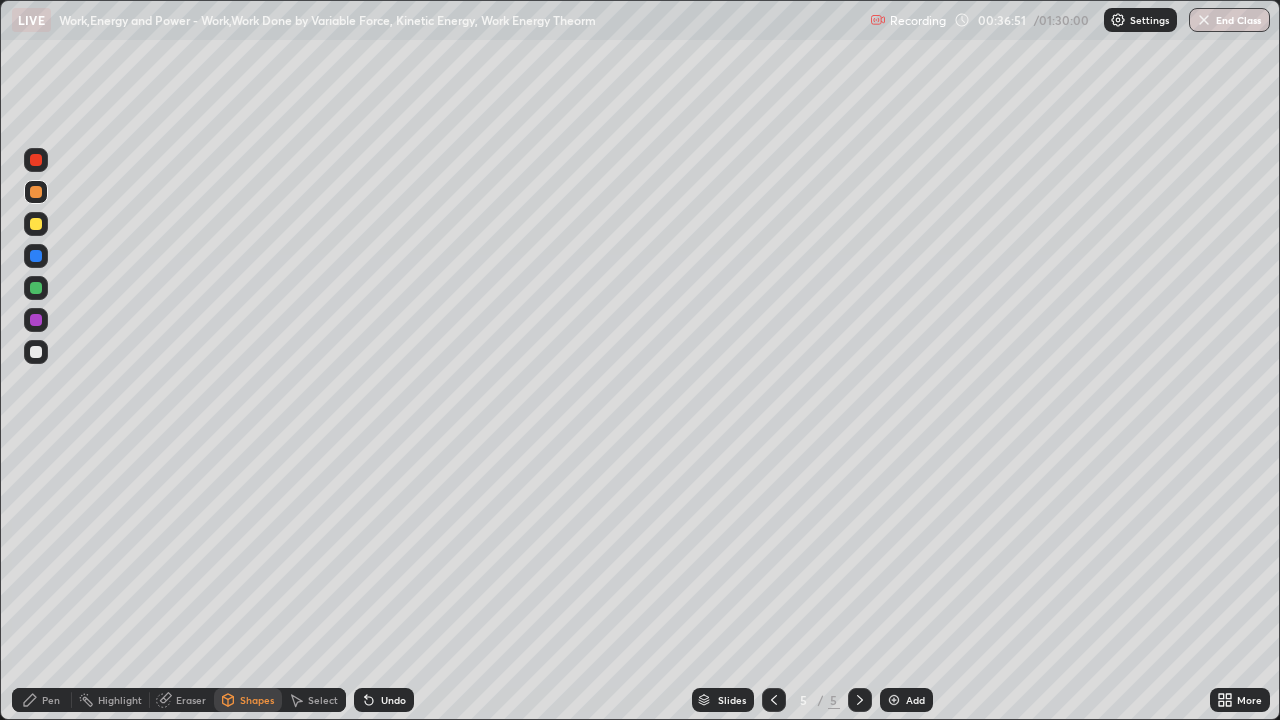 click at bounding box center (36, 224) 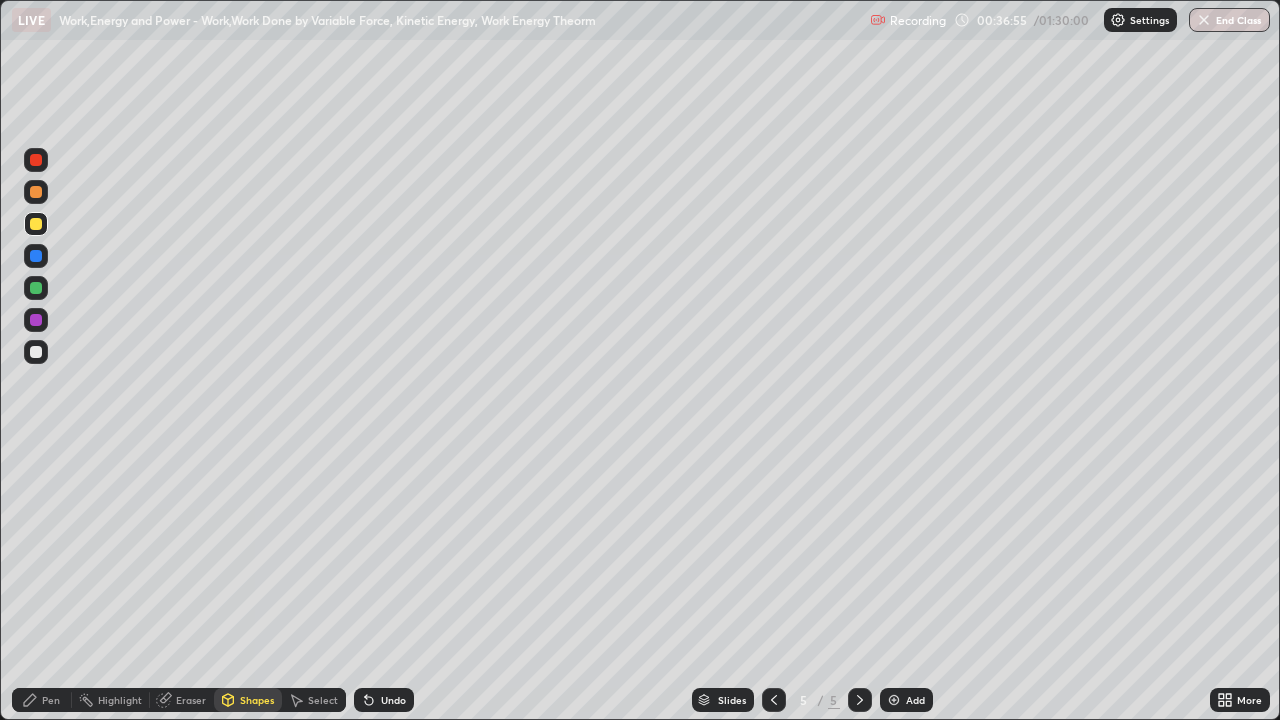 click on "Shapes" at bounding box center (257, 700) 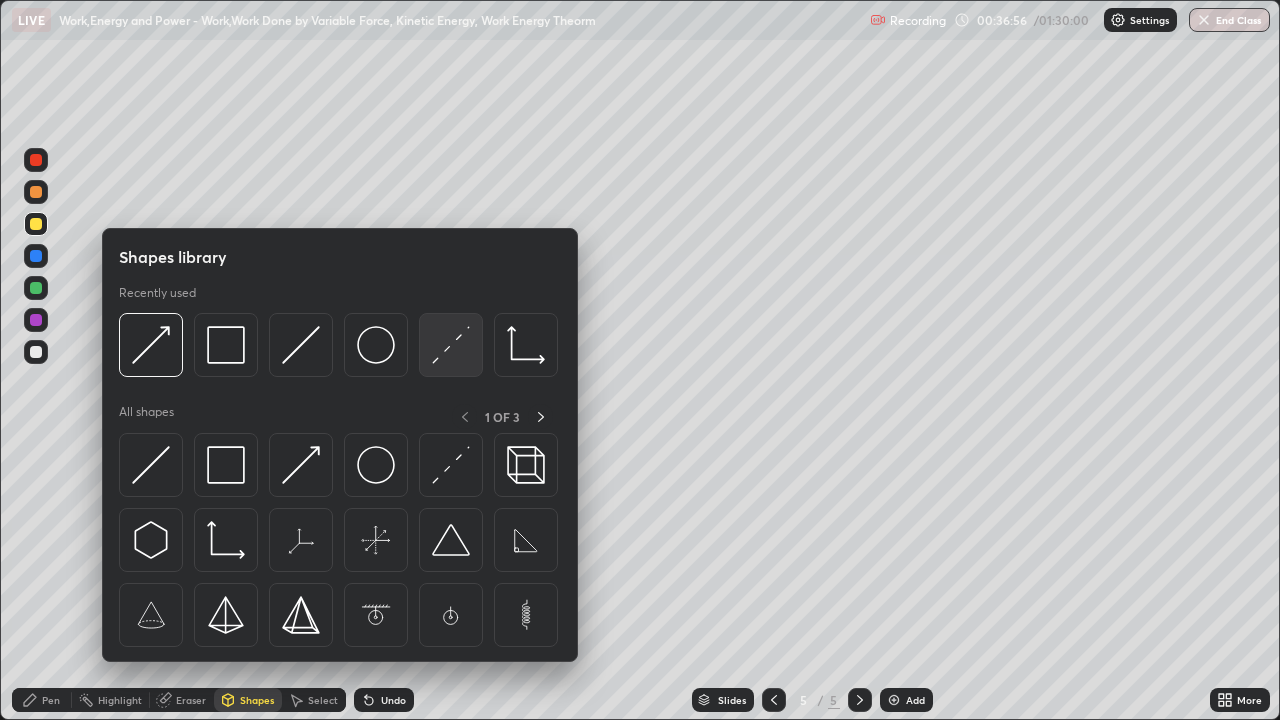 click at bounding box center [451, 345] 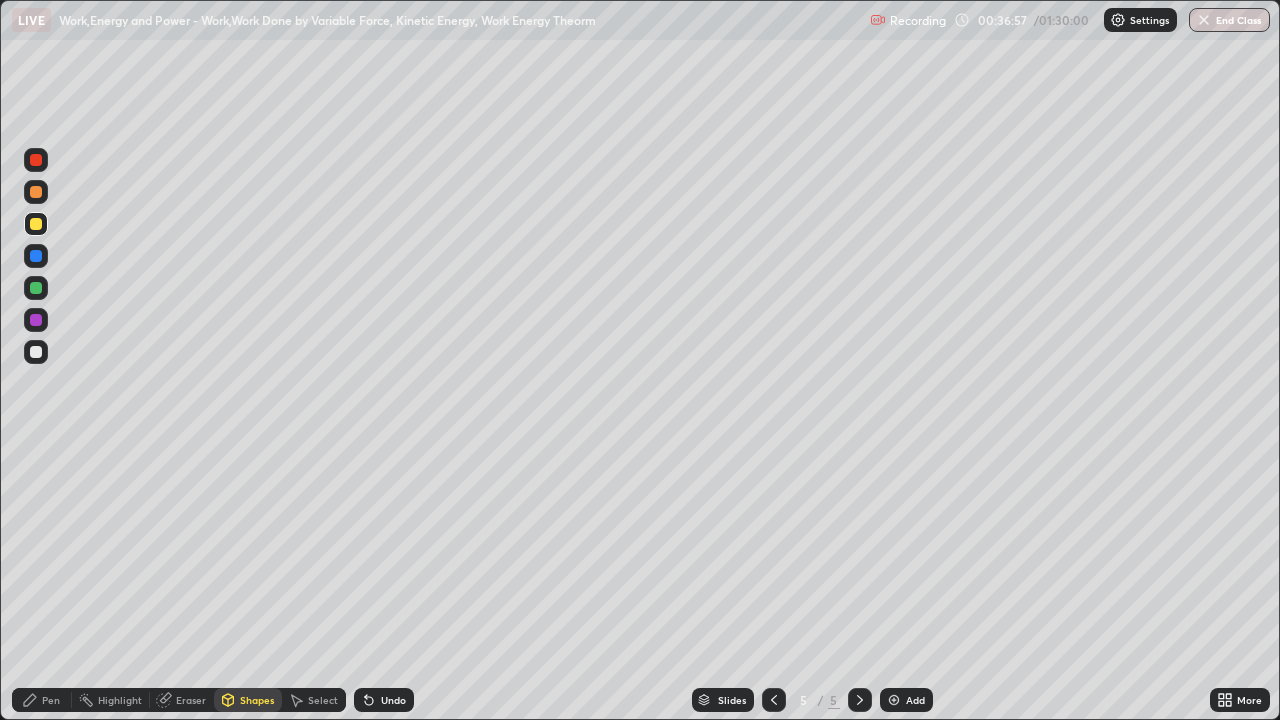 click at bounding box center [36, 352] 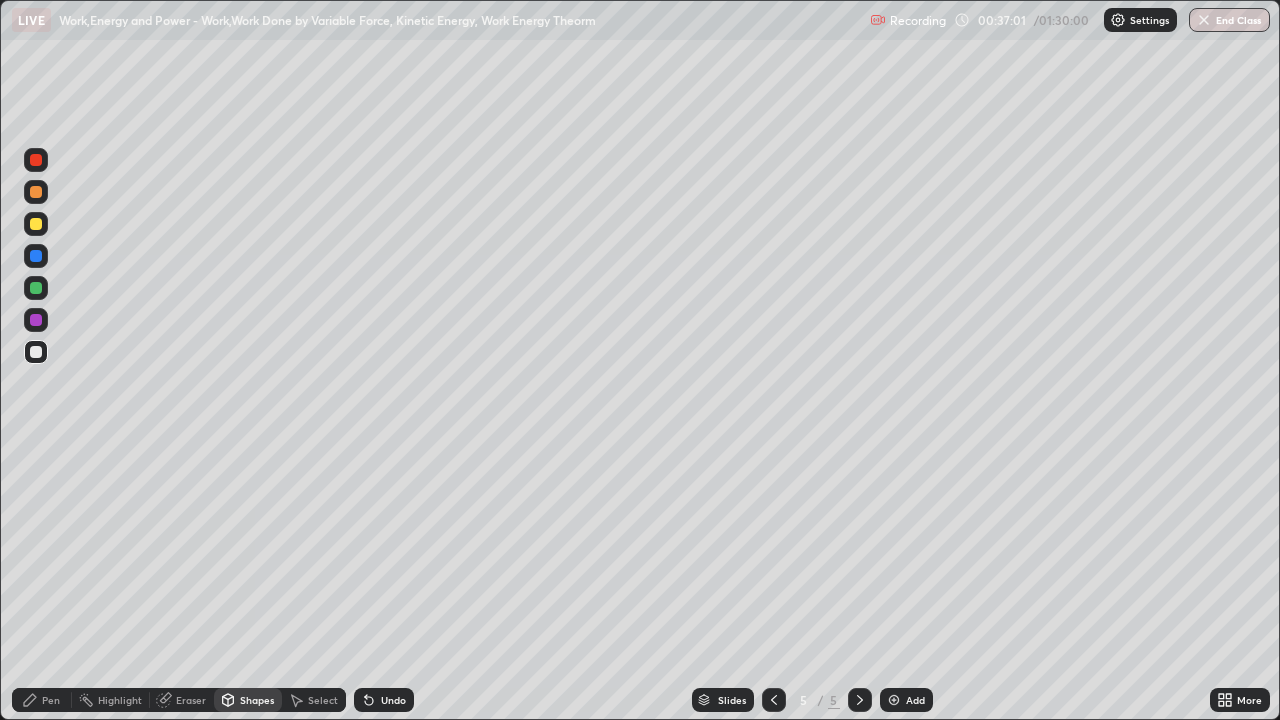 click on "Select" at bounding box center (323, 700) 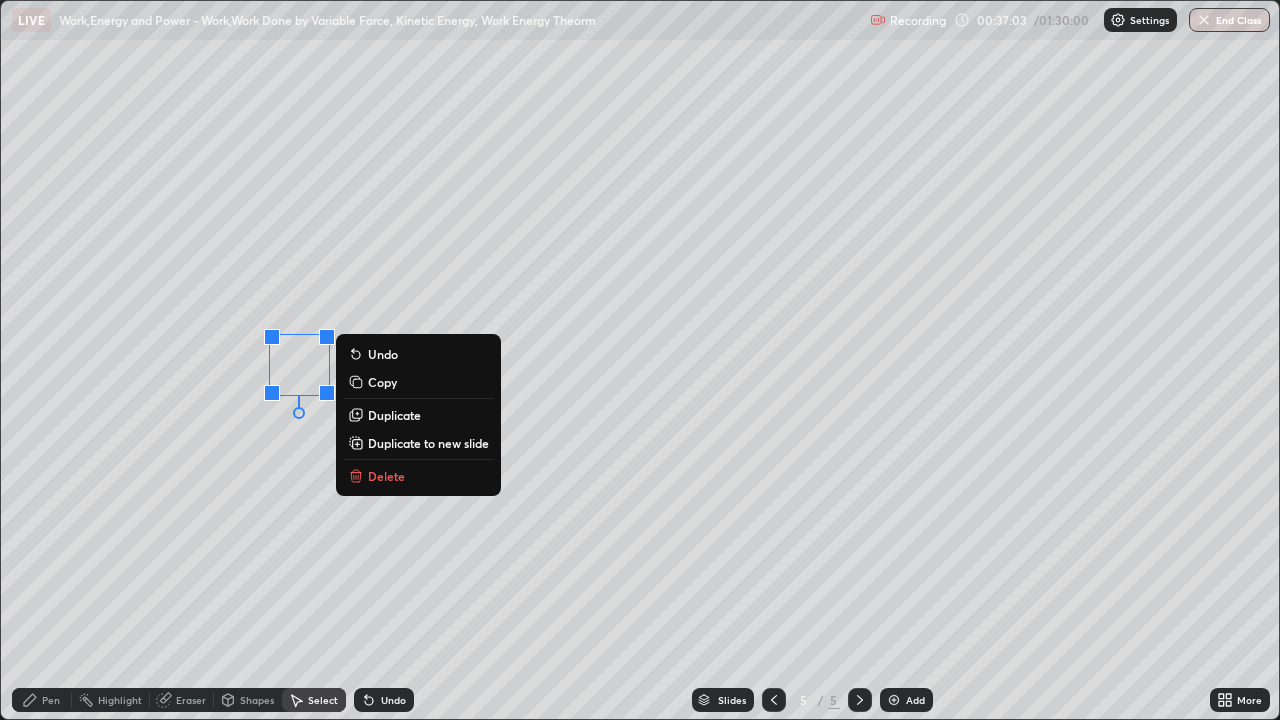 click on "Duplicate" at bounding box center [394, 415] 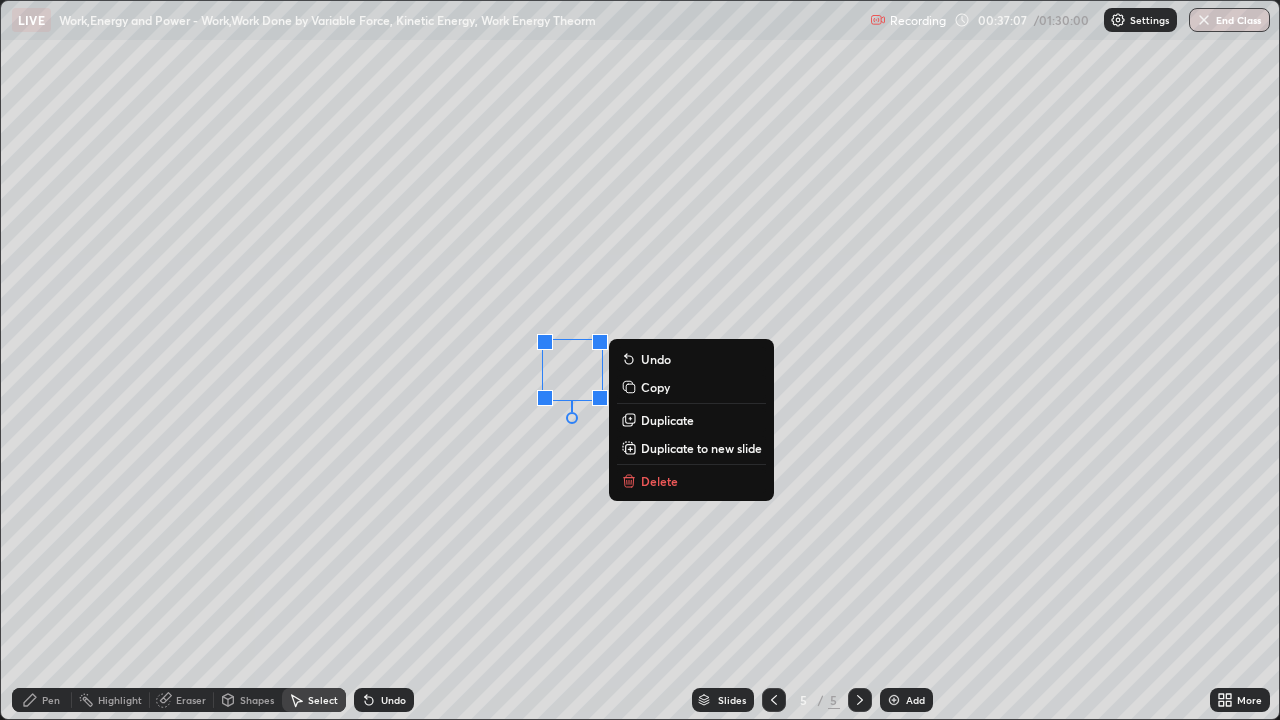 click on "Shapes" at bounding box center [257, 700] 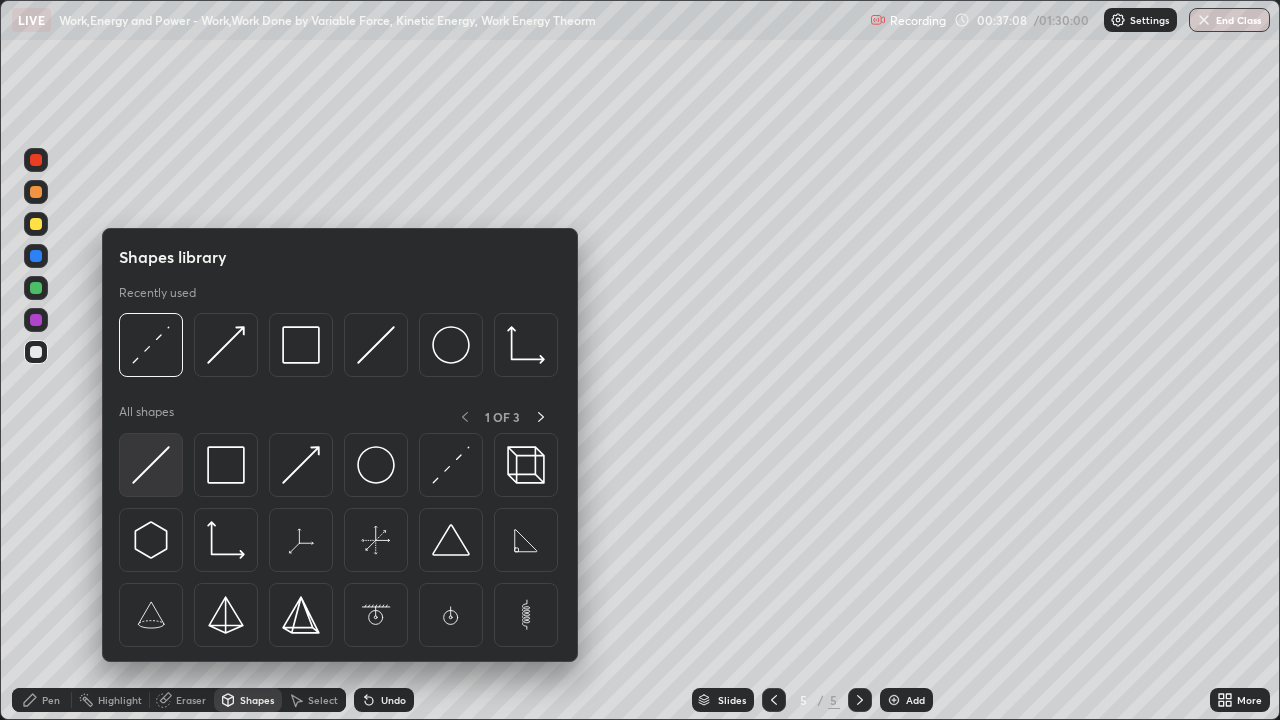 click at bounding box center [151, 465] 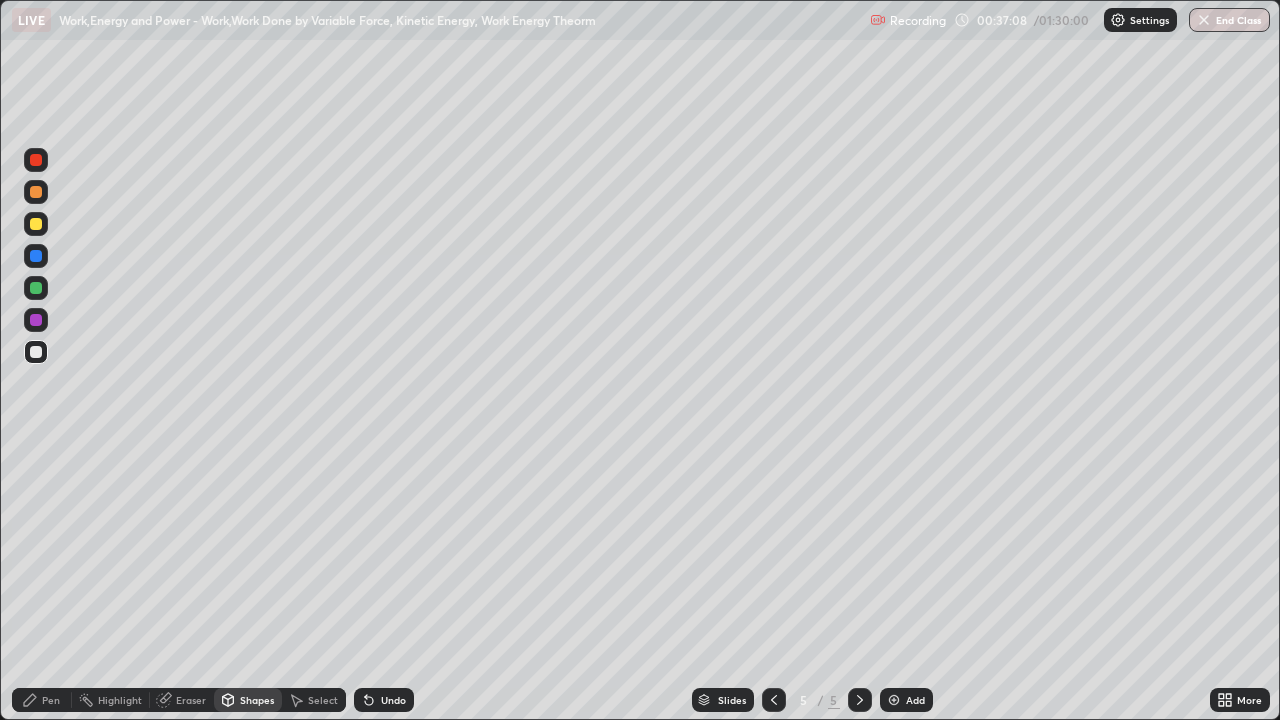 click at bounding box center [36, 320] 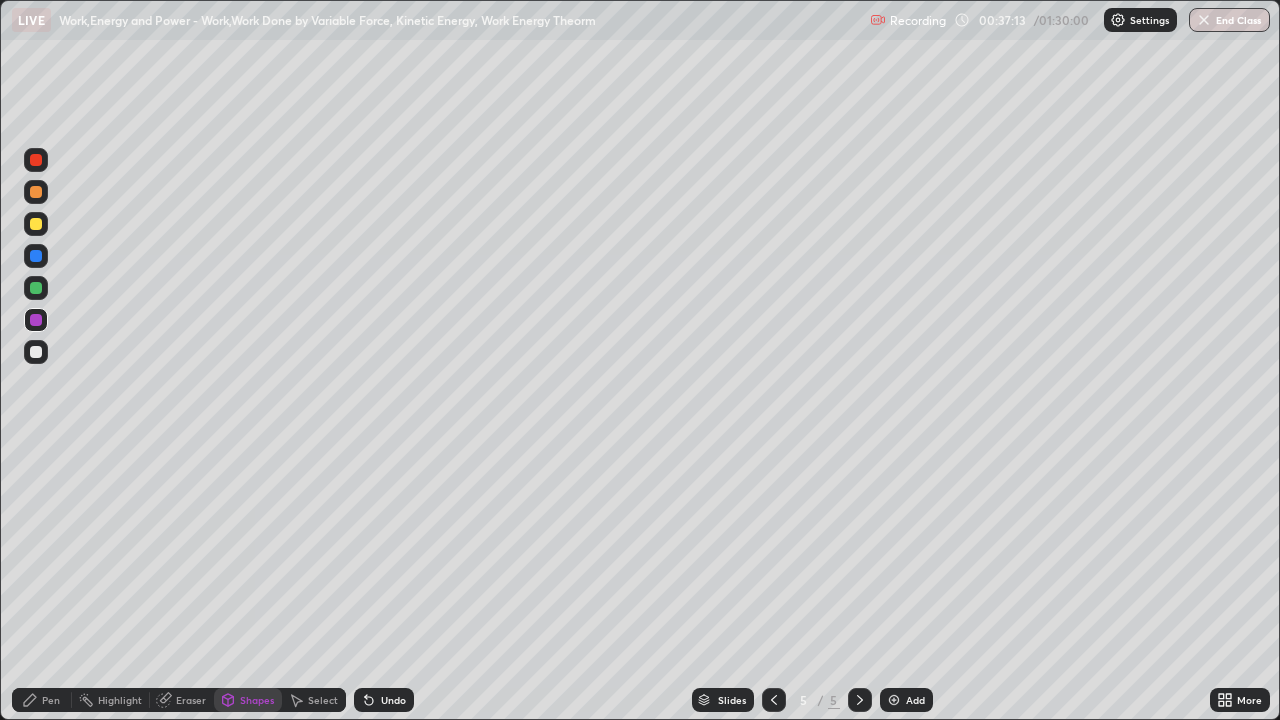 click on "Select" at bounding box center (323, 700) 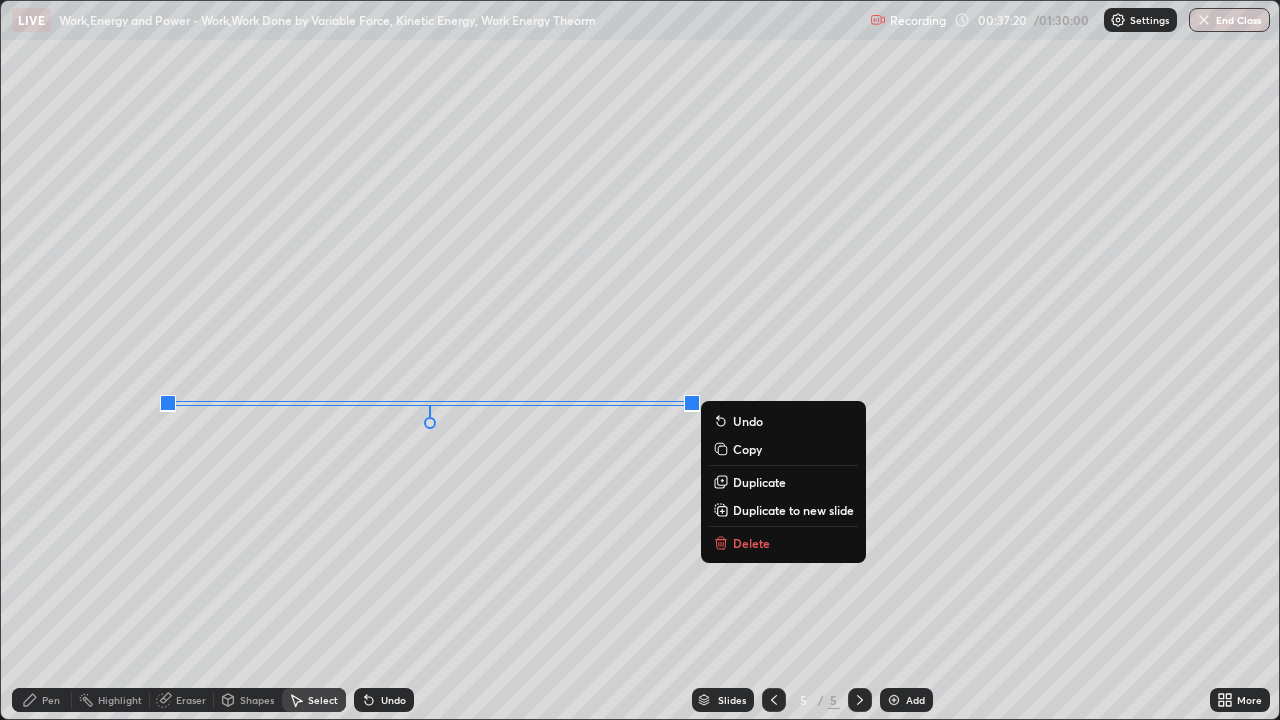 click on "Pen" at bounding box center (51, 700) 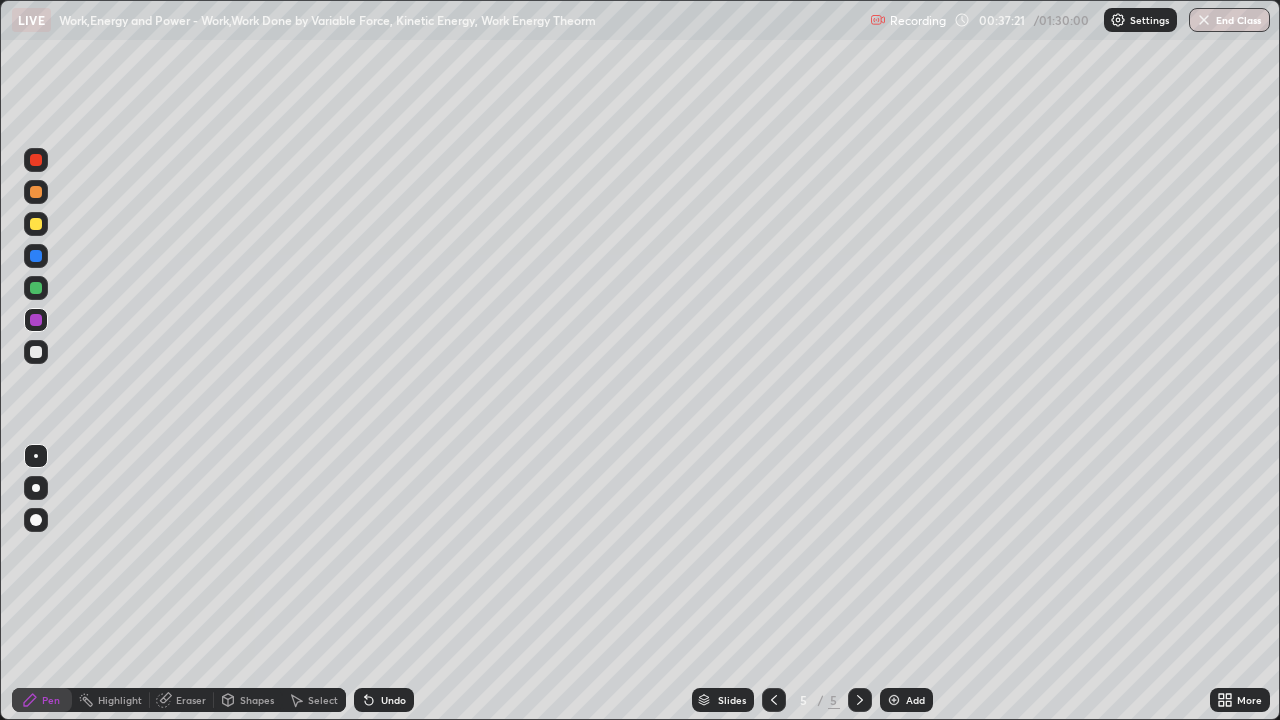 click on "Select" at bounding box center [323, 700] 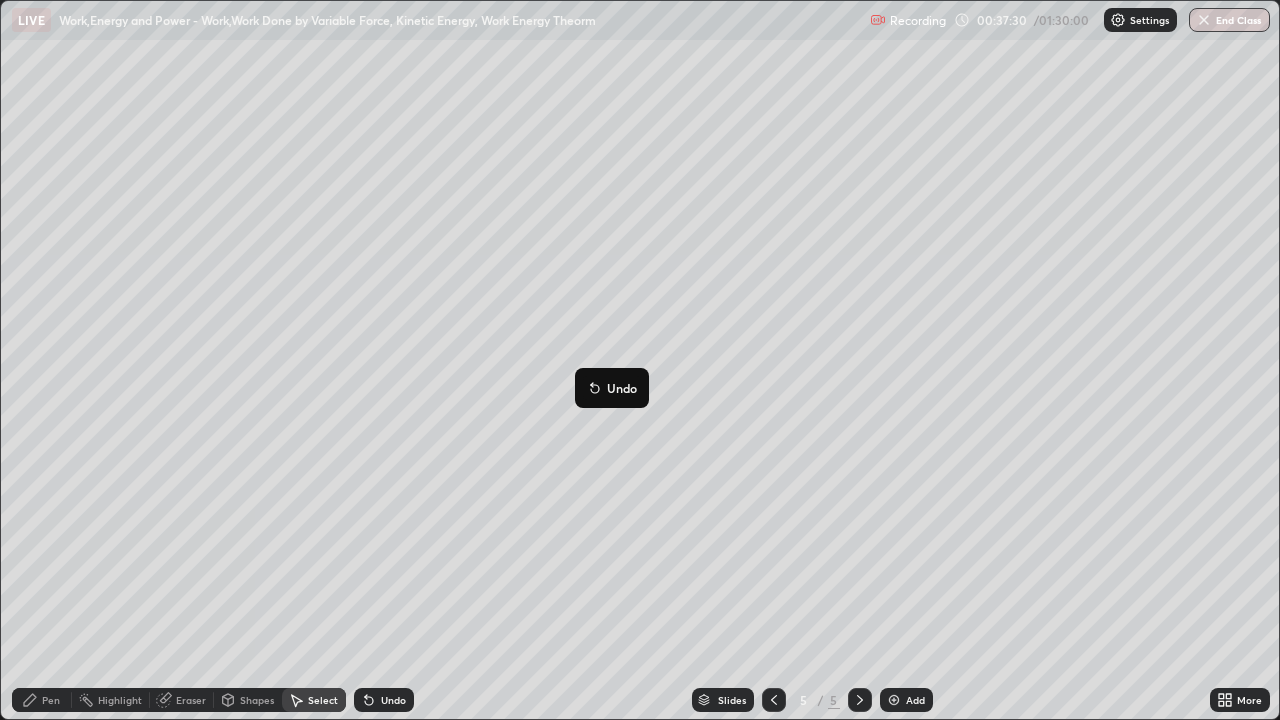 click on "Pen" at bounding box center (51, 700) 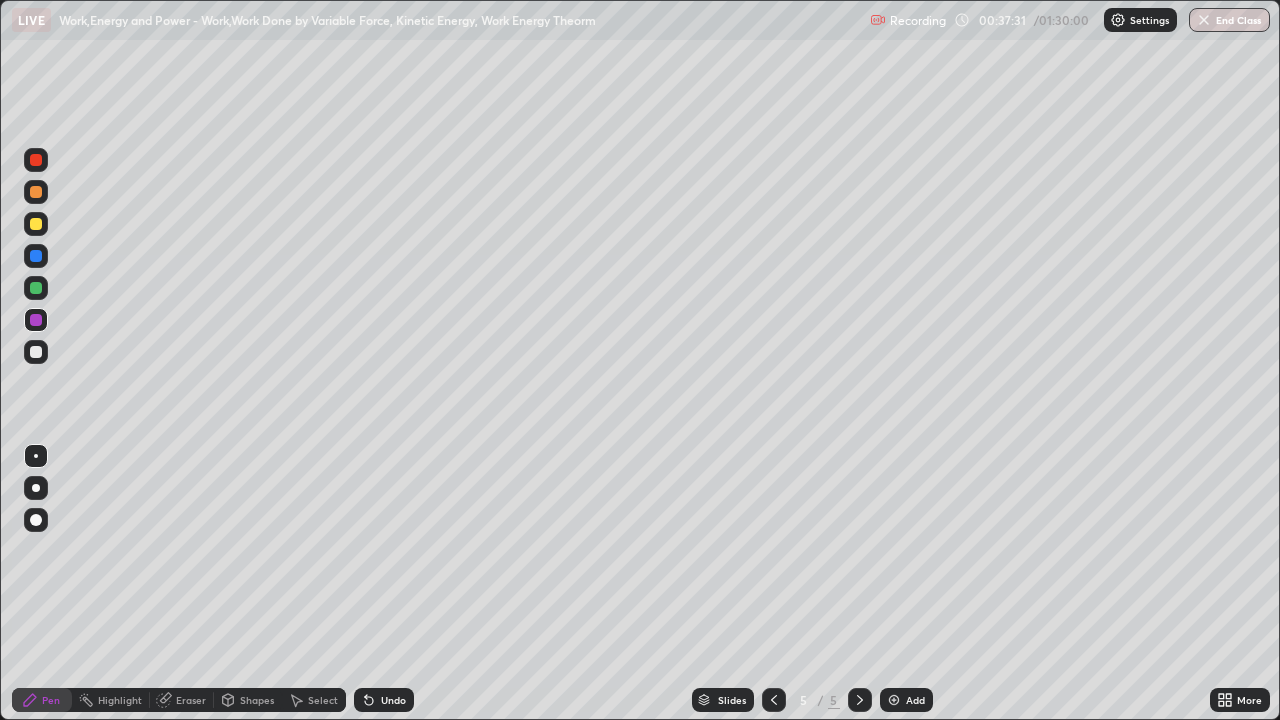 click at bounding box center [36, 352] 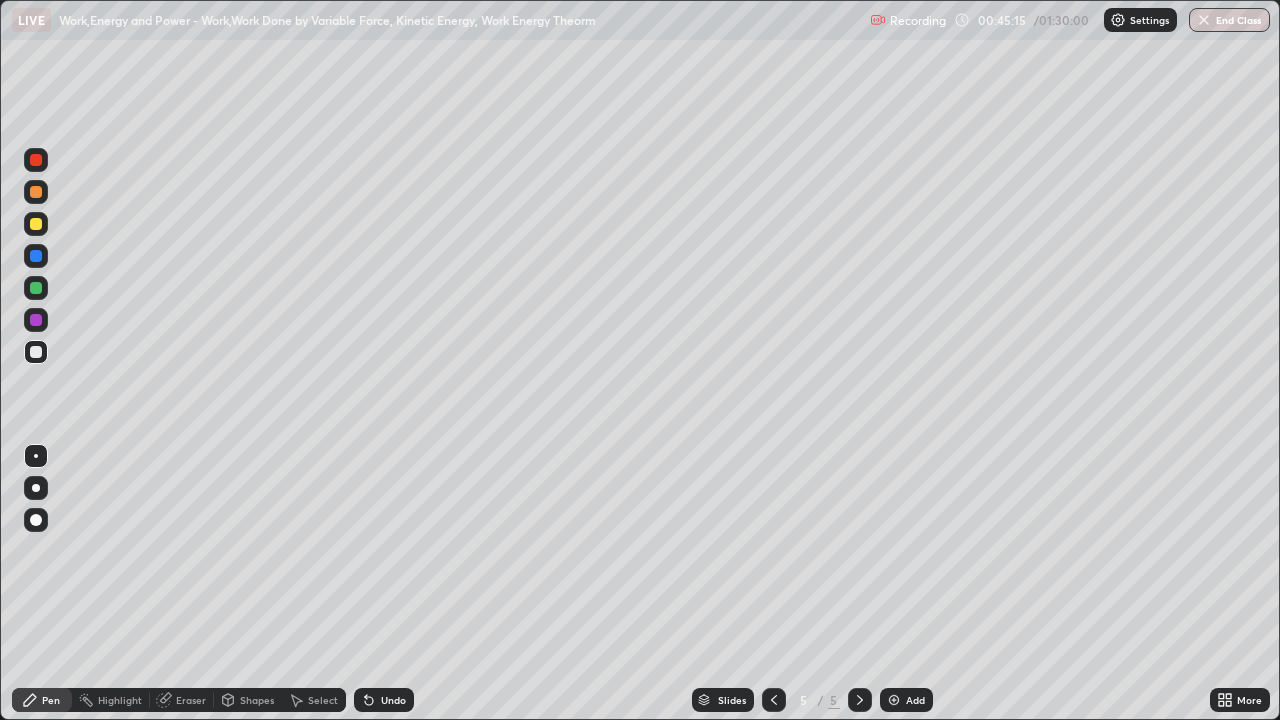 click at bounding box center (36, 224) 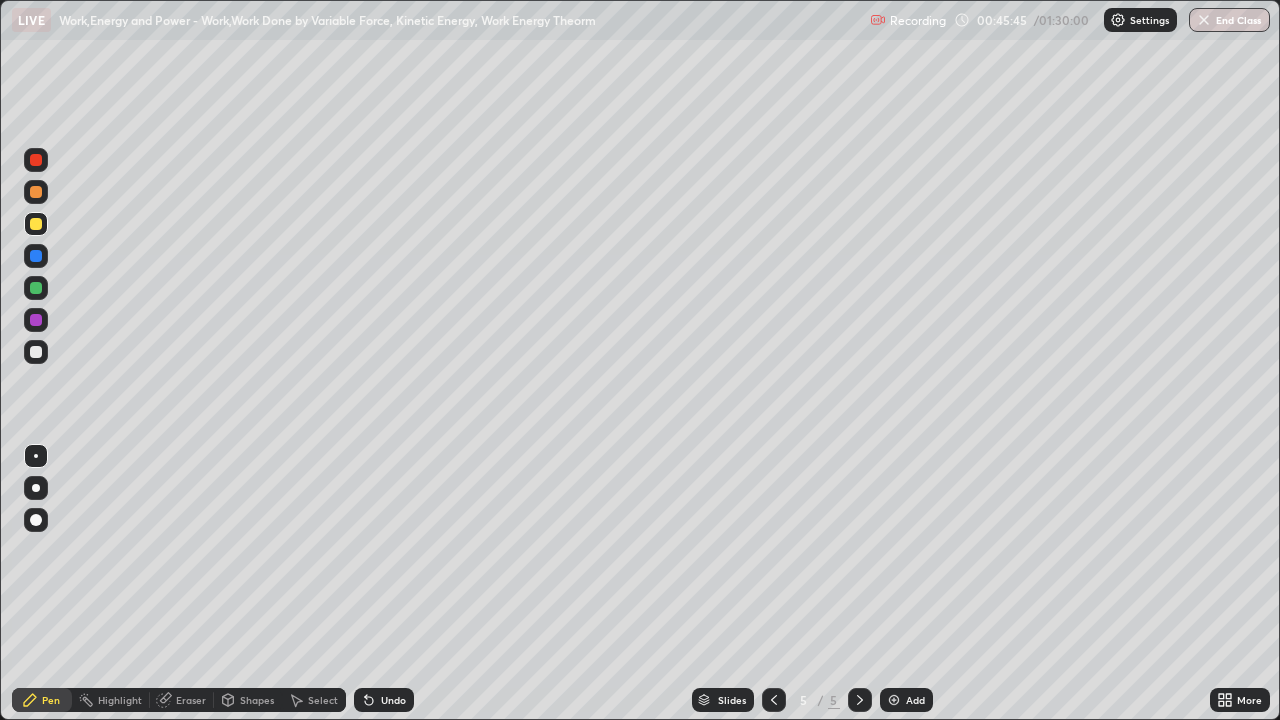 click at bounding box center (36, 224) 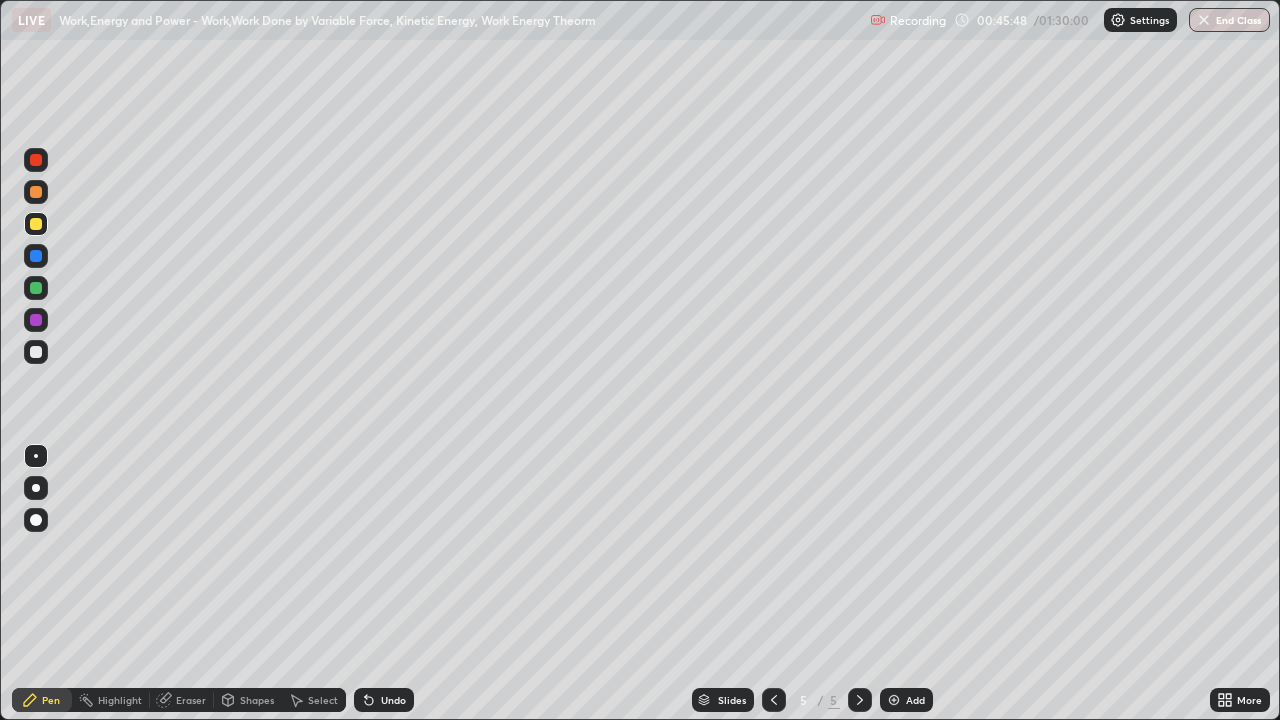click at bounding box center (36, 352) 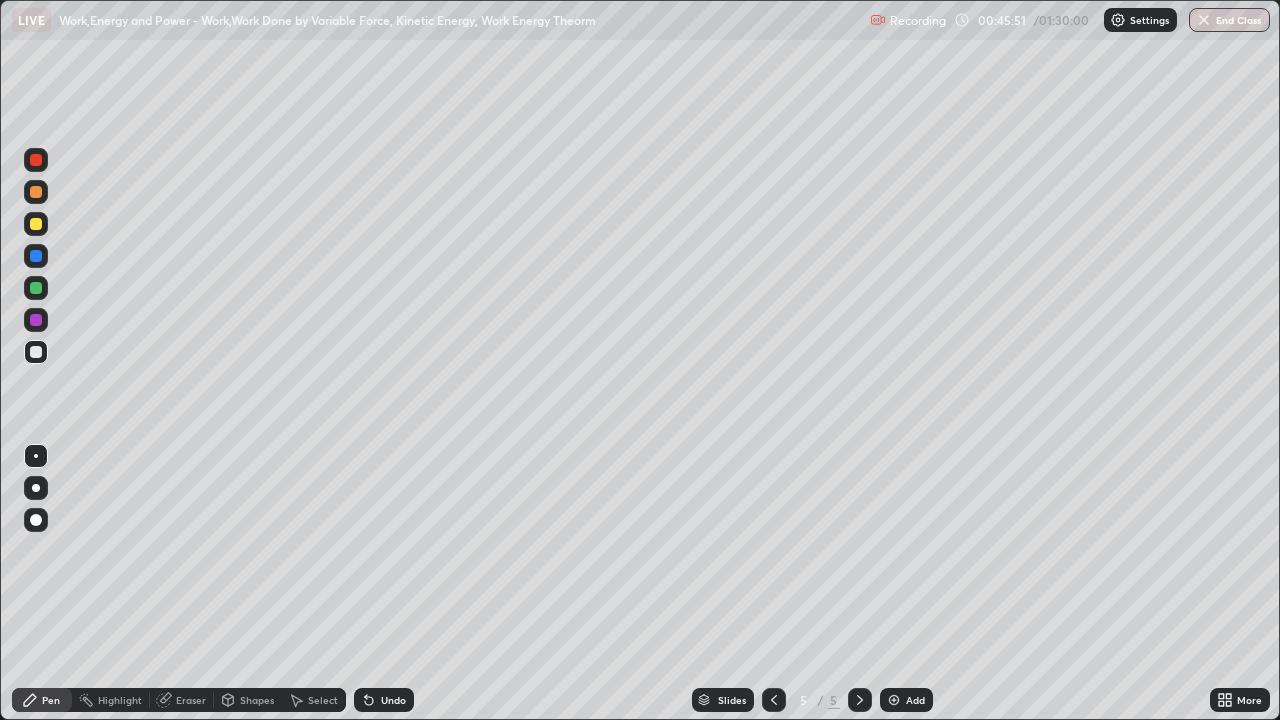 click at bounding box center (36, 224) 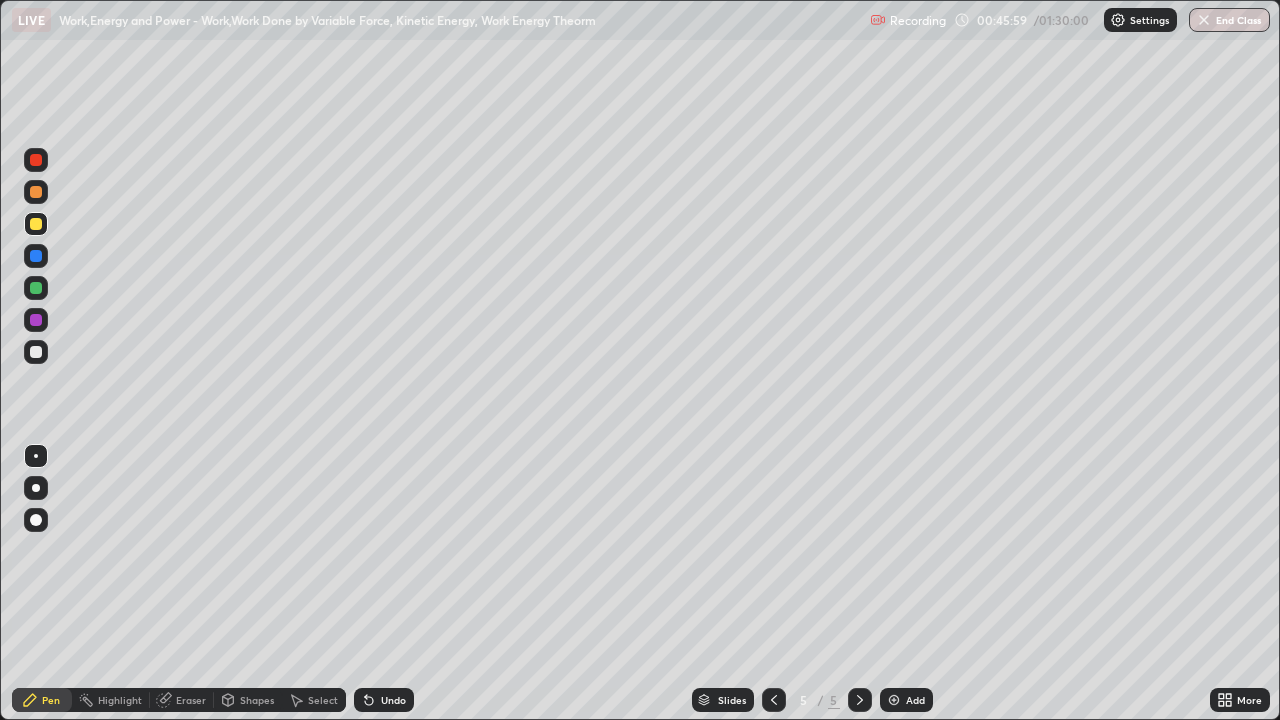 click at bounding box center (36, 352) 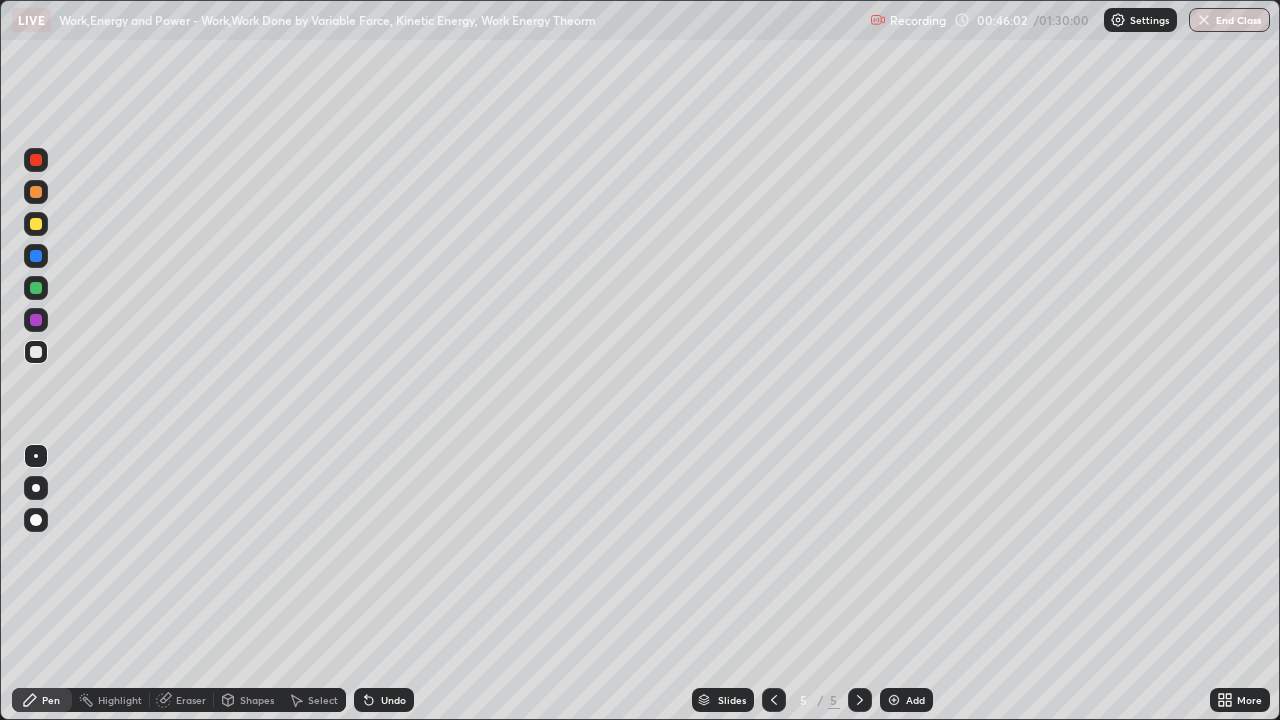 click at bounding box center (36, 224) 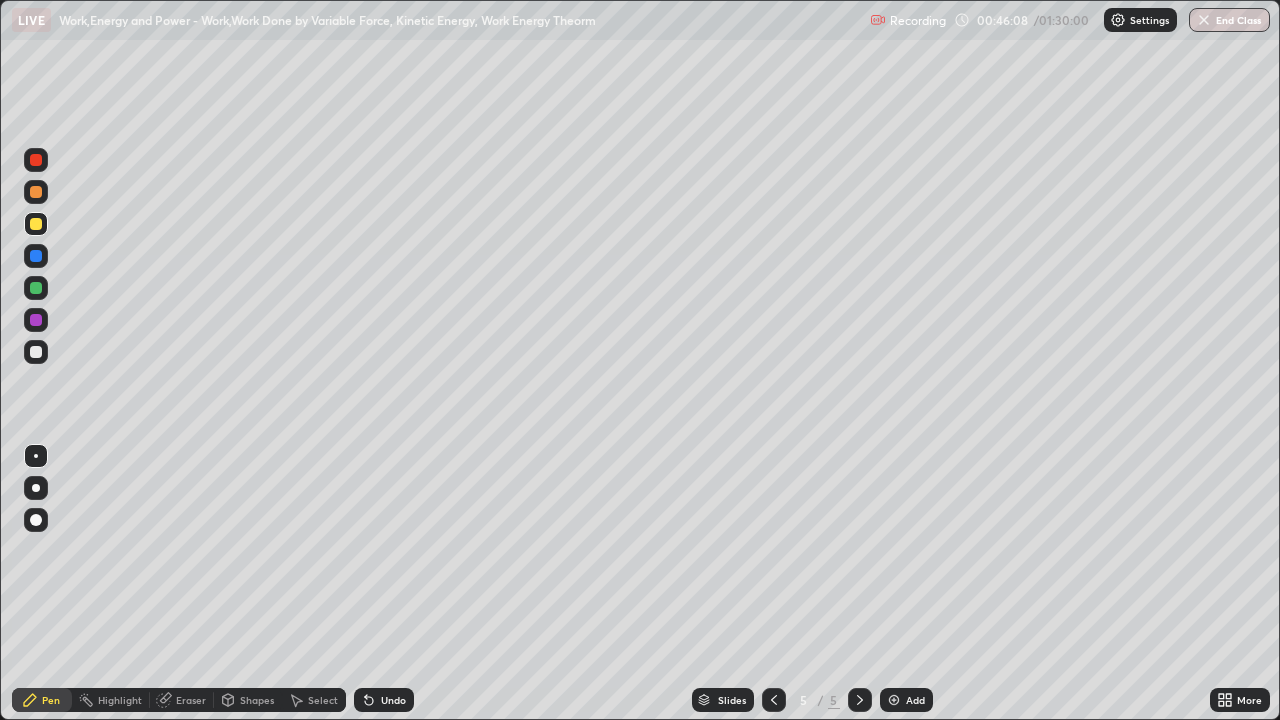 click at bounding box center [36, 352] 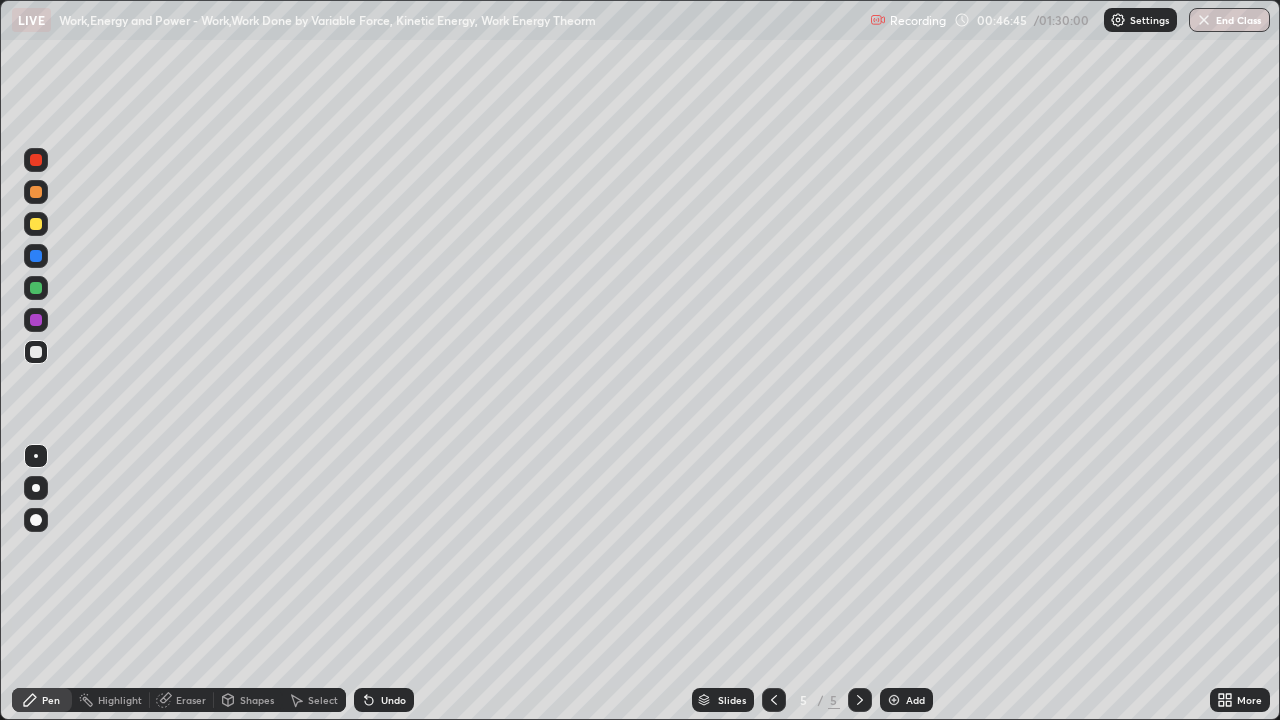 click at bounding box center [36, 352] 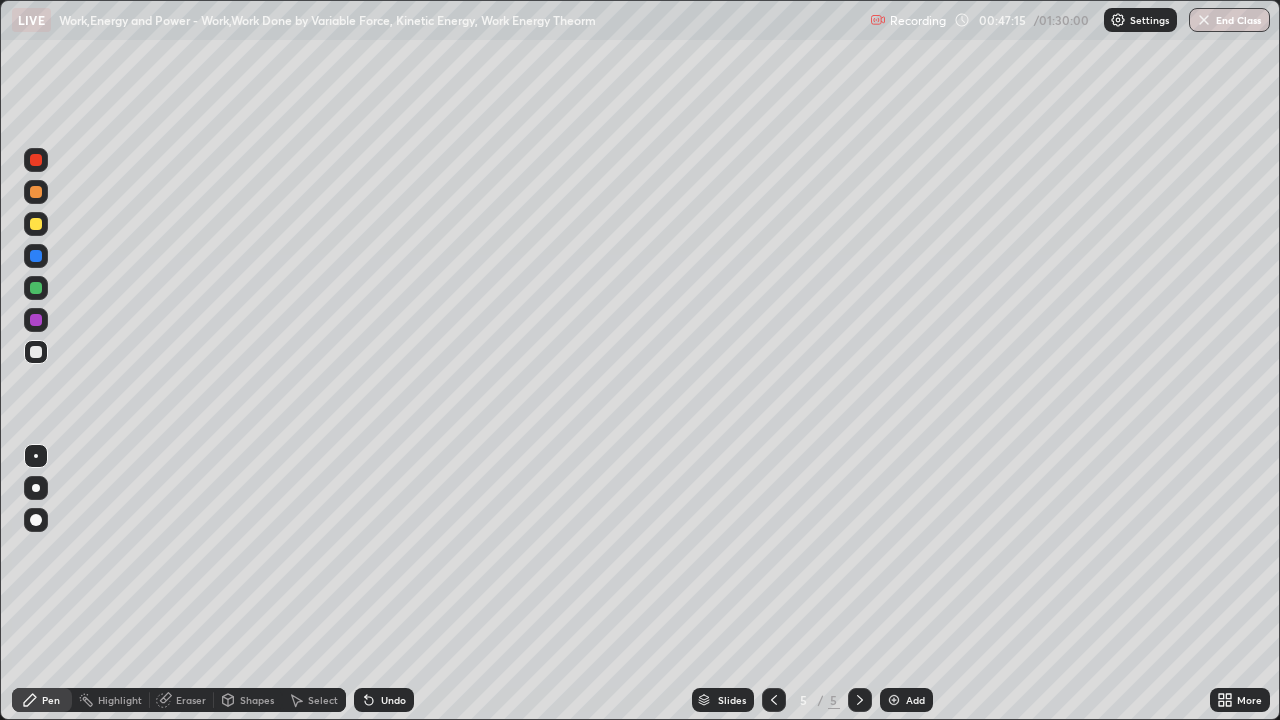 click at bounding box center [36, 224] 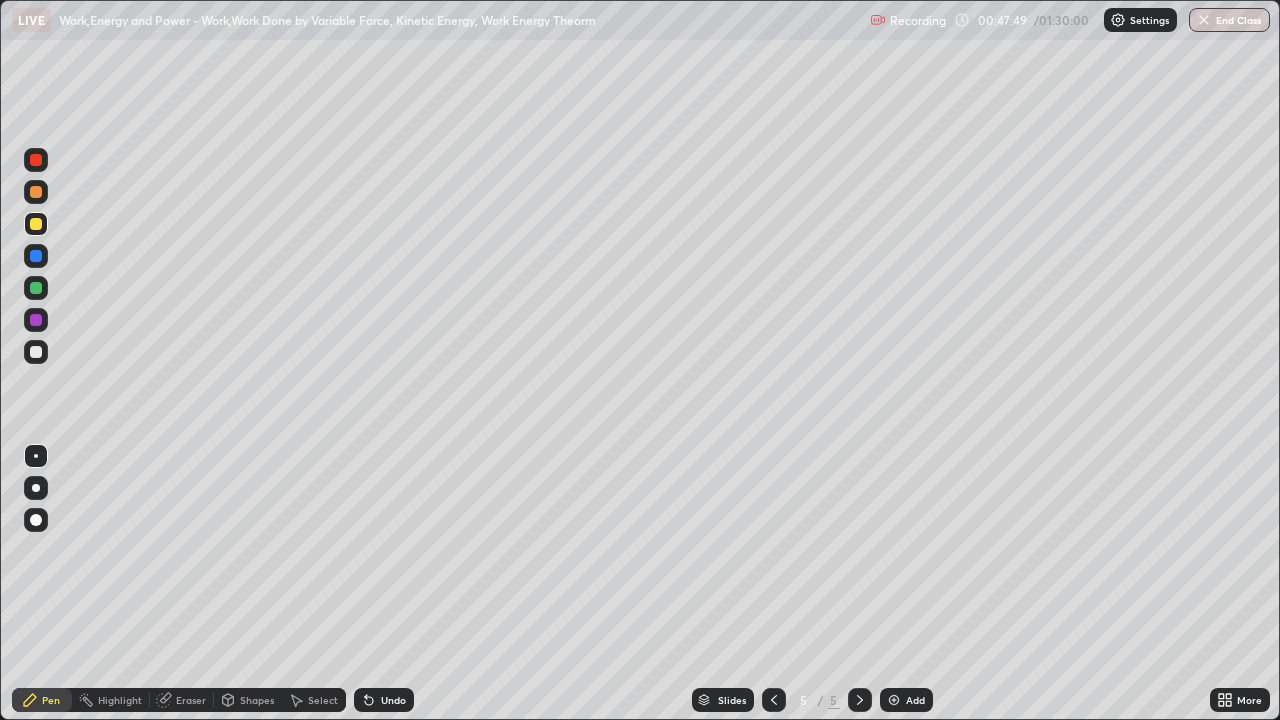click at bounding box center [36, 288] 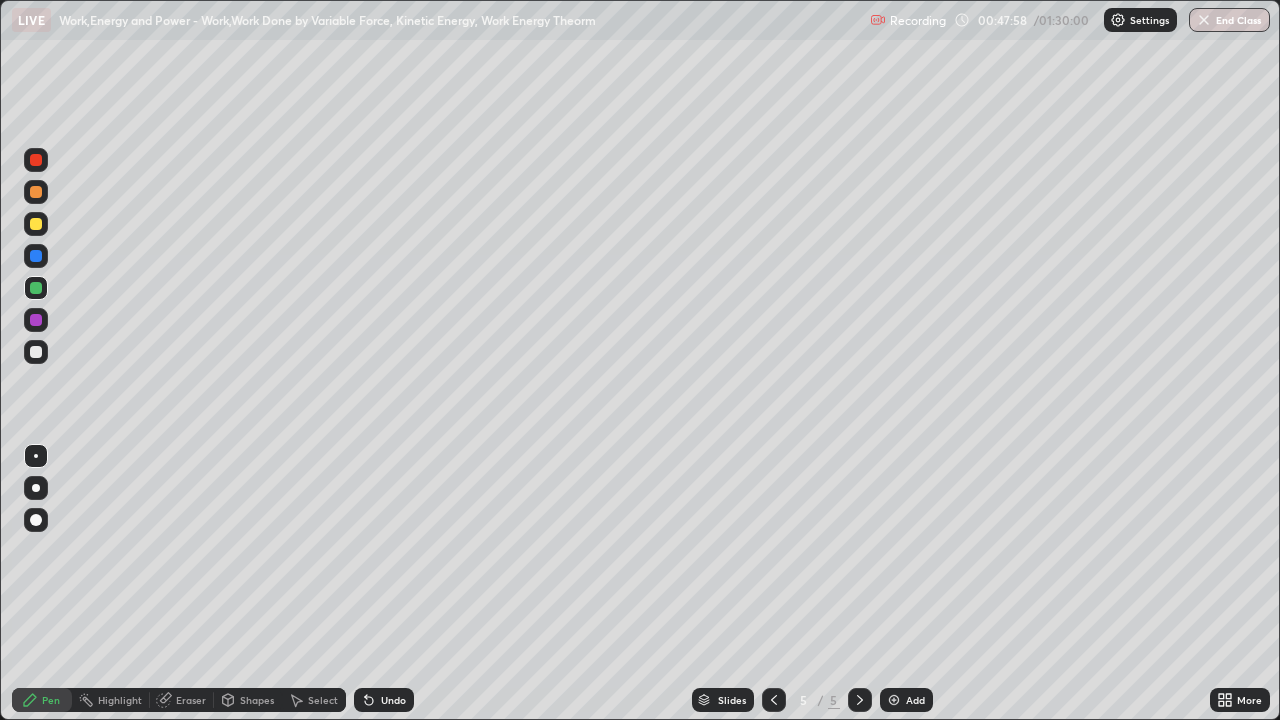 click at bounding box center (36, 352) 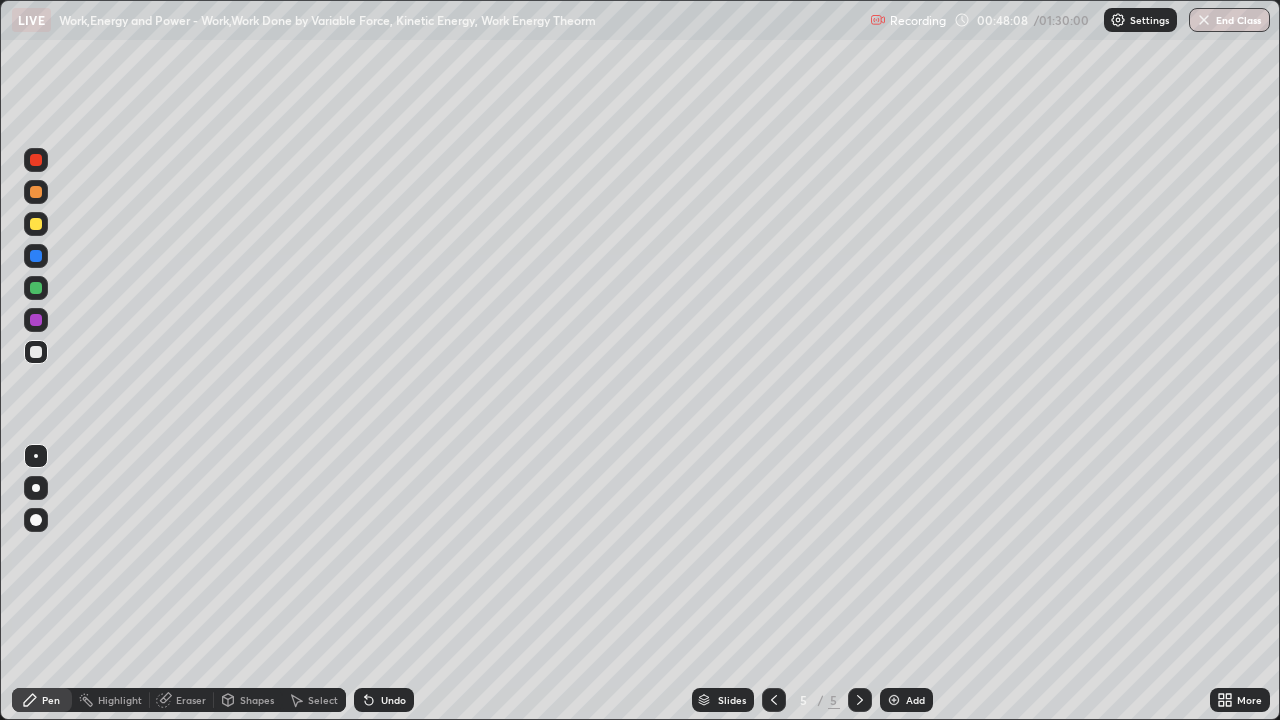 click on "Undo" at bounding box center [384, 700] 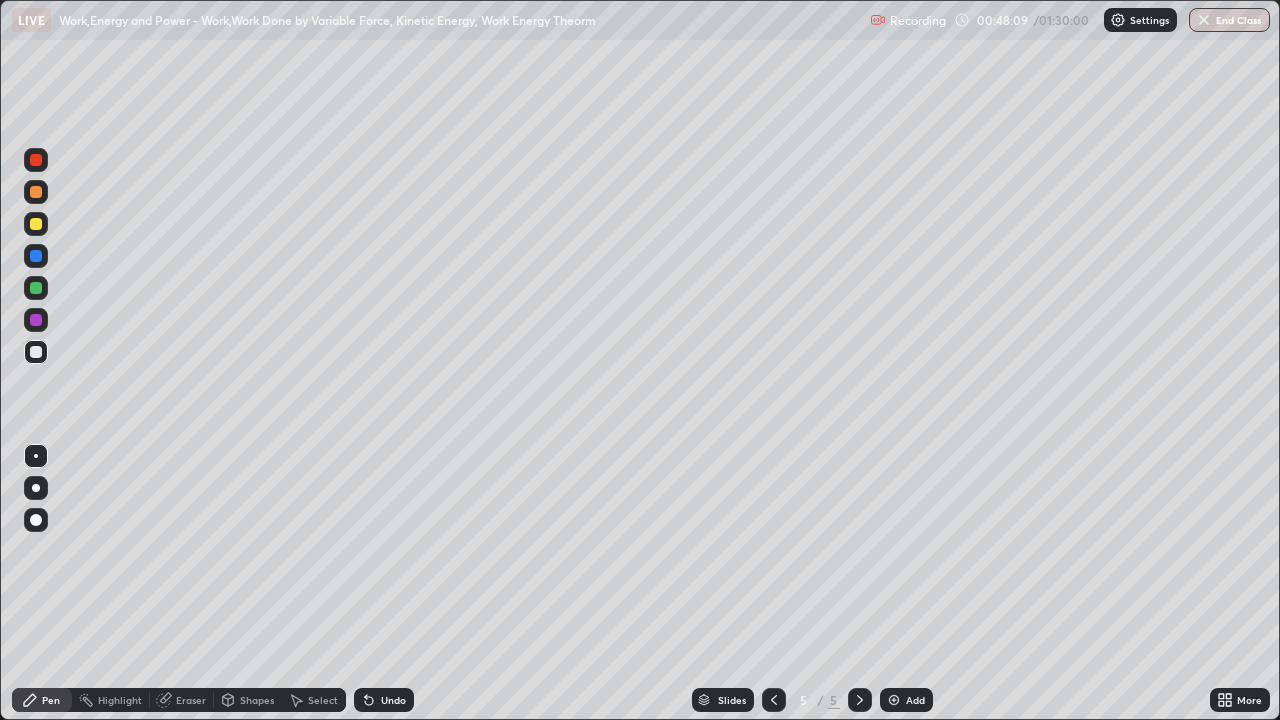 click 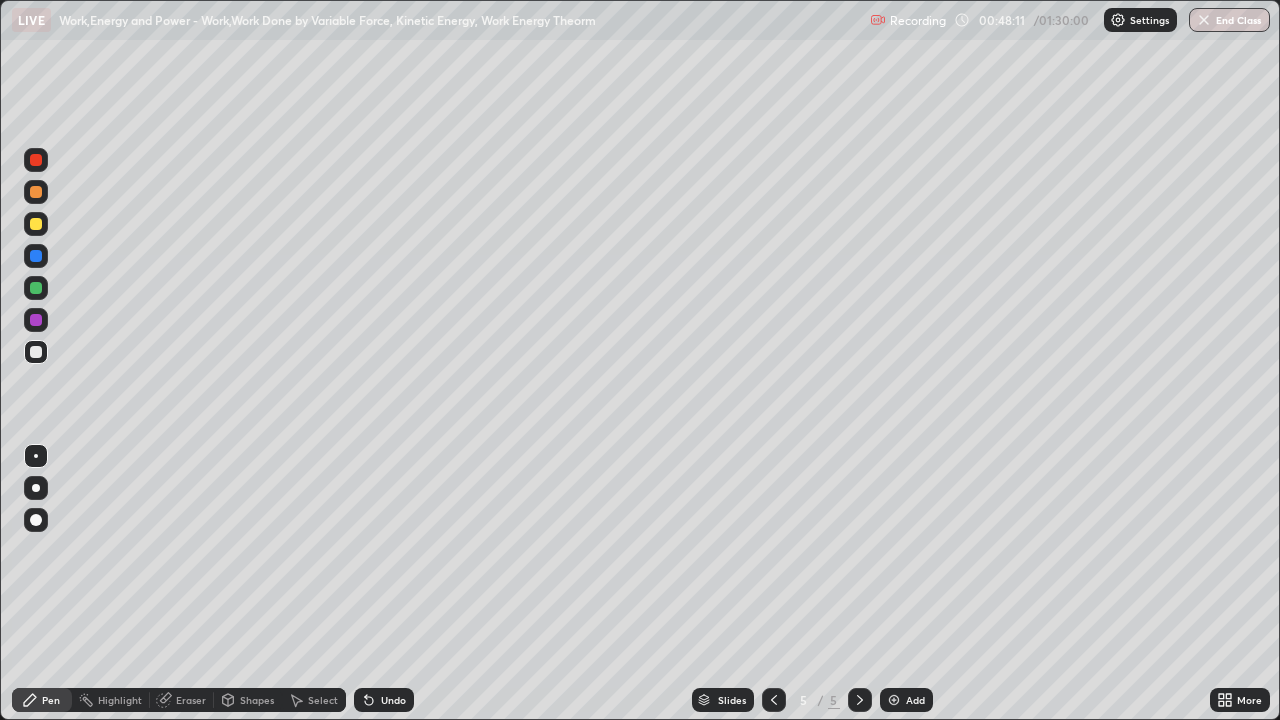 click on "Select" at bounding box center [323, 700] 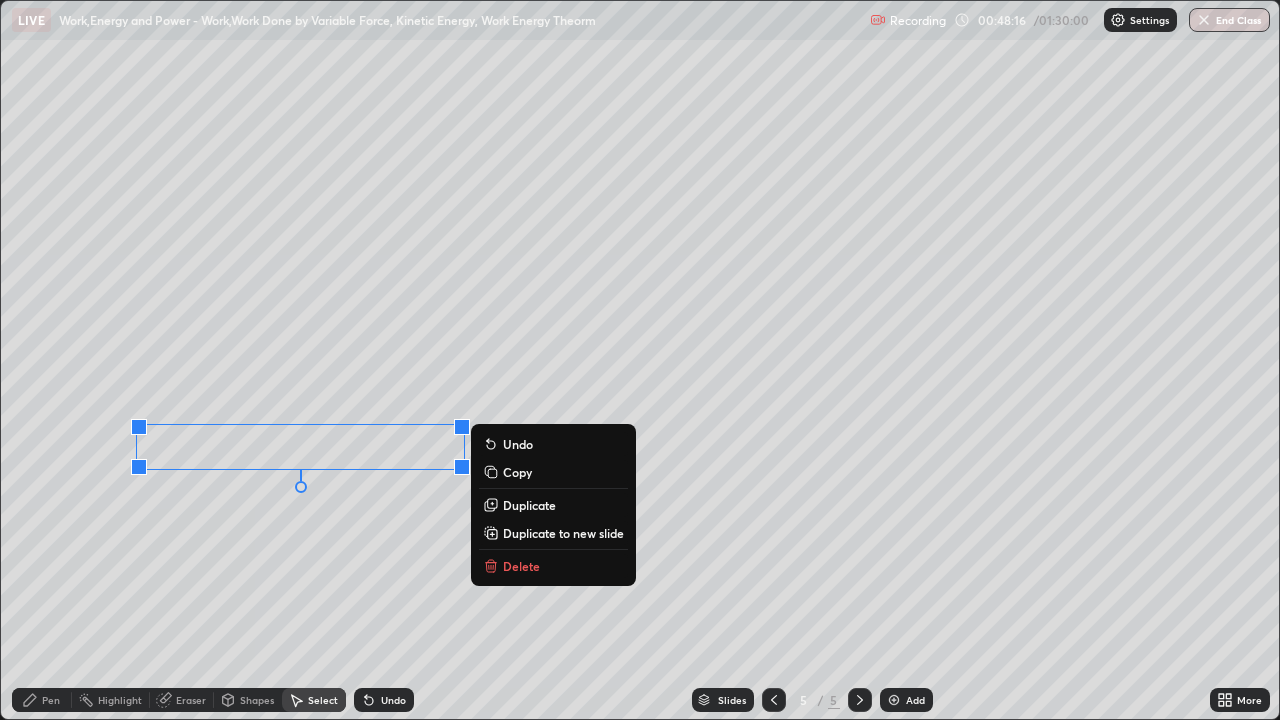click on "0 ° Undo Copy Duplicate Duplicate to new slide Delete" at bounding box center [640, 360] 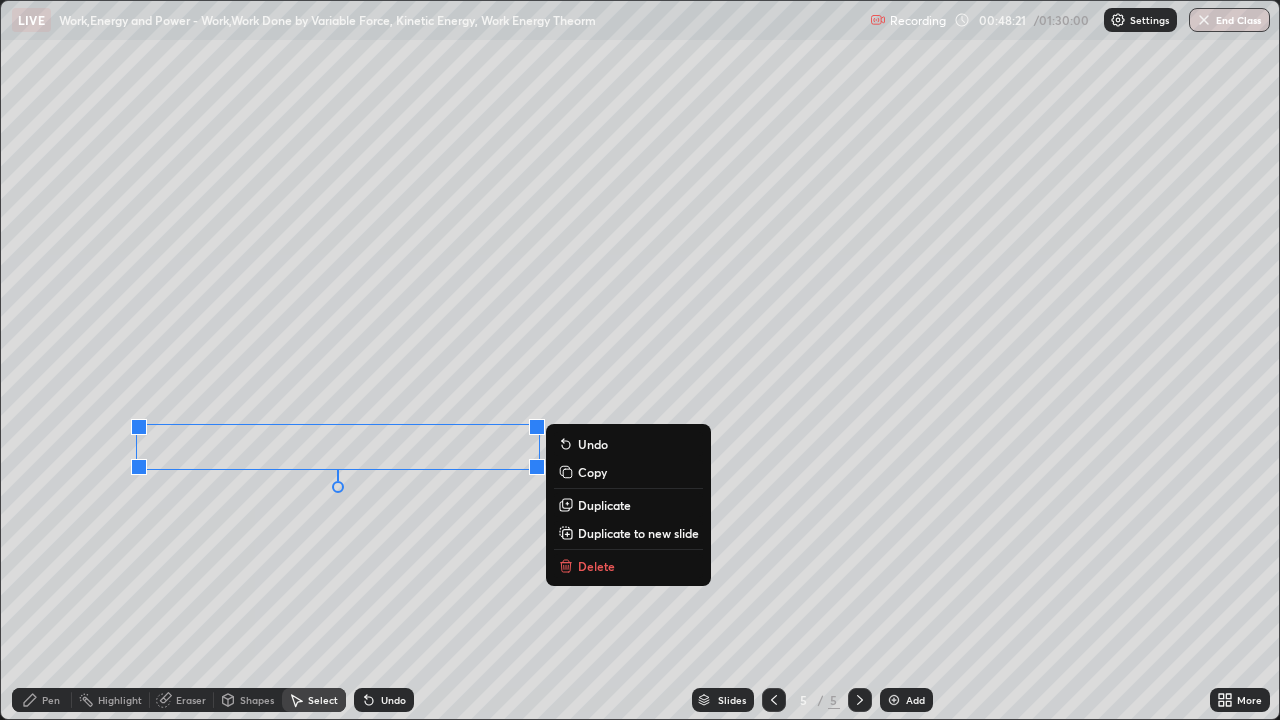 click on "Duplicate" at bounding box center (604, 505) 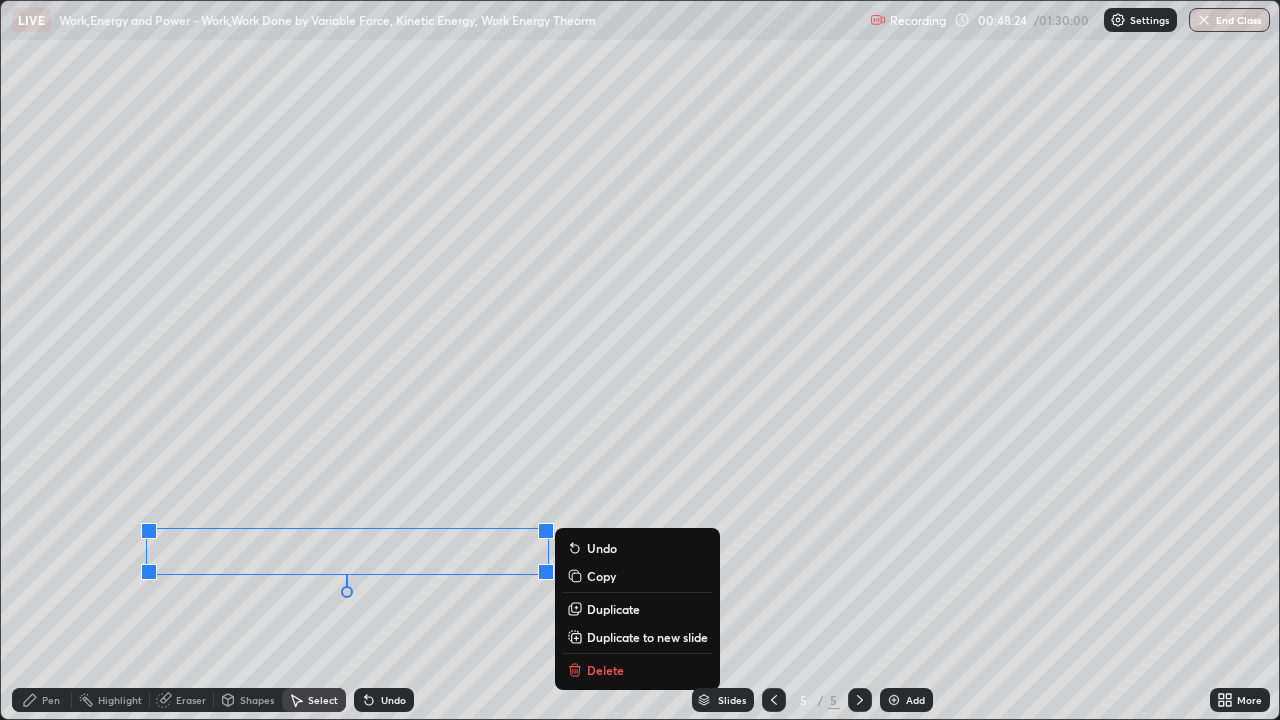 click on "Pen" at bounding box center [51, 700] 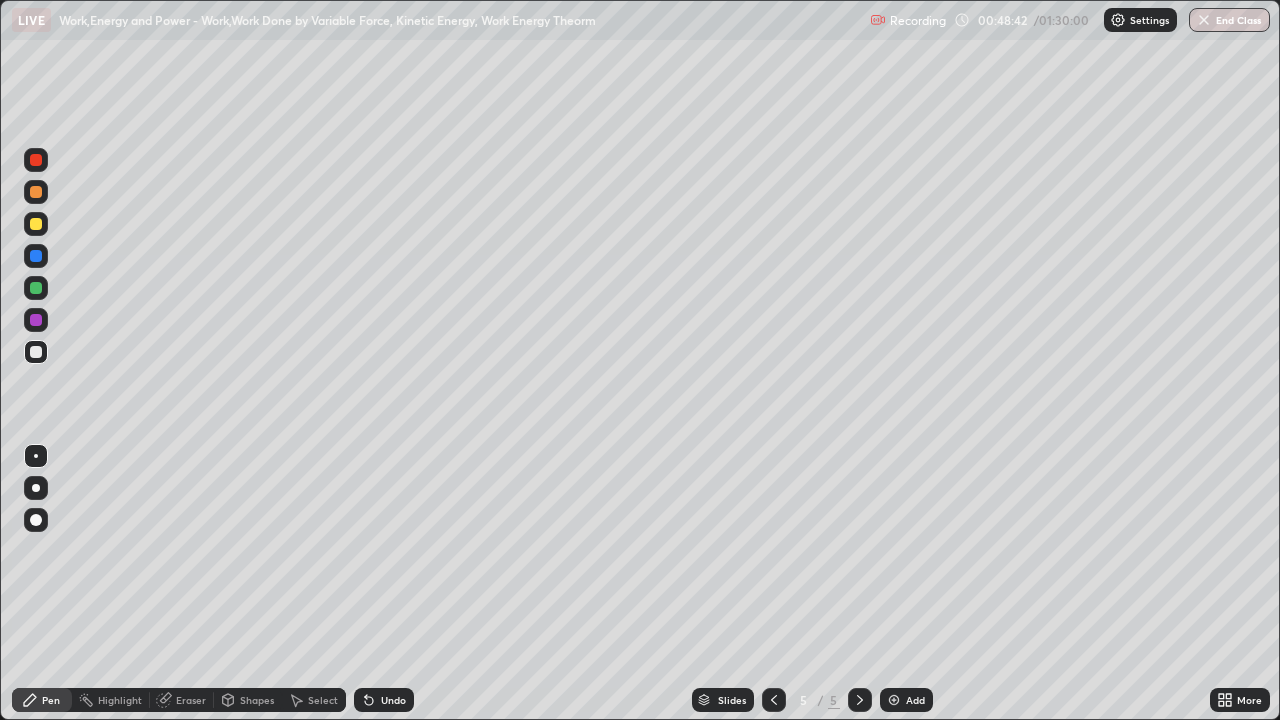 click at bounding box center (36, 224) 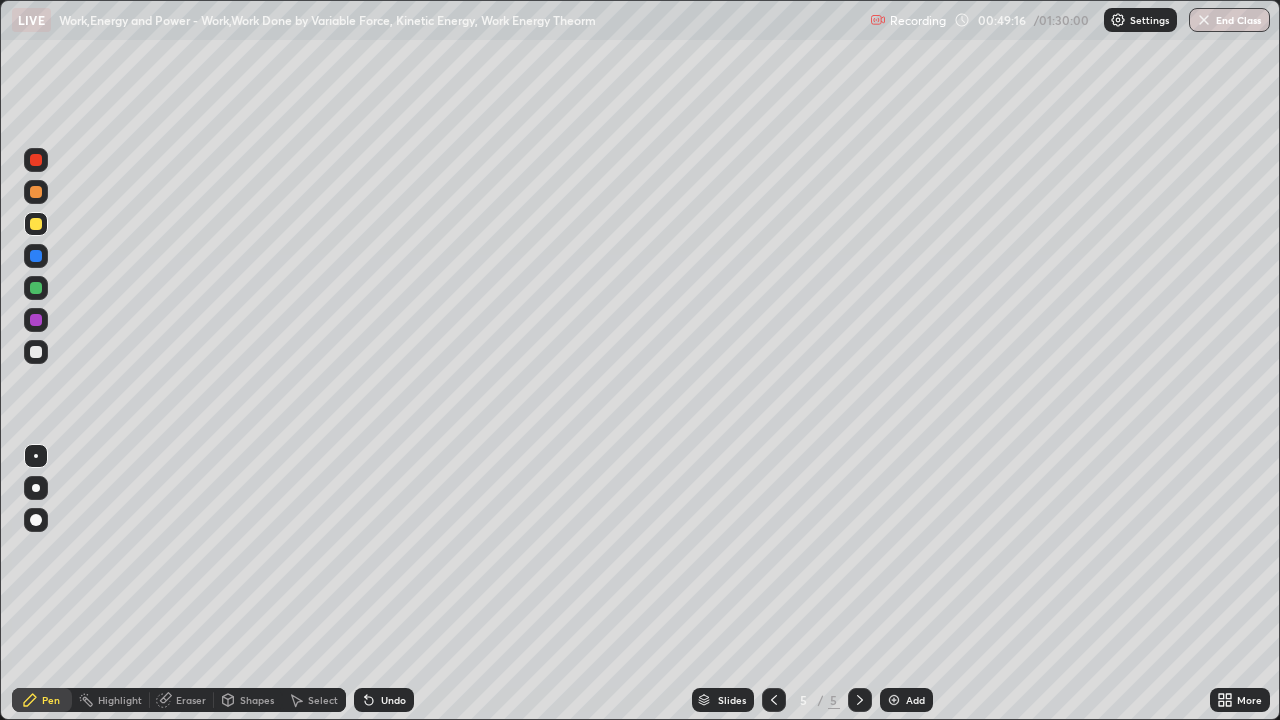 click at bounding box center (36, 352) 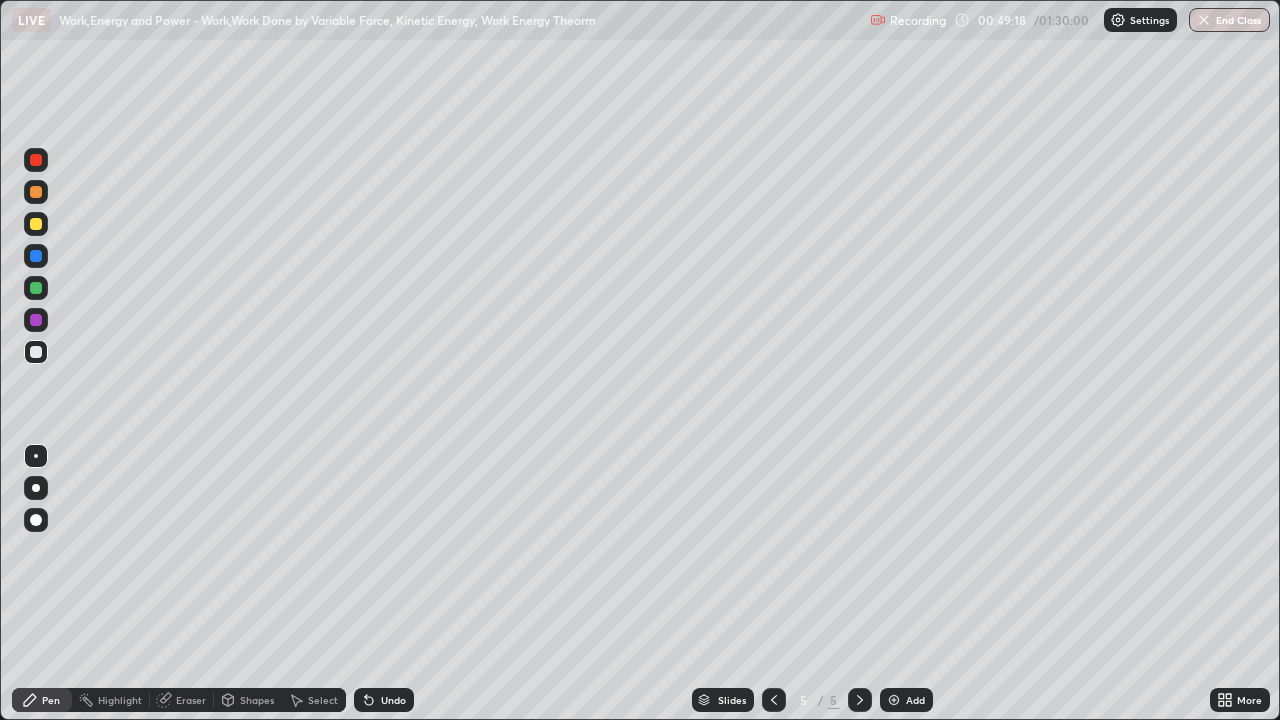 click at bounding box center (36, 224) 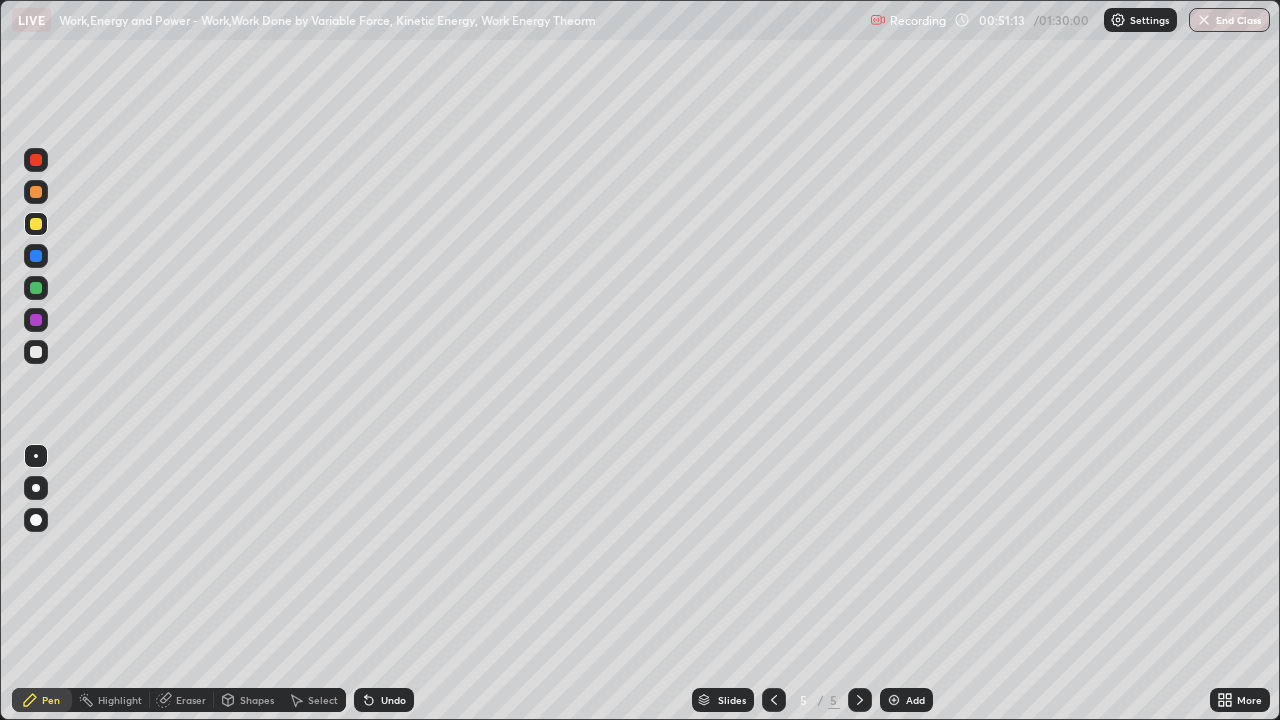 click at bounding box center (774, 700) 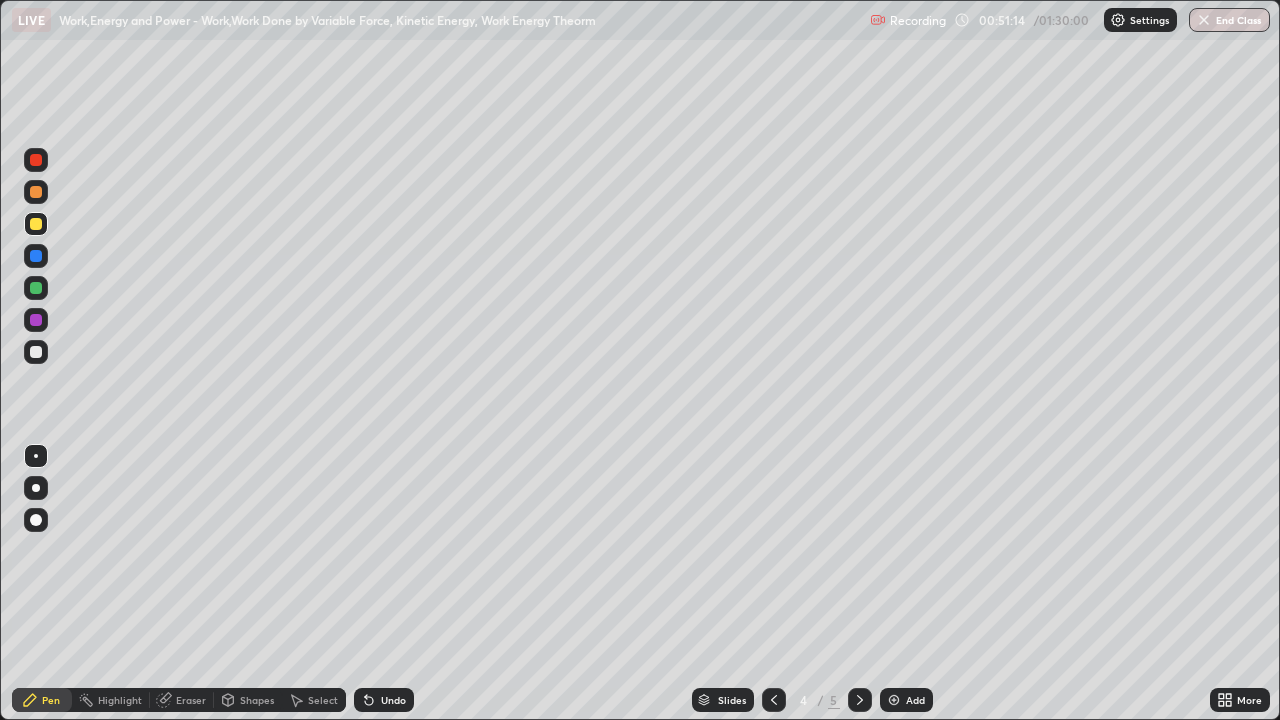 click 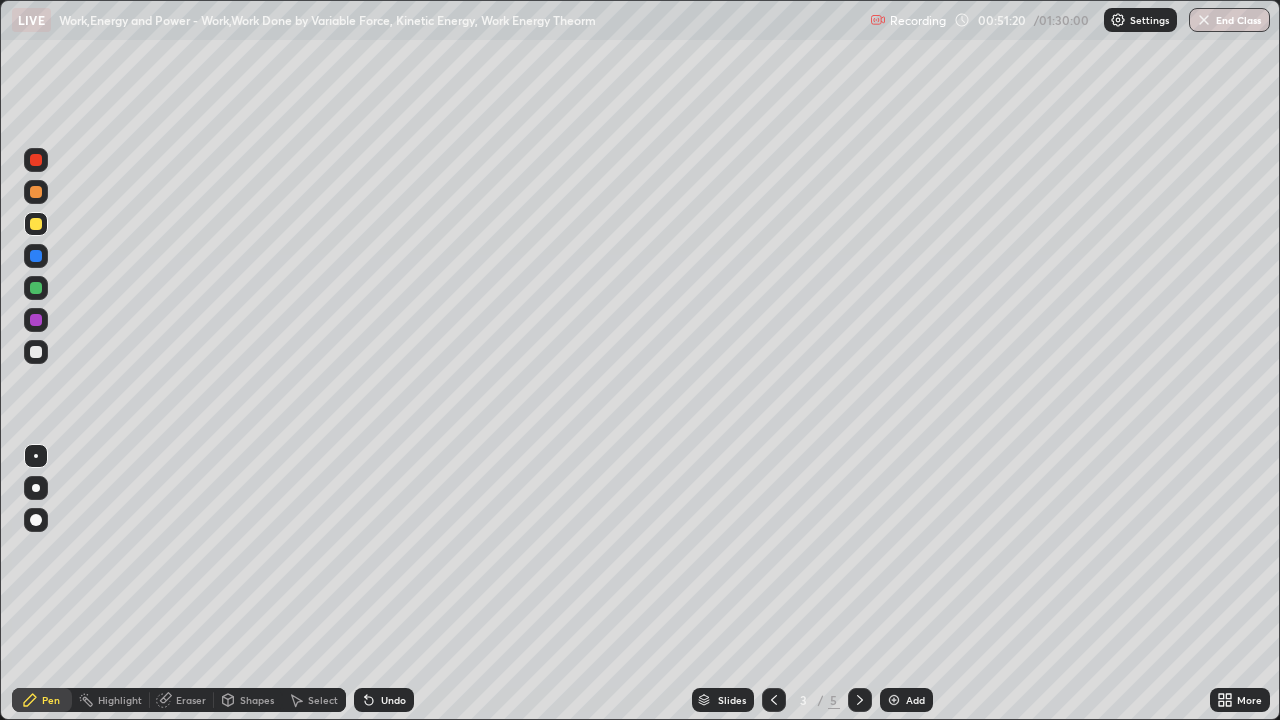 click at bounding box center [36, 256] 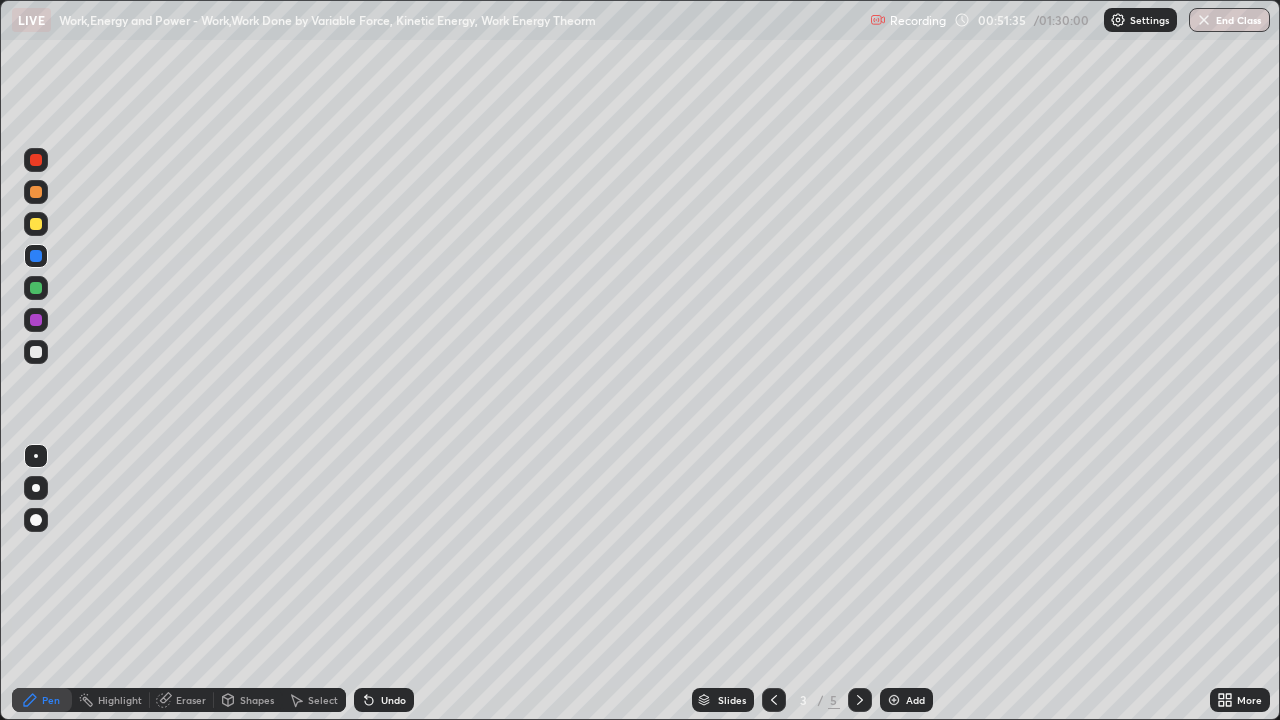 click on "Undo" at bounding box center (393, 700) 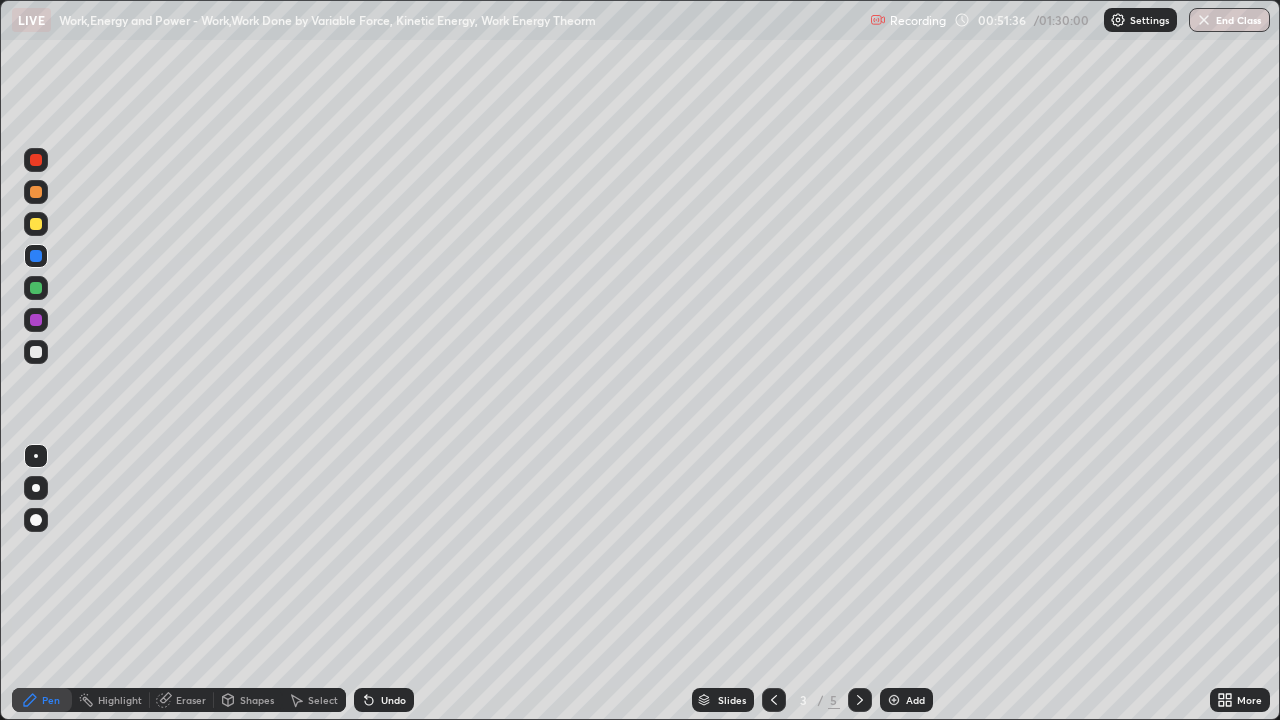 click on "Undo" at bounding box center [384, 700] 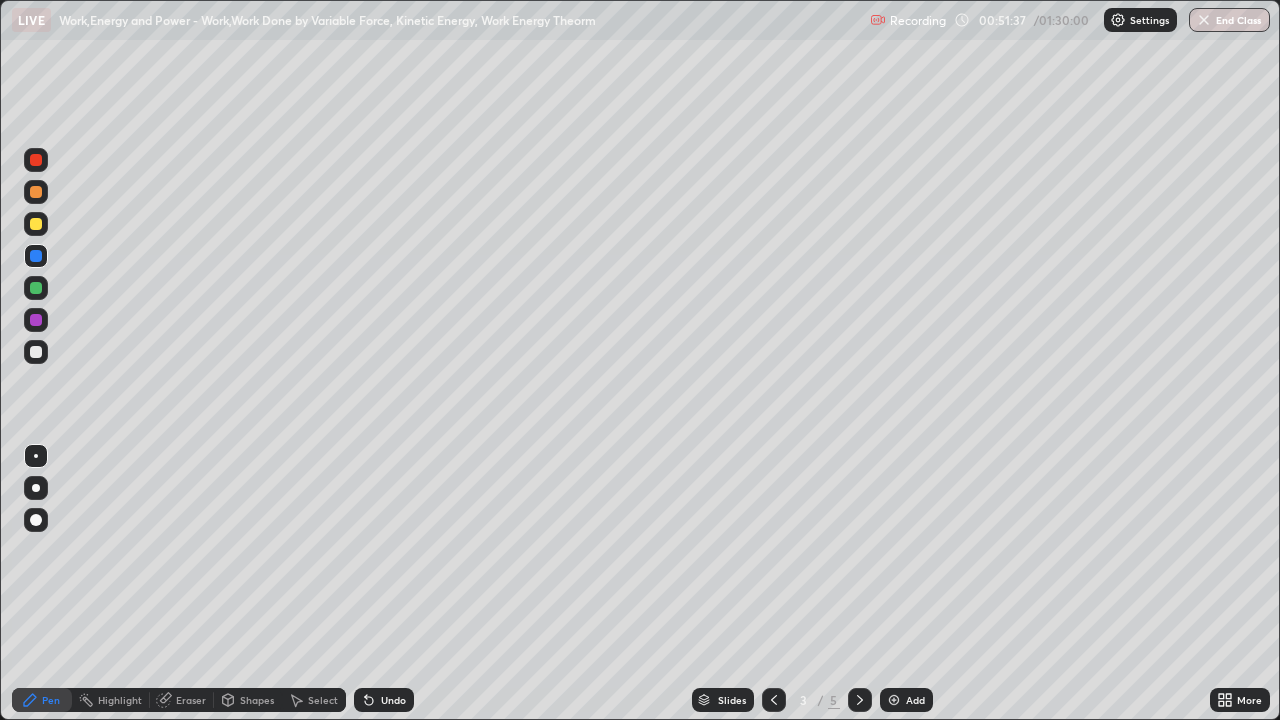 click on "Undo" at bounding box center (384, 700) 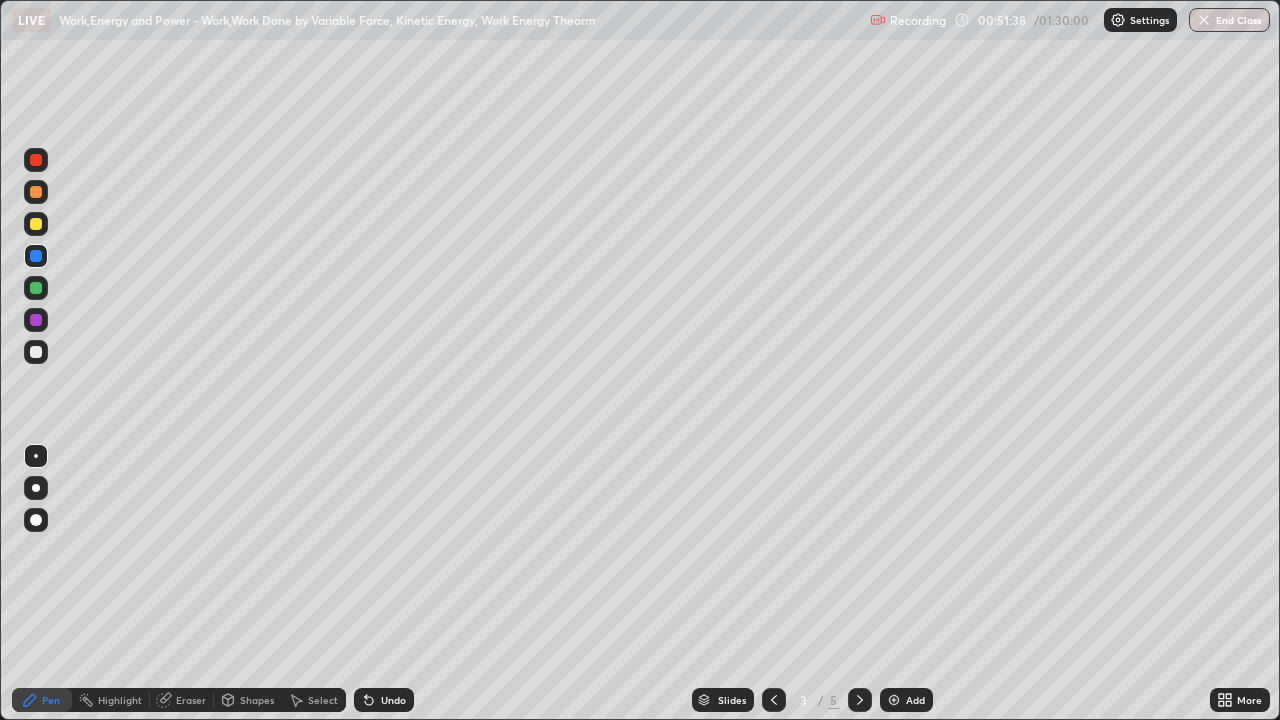 click on "Undo" at bounding box center (384, 700) 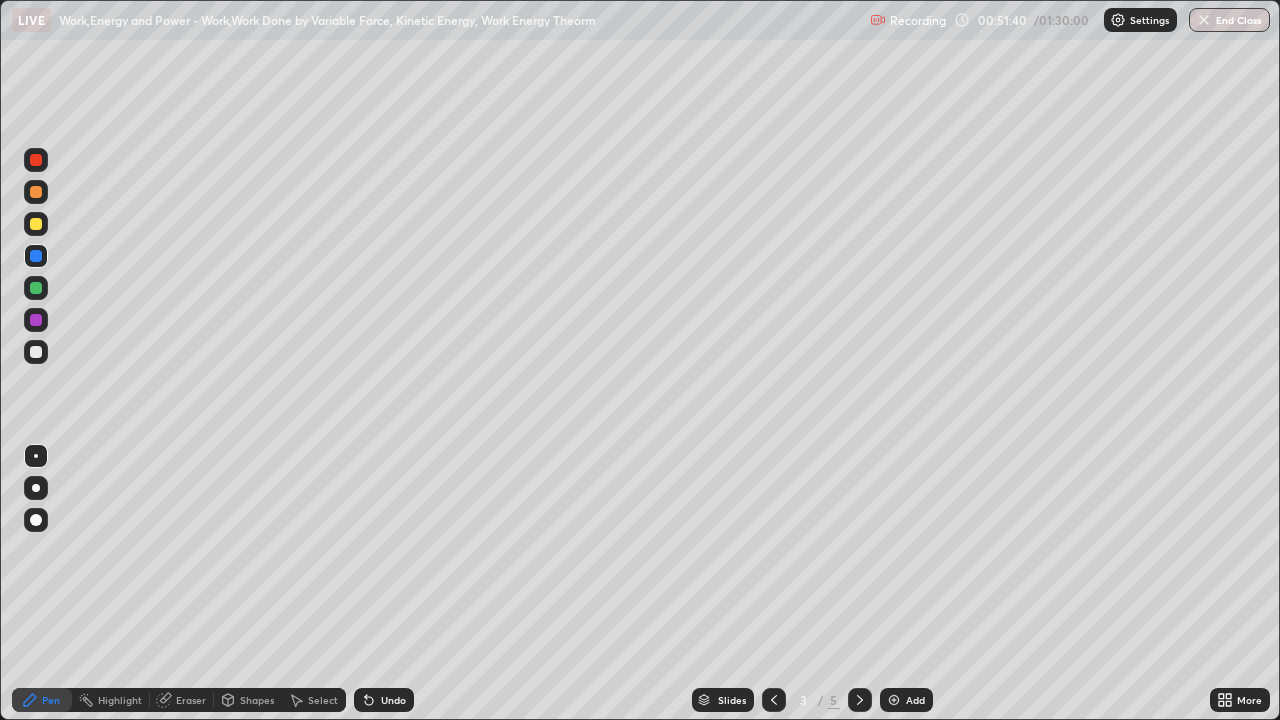 click 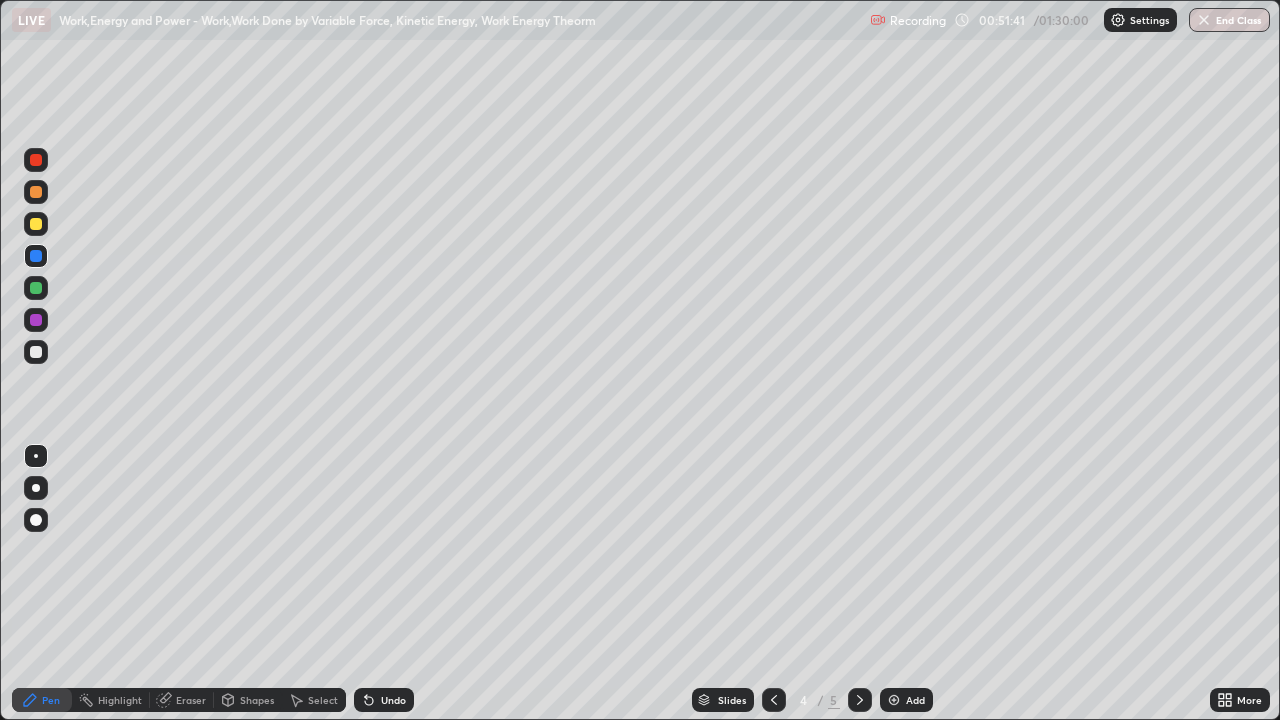 click 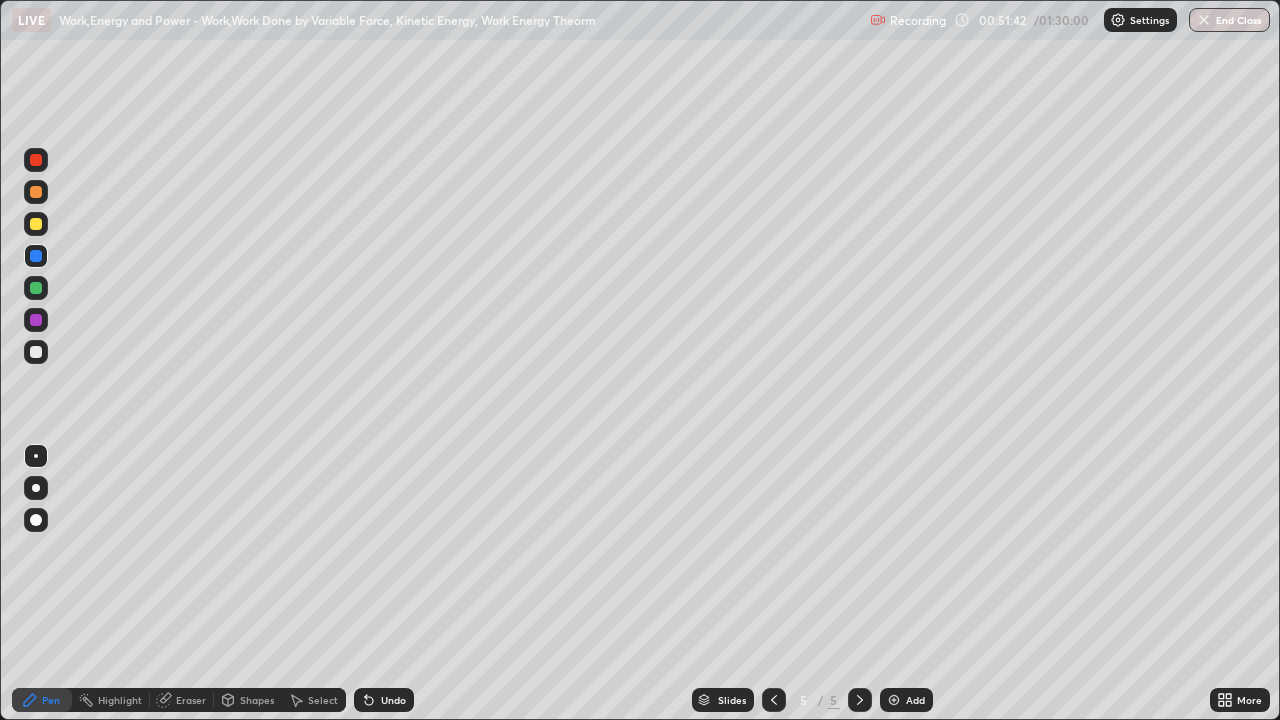 click 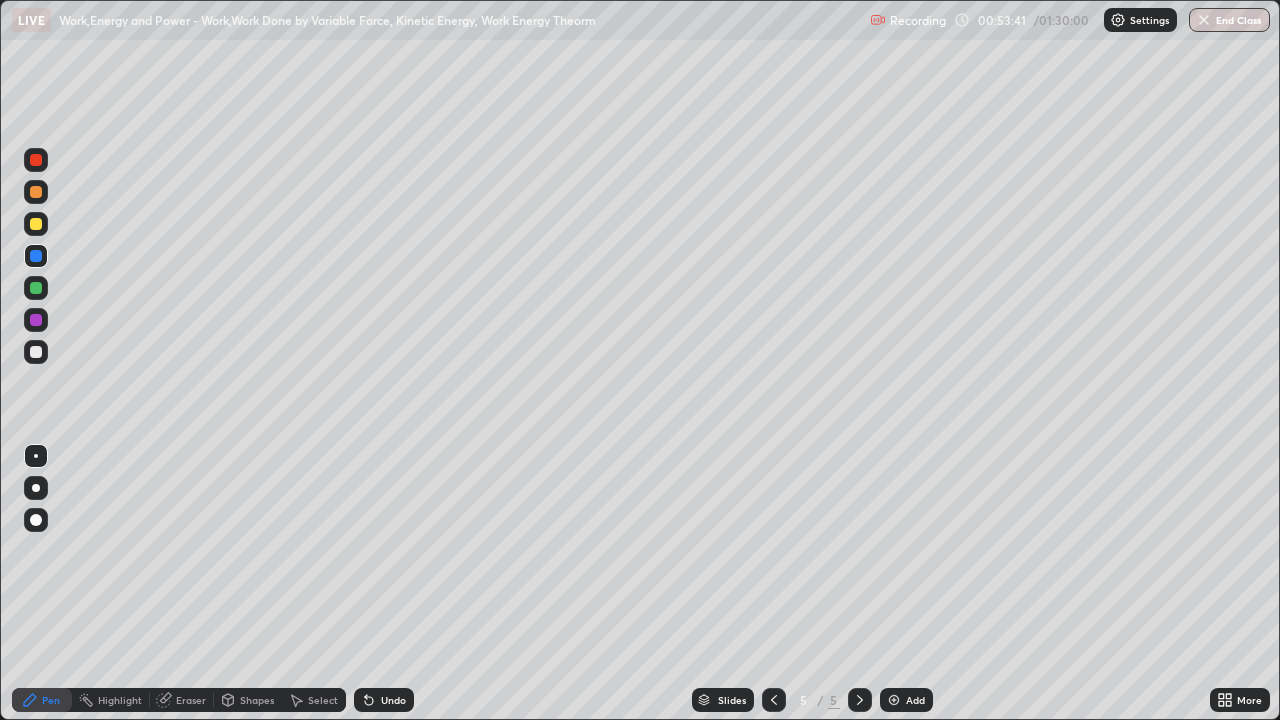 click at bounding box center [36, 352] 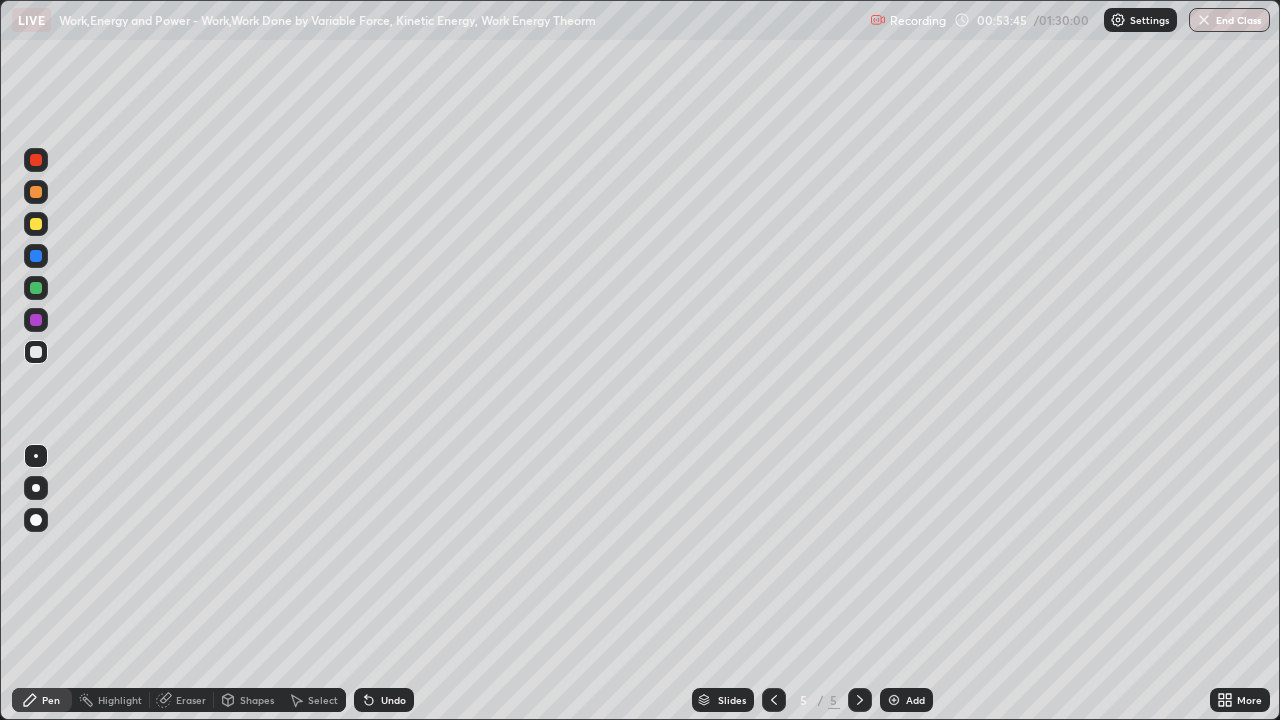 click on "Select" at bounding box center (323, 700) 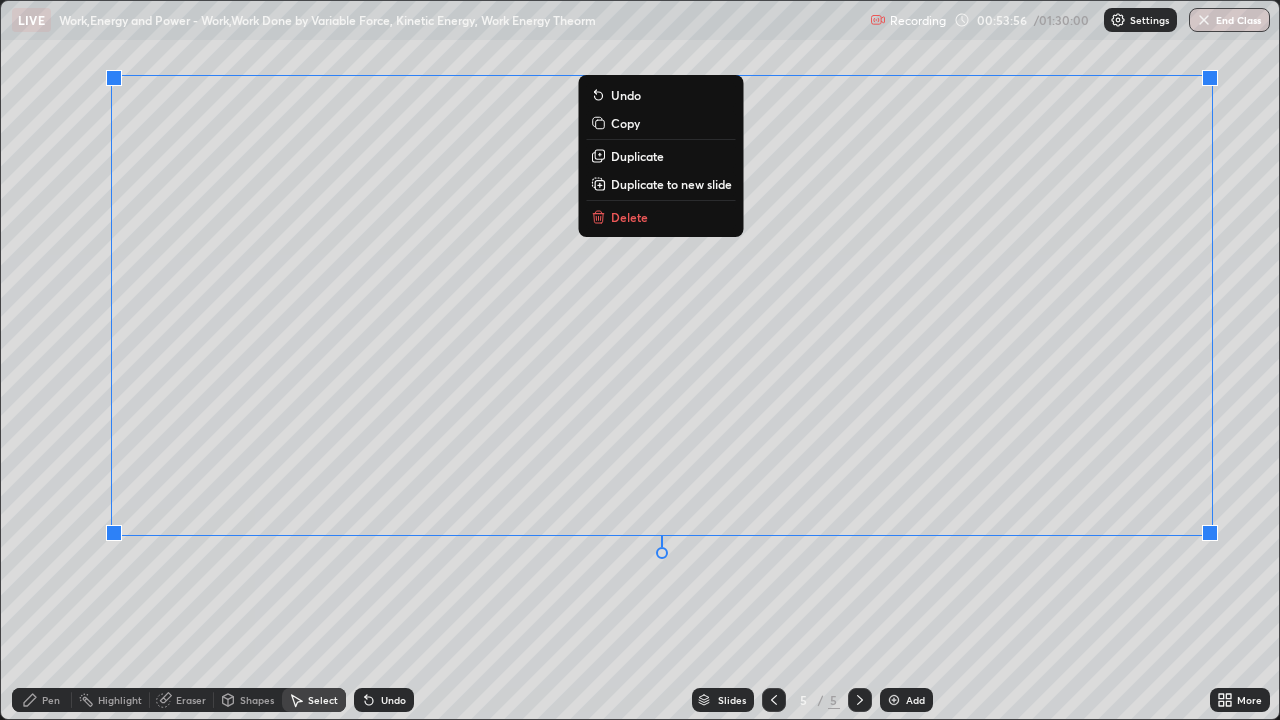 click on "Pen" at bounding box center (51, 700) 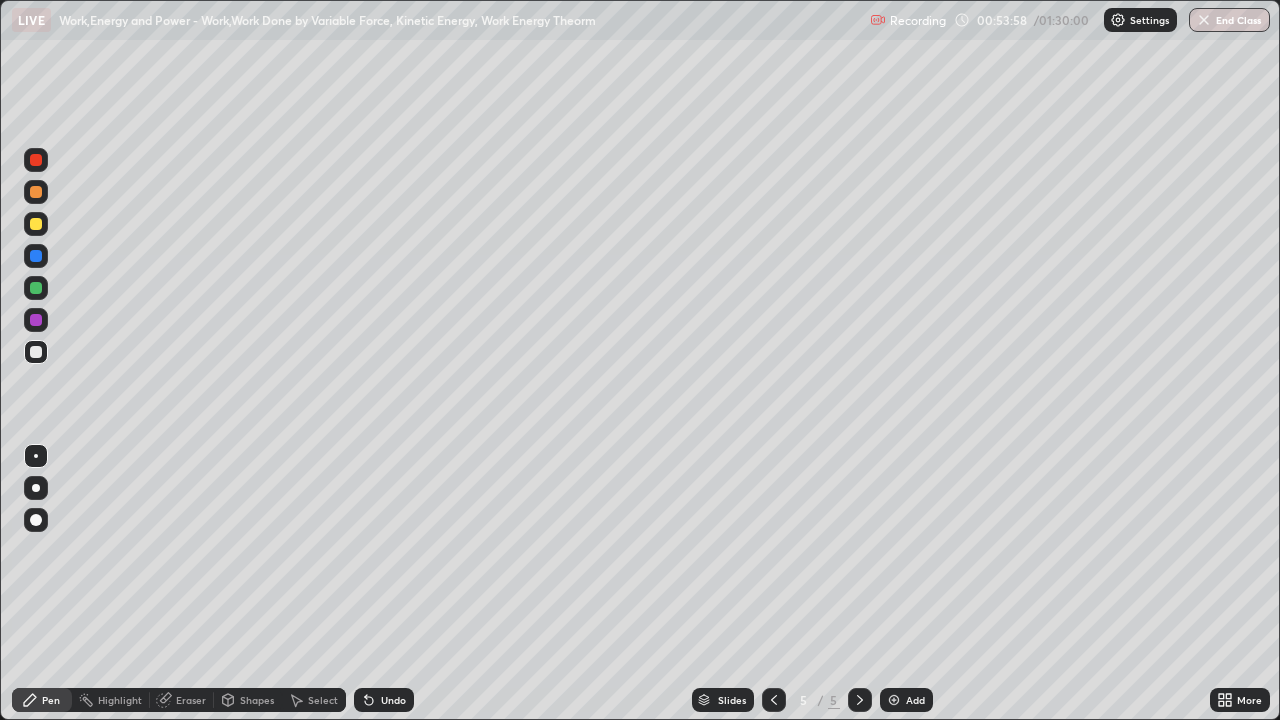 click at bounding box center (36, 352) 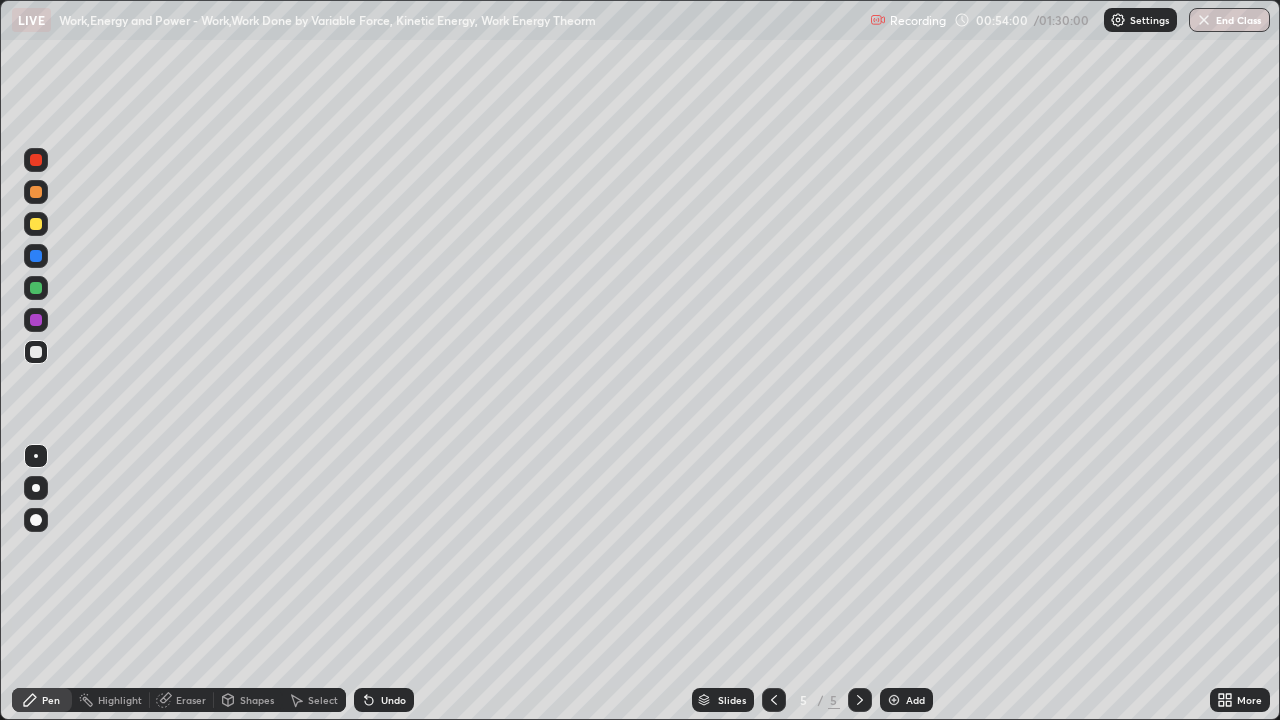 click on "Select" at bounding box center (314, 700) 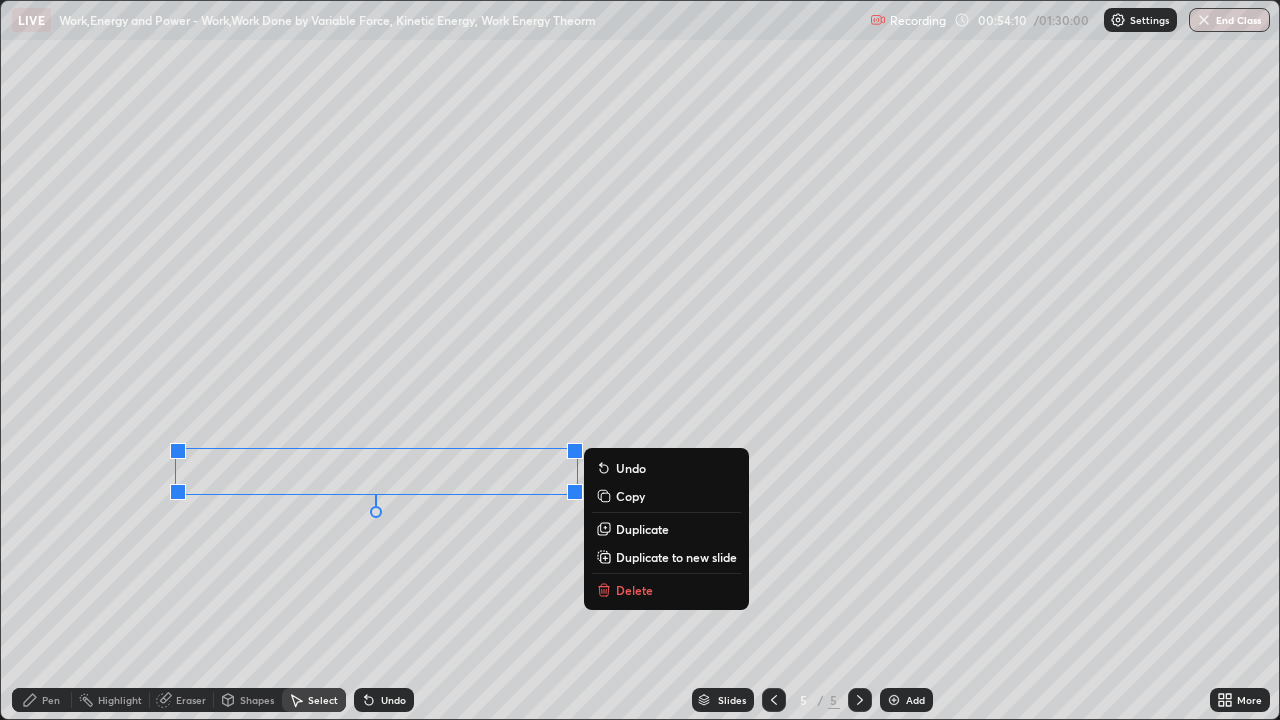 click on "Duplicate" at bounding box center [642, 529] 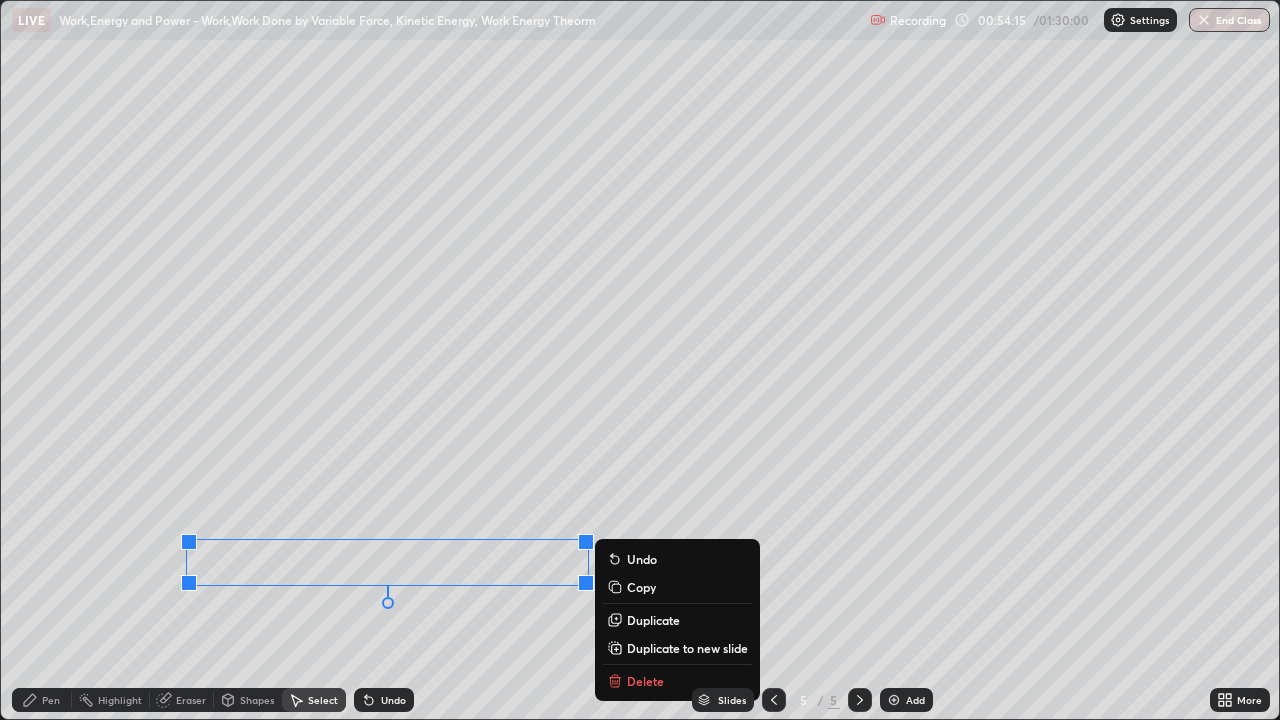 click on "Pen" at bounding box center [51, 700] 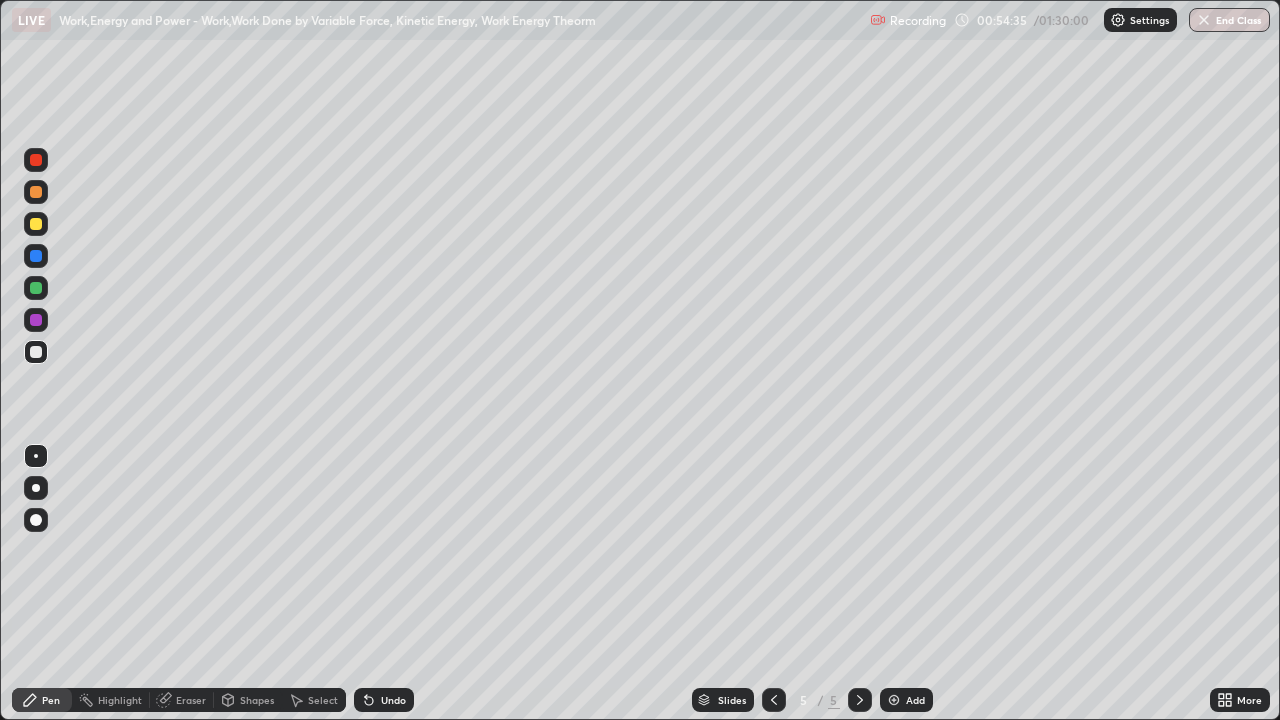 click at bounding box center [36, 224] 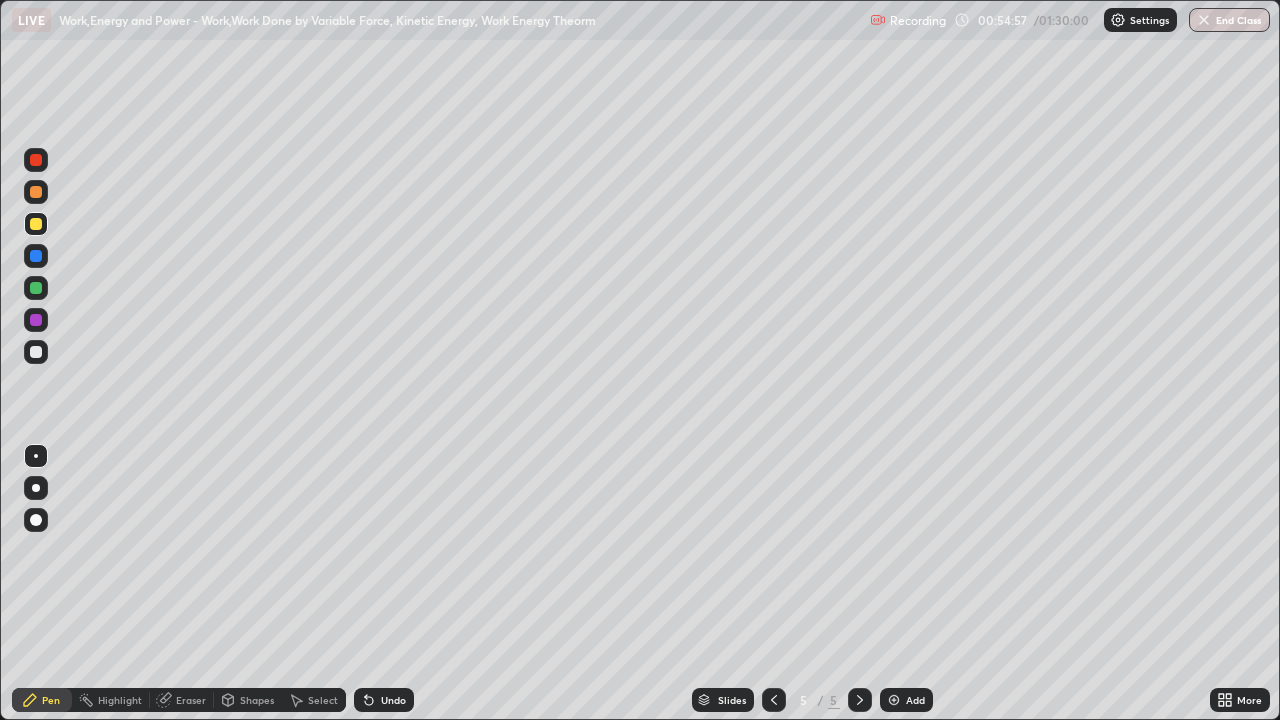 click on "Undo" at bounding box center (393, 700) 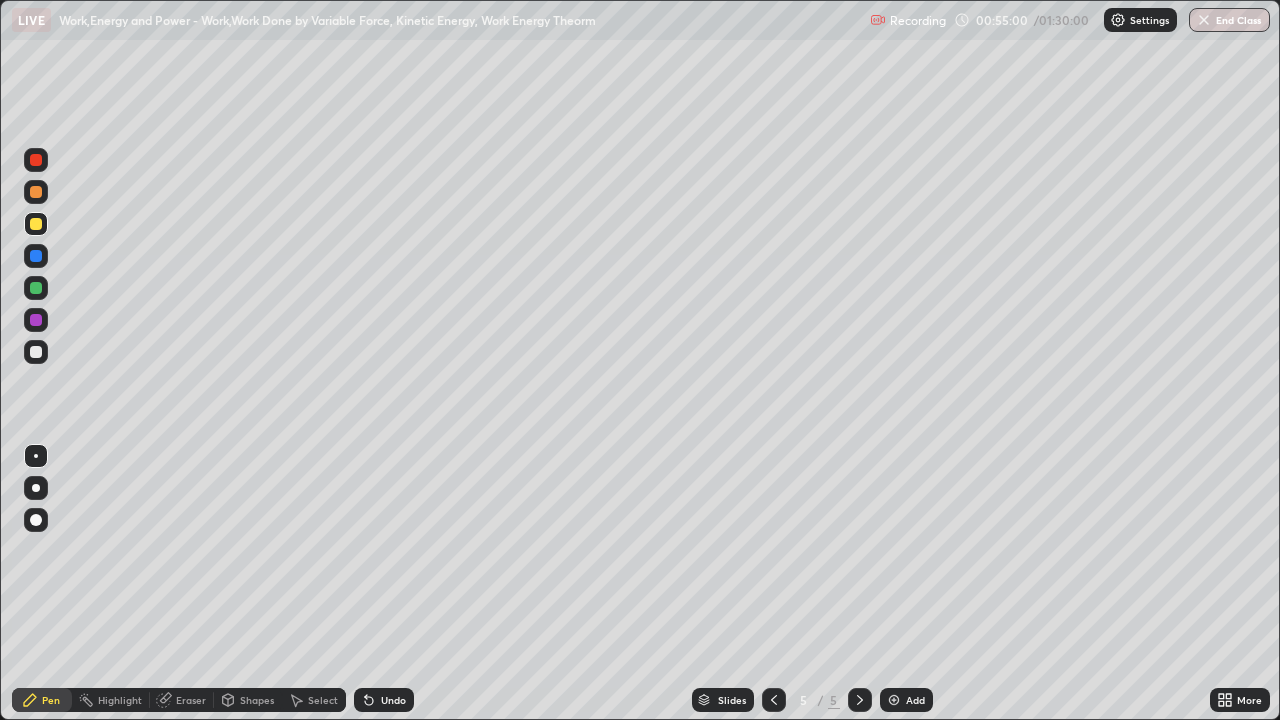 click on "Shapes" at bounding box center [257, 700] 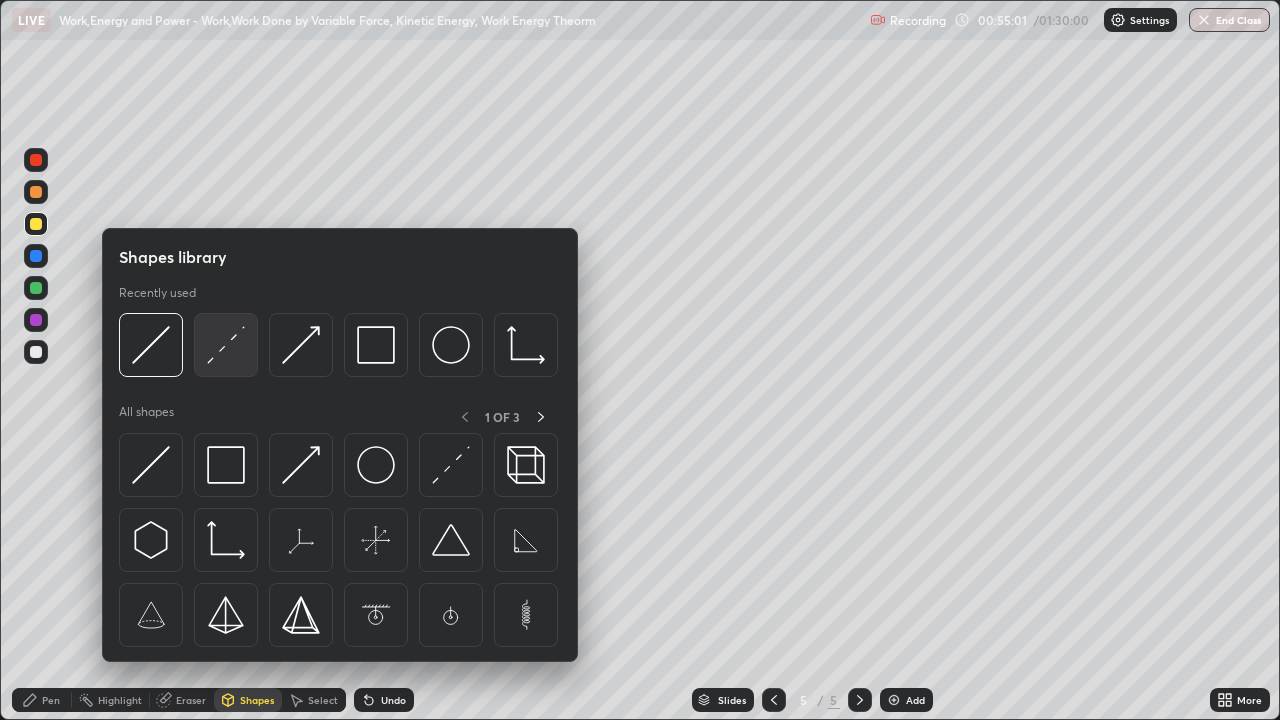 click at bounding box center [226, 345] 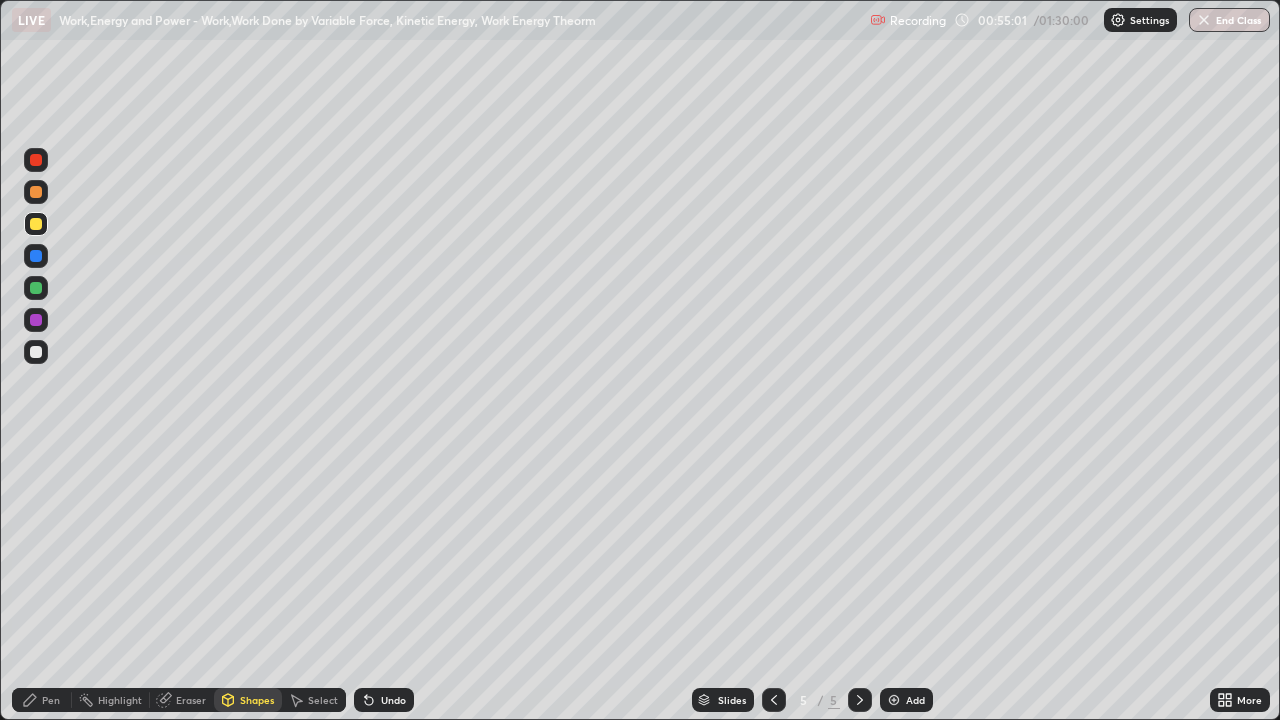 click at bounding box center (36, 192) 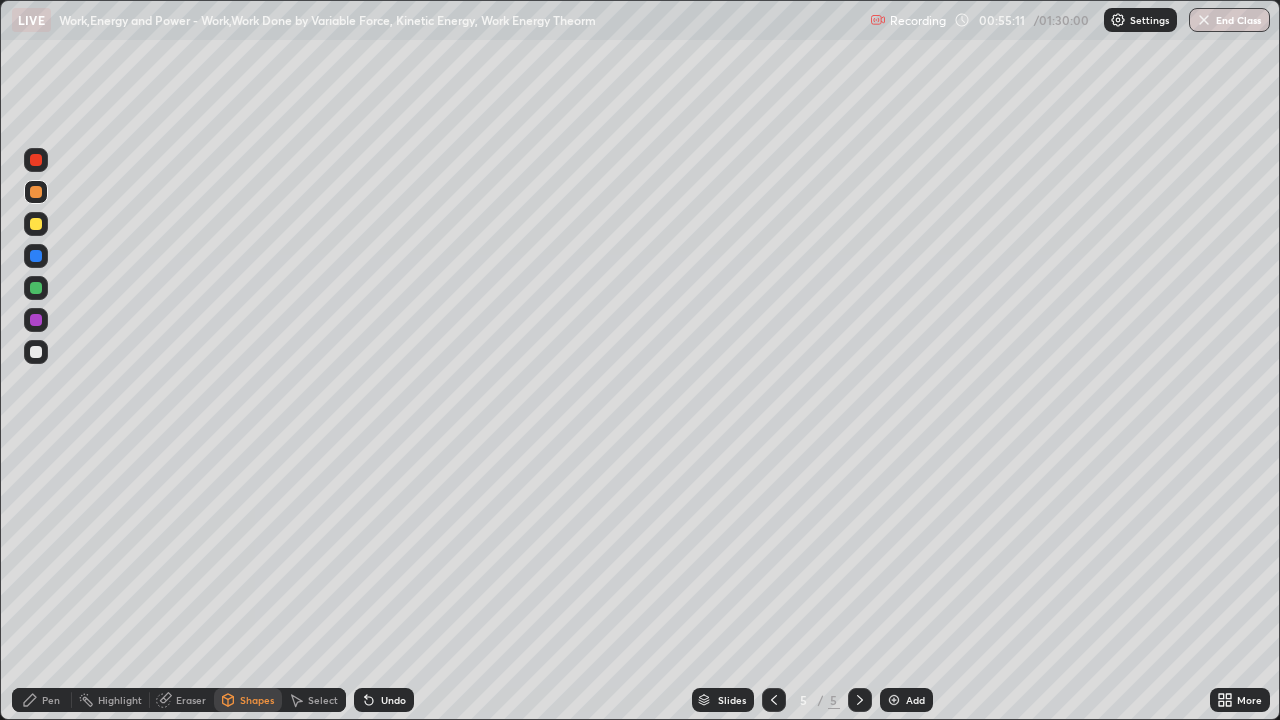 click on "Pen" at bounding box center (51, 700) 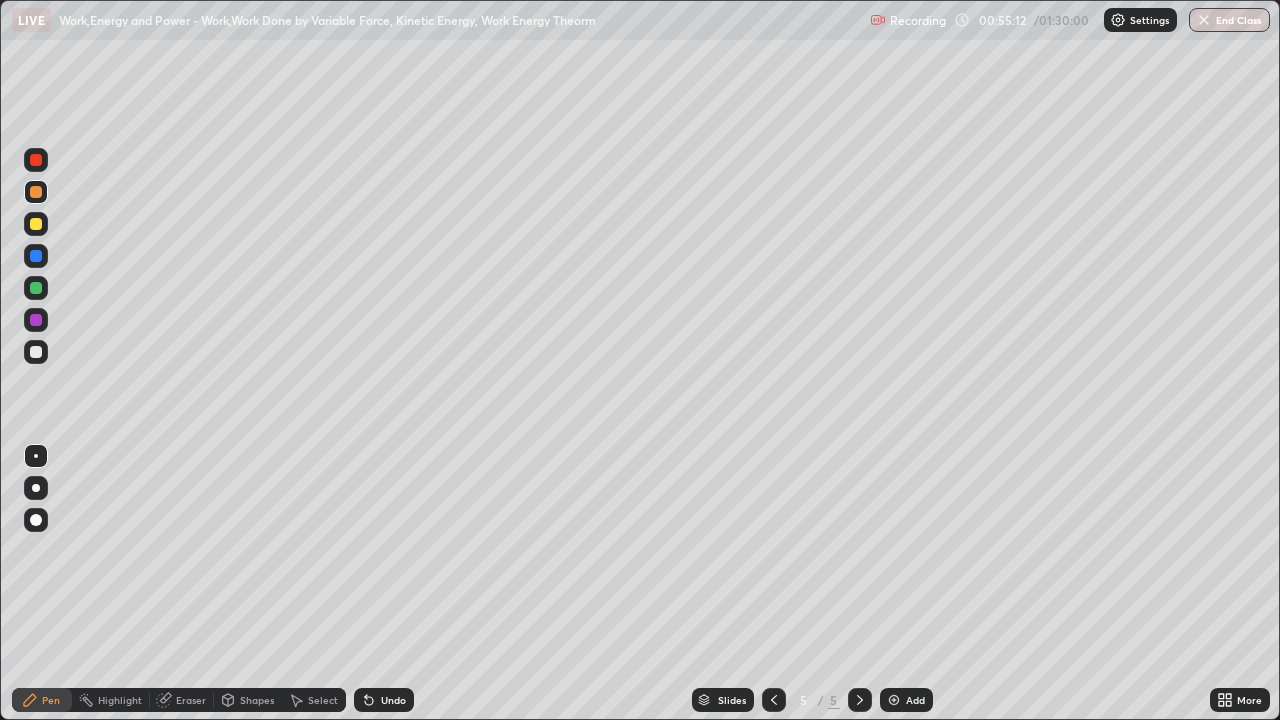 click at bounding box center (36, 352) 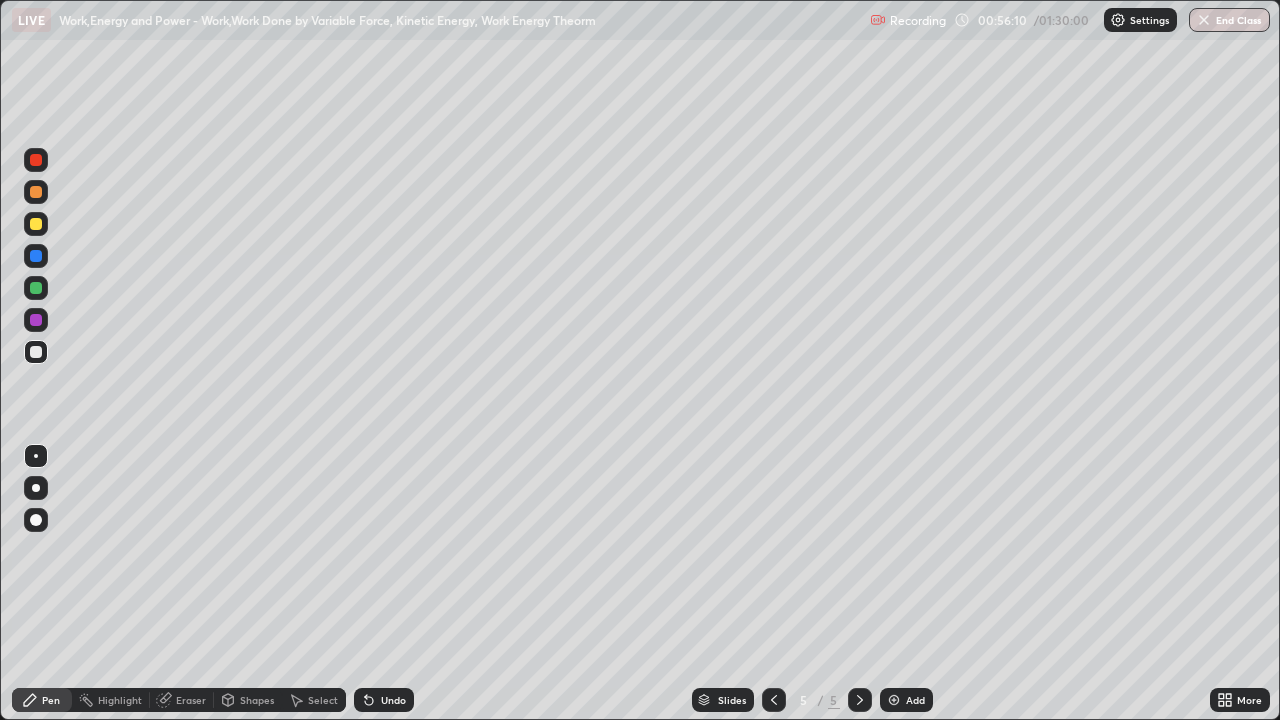 click at bounding box center [36, 224] 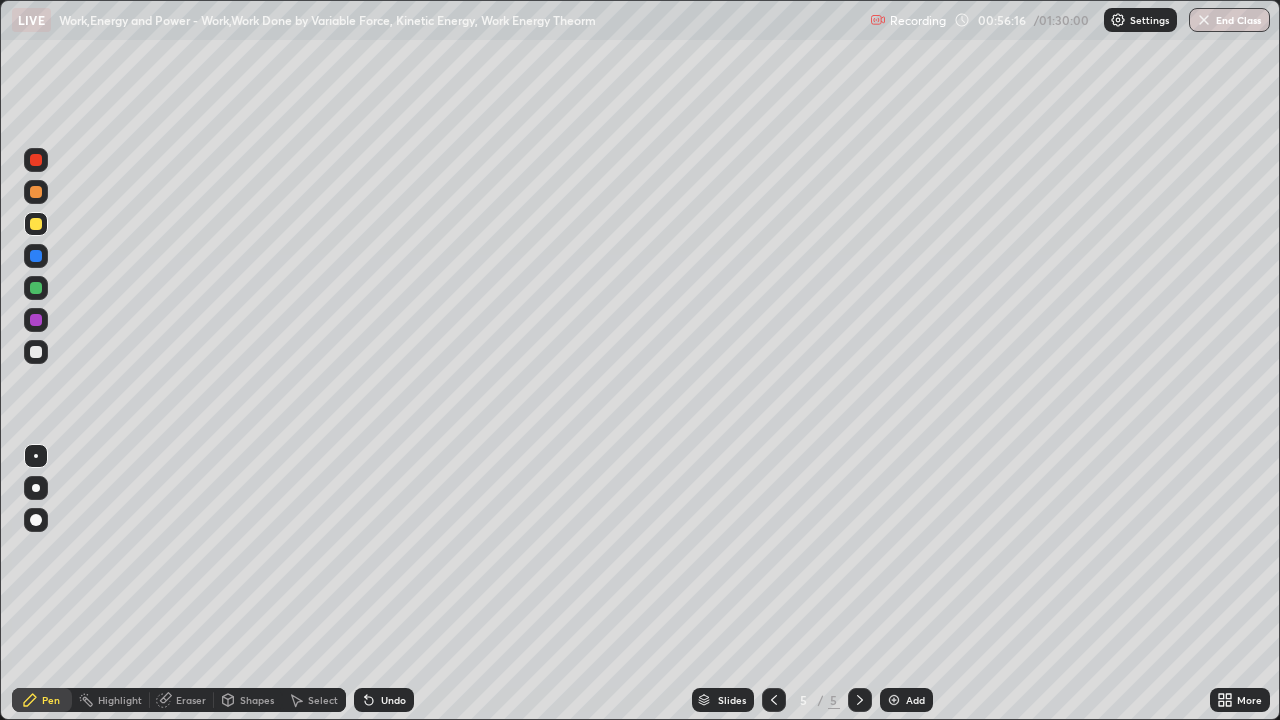 click on "Select" at bounding box center (323, 700) 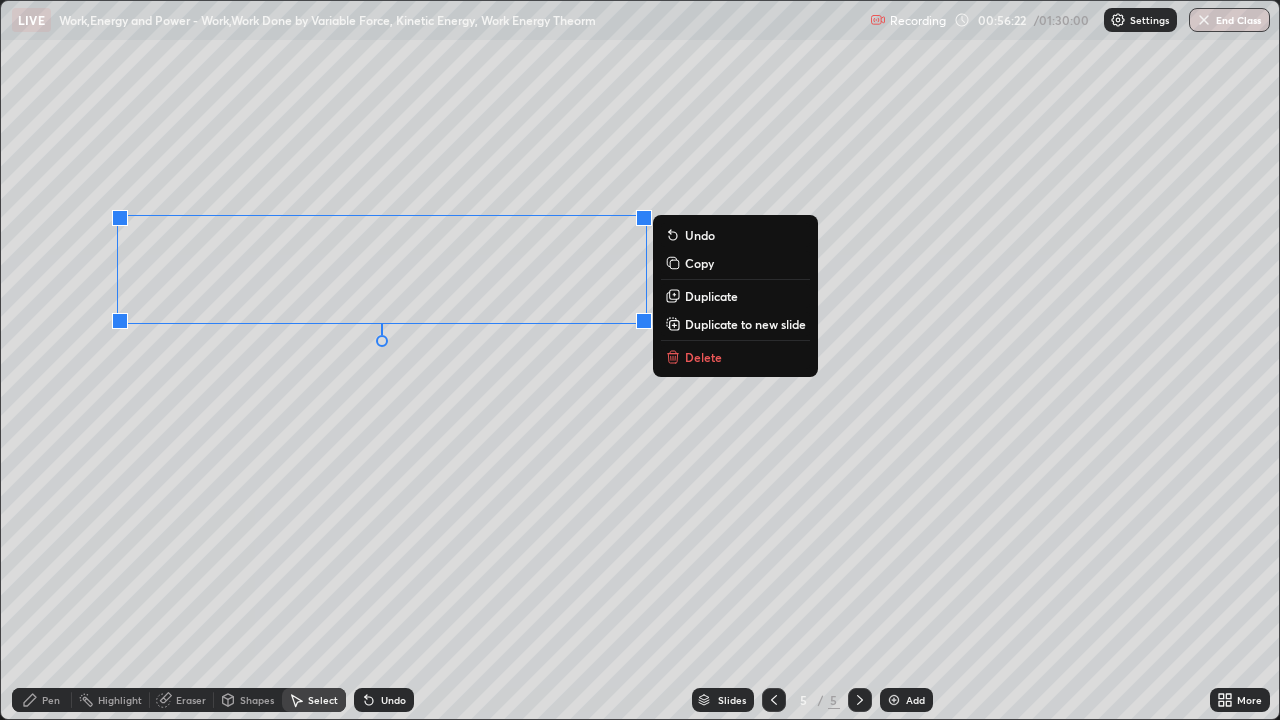 click on "Pen" at bounding box center [42, 700] 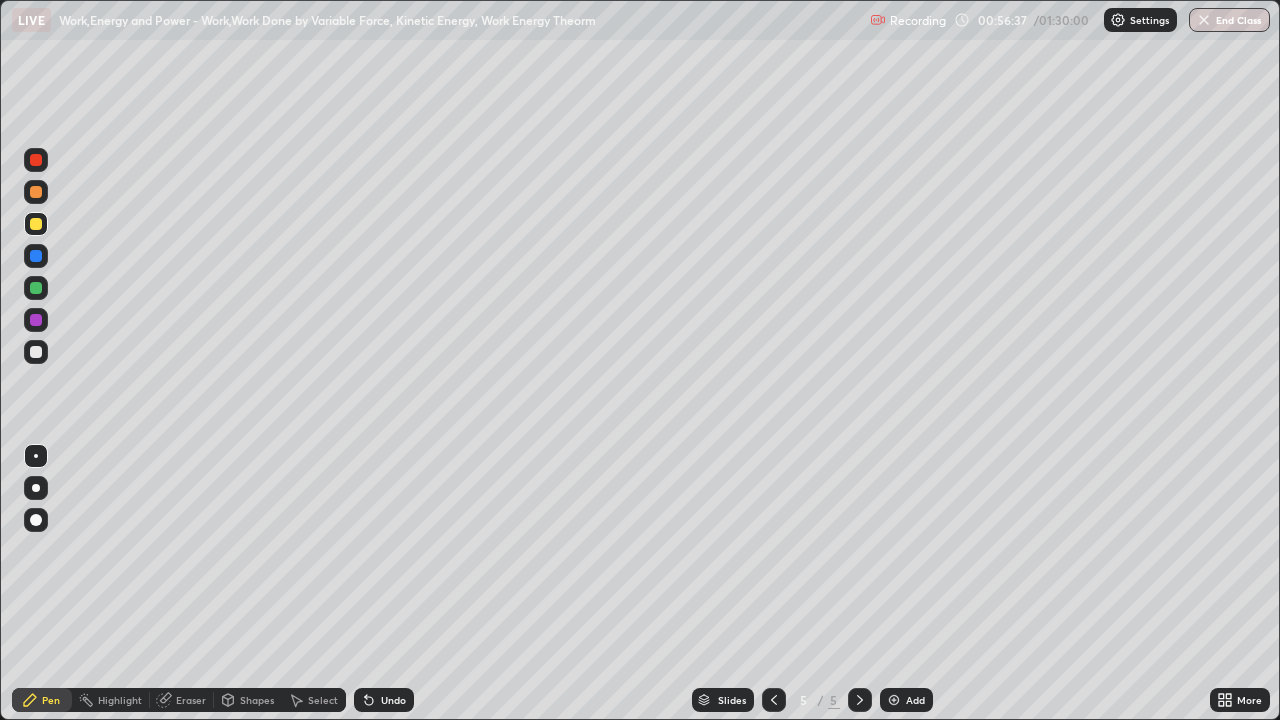 click at bounding box center [36, 288] 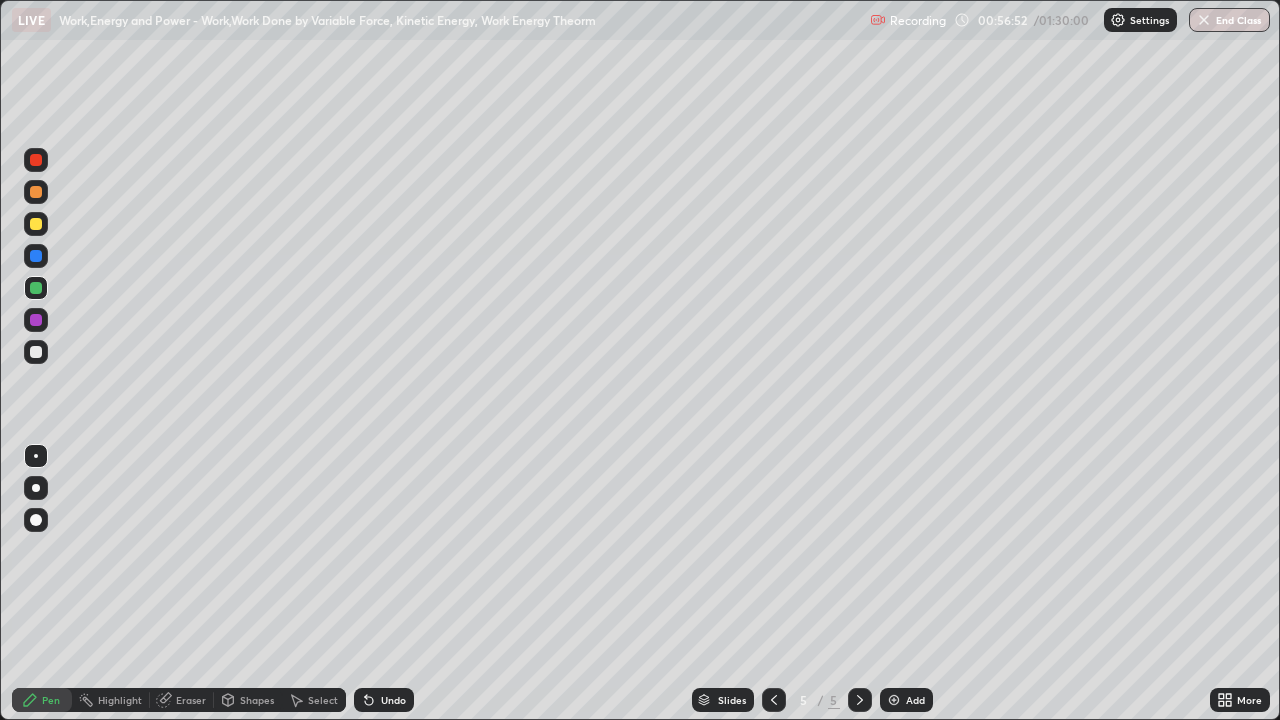 click at bounding box center (36, 352) 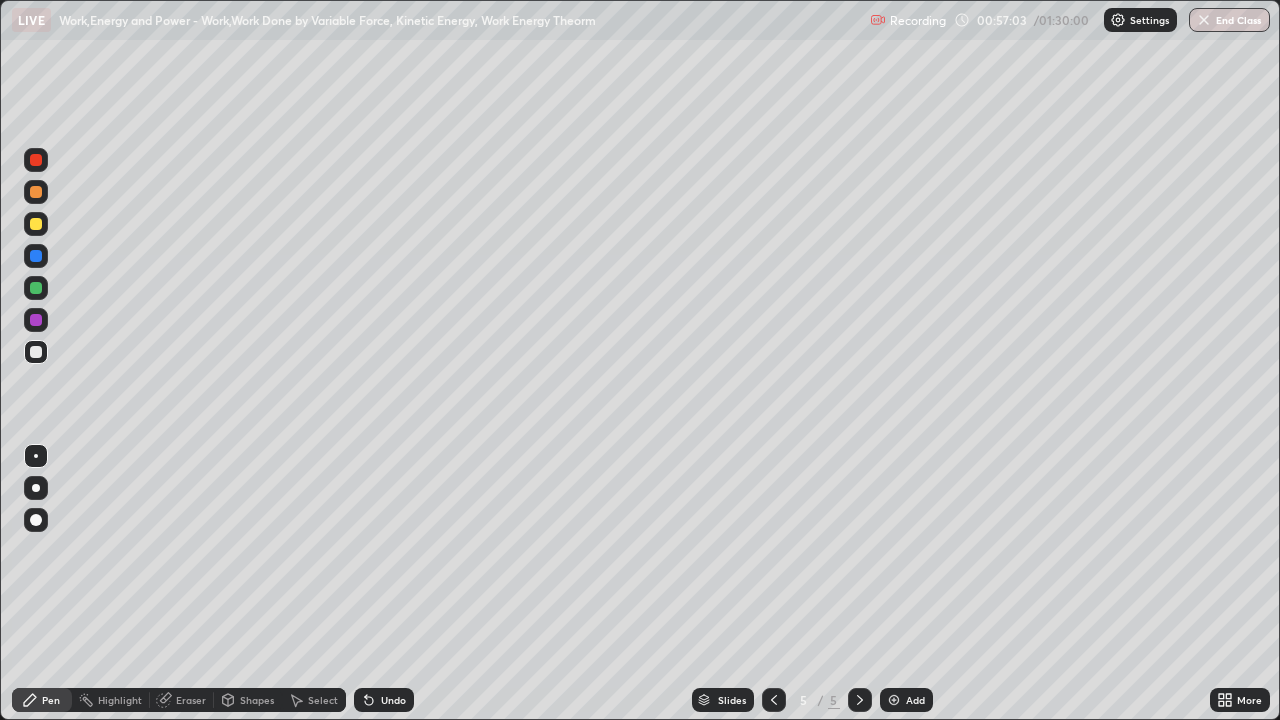 click at bounding box center [36, 288] 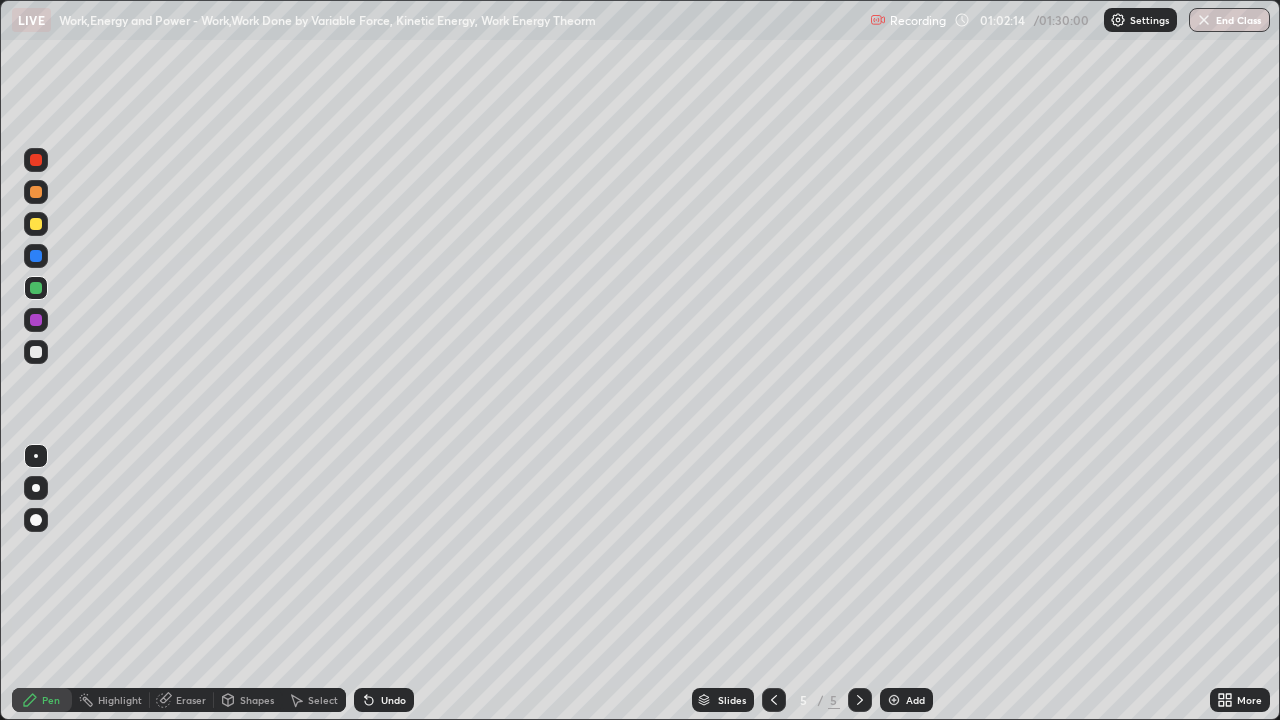 click at bounding box center [894, 700] 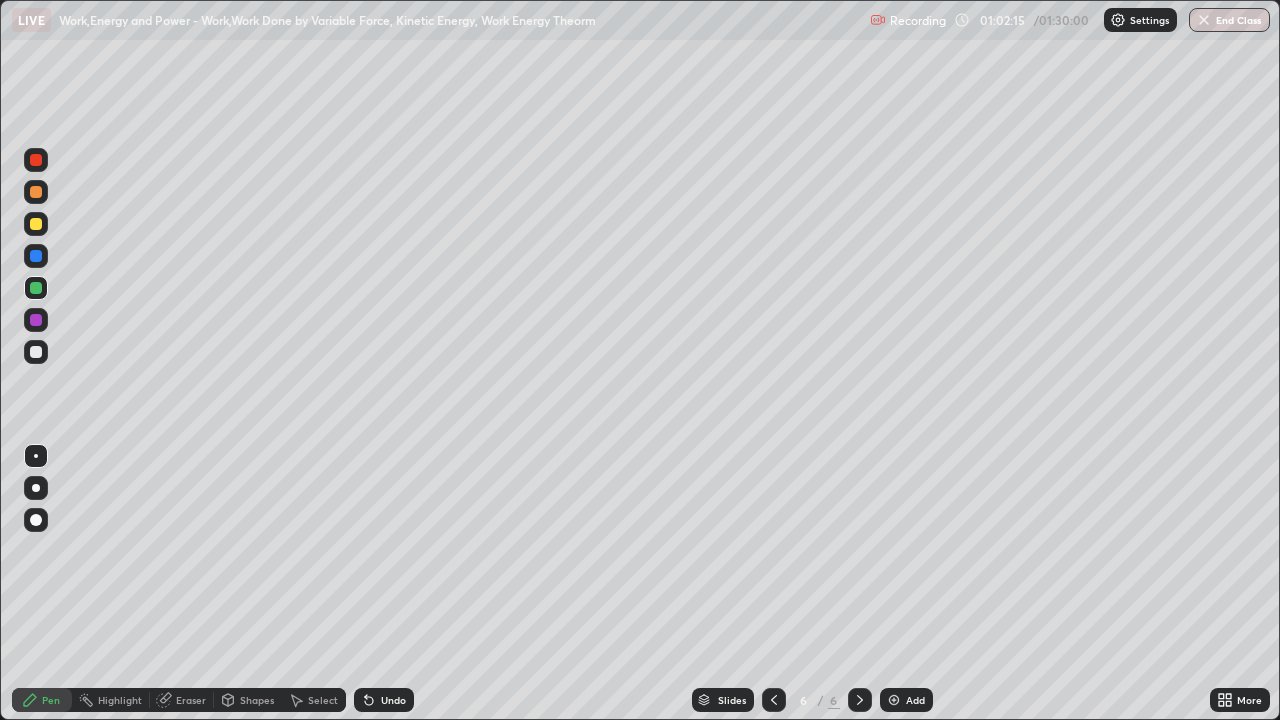 click at bounding box center (36, 224) 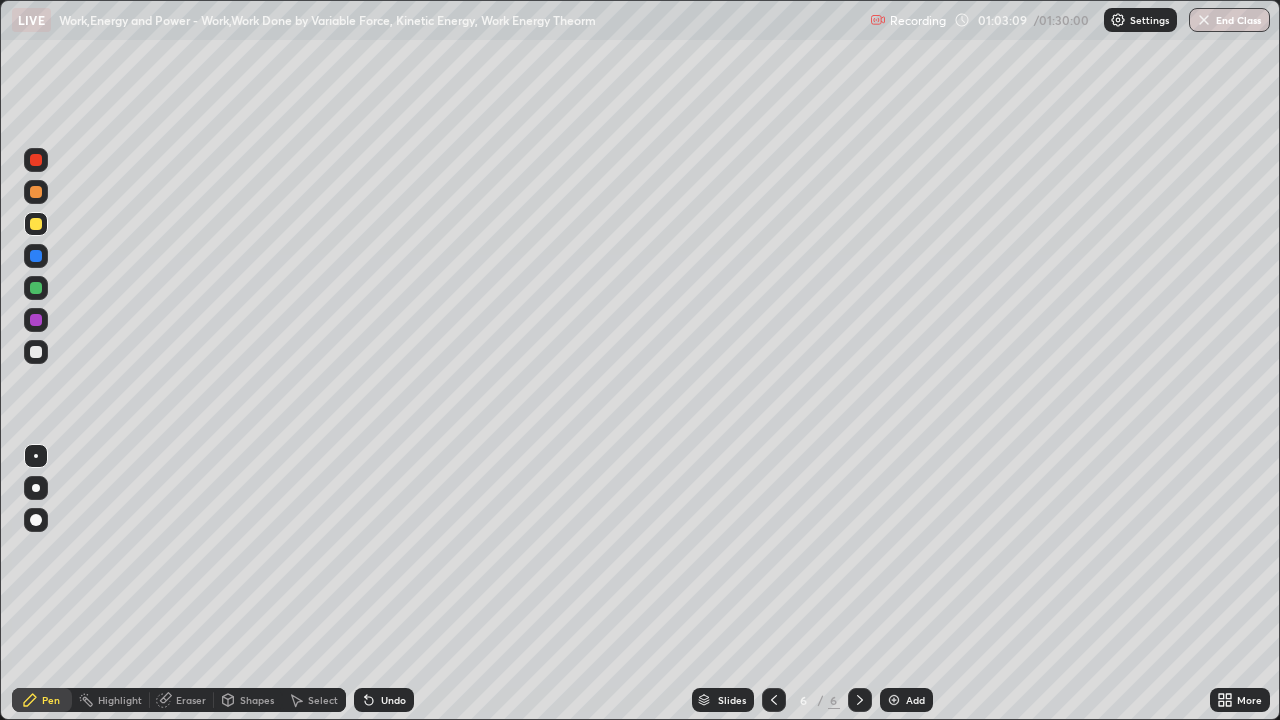 click on "Shapes" at bounding box center [257, 700] 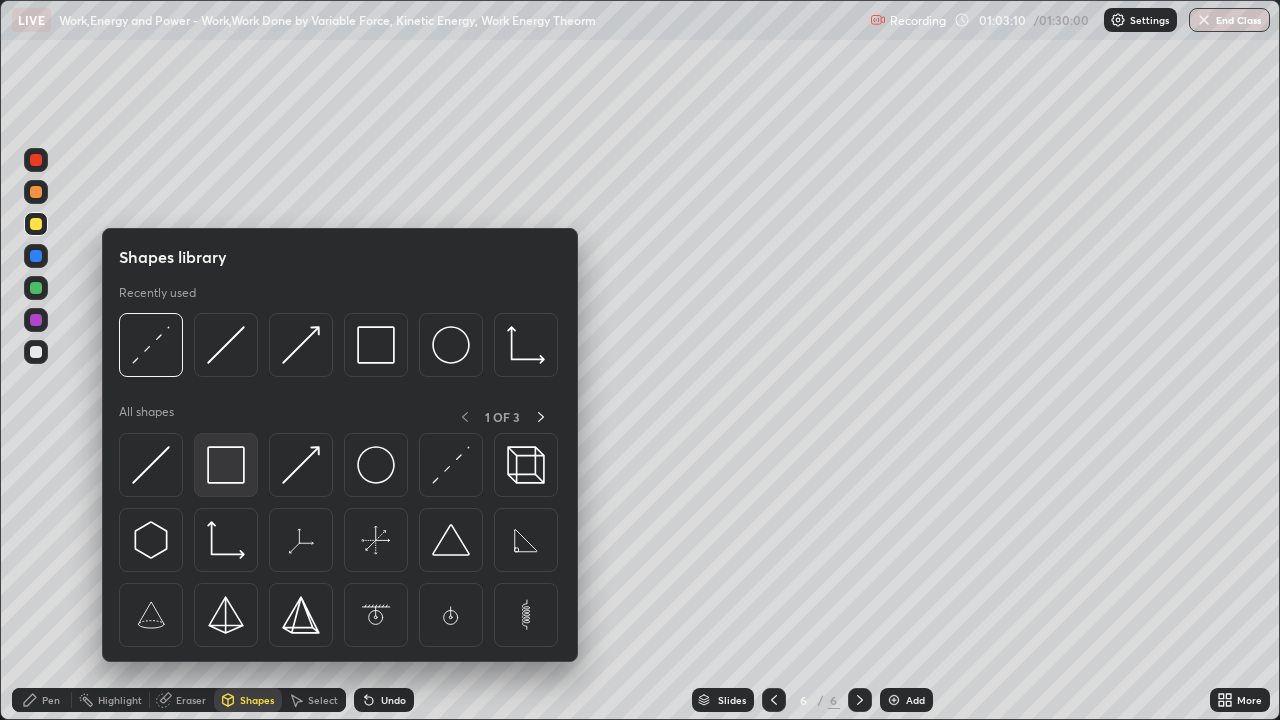 click at bounding box center [226, 465] 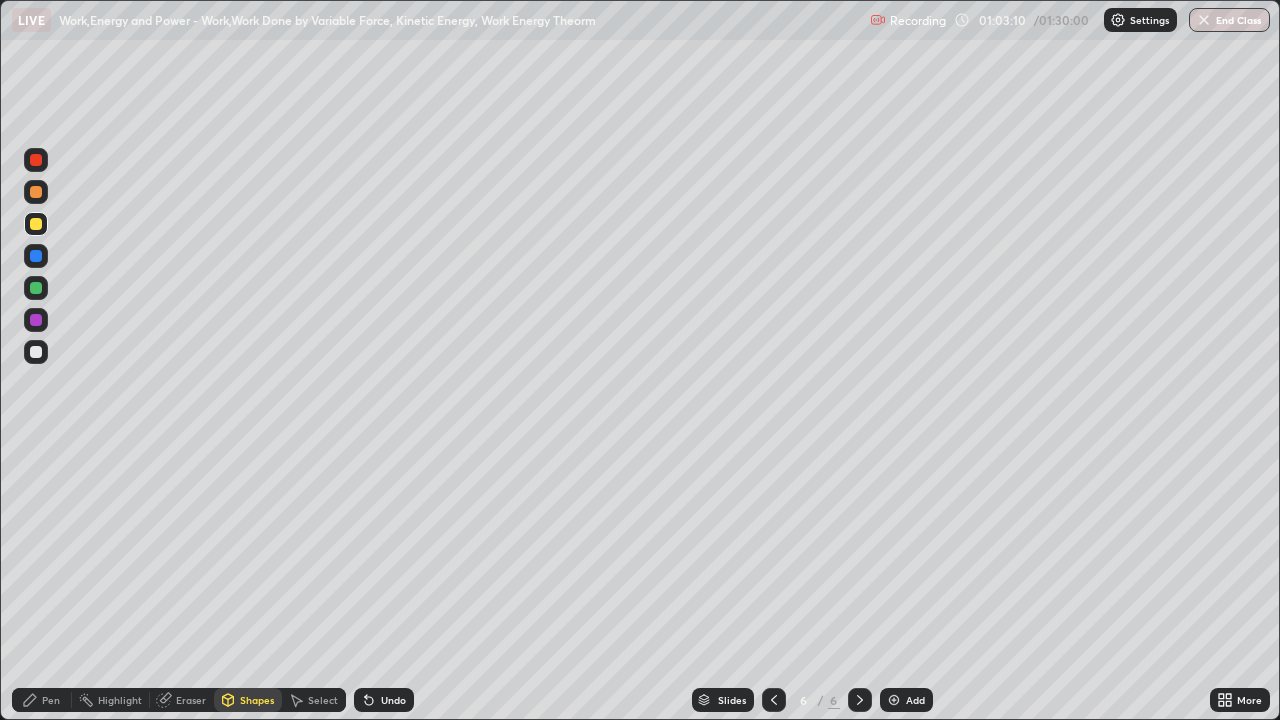 click at bounding box center [36, 256] 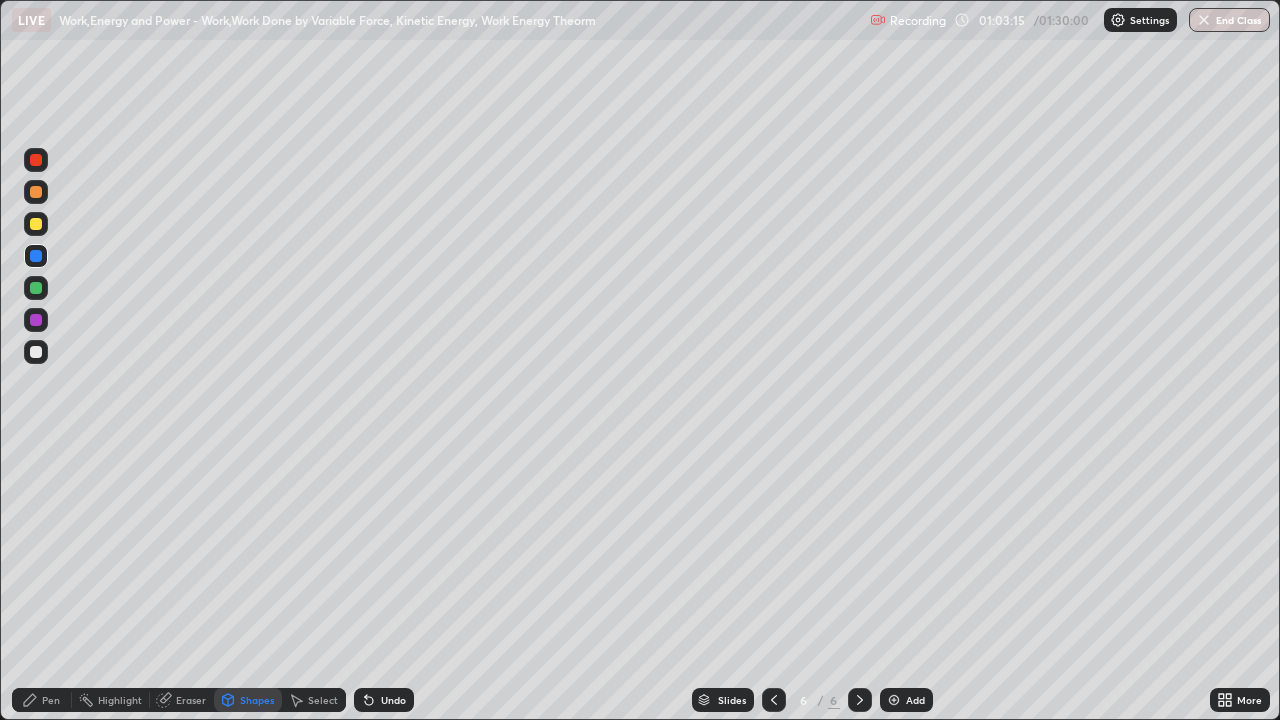click on "Pen" at bounding box center (42, 700) 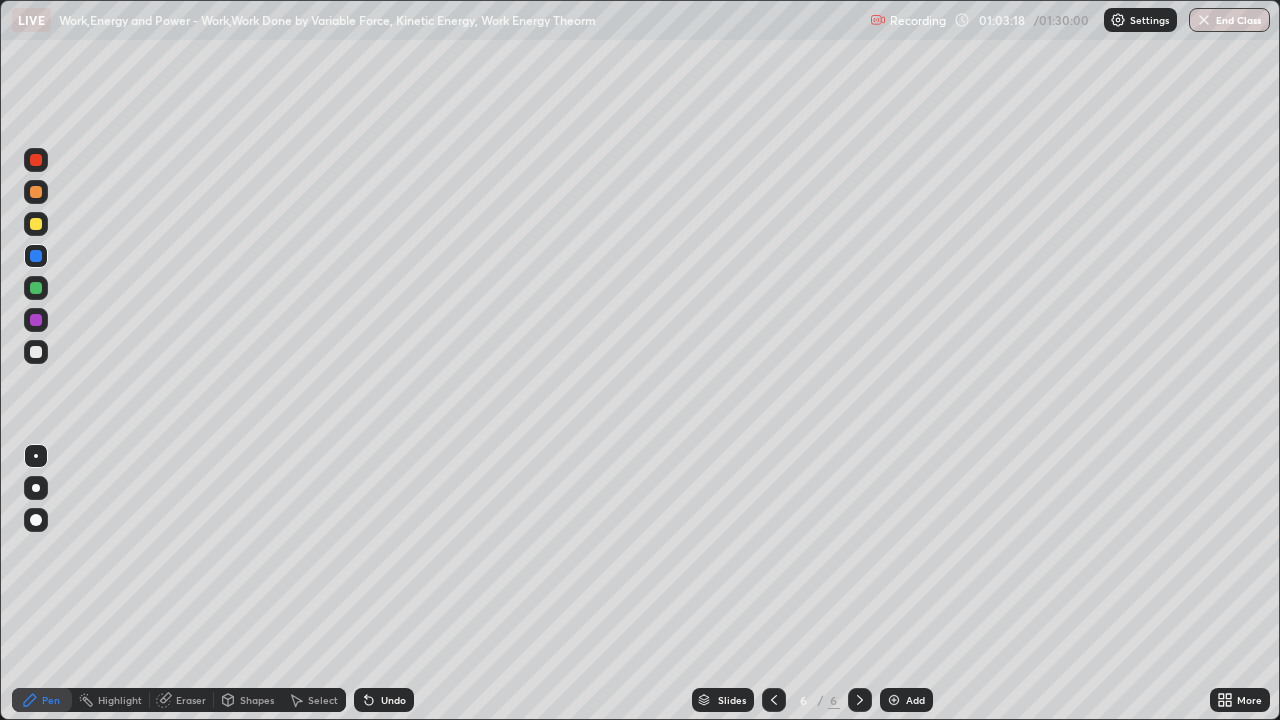 click at bounding box center [36, 288] 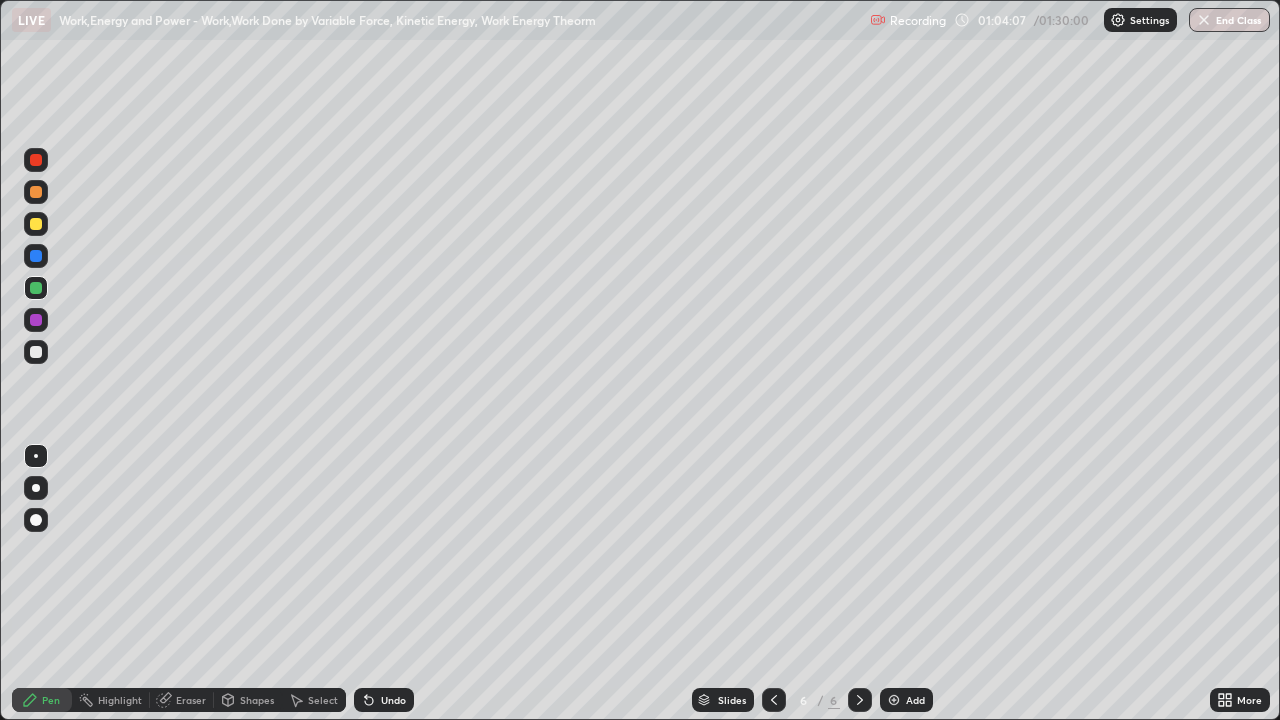 click on "Shapes" at bounding box center [257, 700] 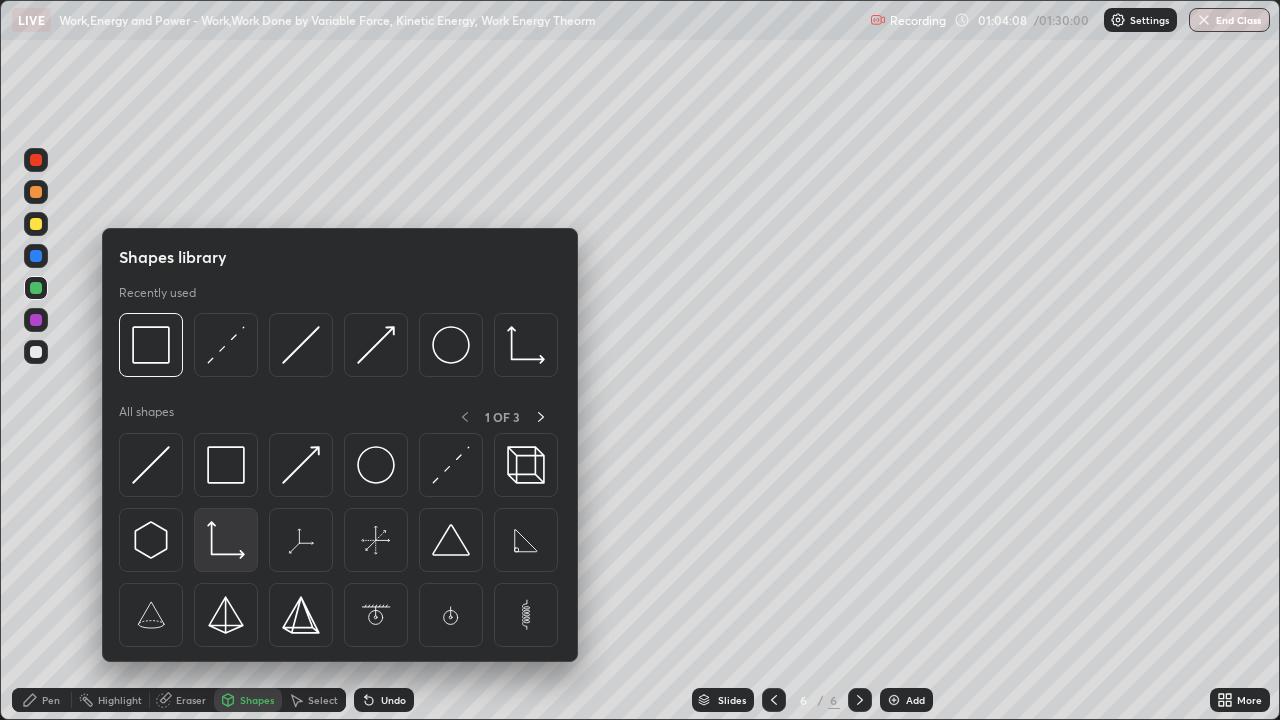 click at bounding box center (226, 540) 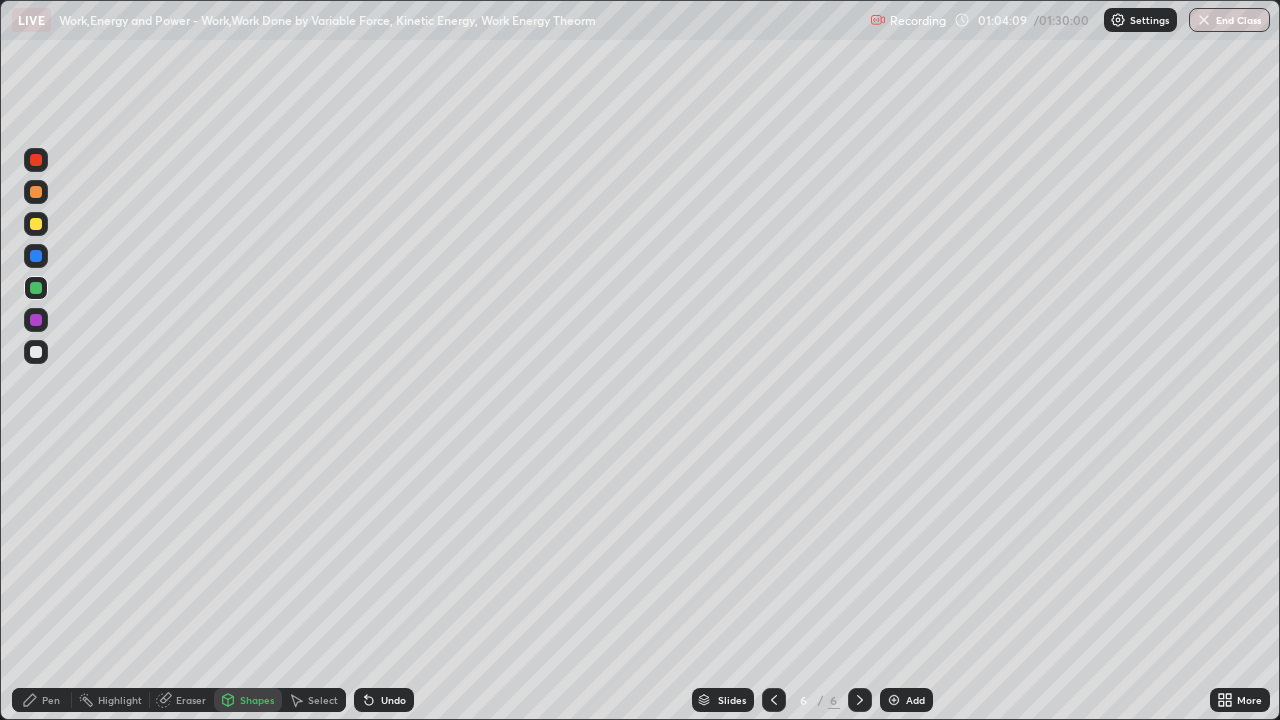 click at bounding box center [36, 256] 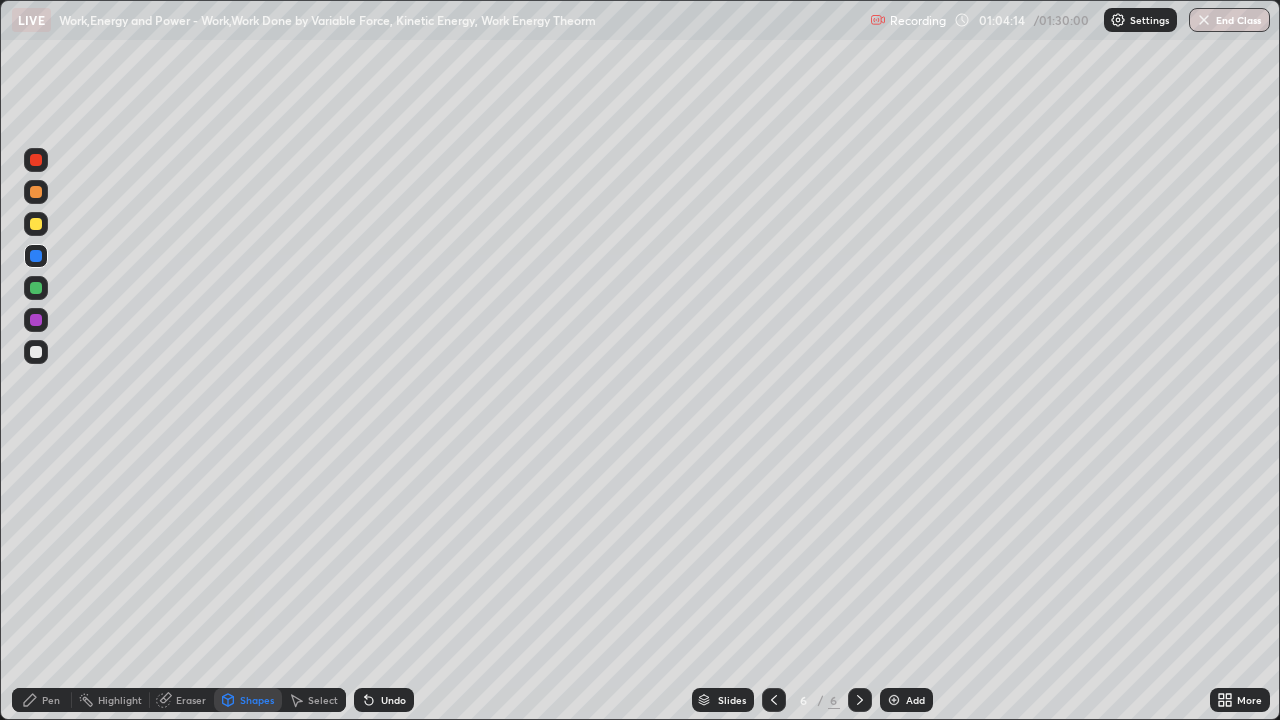 click at bounding box center (36, 224) 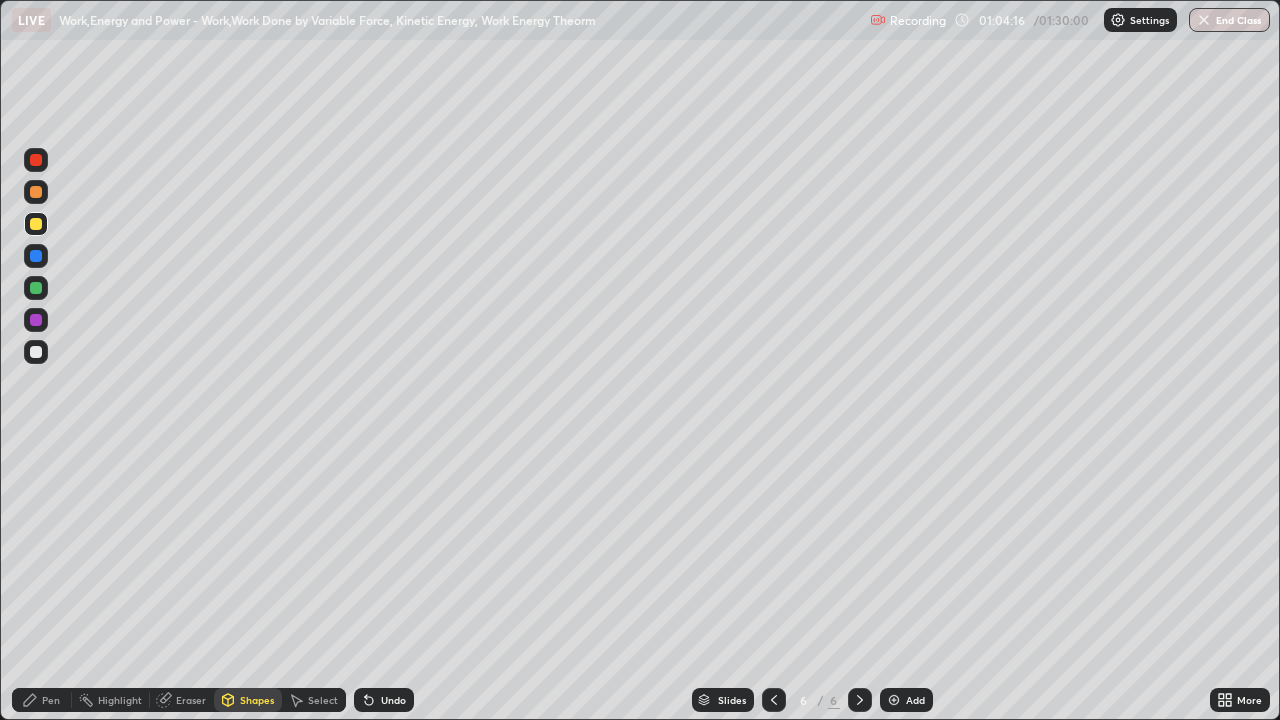 click on "Pen" at bounding box center [51, 700] 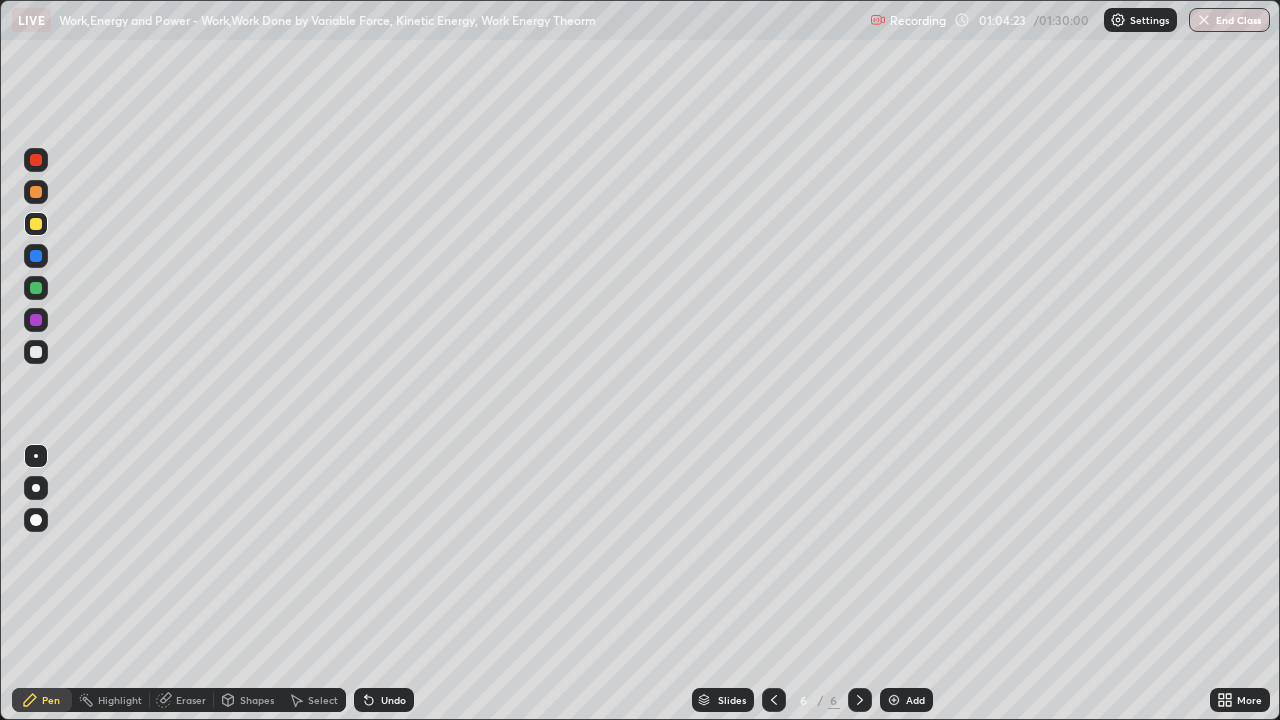 click at bounding box center [36, 352] 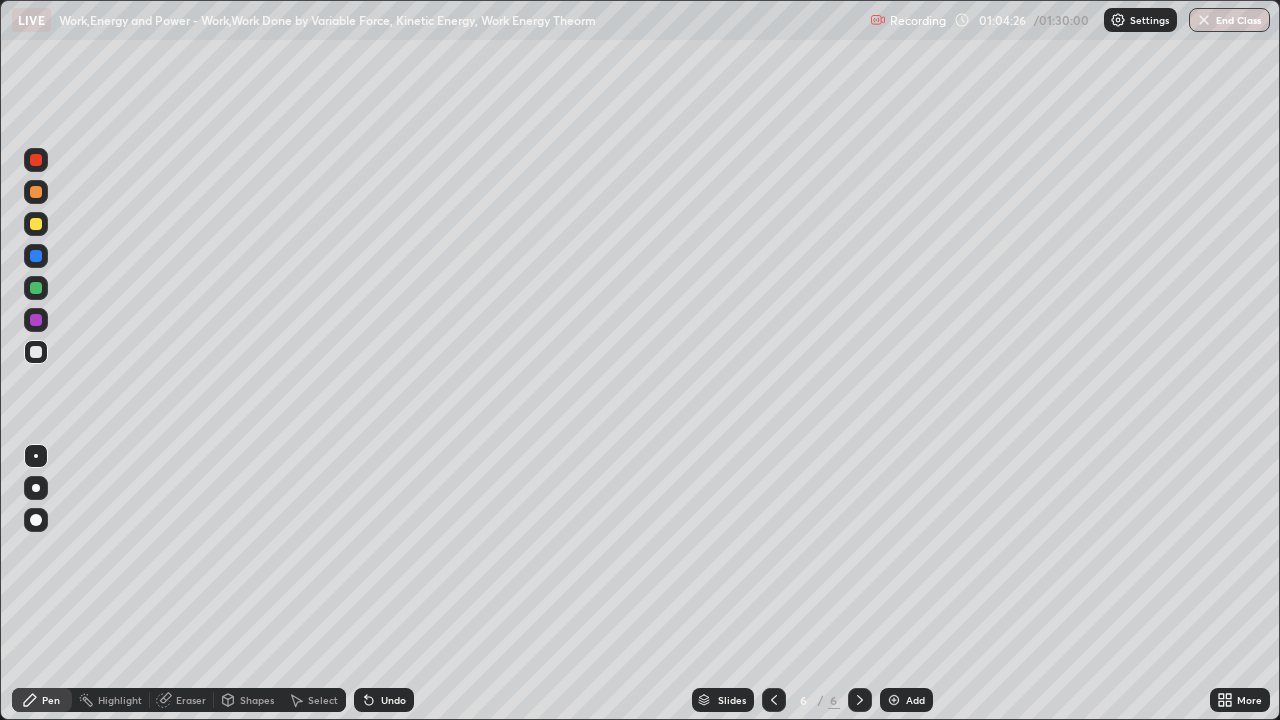 click at bounding box center (36, 288) 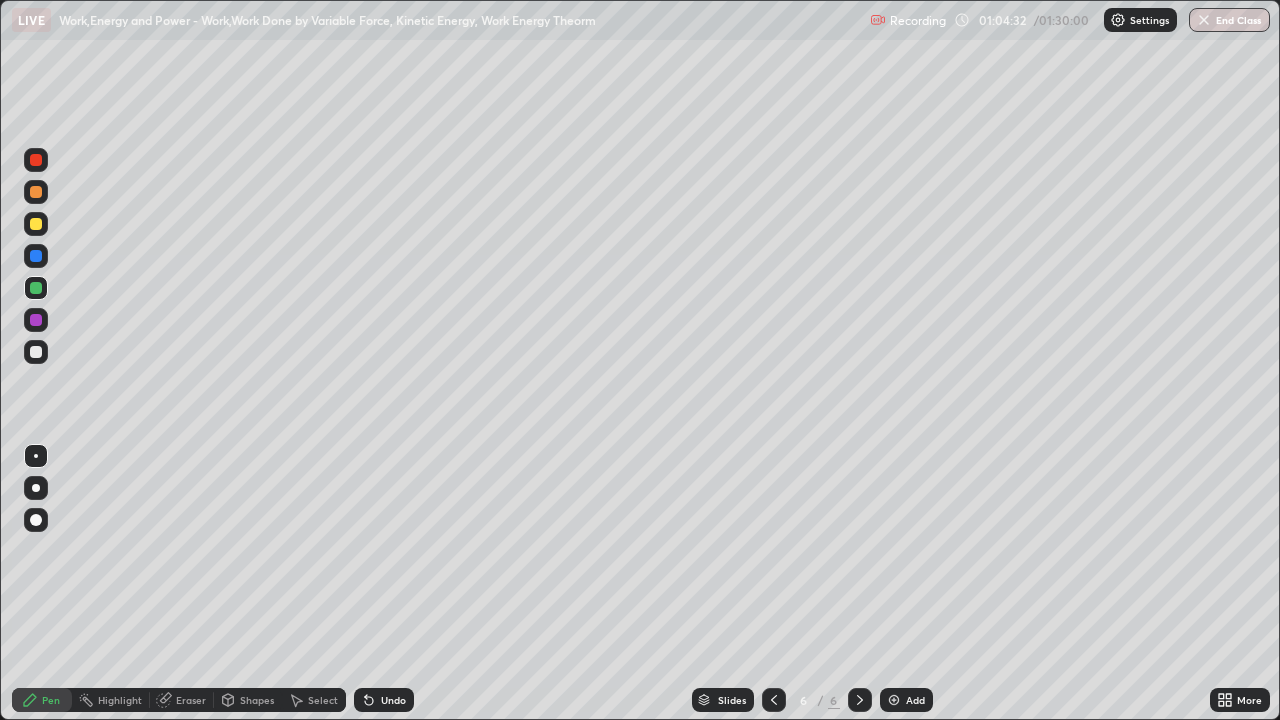 click at bounding box center [36, 224] 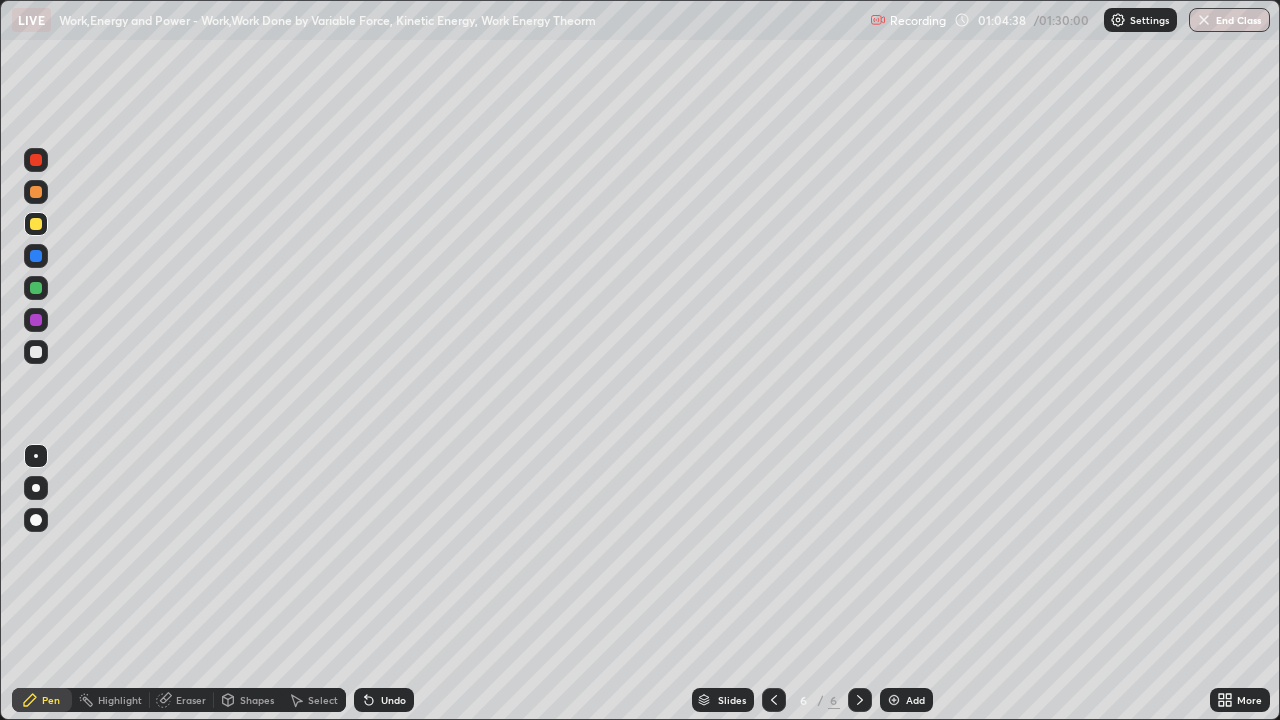 click at bounding box center [36, 288] 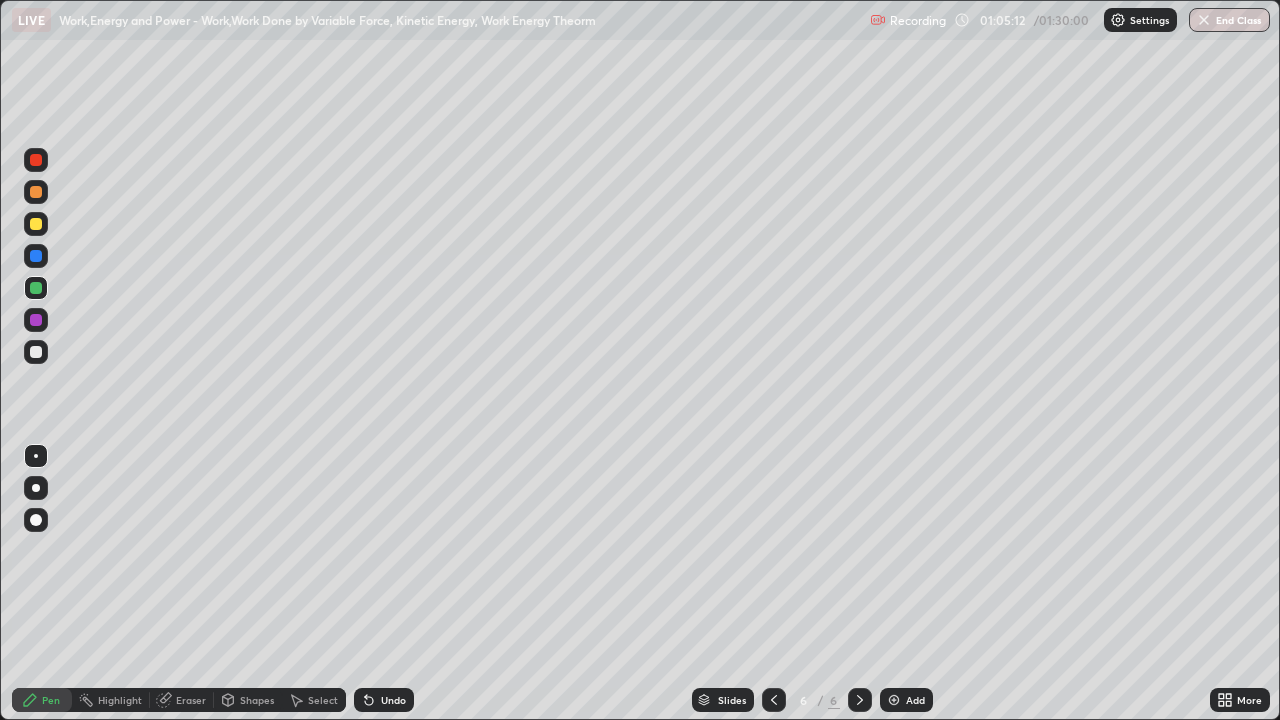 click on "Eraser" at bounding box center [191, 700] 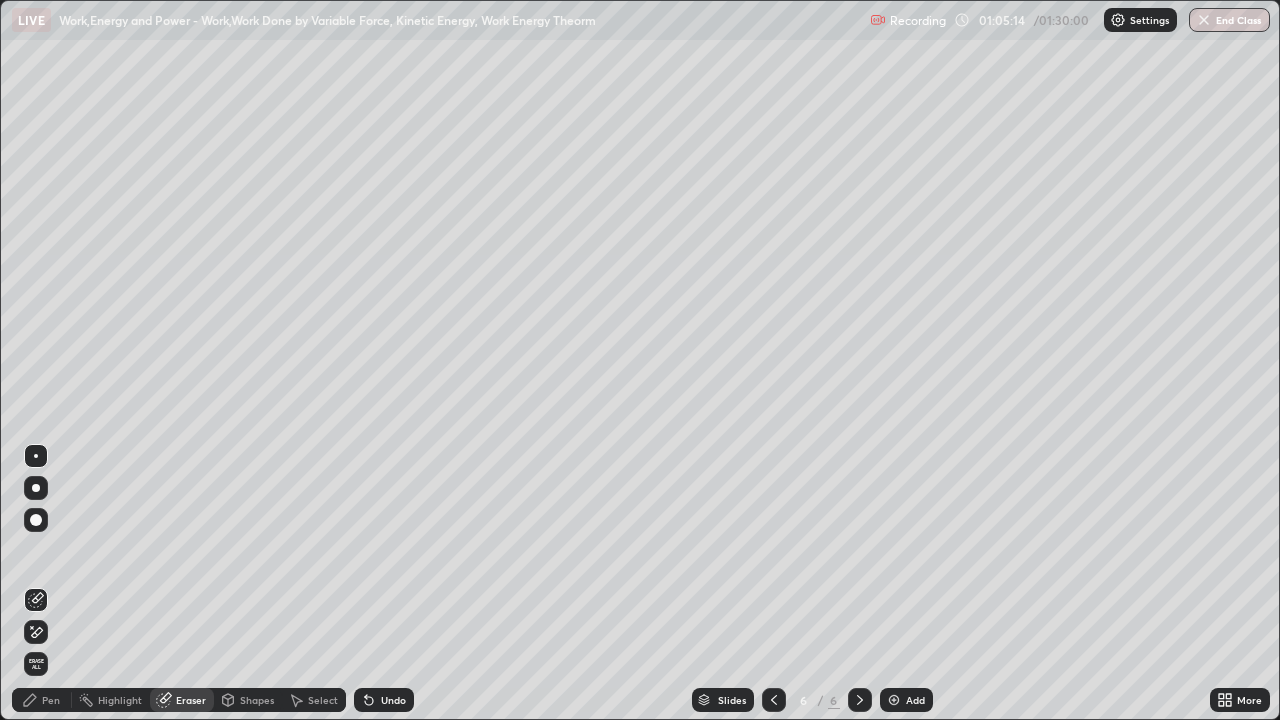click on "Pen" at bounding box center [51, 700] 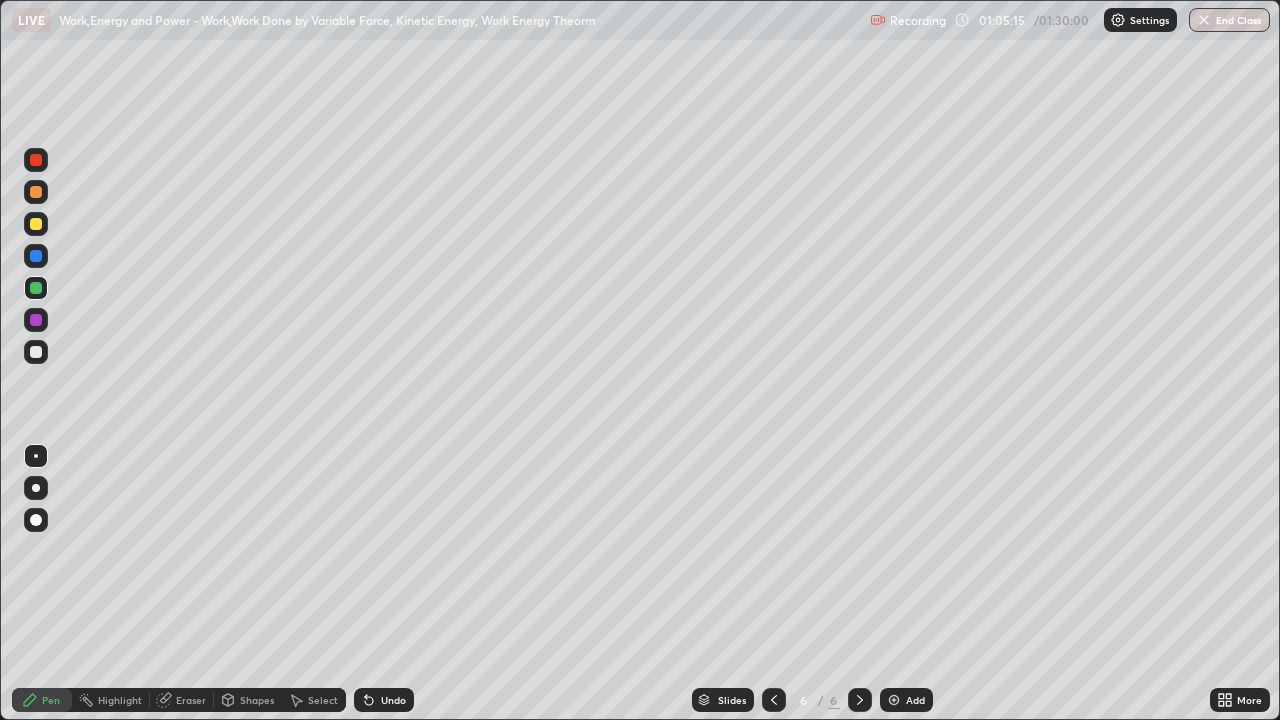 click at bounding box center [36, 224] 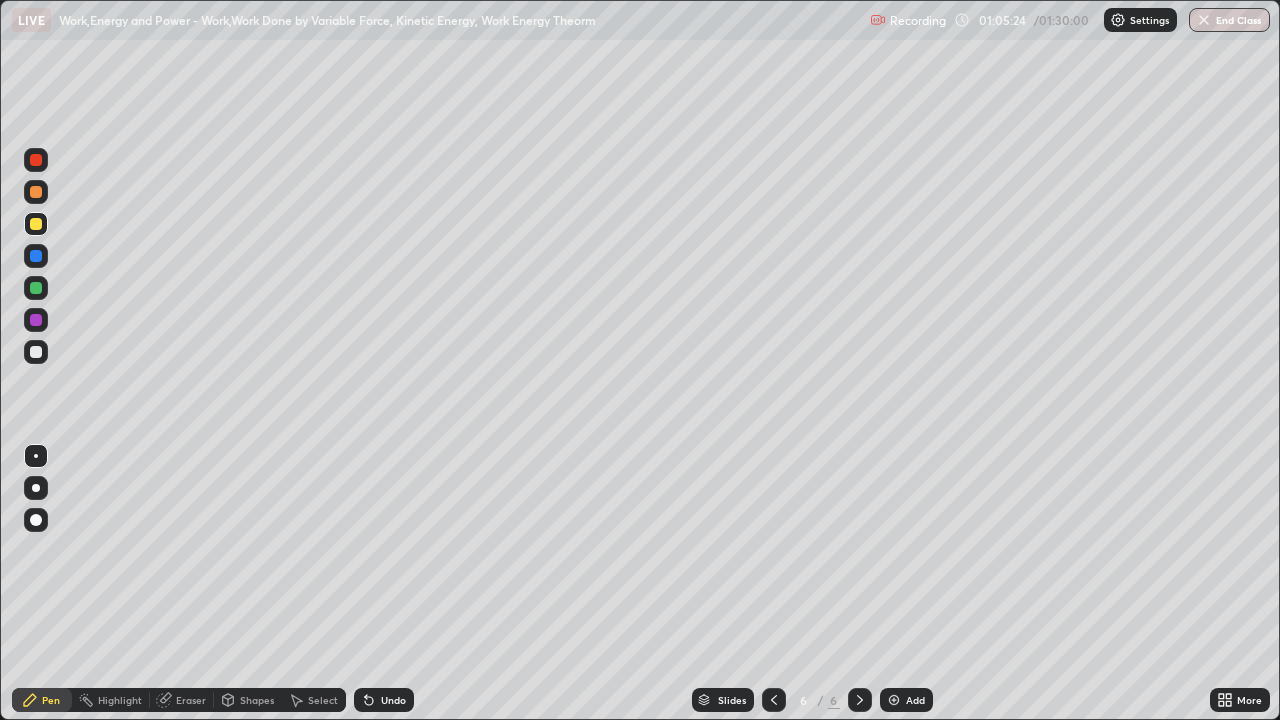click at bounding box center [36, 352] 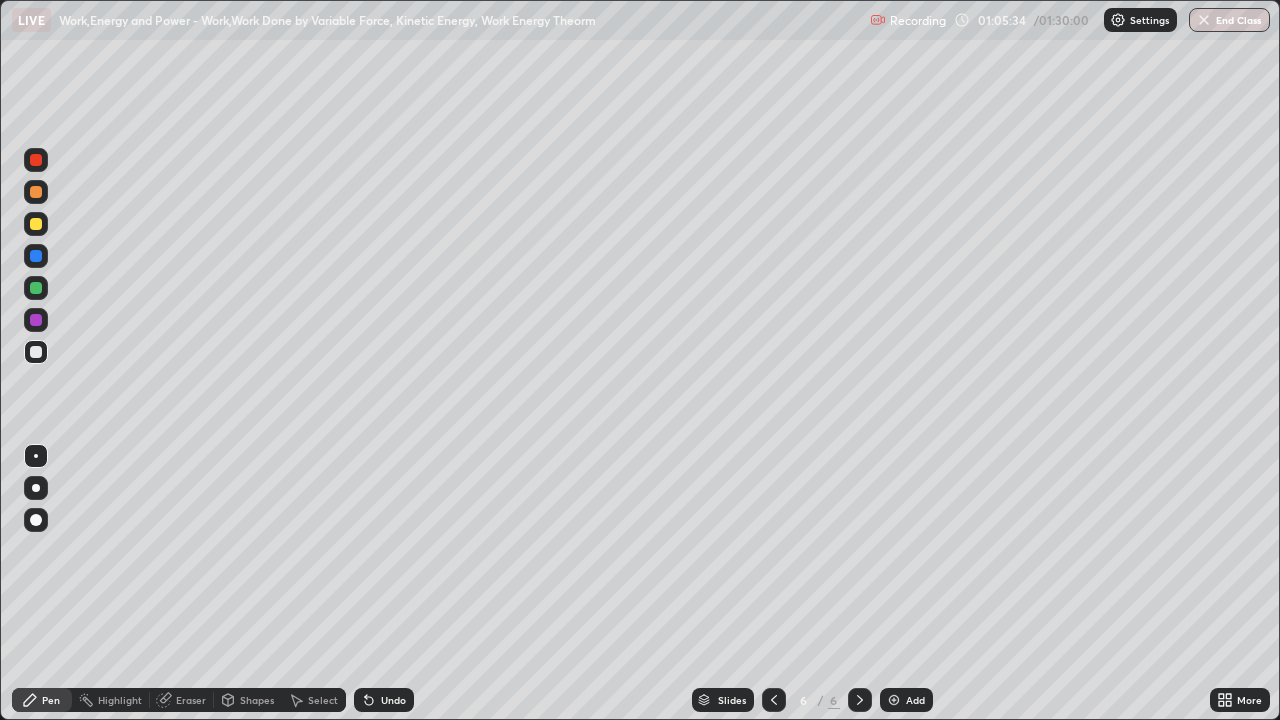 click at bounding box center (36, 288) 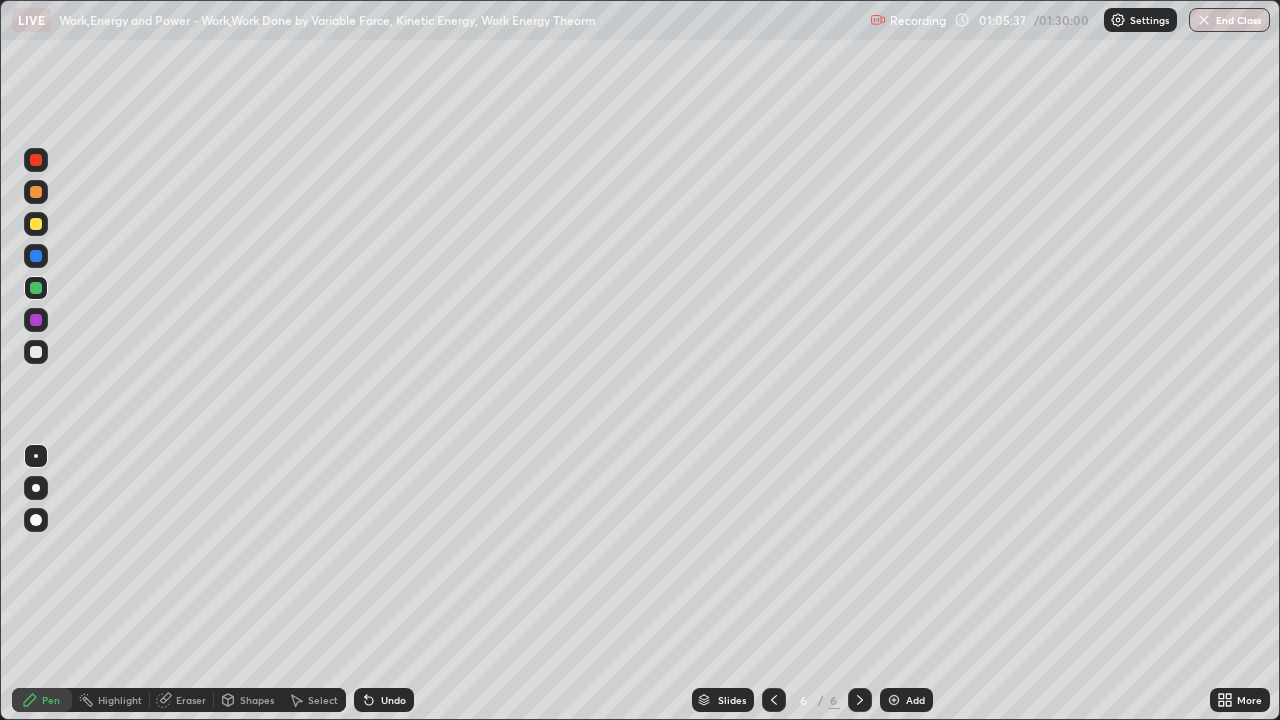 click at bounding box center (36, 224) 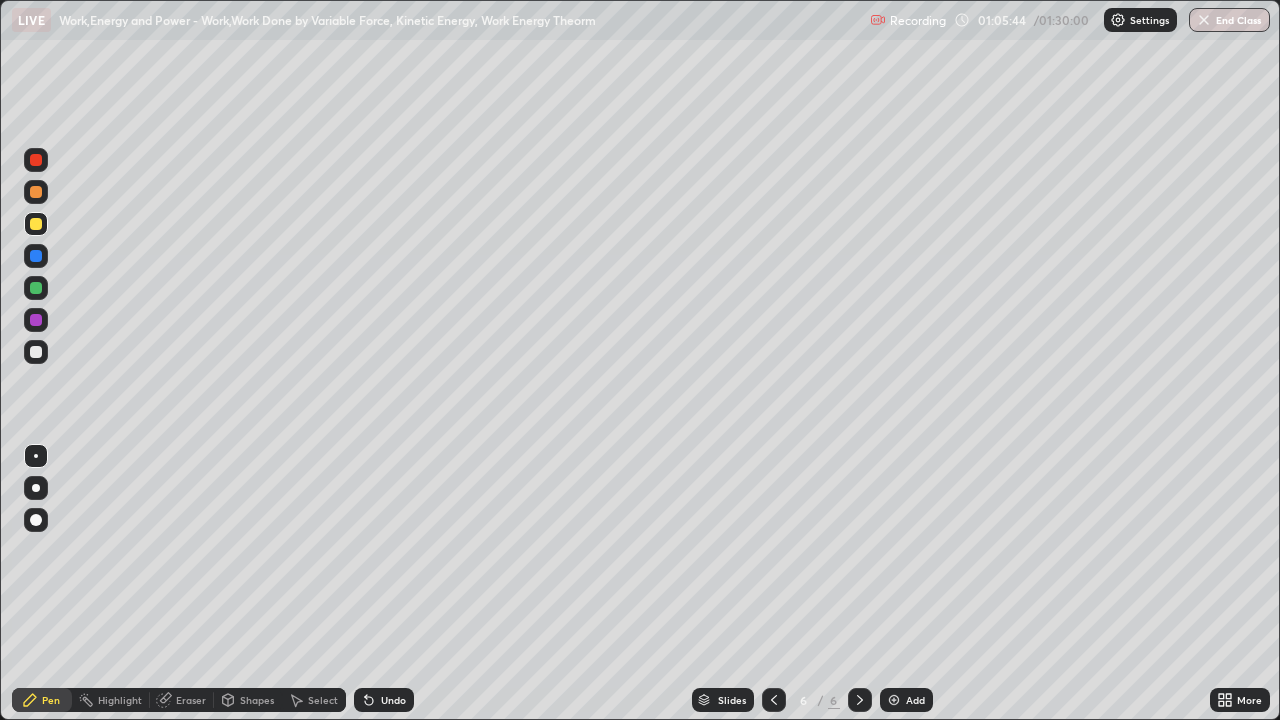 click on "Shapes" at bounding box center [257, 700] 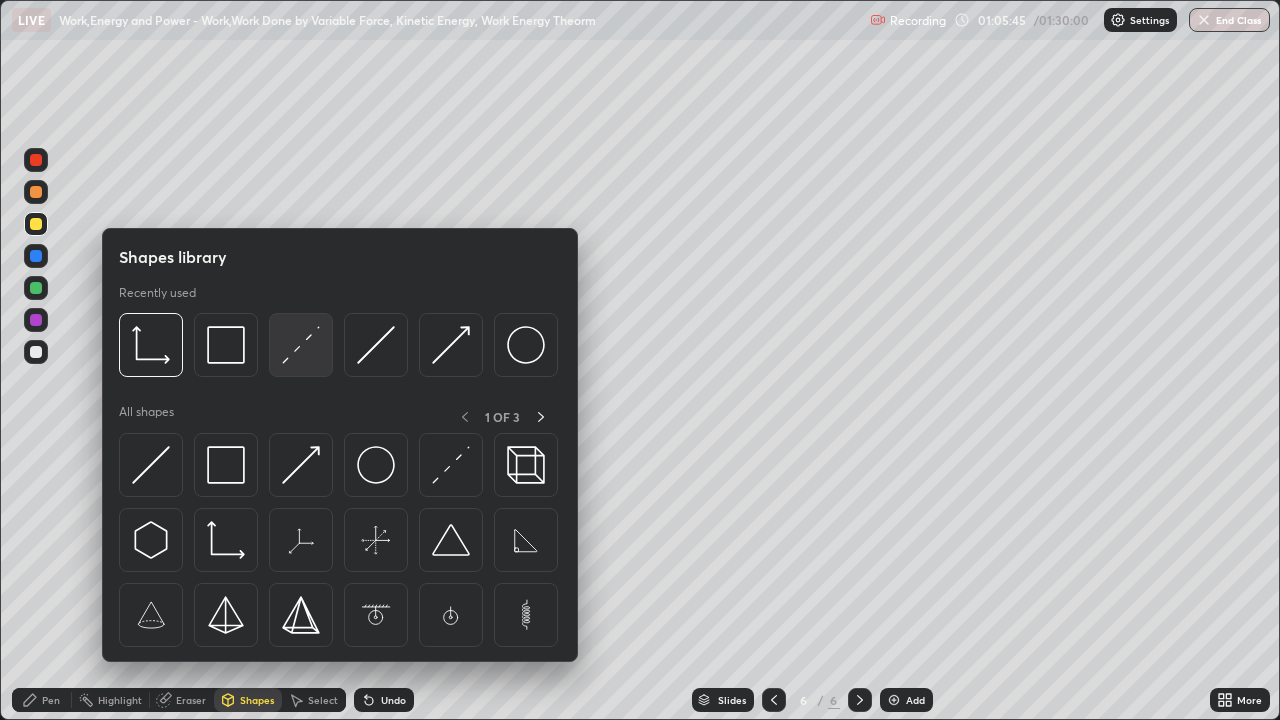 click at bounding box center (301, 345) 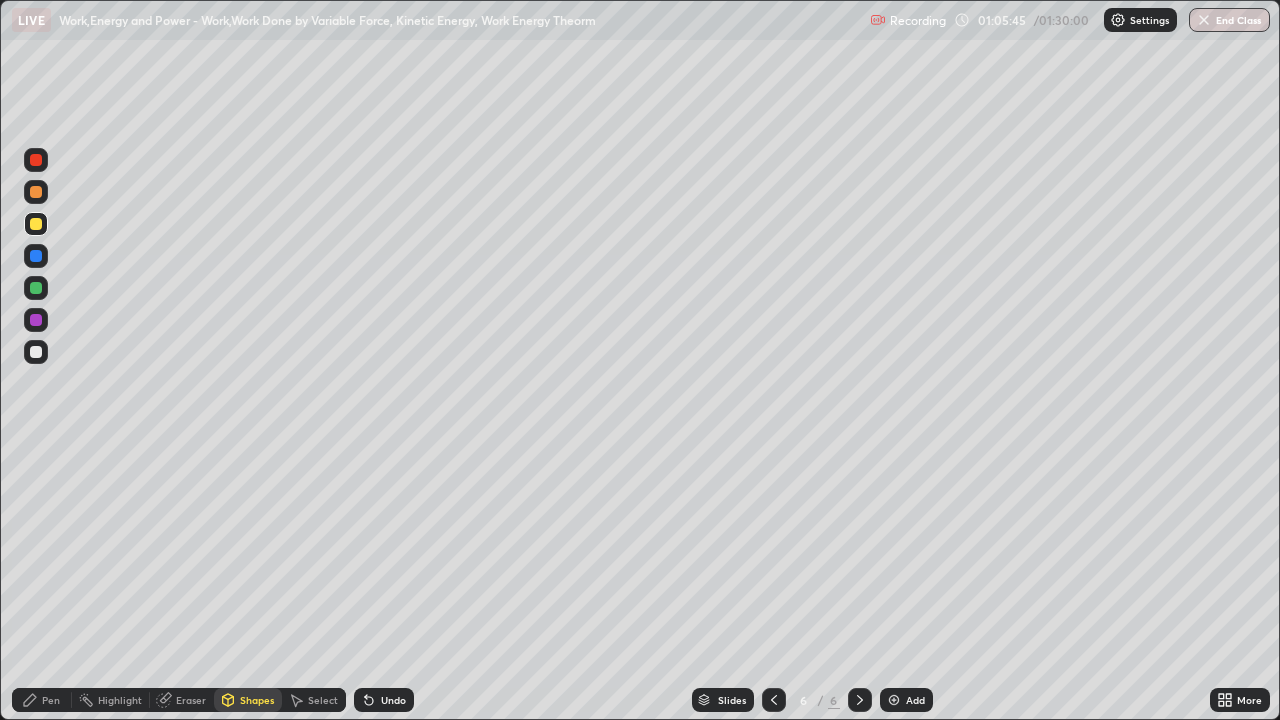 click at bounding box center [36, 192] 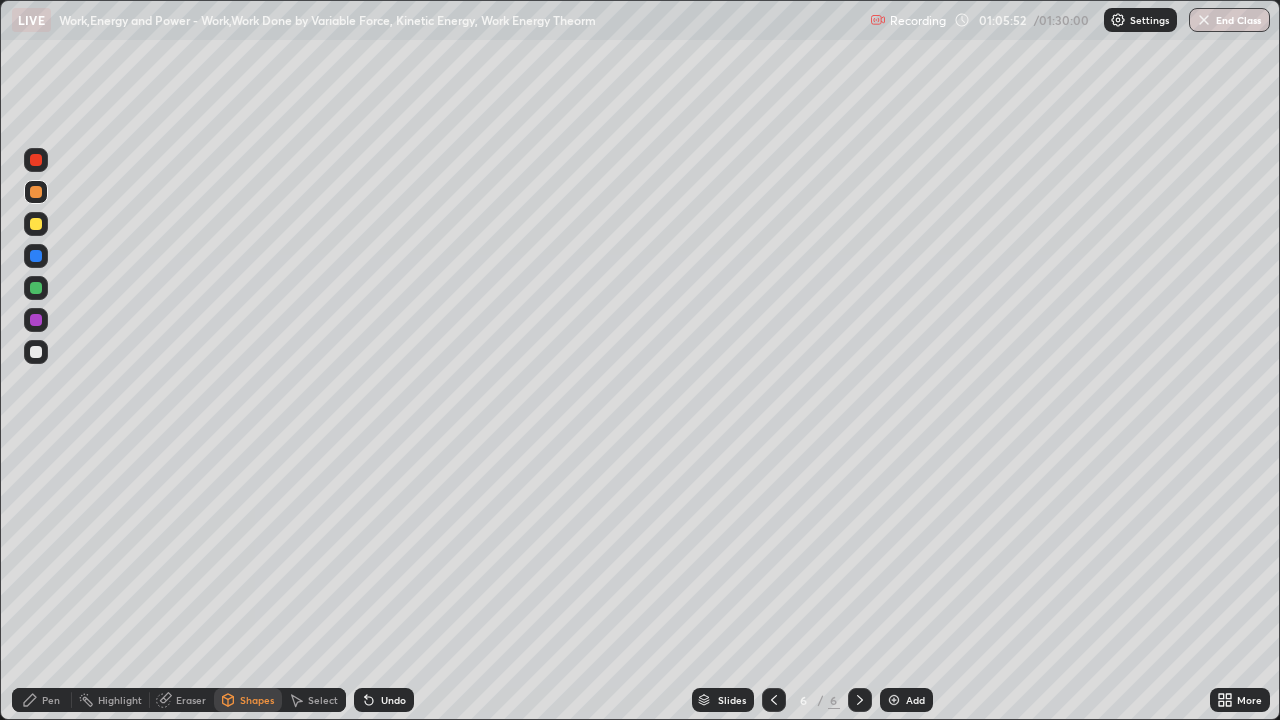 click on "Pen" at bounding box center [42, 700] 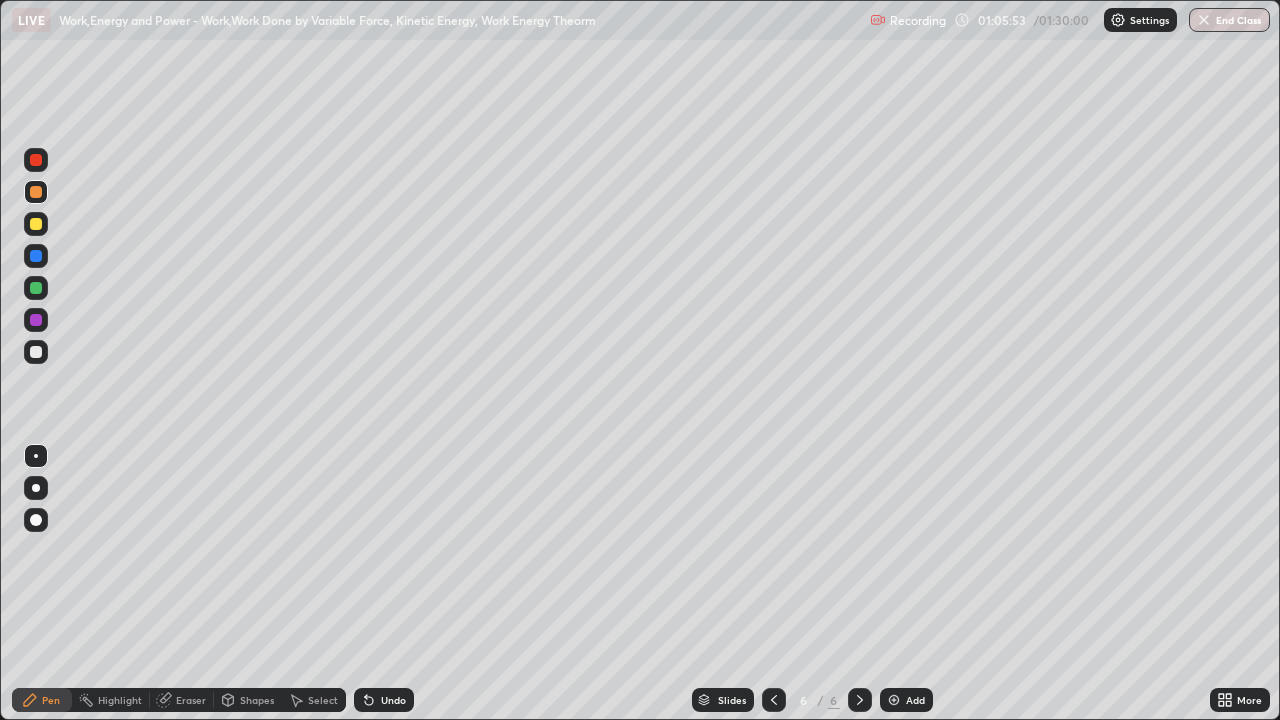 click at bounding box center (36, 352) 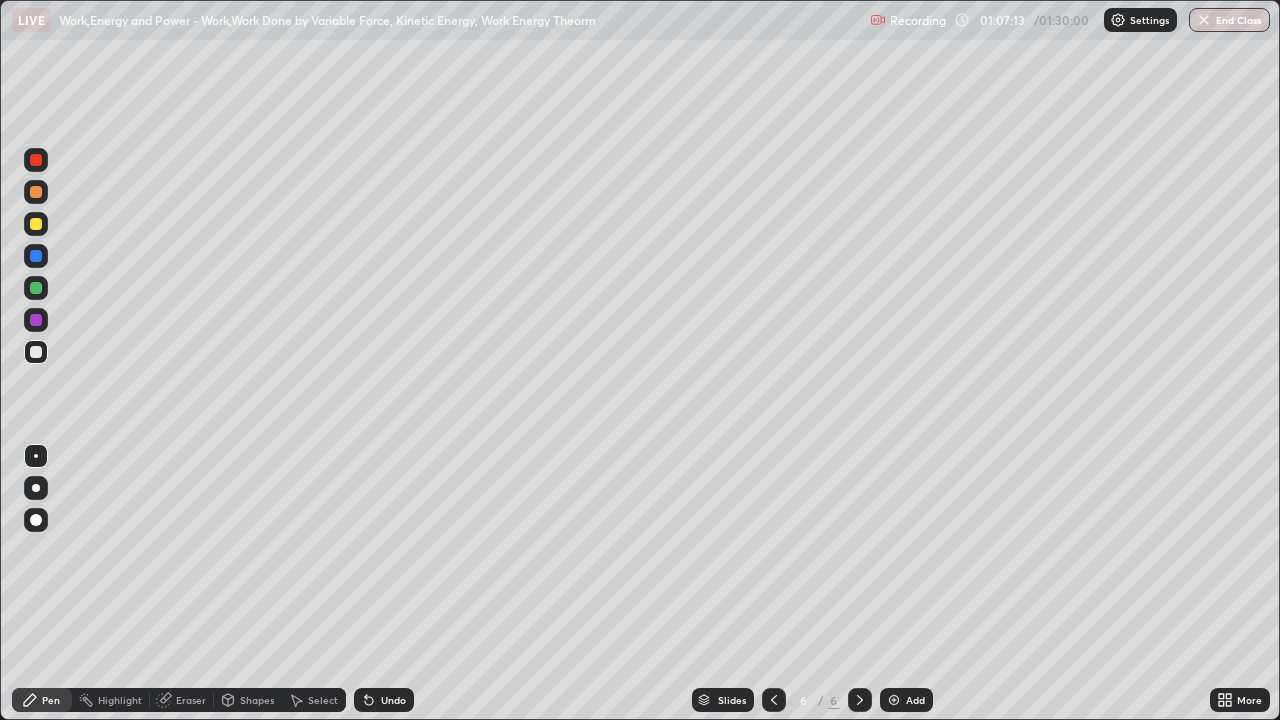 click on "Select" at bounding box center [323, 700] 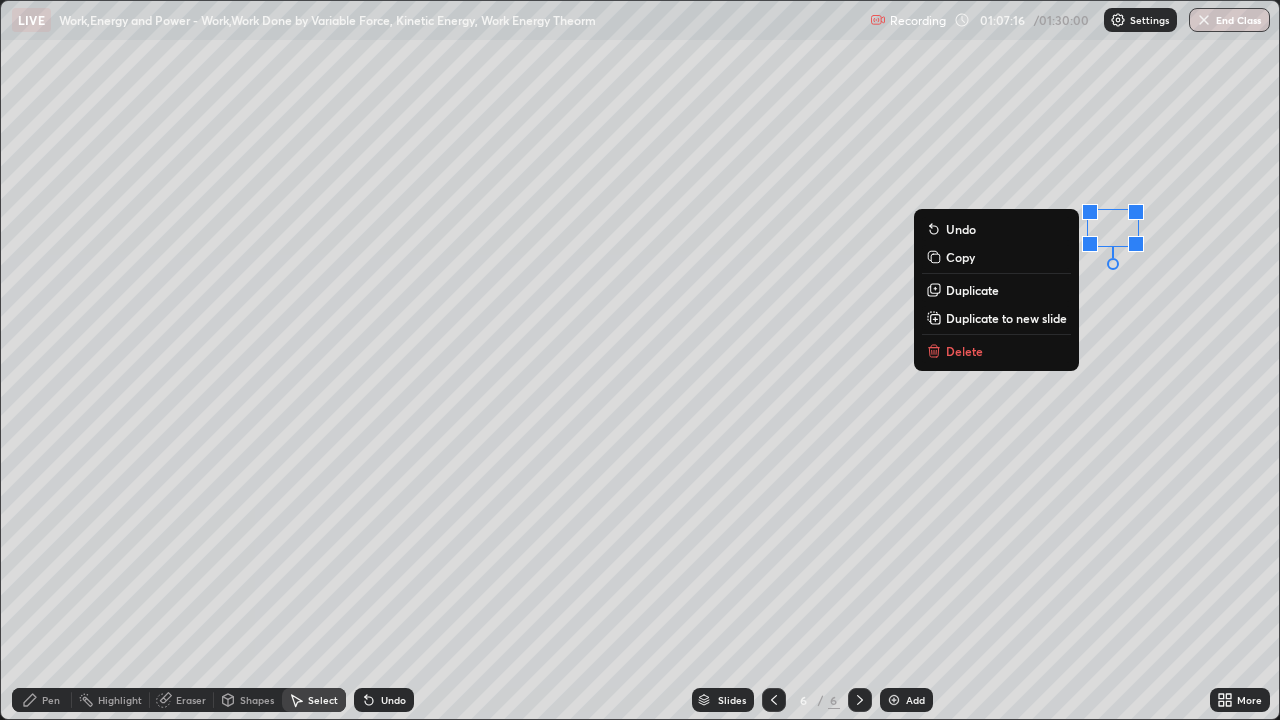 click on "Delete" at bounding box center [996, 351] 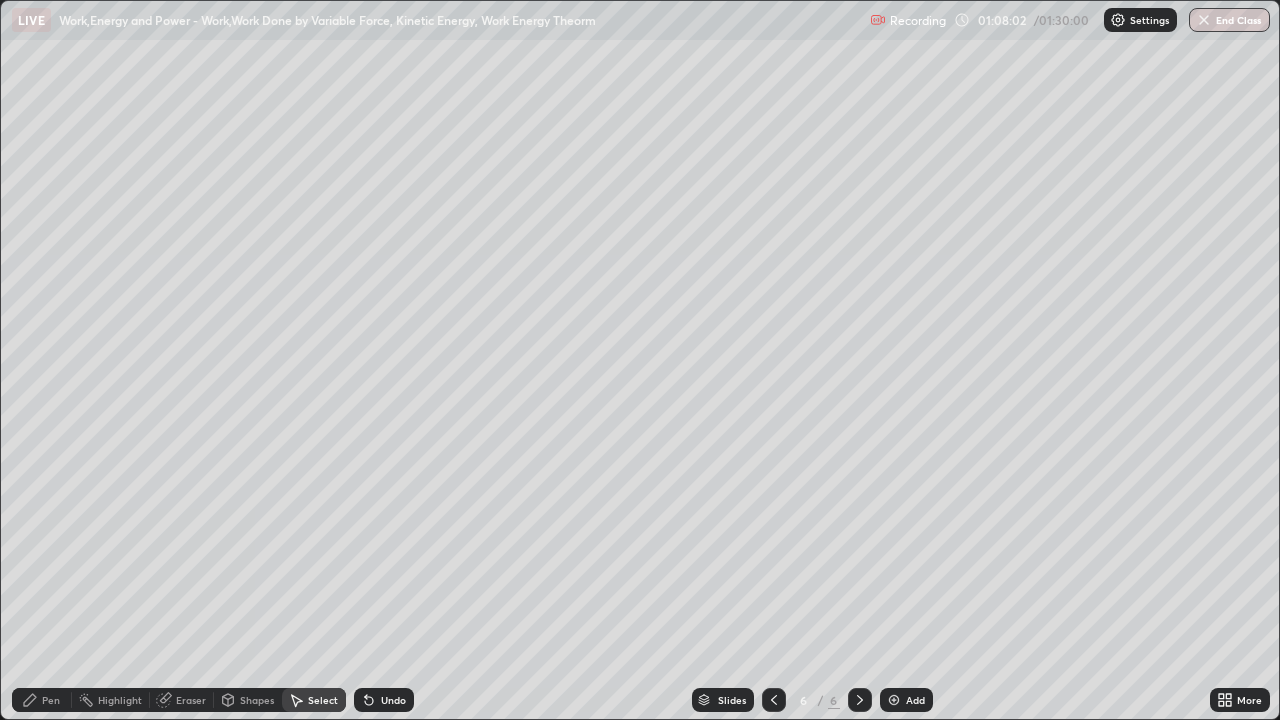 click on "Pen" at bounding box center [42, 700] 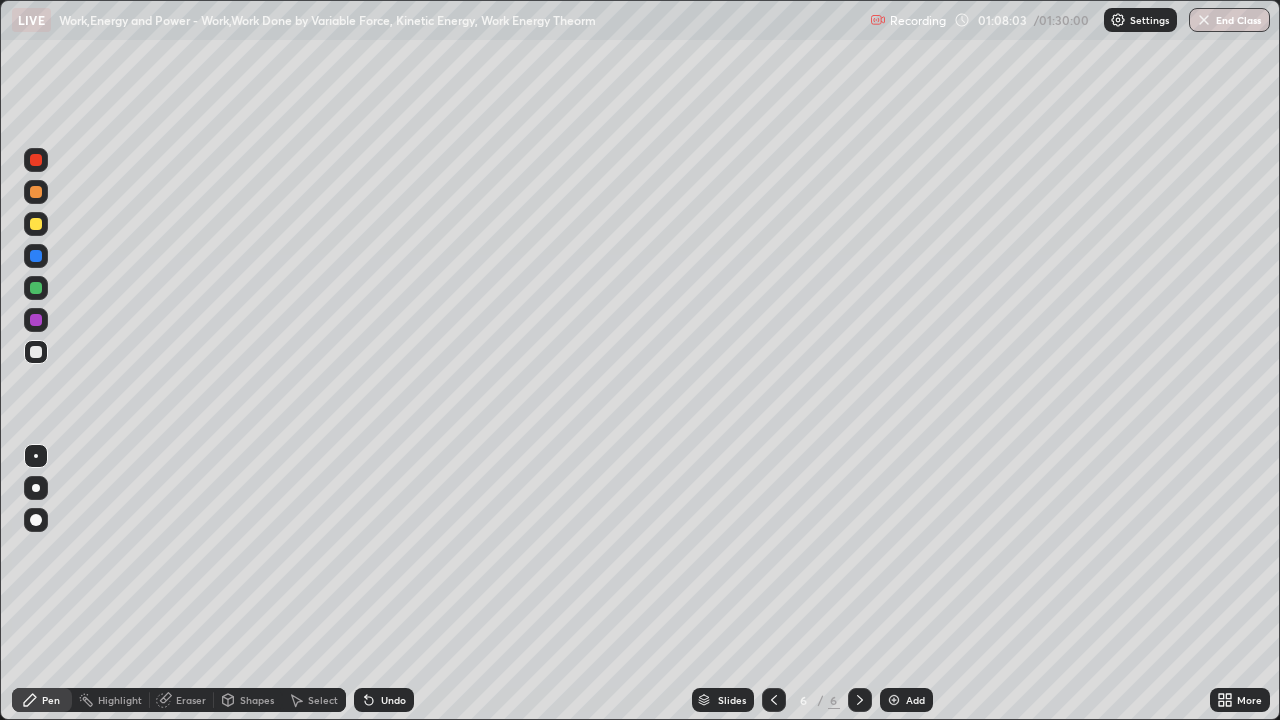 click at bounding box center [36, 224] 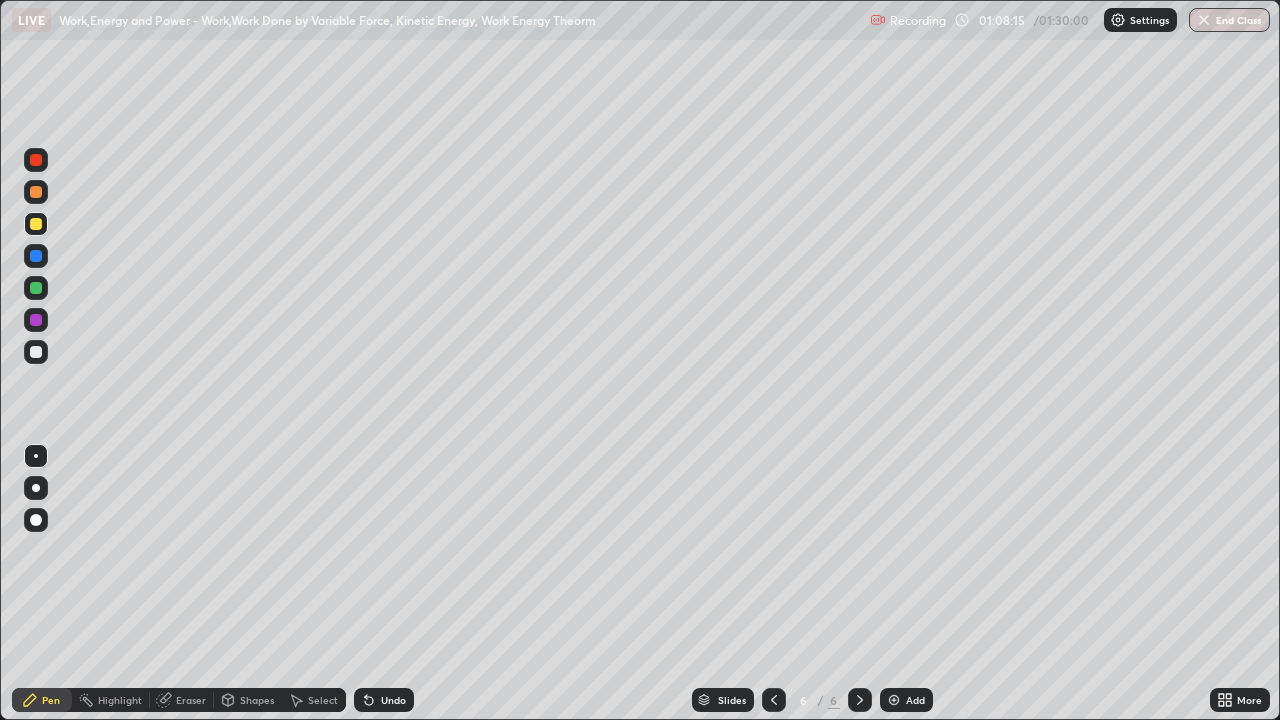 click at bounding box center [36, 192] 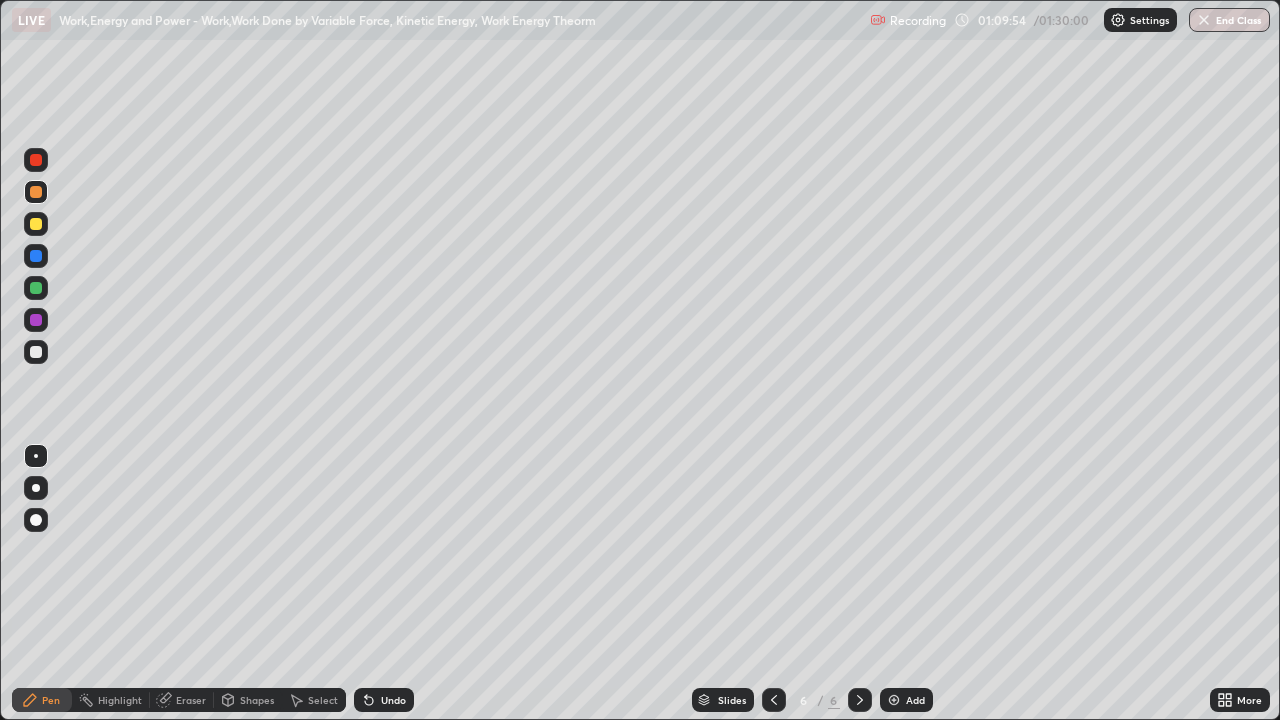 click on "Undo" at bounding box center (384, 700) 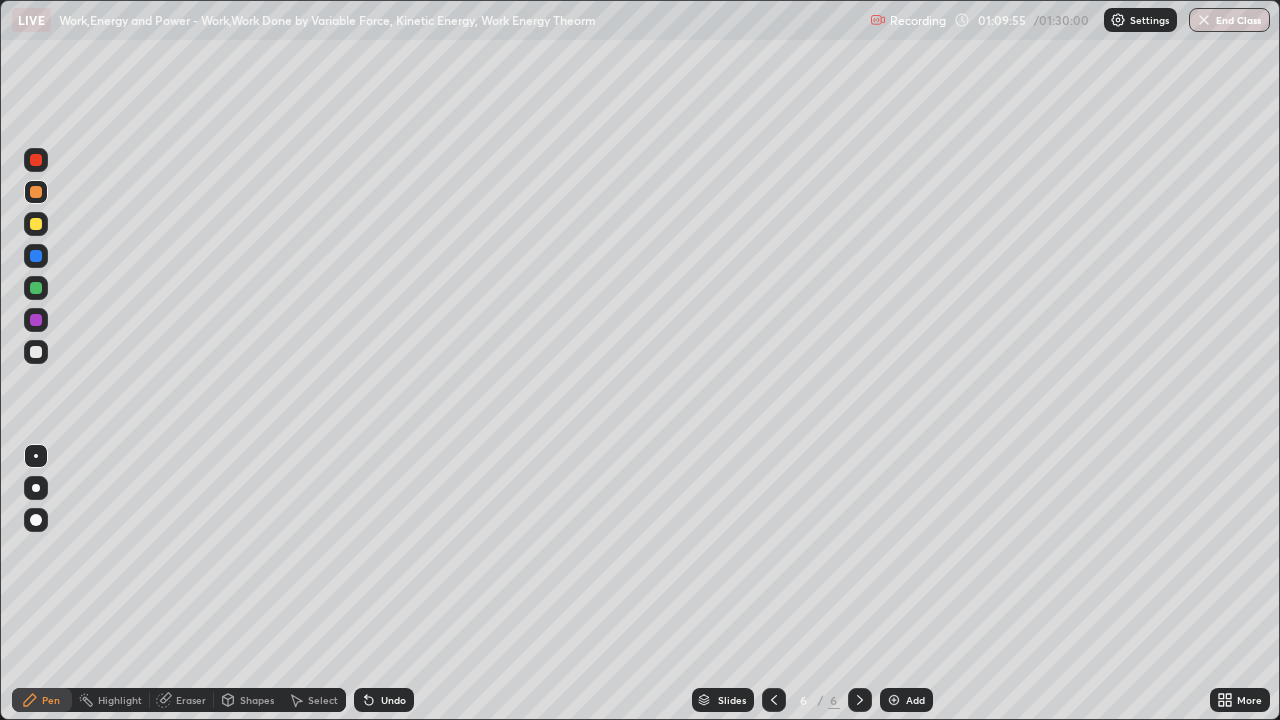 click at bounding box center (36, 352) 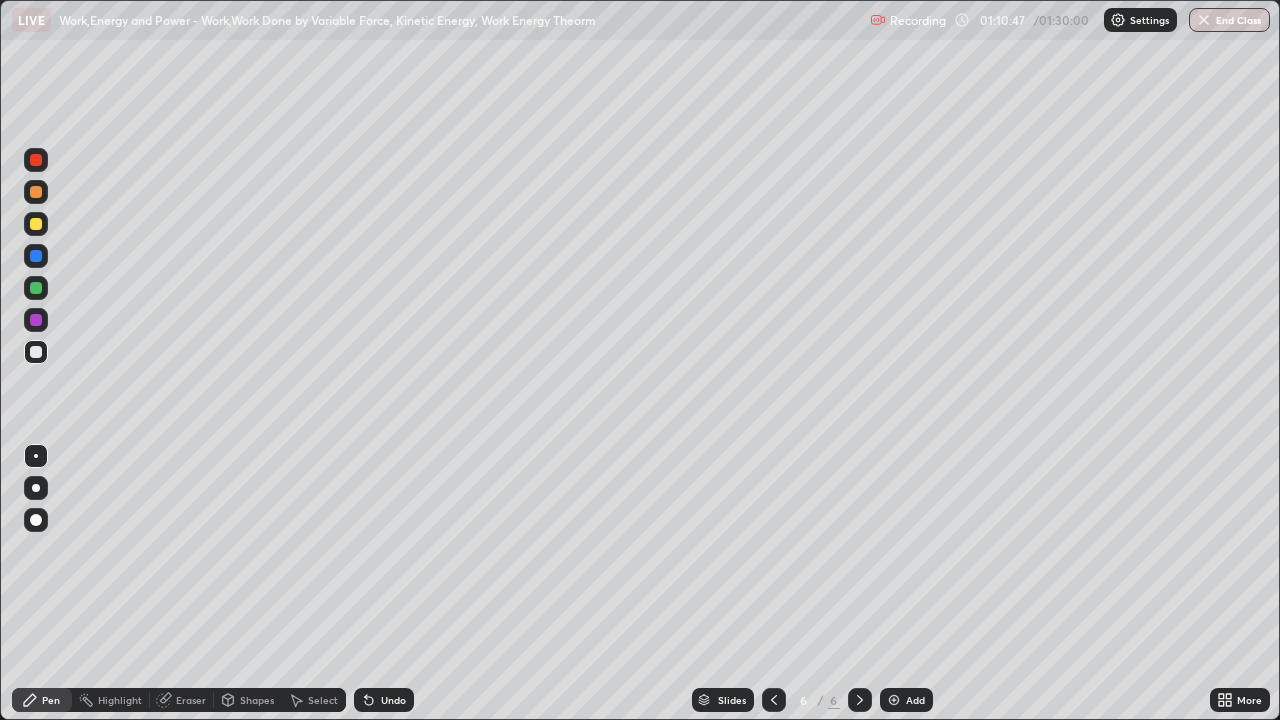 click at bounding box center (36, 224) 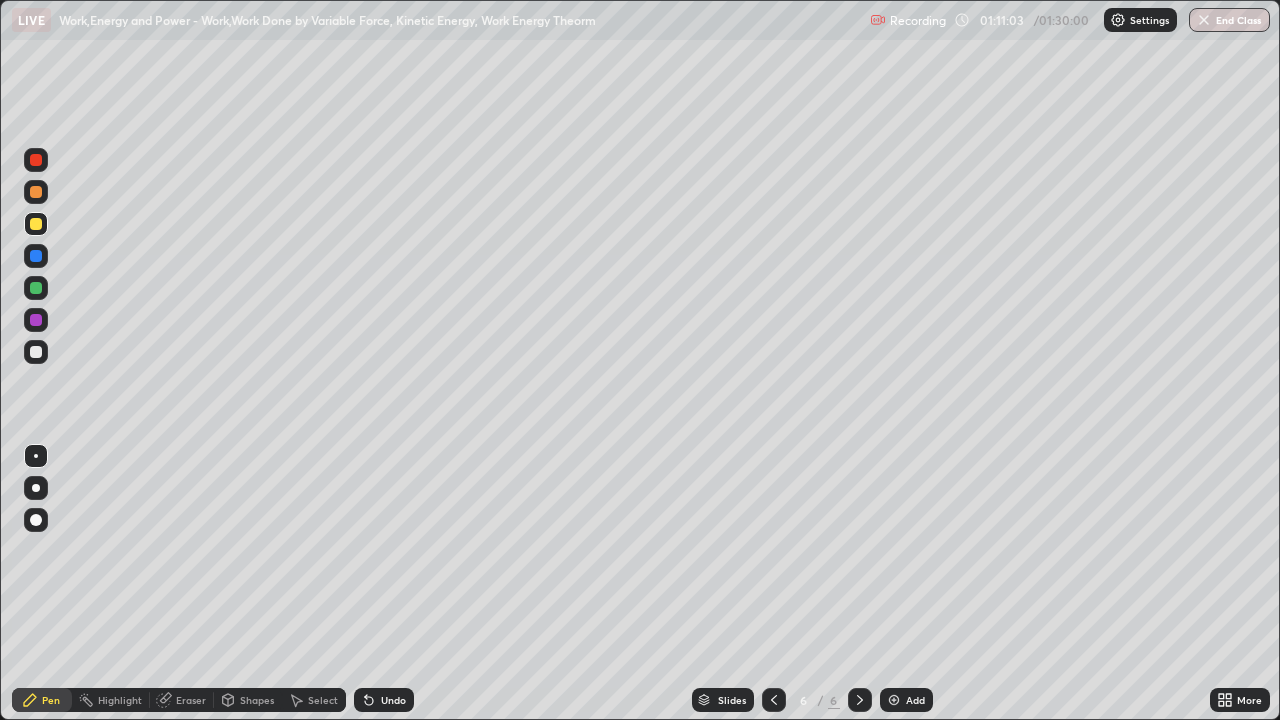 click at bounding box center (36, 352) 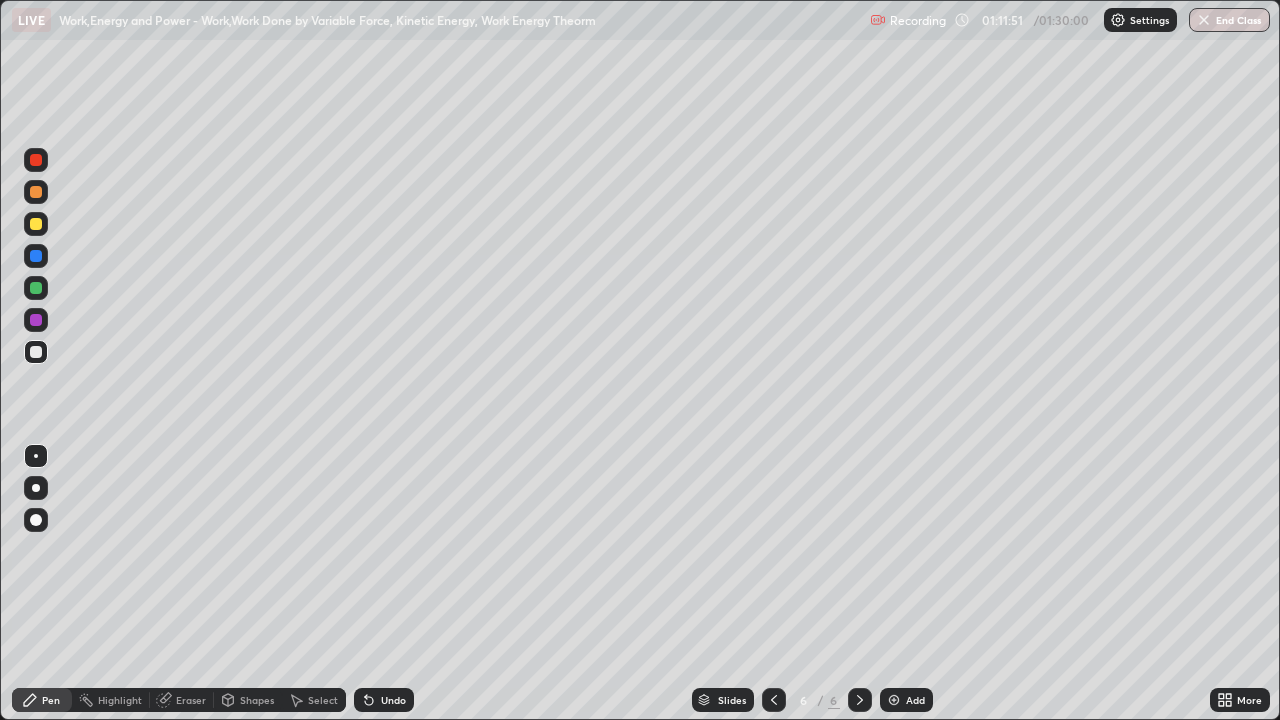 click on "Undo" at bounding box center [393, 700] 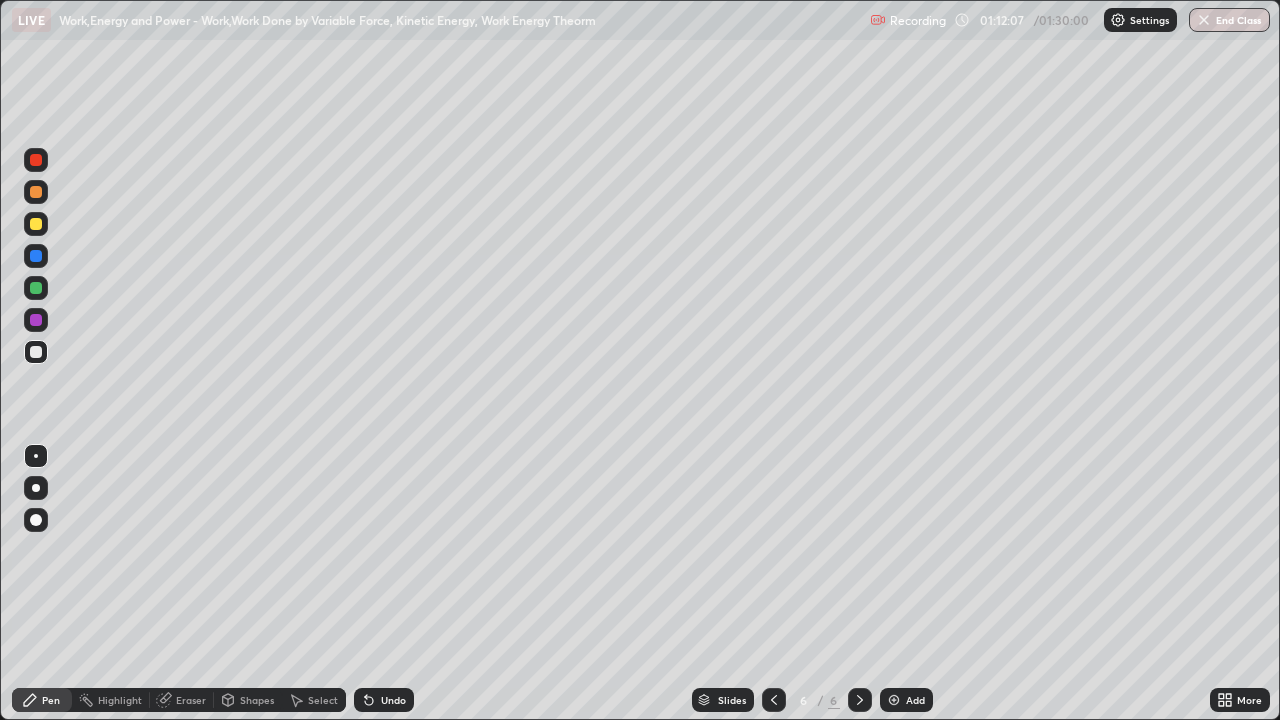 click on "Select" at bounding box center (323, 700) 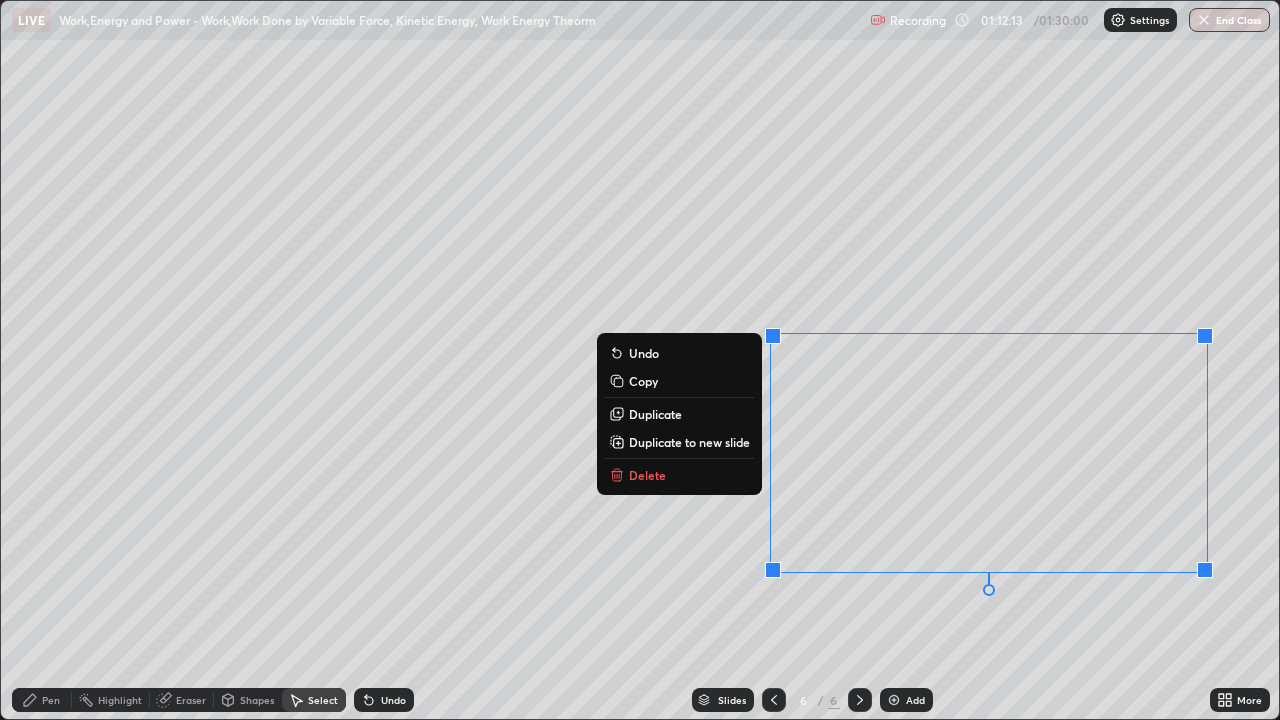 click on "0 ° Undo Copy Duplicate Duplicate to new slide Delete" at bounding box center [640, 360] 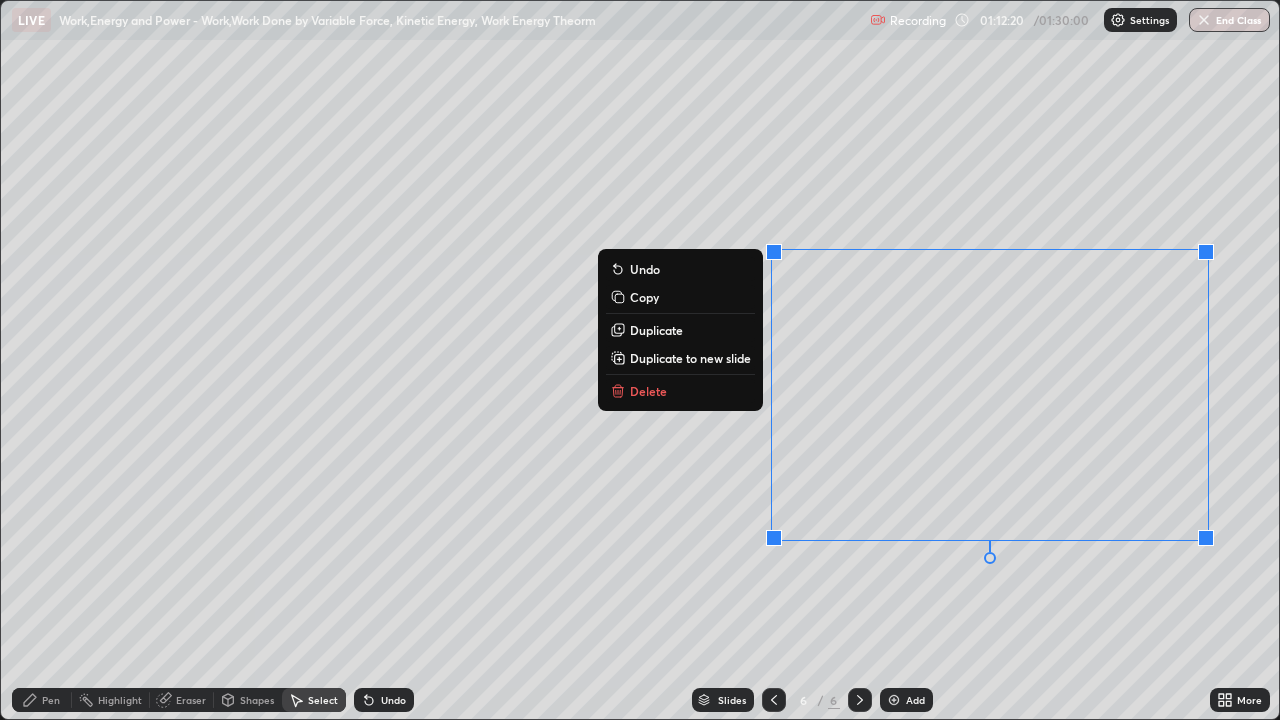 click on "Pen" at bounding box center [51, 700] 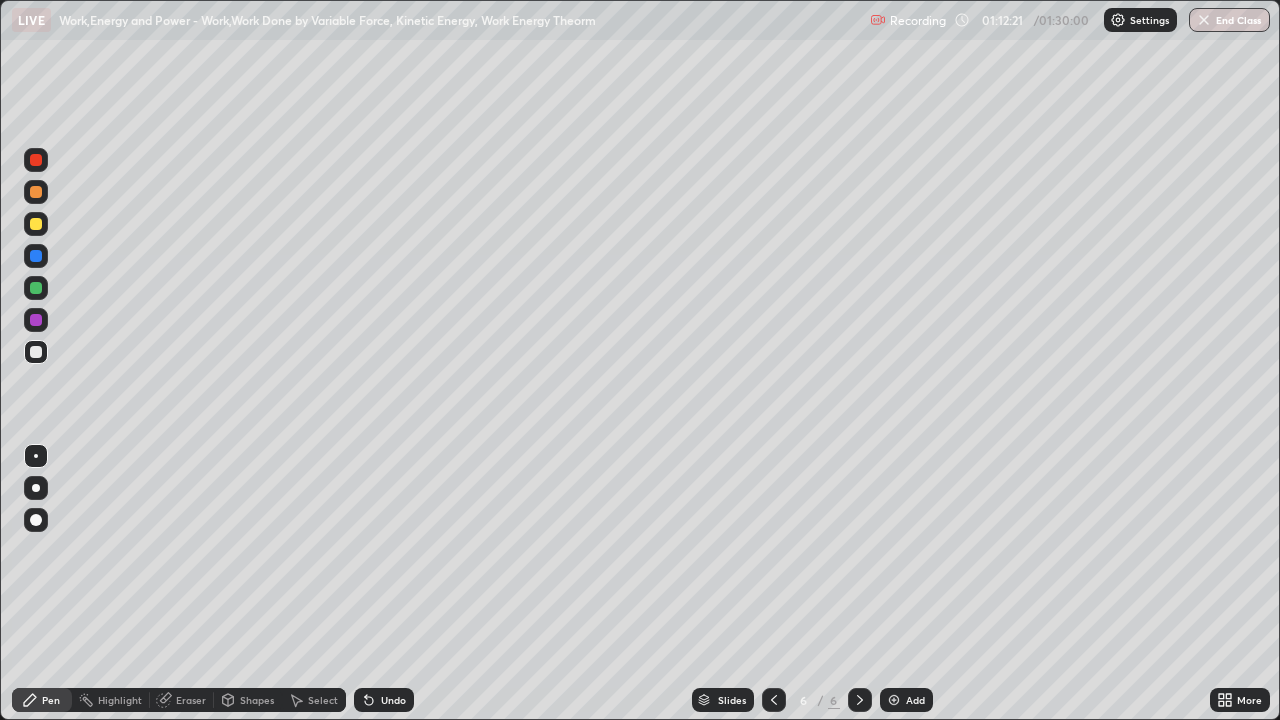 click at bounding box center [36, 352] 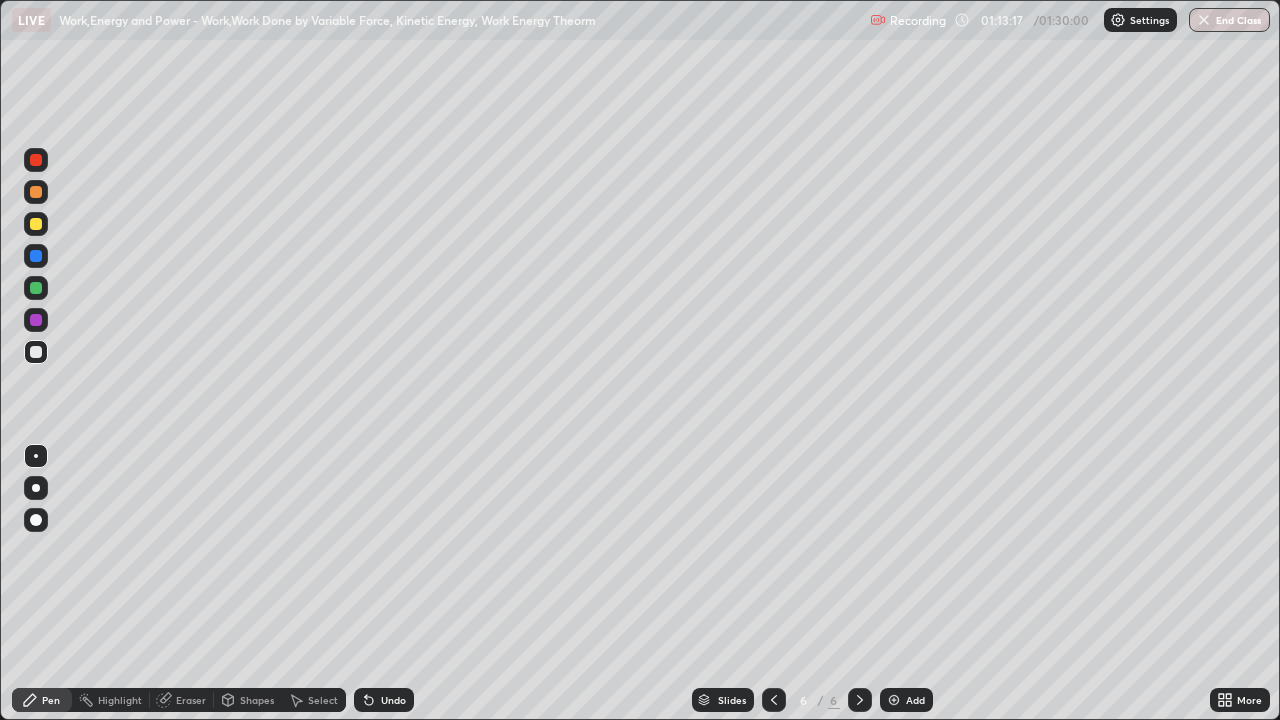 click on "Select" at bounding box center (323, 700) 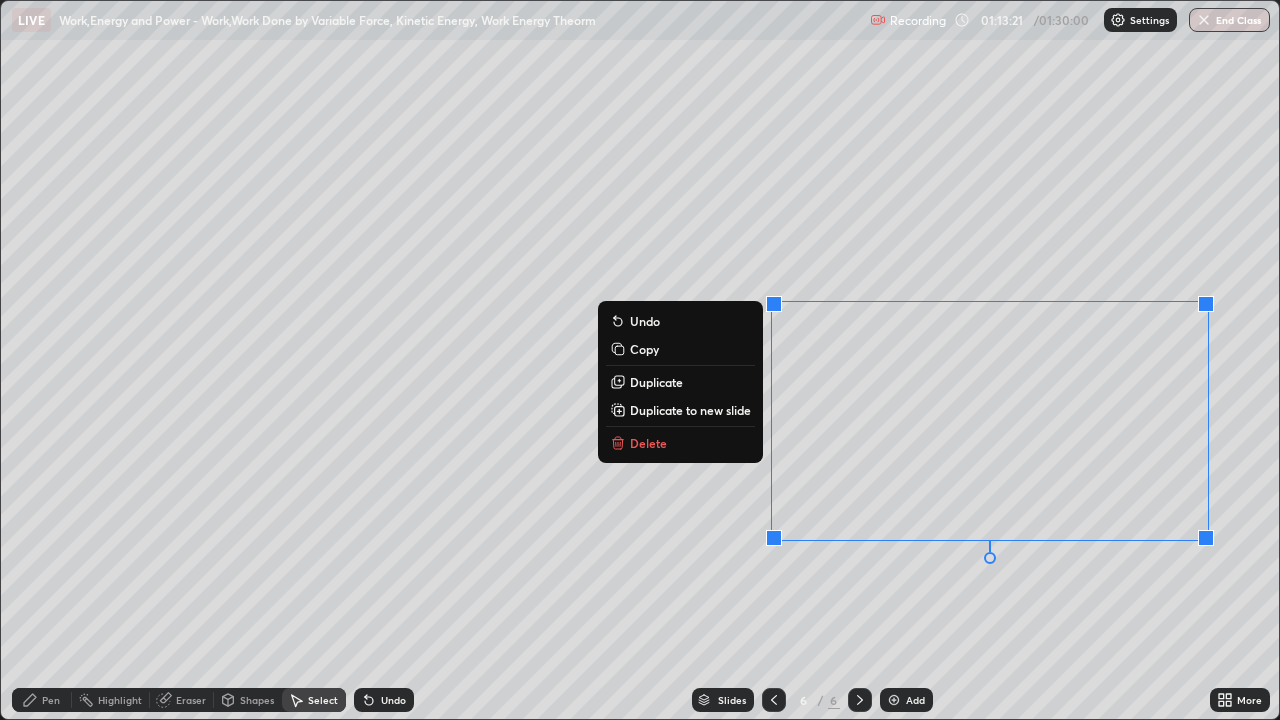 click on "0 ° Undo Copy Duplicate Duplicate to new slide Delete" at bounding box center (640, 360) 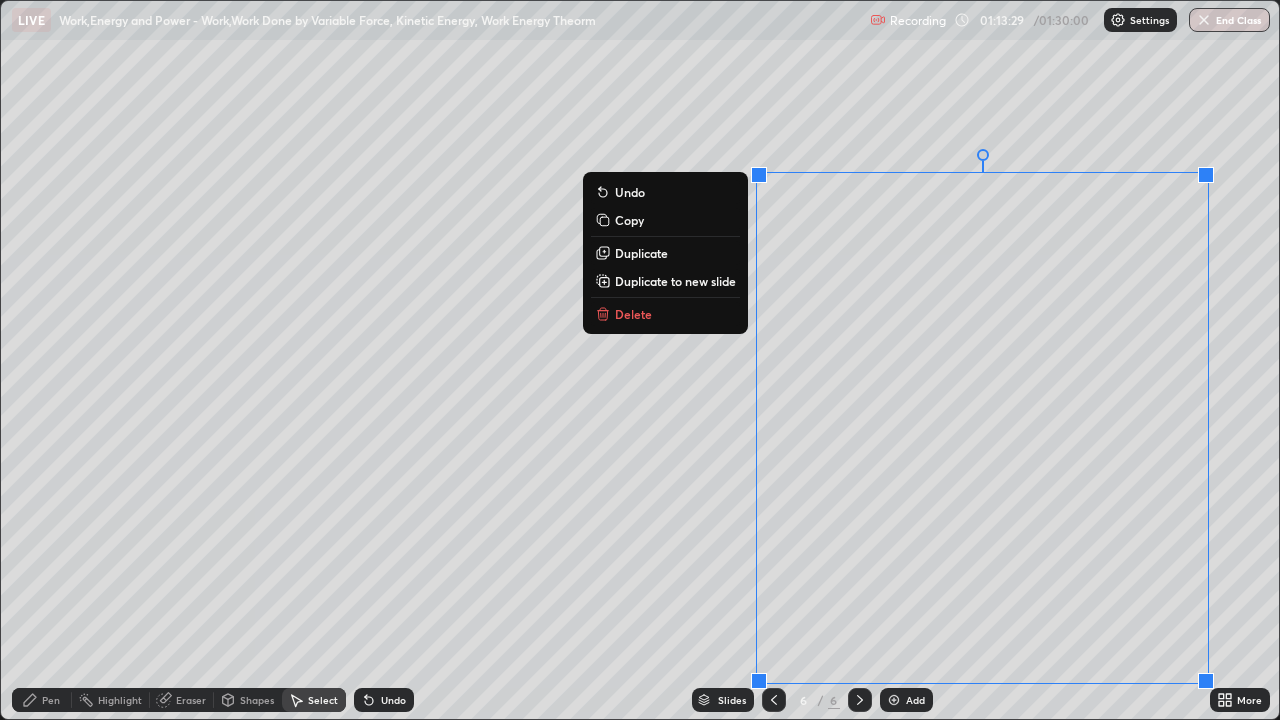 click on "Duplicate to new slide" at bounding box center [675, 281] 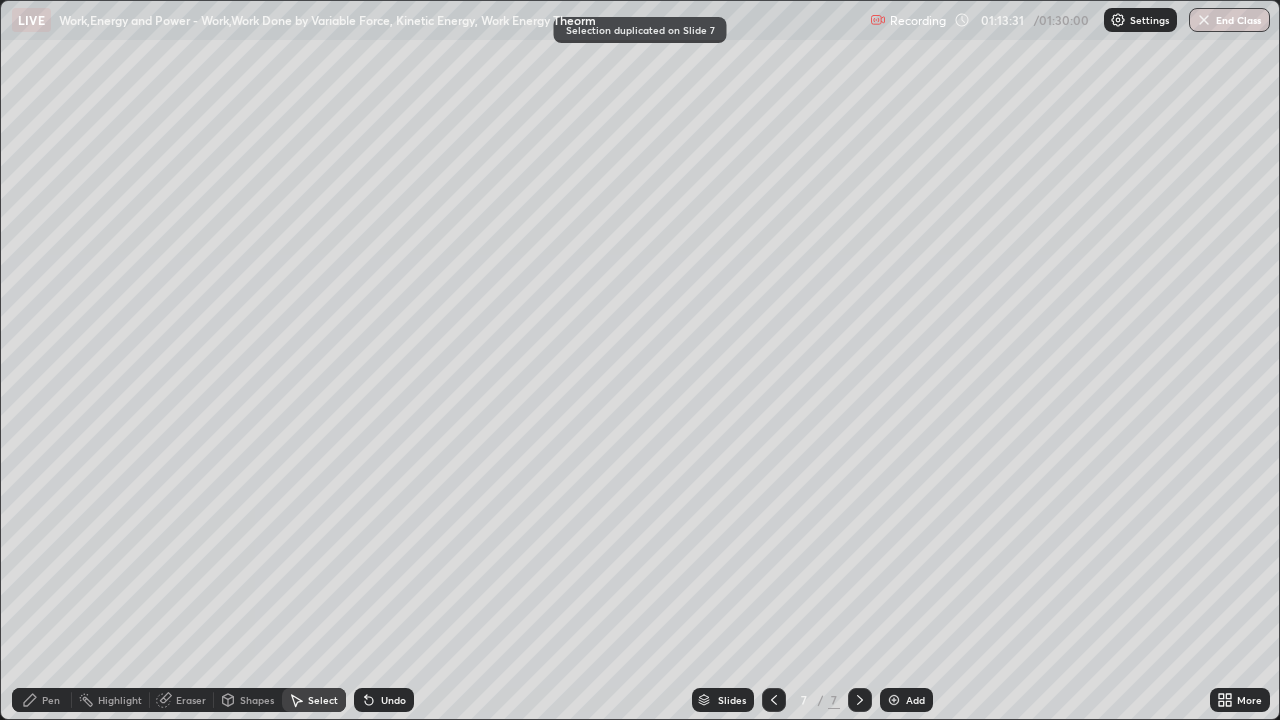 click on "Pen" at bounding box center [42, 700] 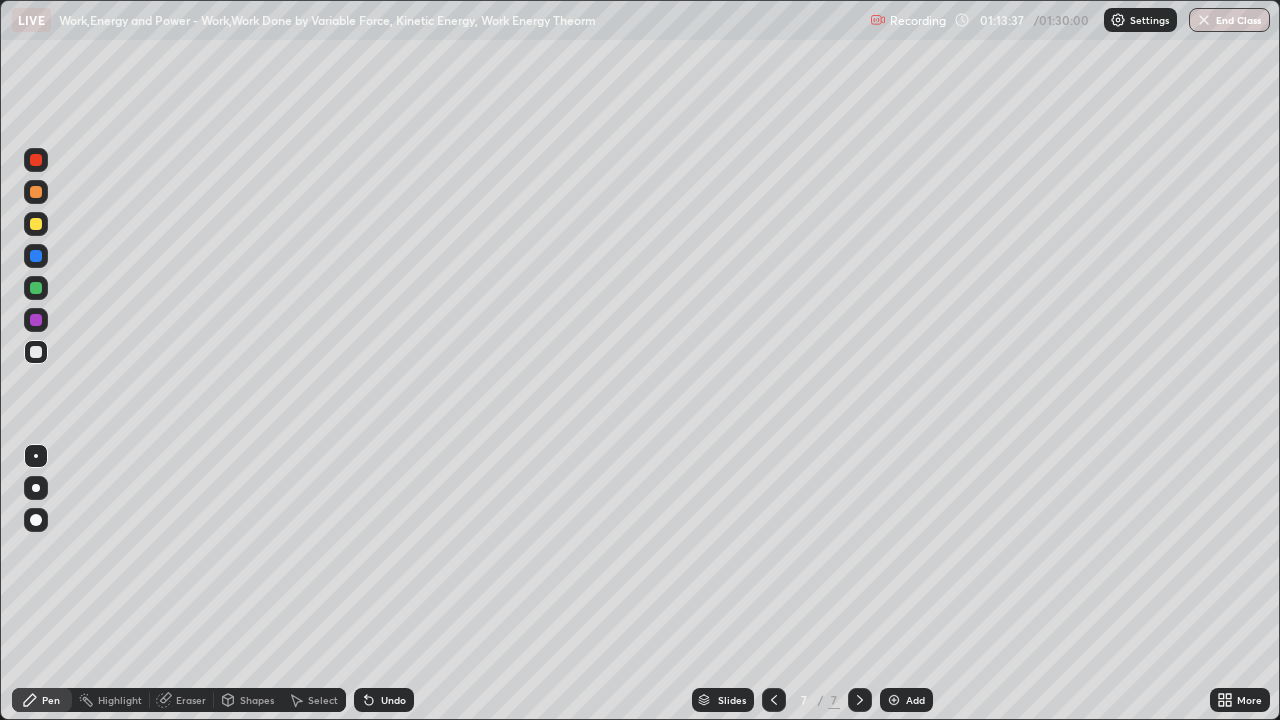 click 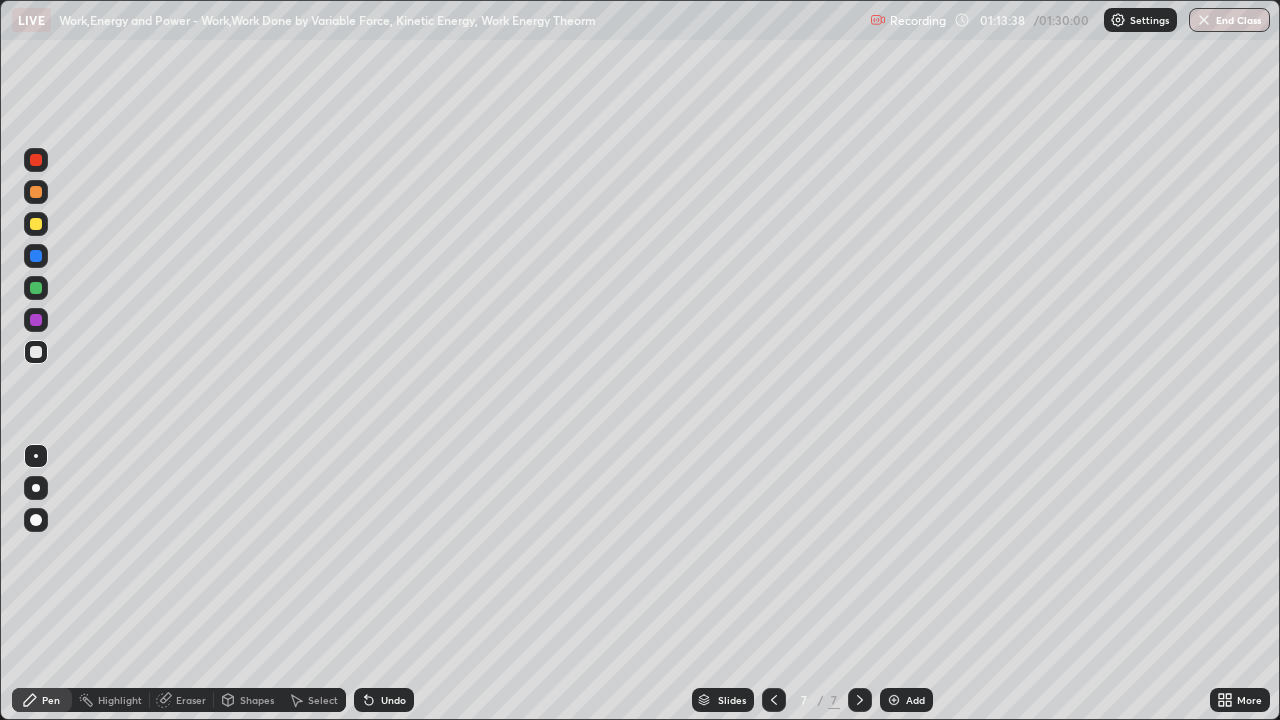 click 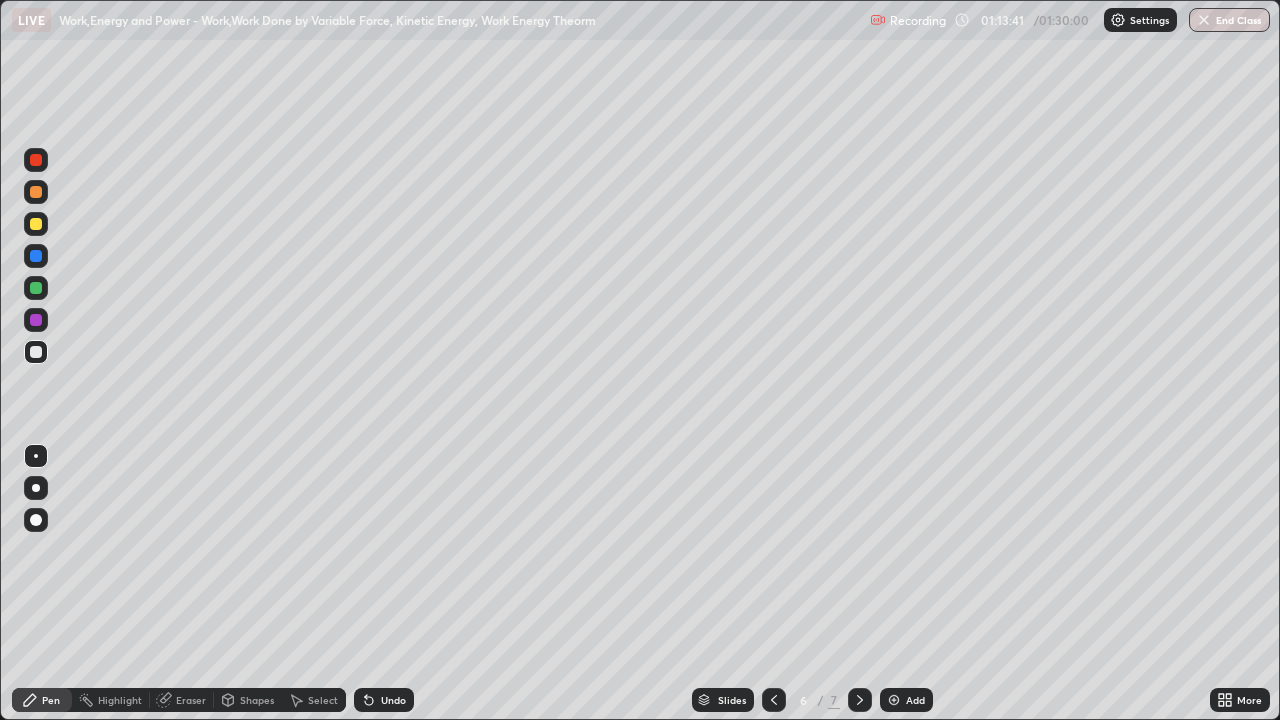 click at bounding box center [36, 224] 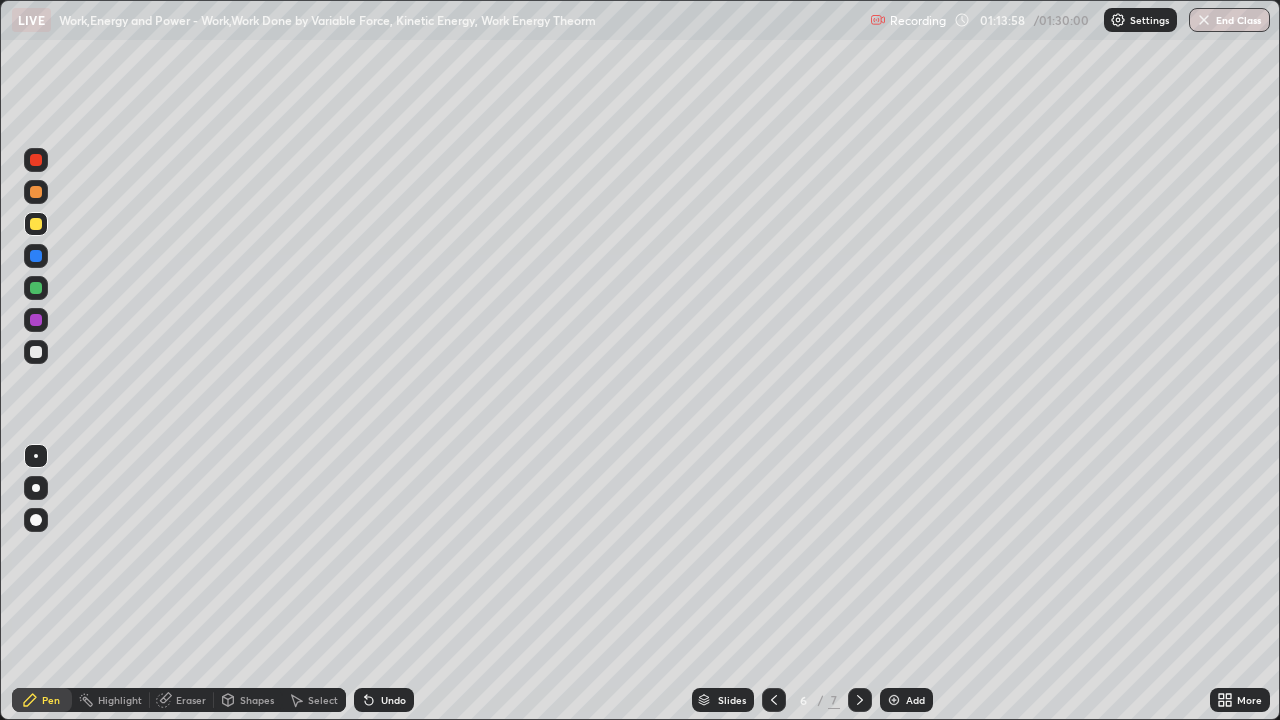 click on "Select" at bounding box center (314, 700) 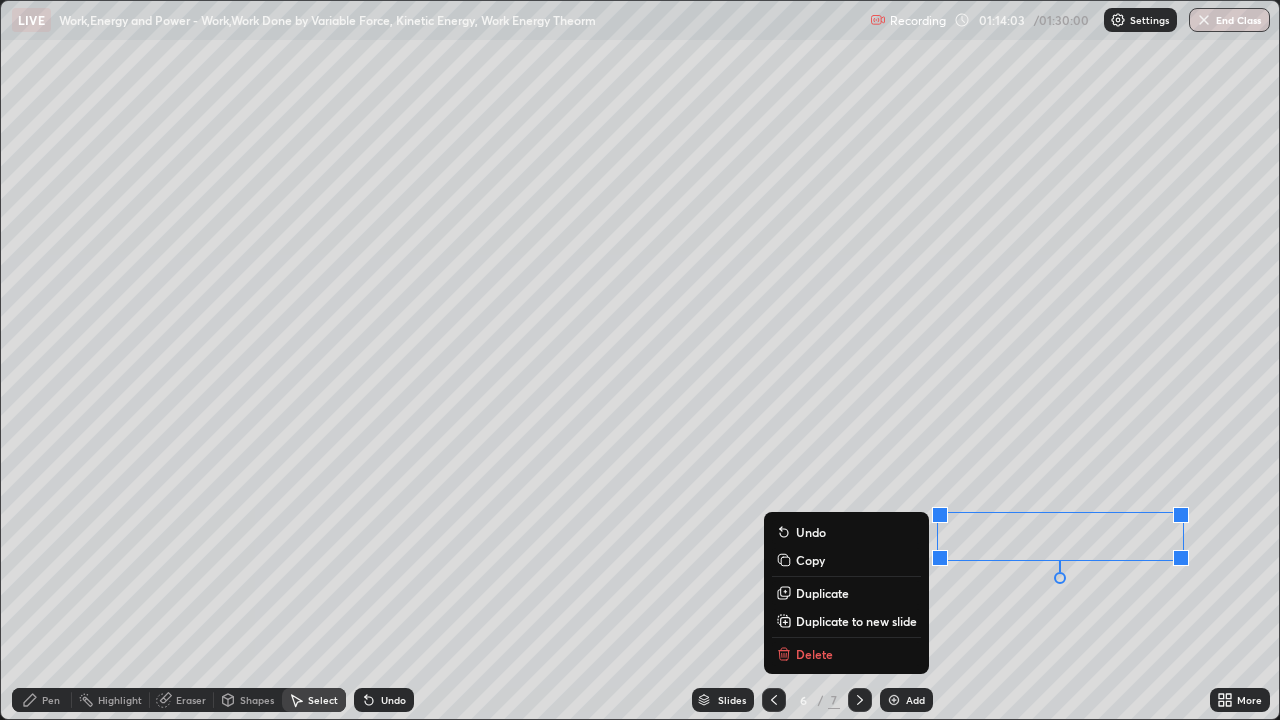 click on "Copy" at bounding box center [810, 560] 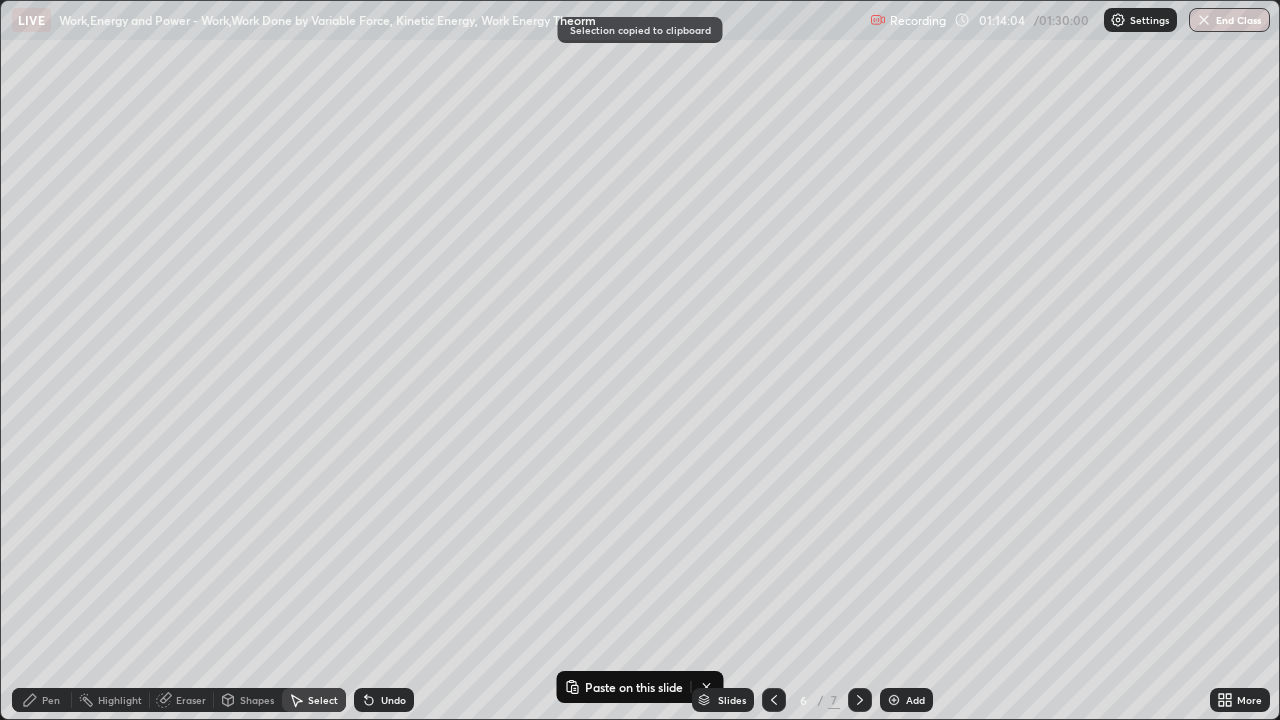 click 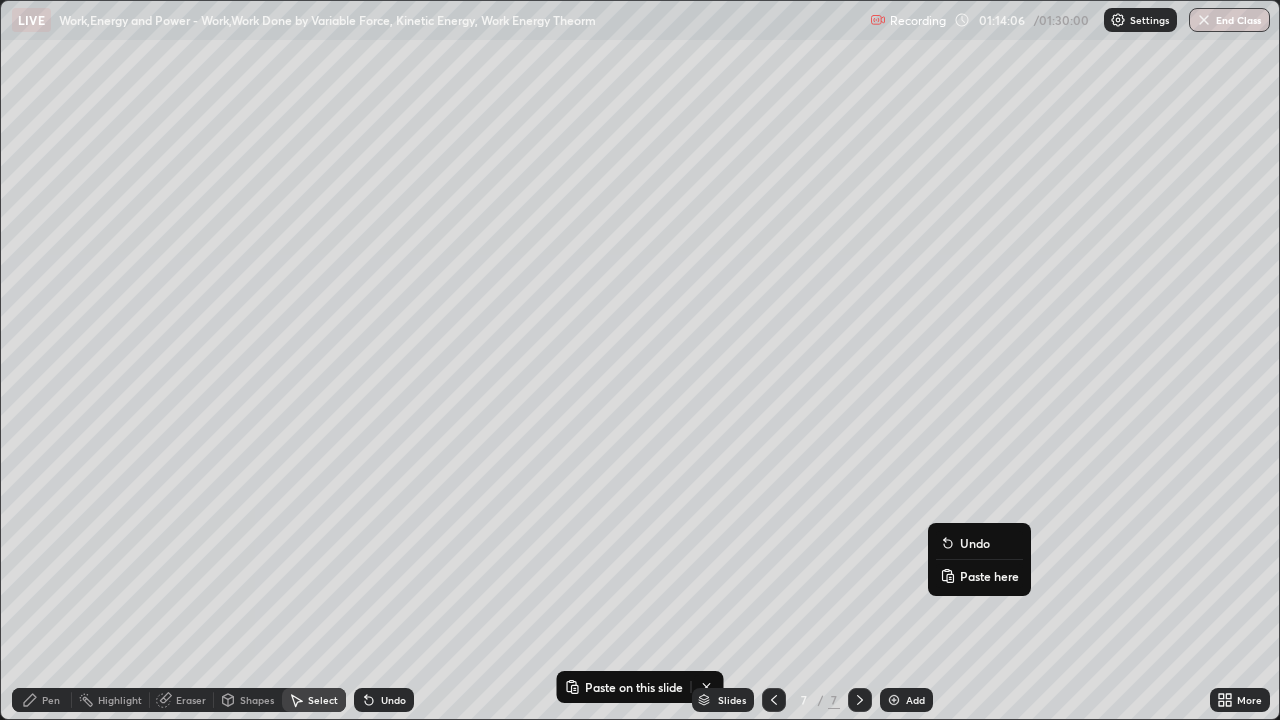 click on "Paste here" at bounding box center [979, 576] 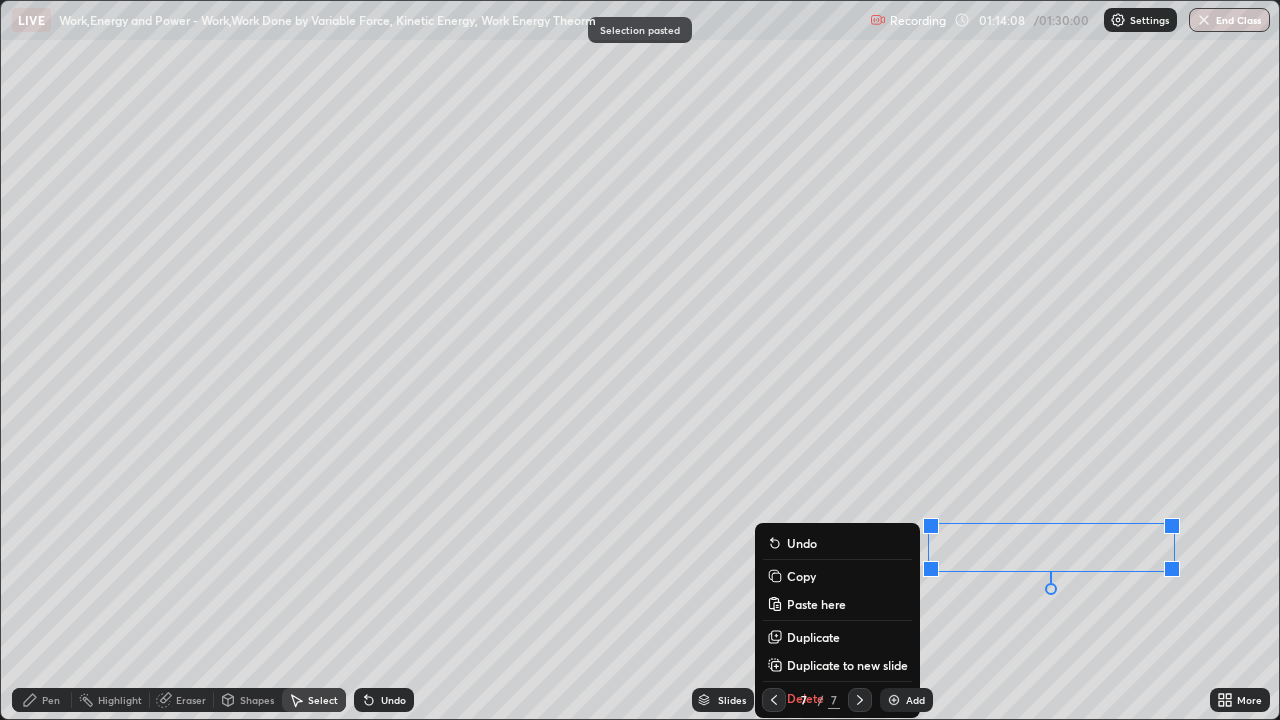 click on "0 ° Undo Copy Paste here Duplicate Duplicate to new slide Delete" at bounding box center (640, 360) 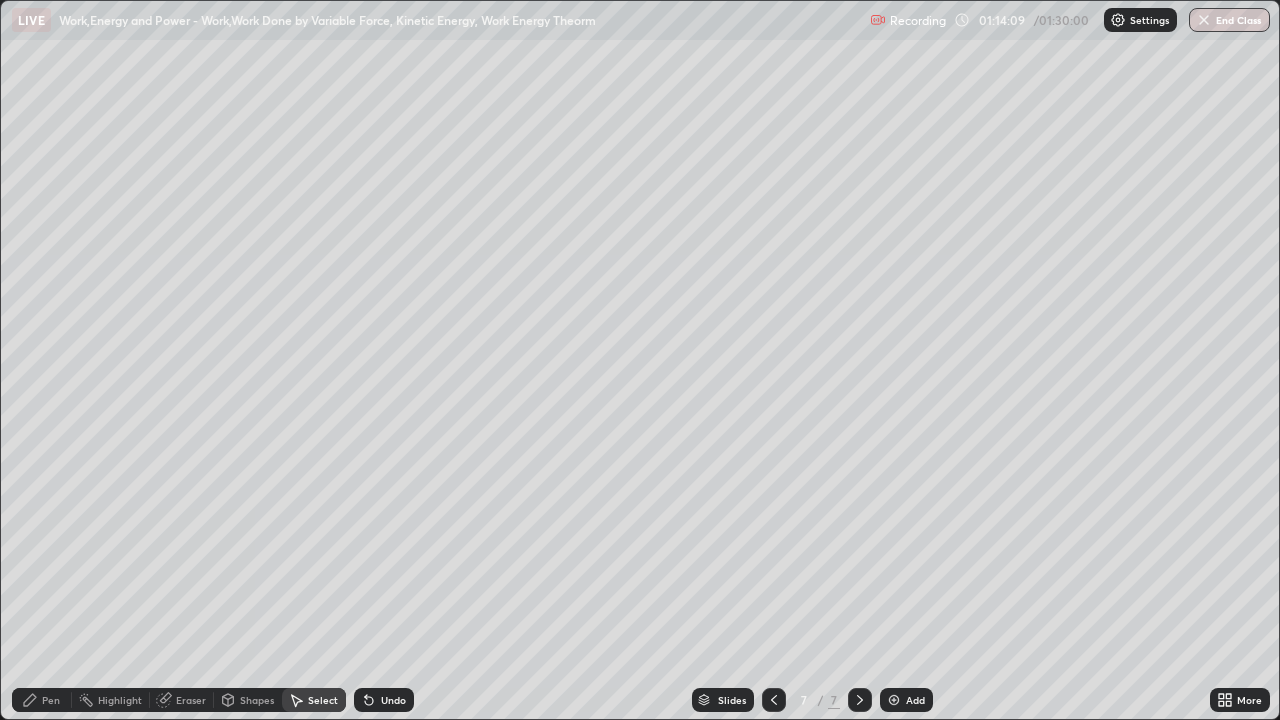 click on "Pen" at bounding box center [51, 700] 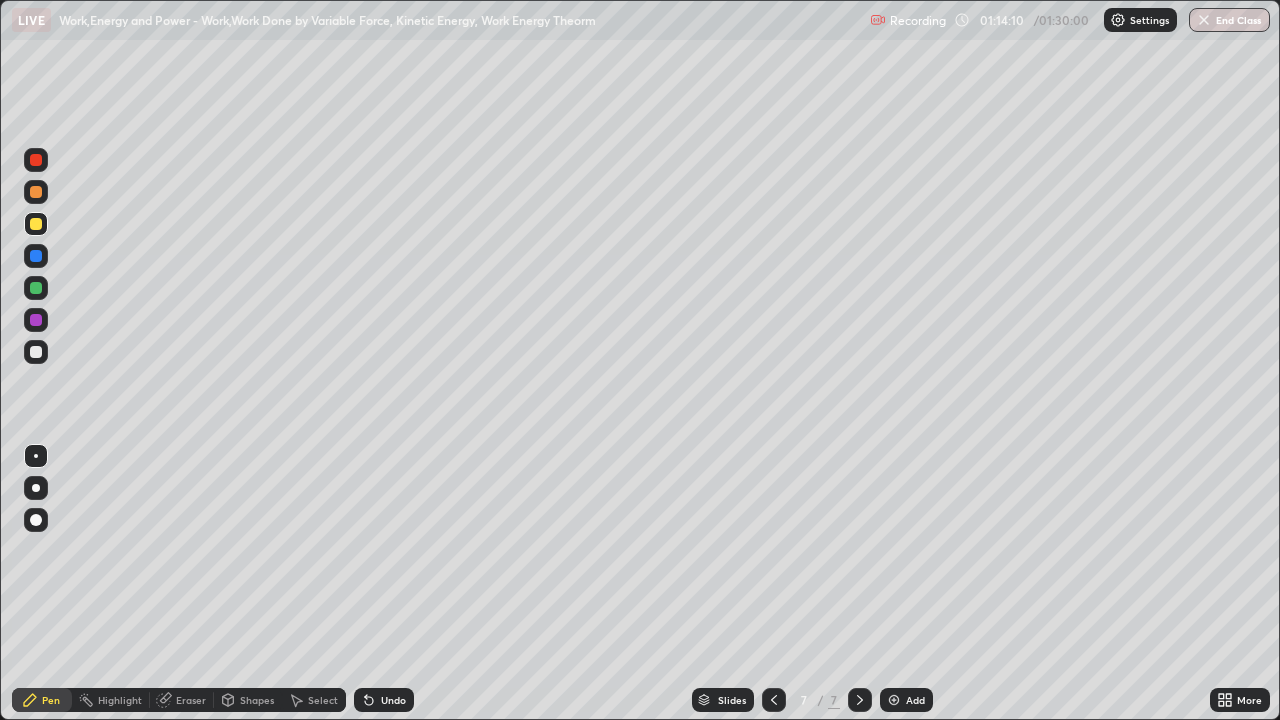 click at bounding box center [36, 352] 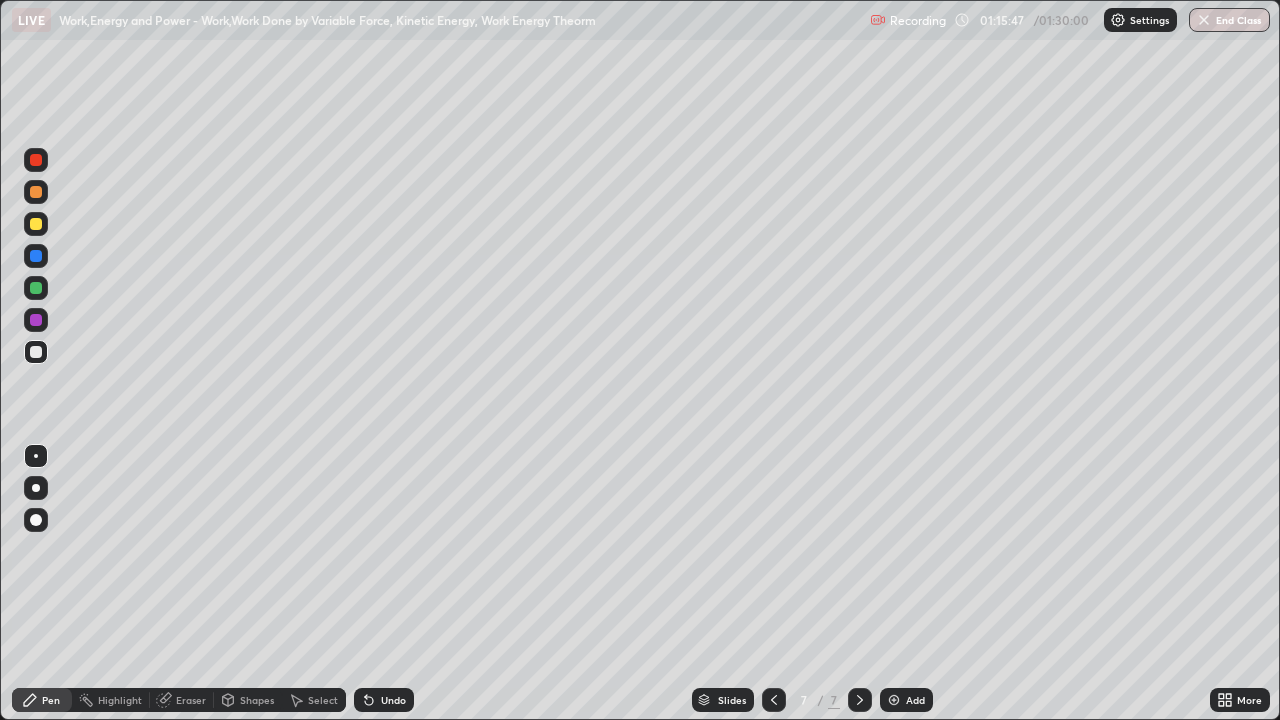 click 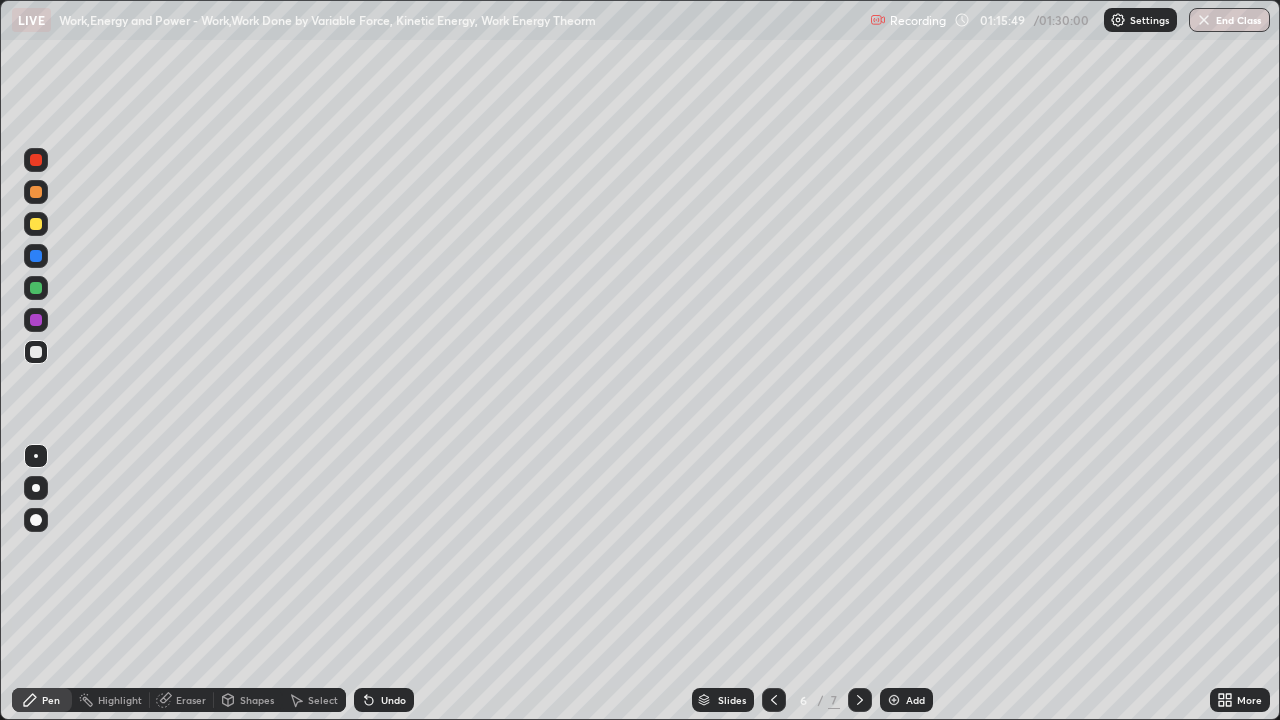 click at bounding box center (36, 288) 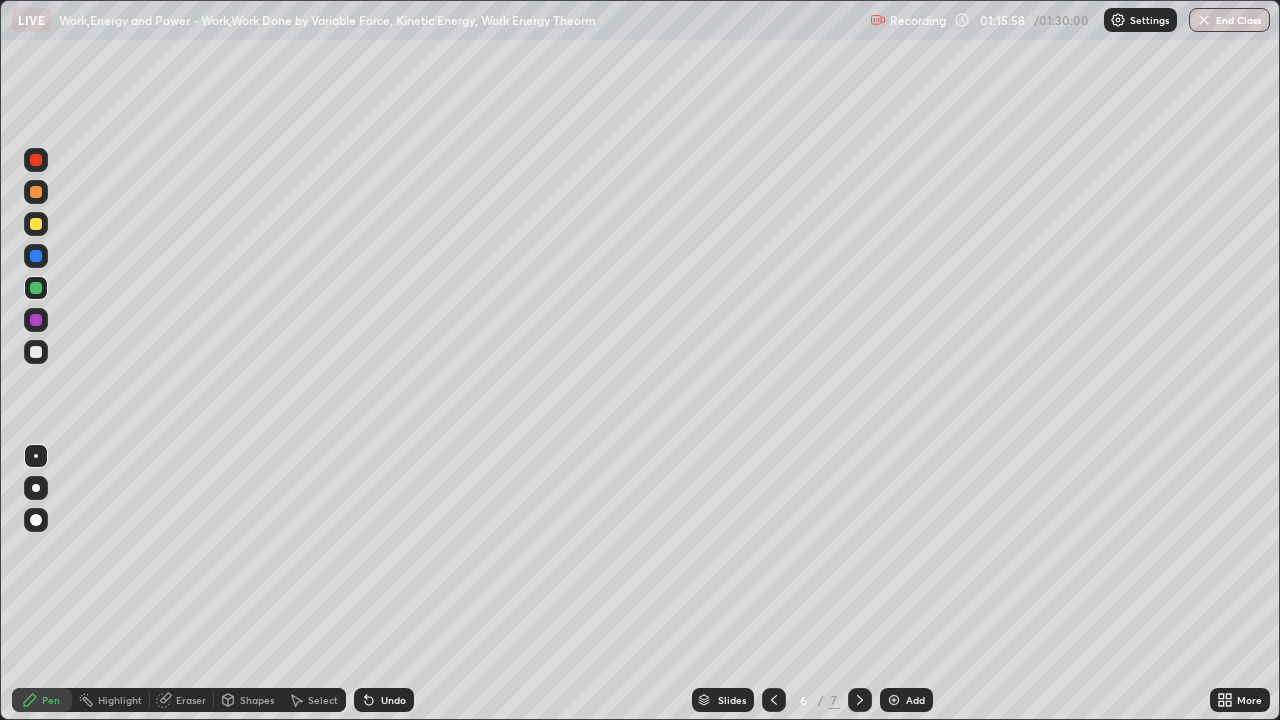 click 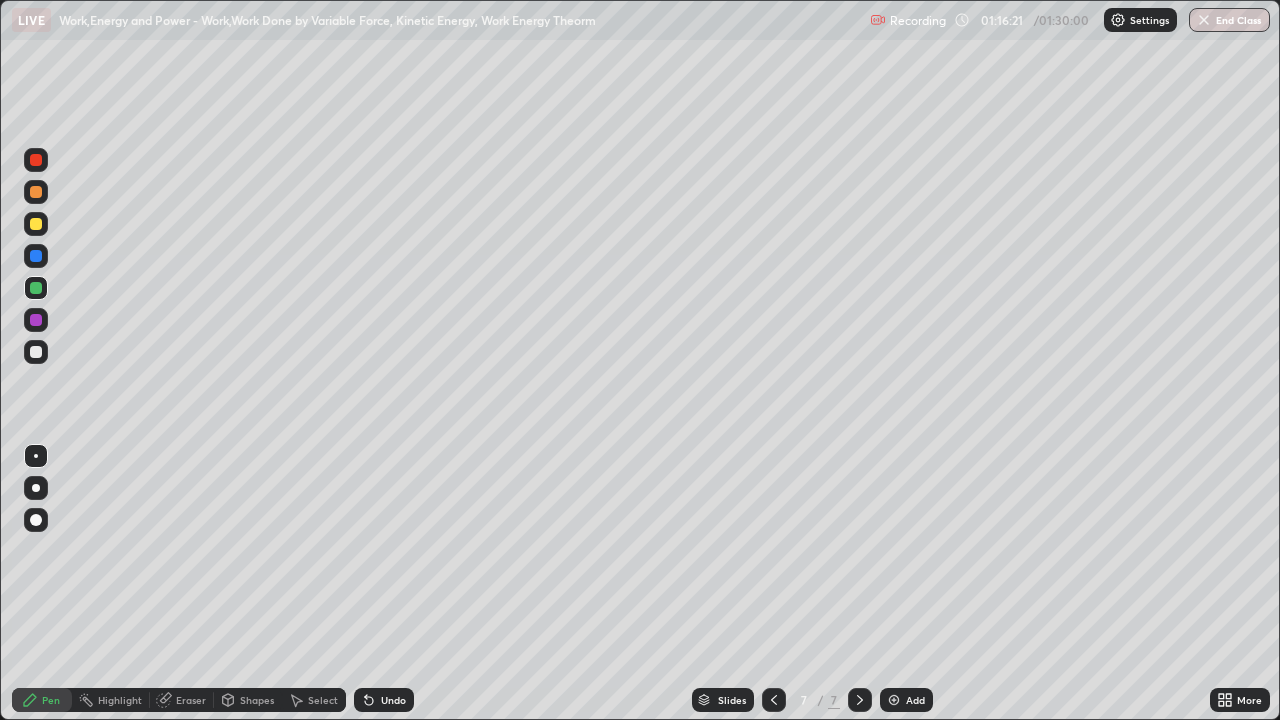 click at bounding box center [36, 352] 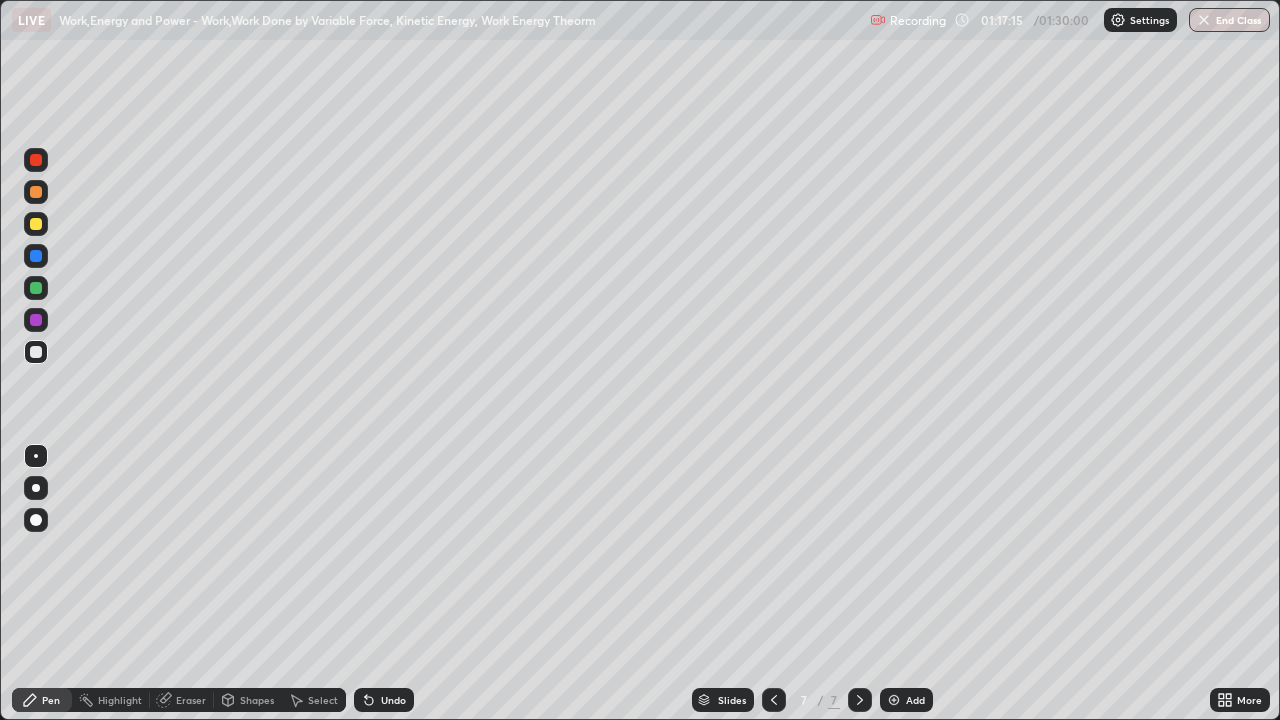 click on "Undo" at bounding box center (384, 700) 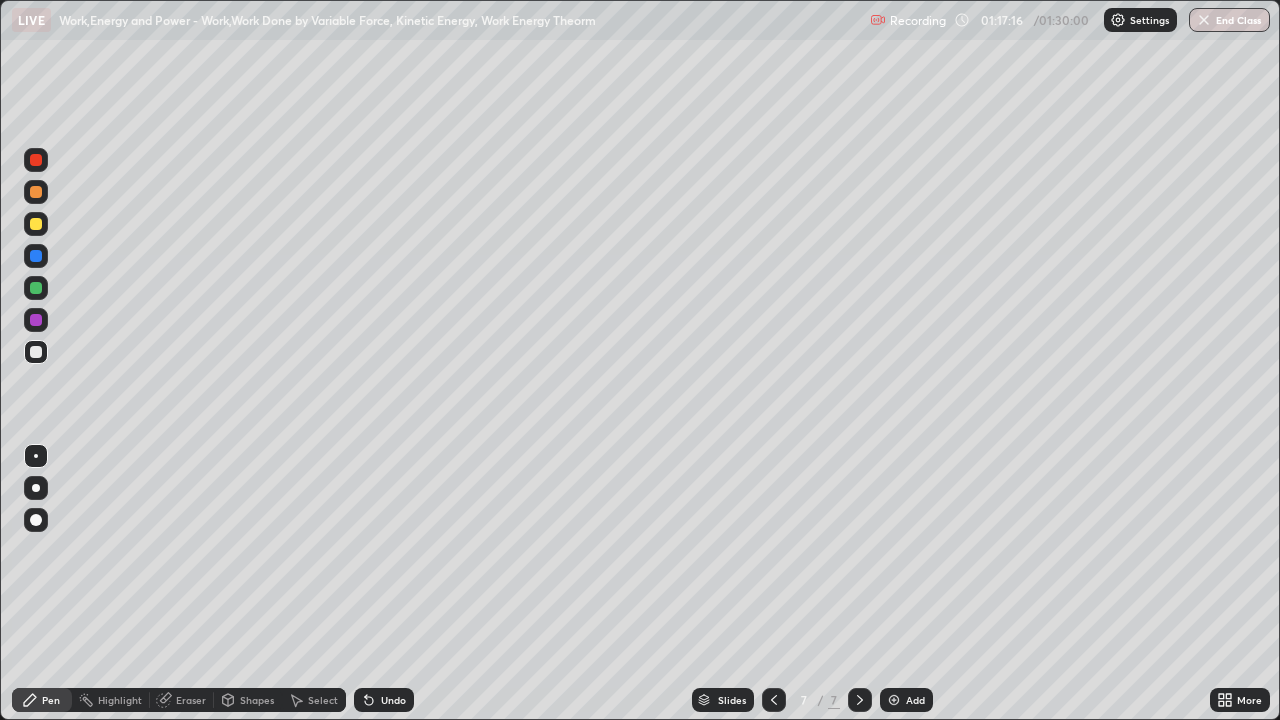 click on "Undo" at bounding box center (384, 700) 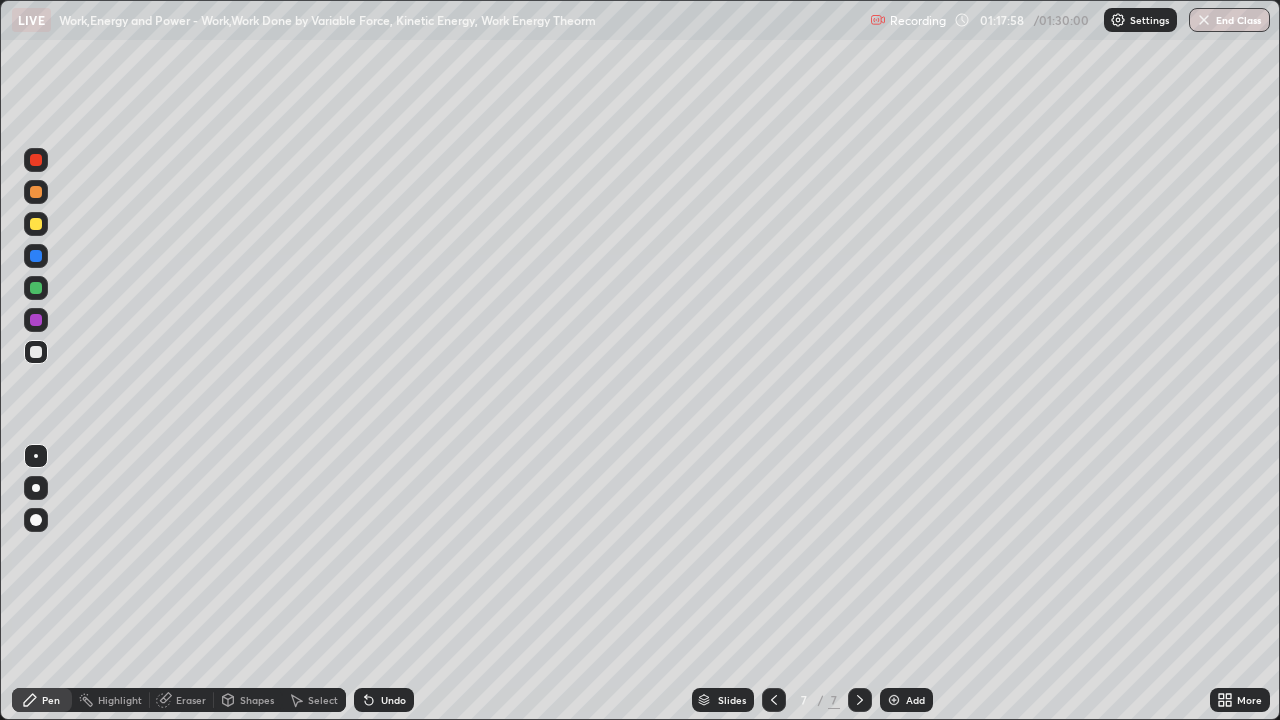click at bounding box center [36, 224] 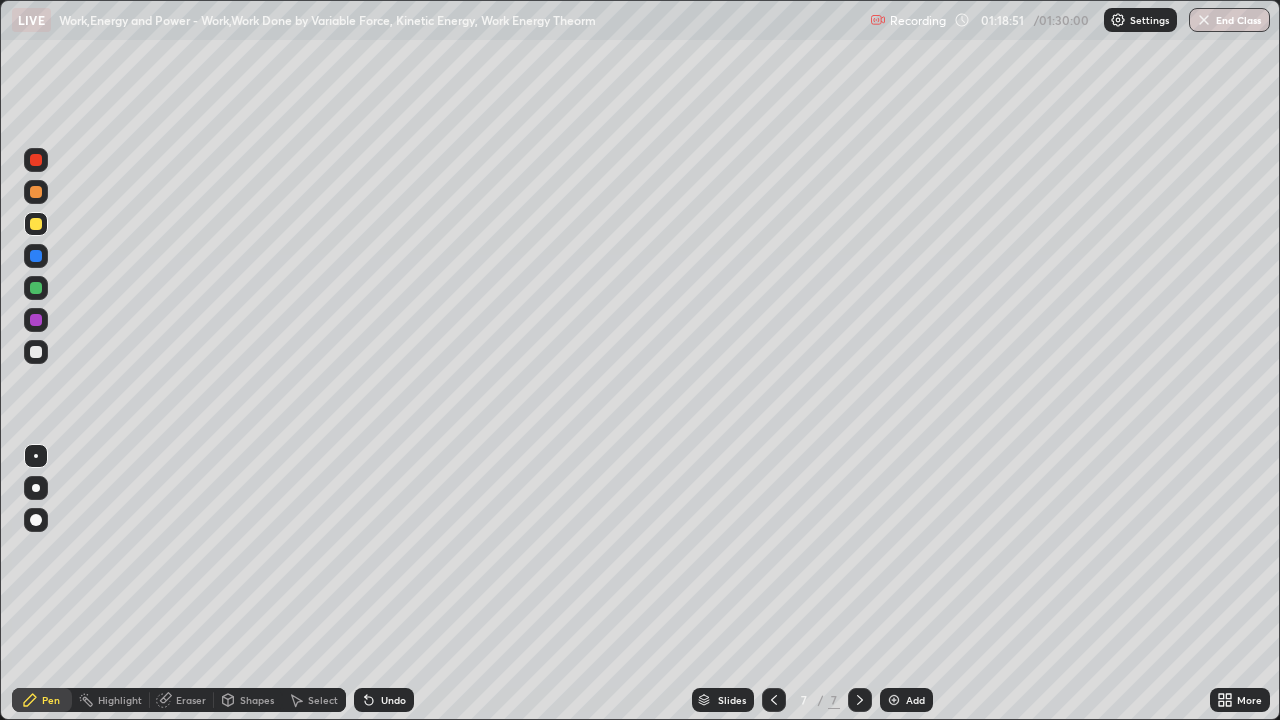 click on "Select" at bounding box center (323, 700) 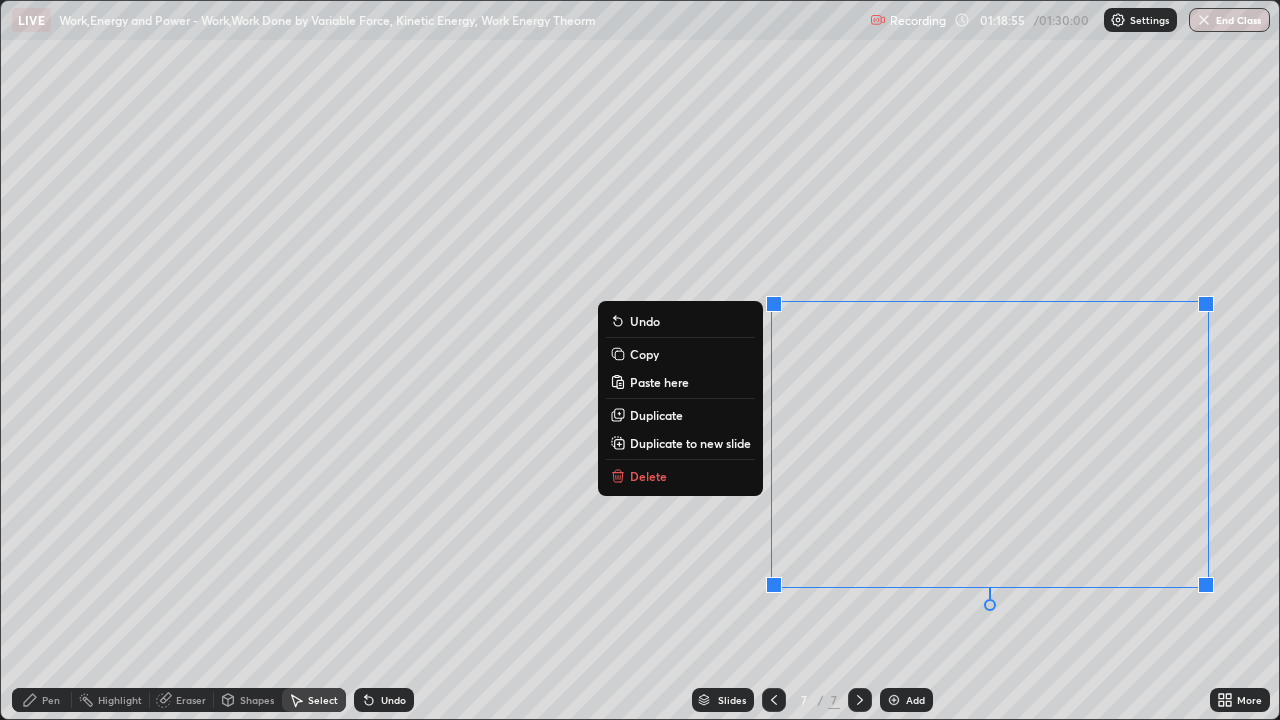 click on "Delete" at bounding box center [648, 476] 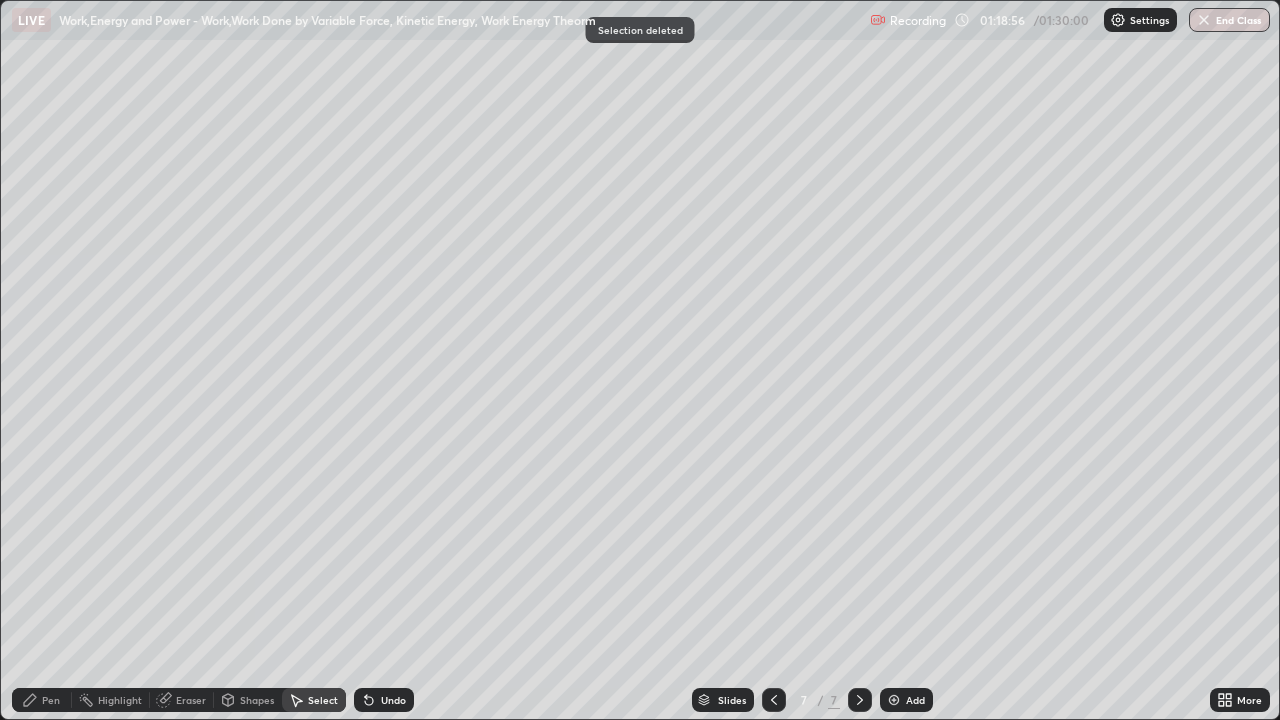 click on "Pen" at bounding box center (42, 700) 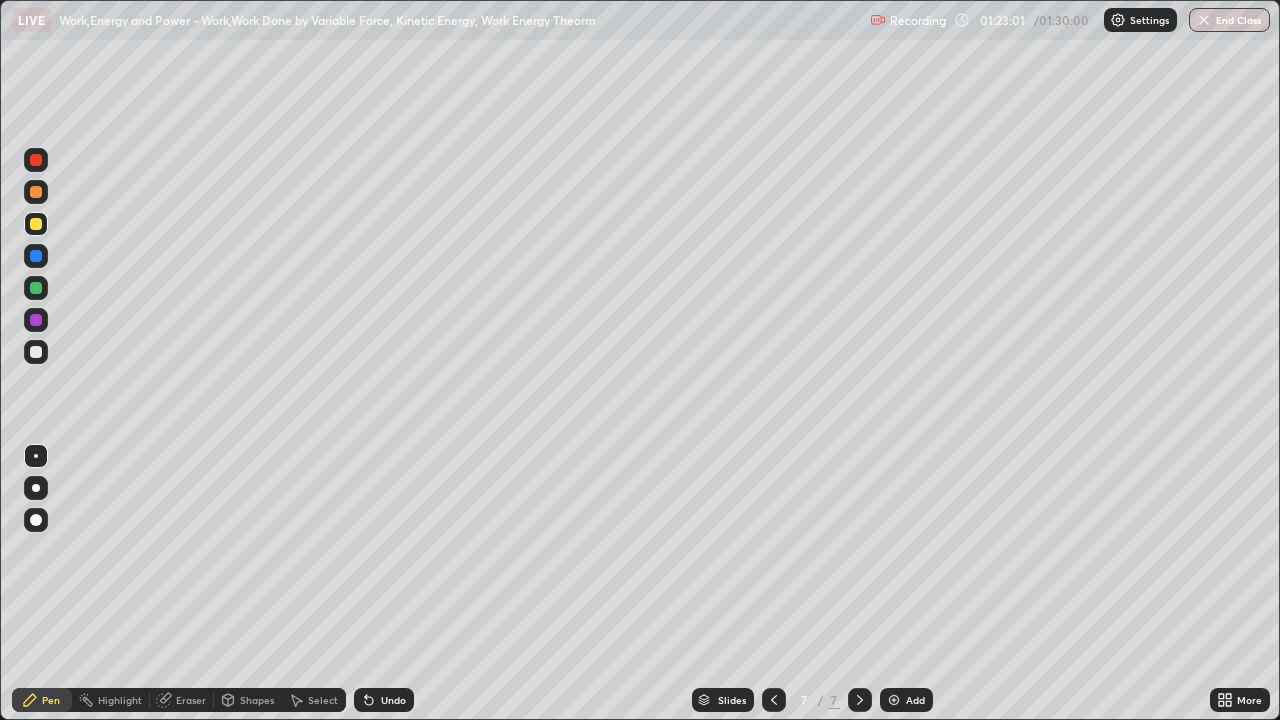 click on "Select" at bounding box center [323, 700] 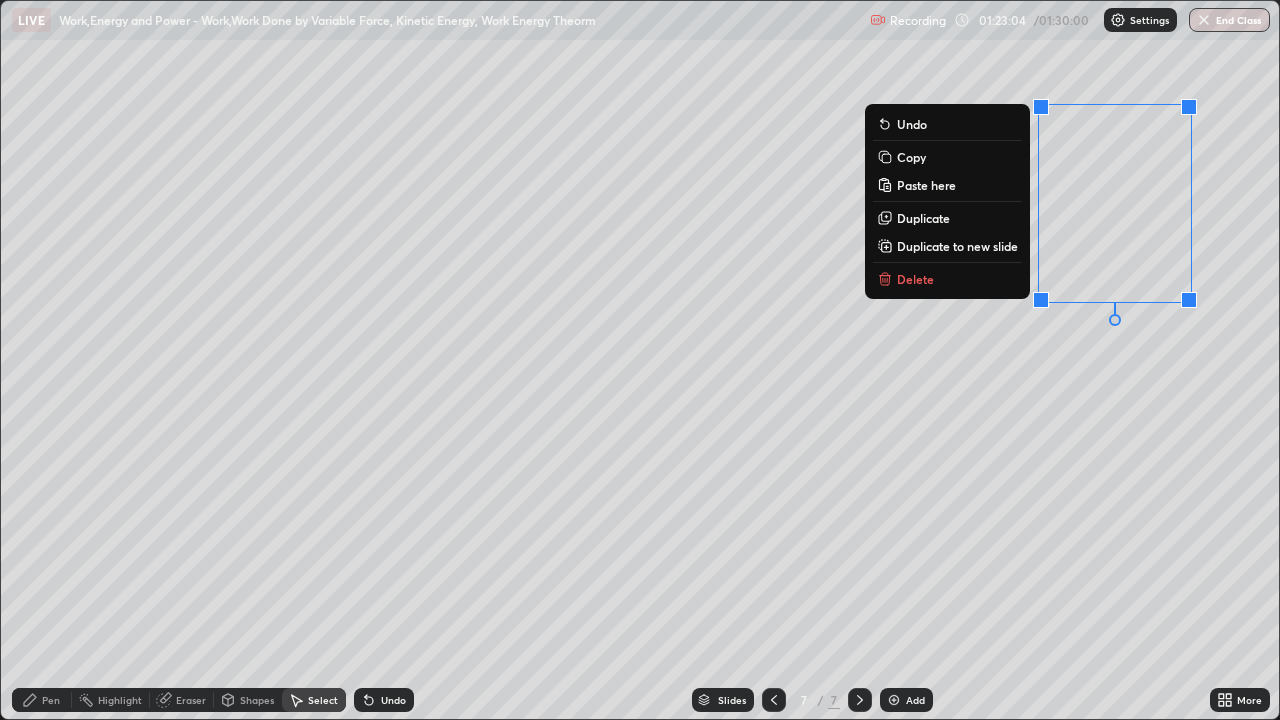 click on "Delete" at bounding box center [947, 279] 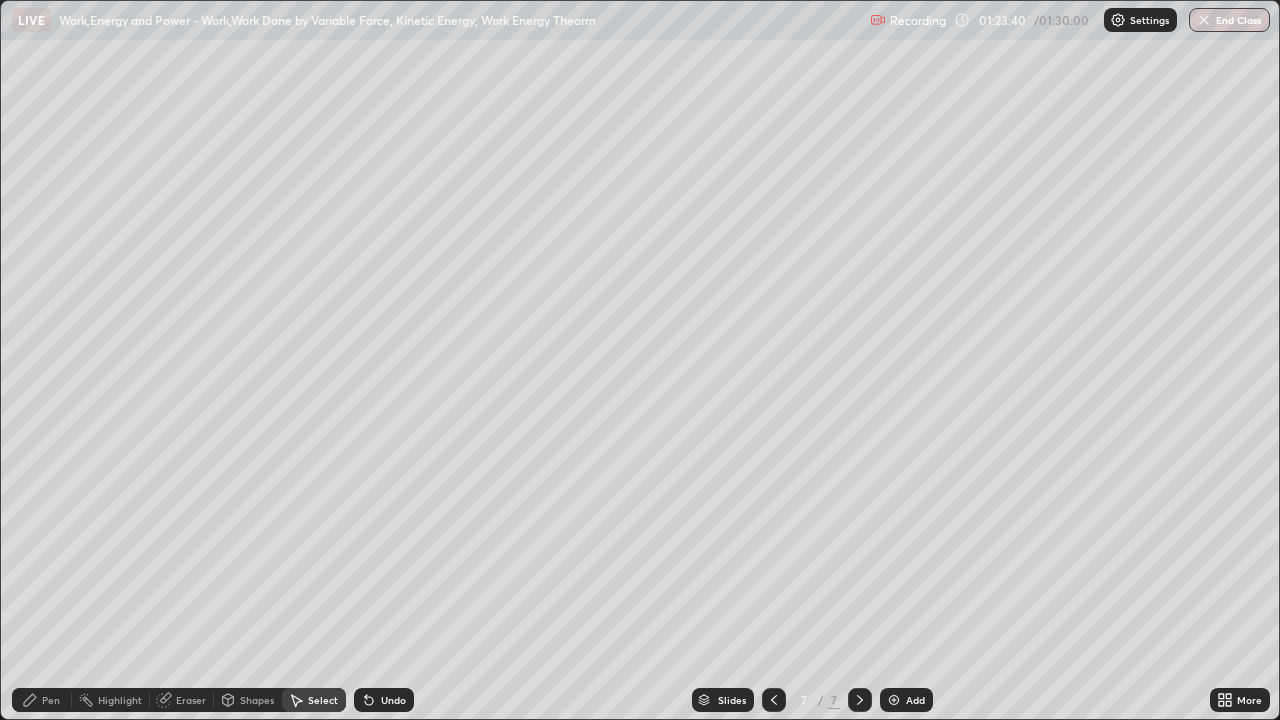 click on "Pen" at bounding box center (42, 700) 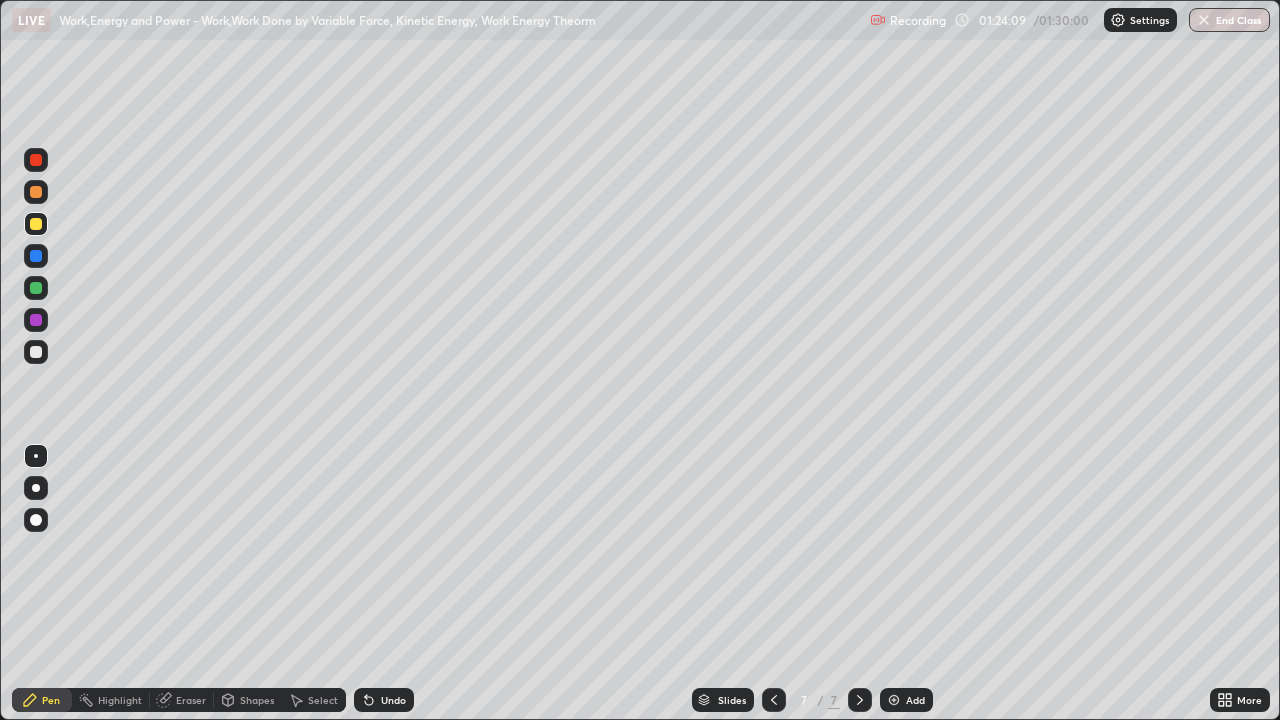 click at bounding box center (36, 352) 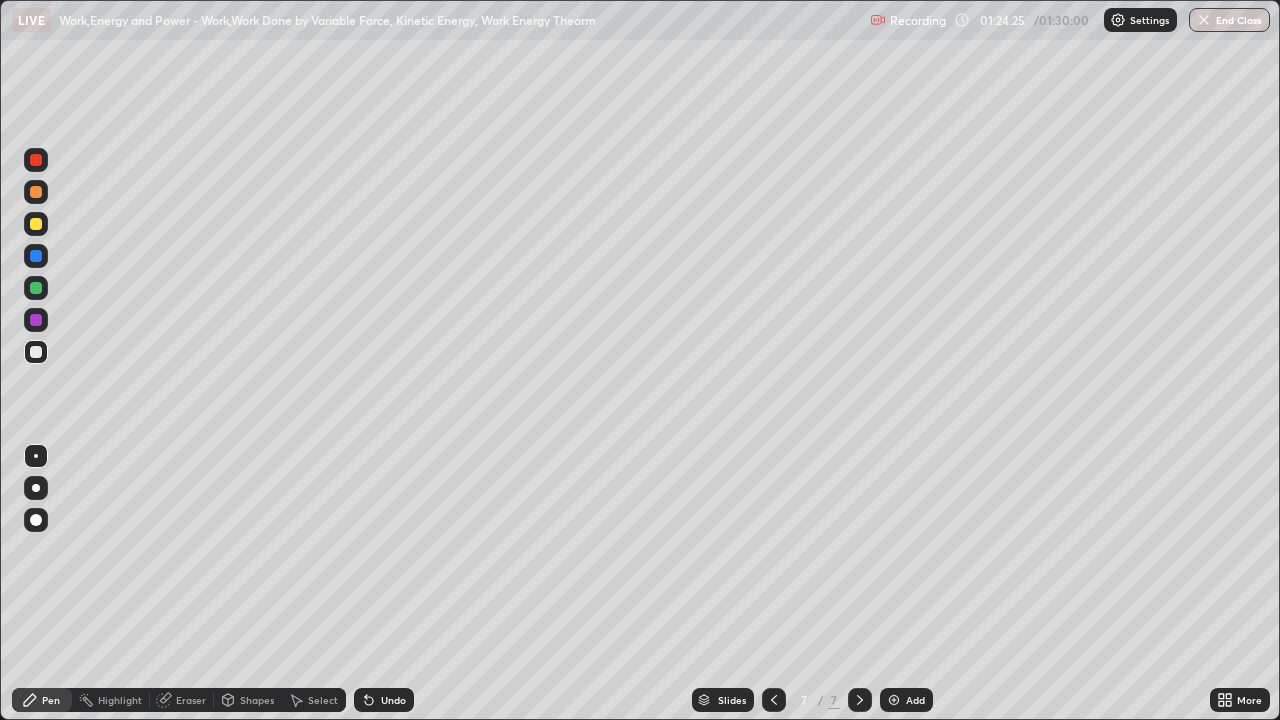 click at bounding box center (36, 224) 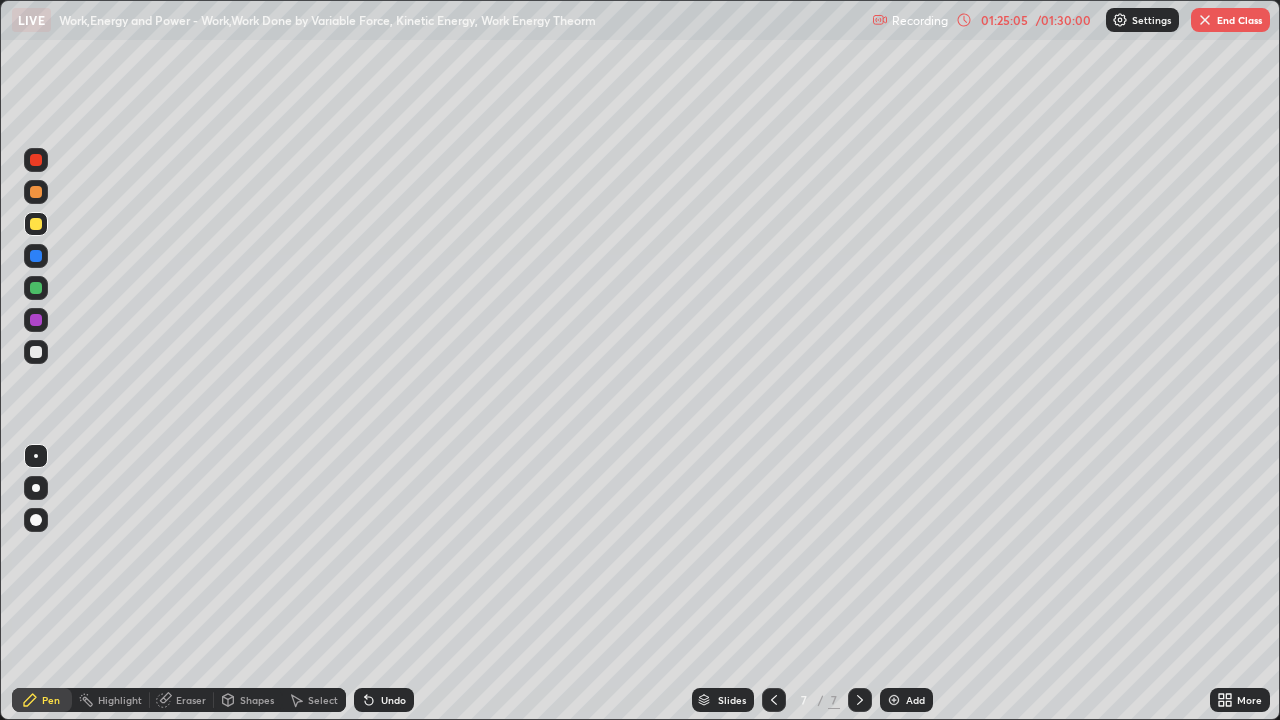 click at bounding box center [36, 160] 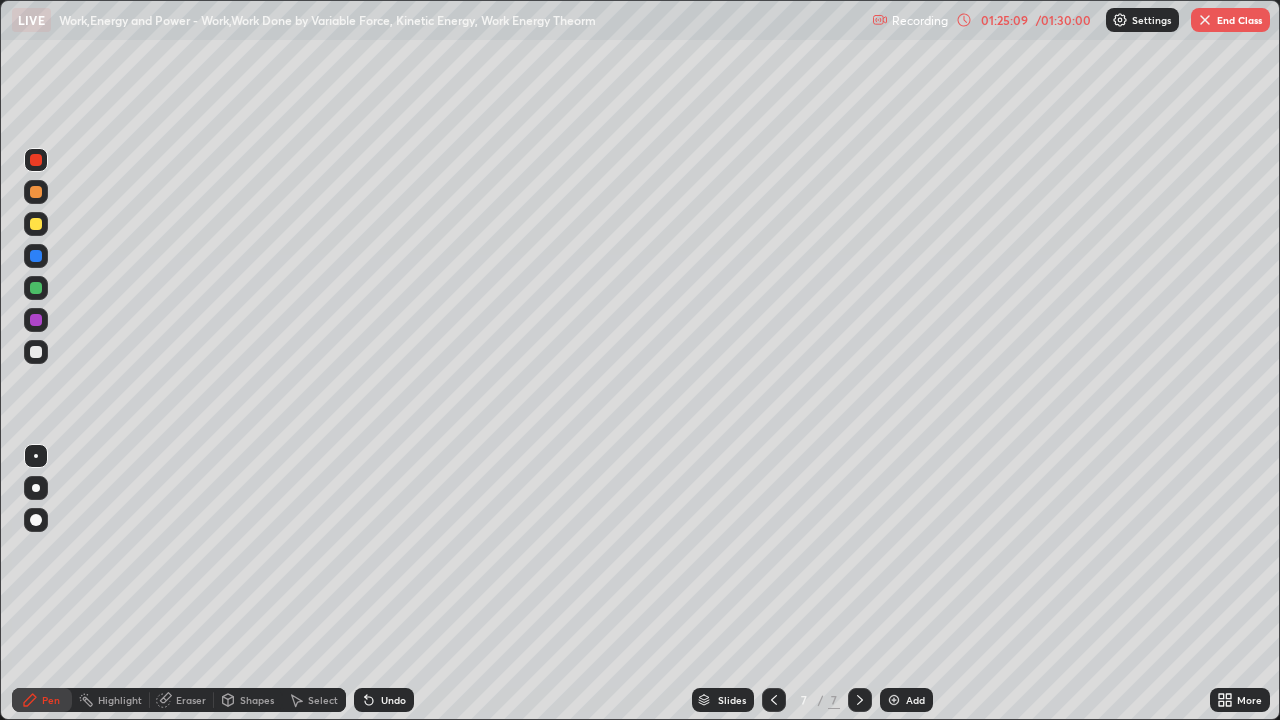 click at bounding box center [36, 224] 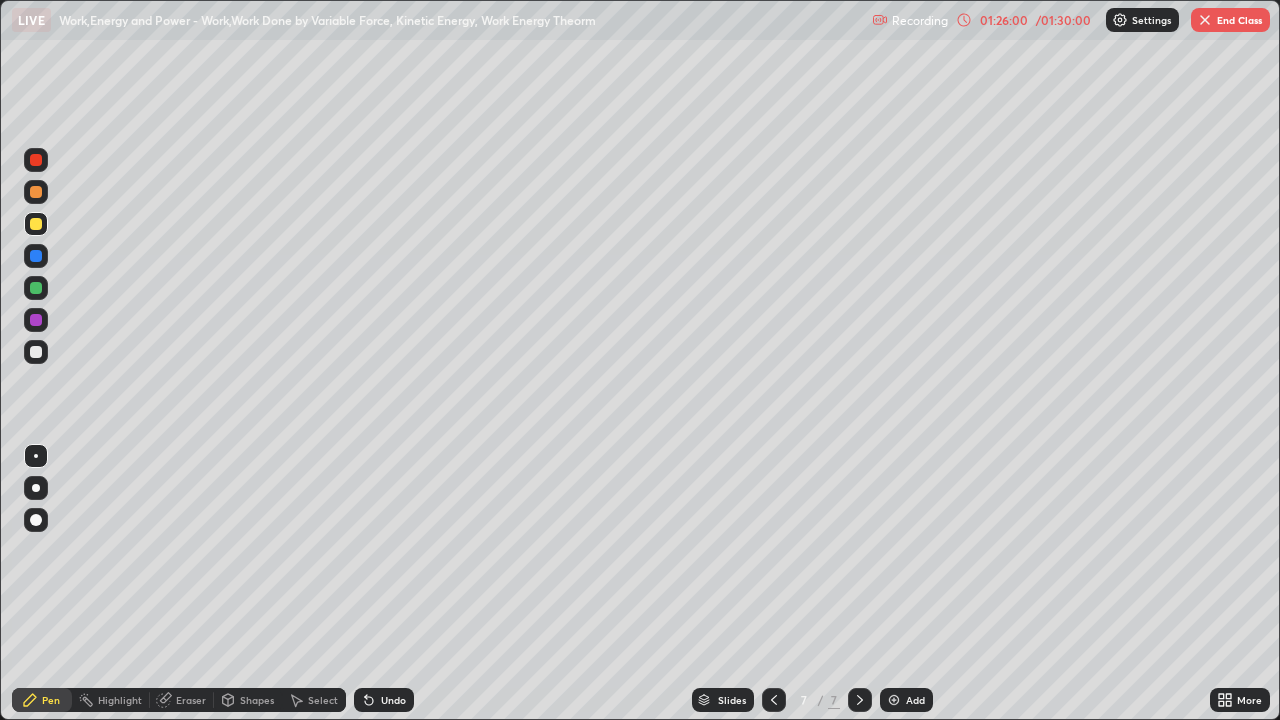 click on "Select" at bounding box center (323, 700) 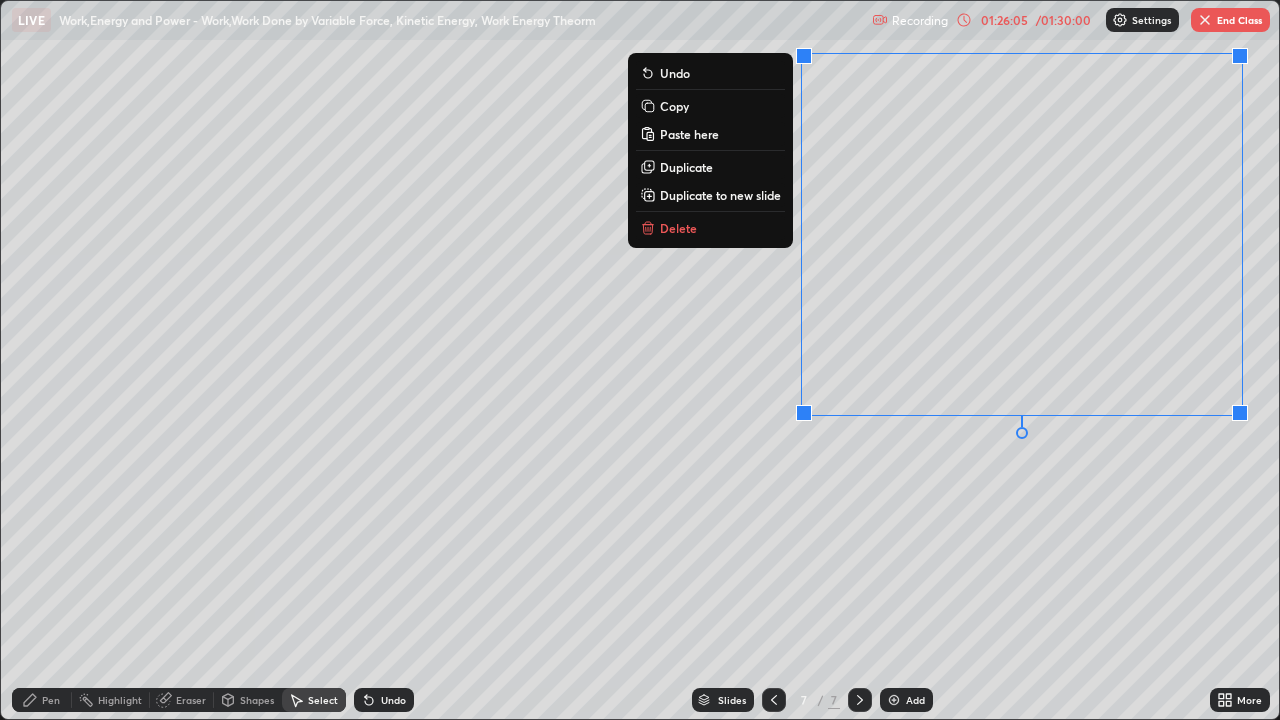click on "Pen" at bounding box center (42, 700) 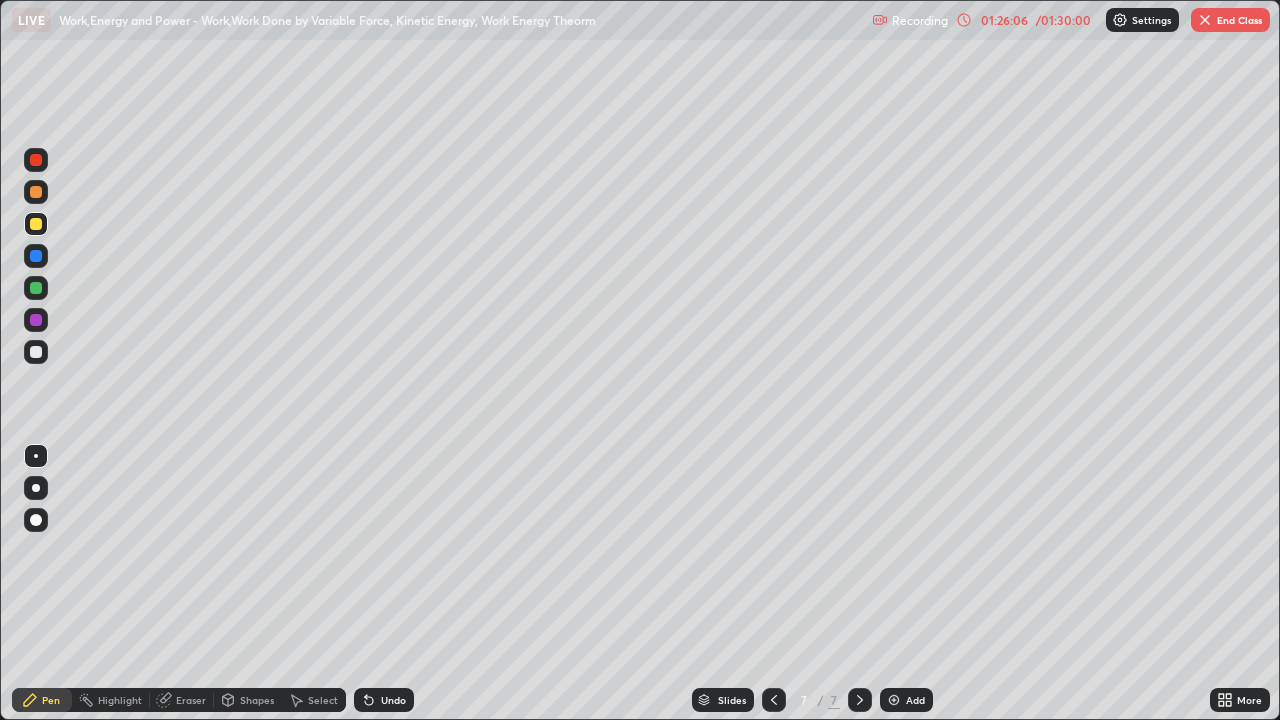 click at bounding box center [36, 288] 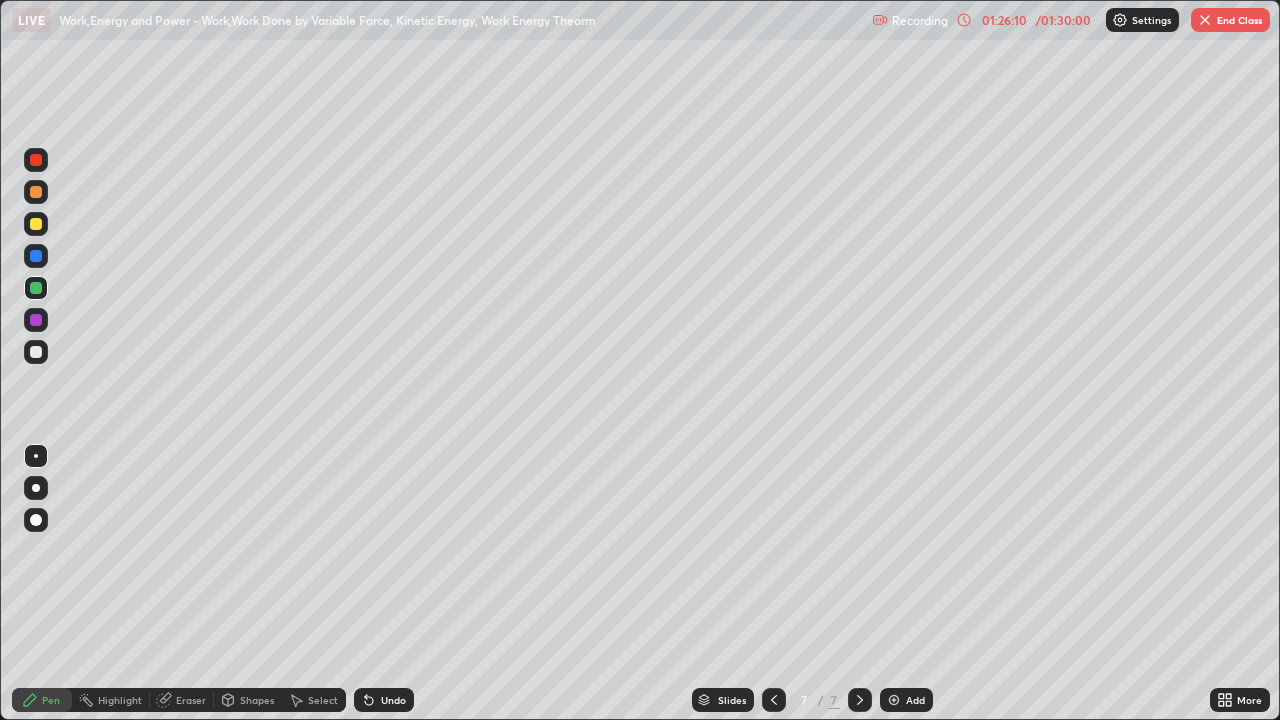 click at bounding box center [36, 352] 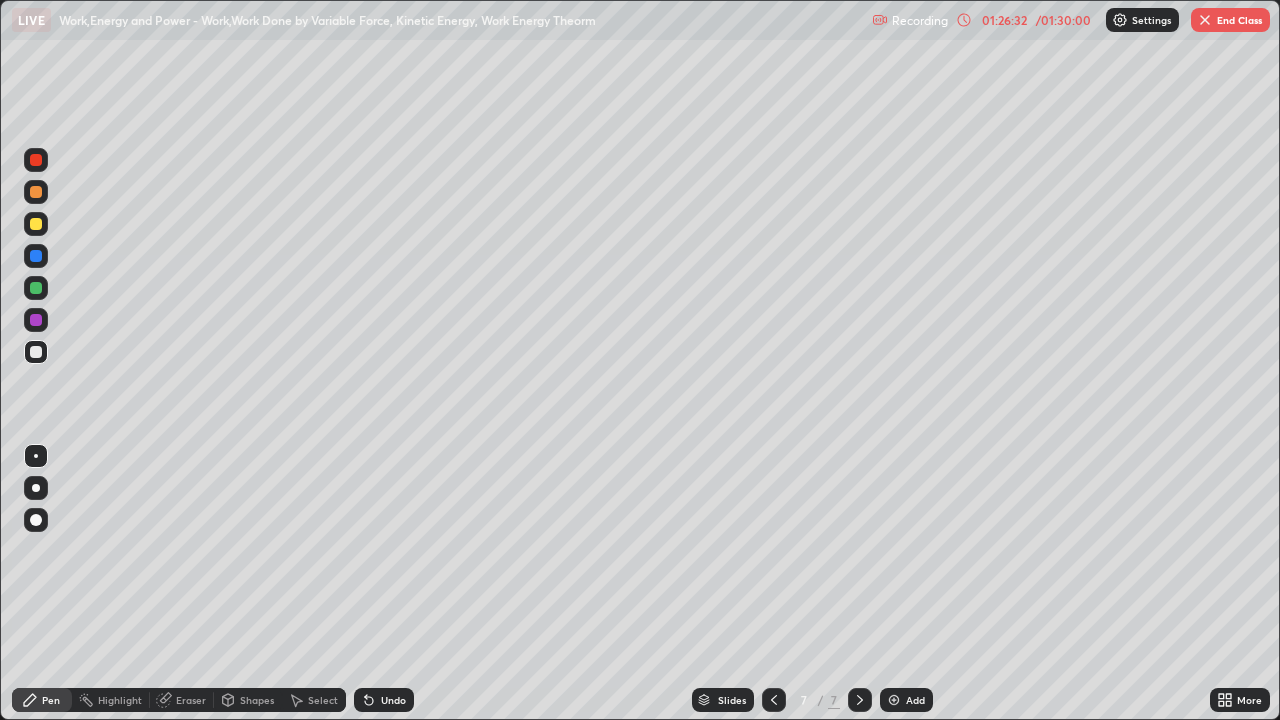 click at bounding box center [36, 288] 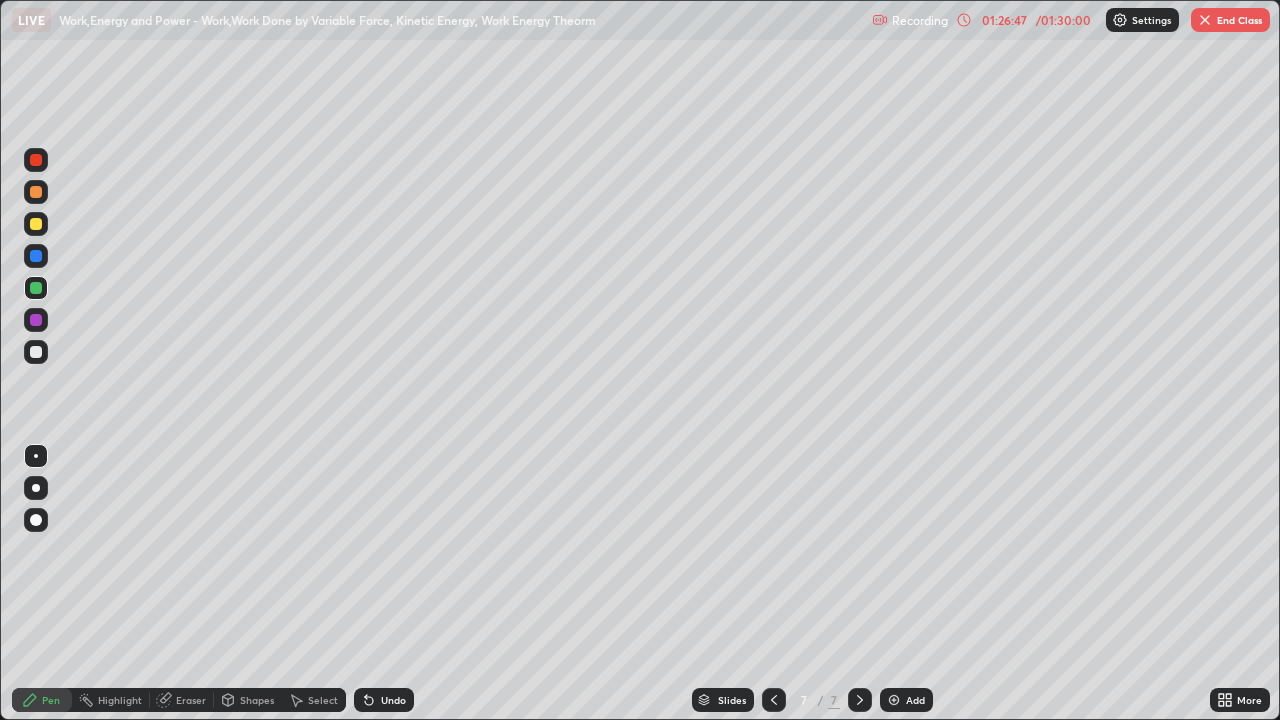 click at bounding box center [36, 352] 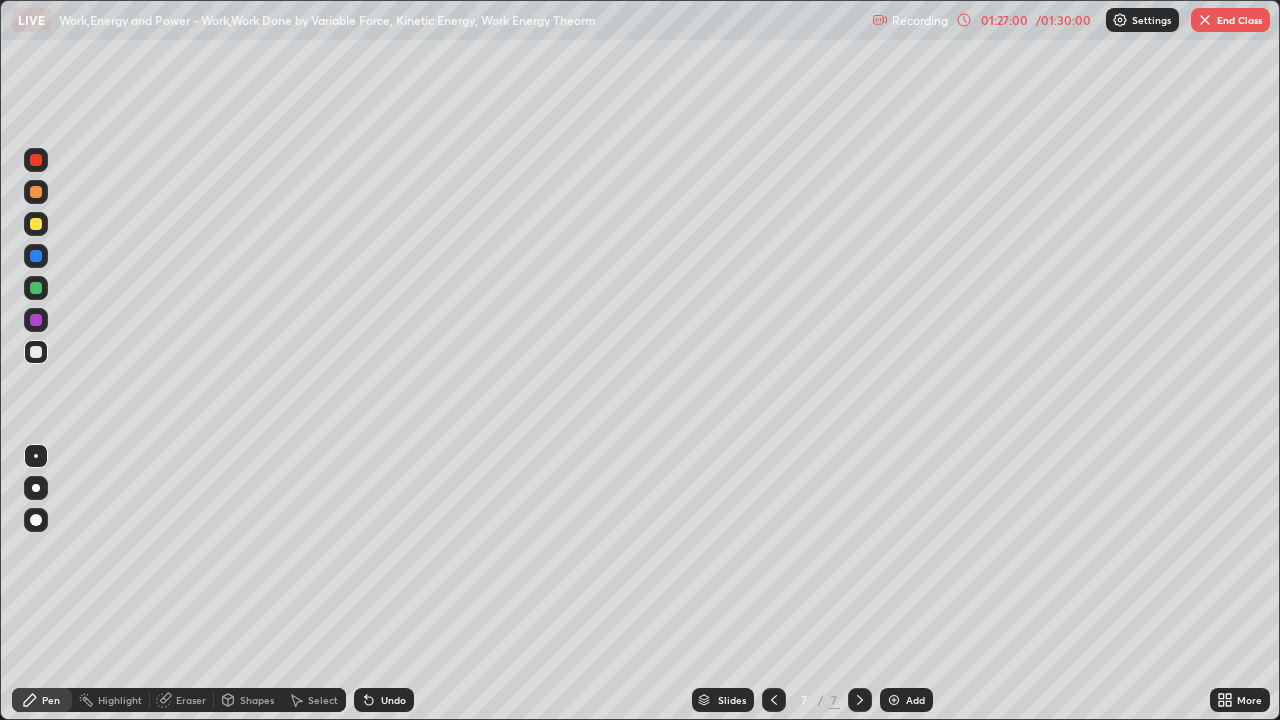 click at bounding box center [36, 160] 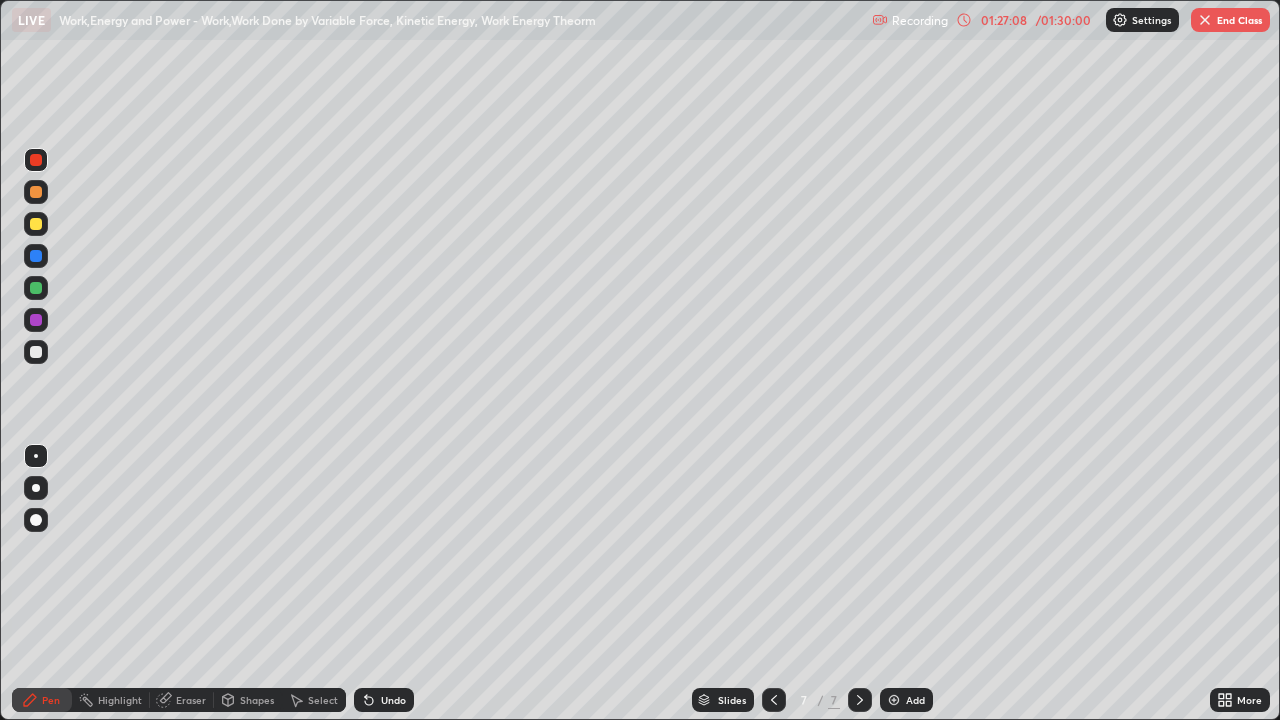 click at bounding box center (36, 224) 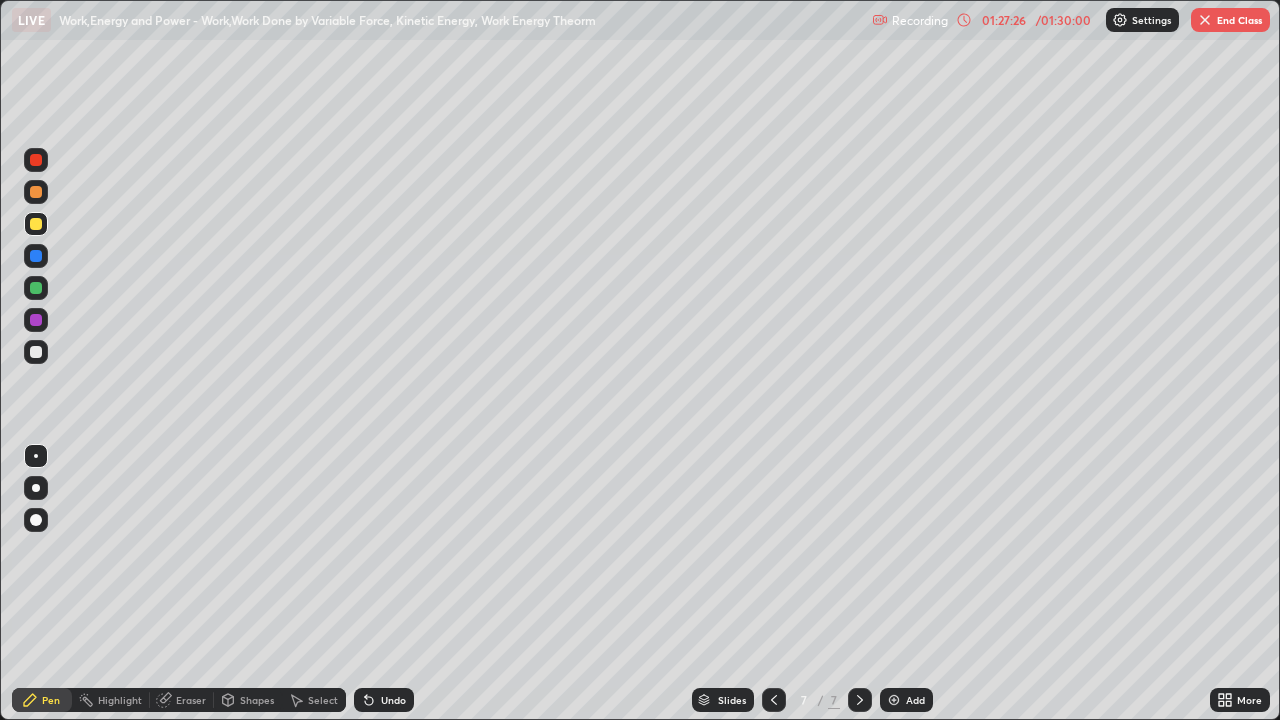 click at bounding box center [36, 352] 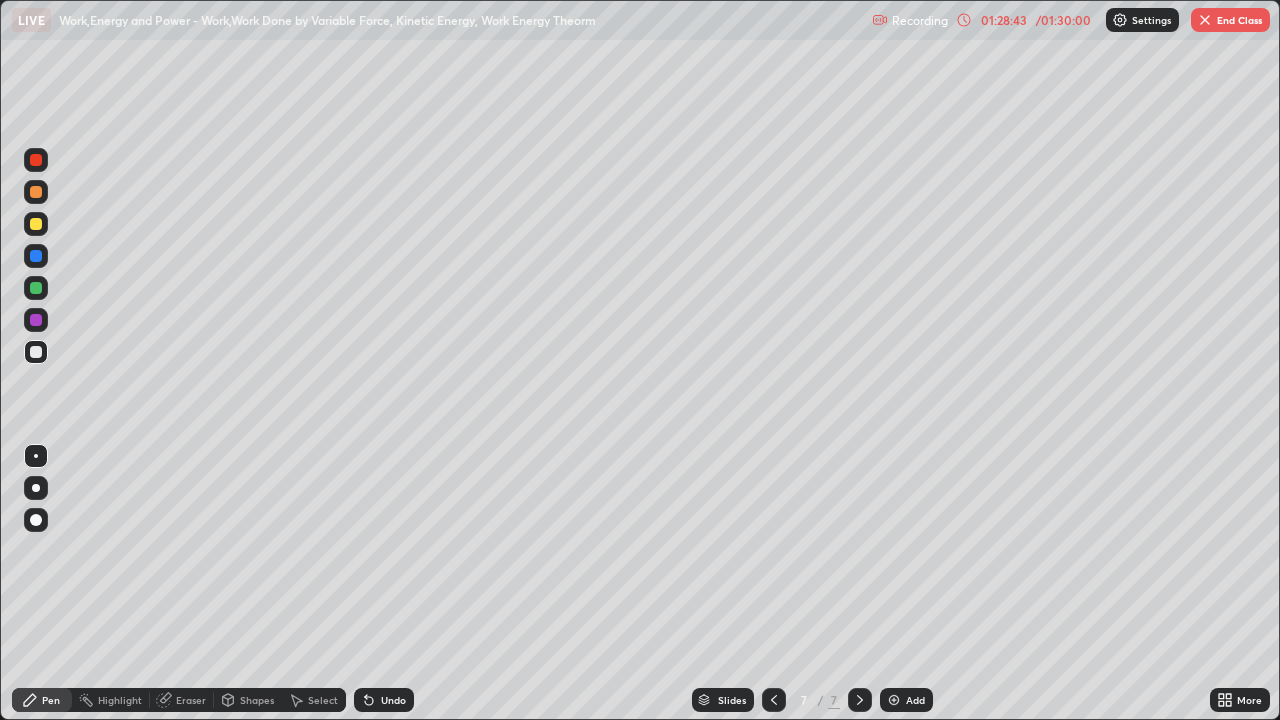 click on "End Class" at bounding box center (1230, 20) 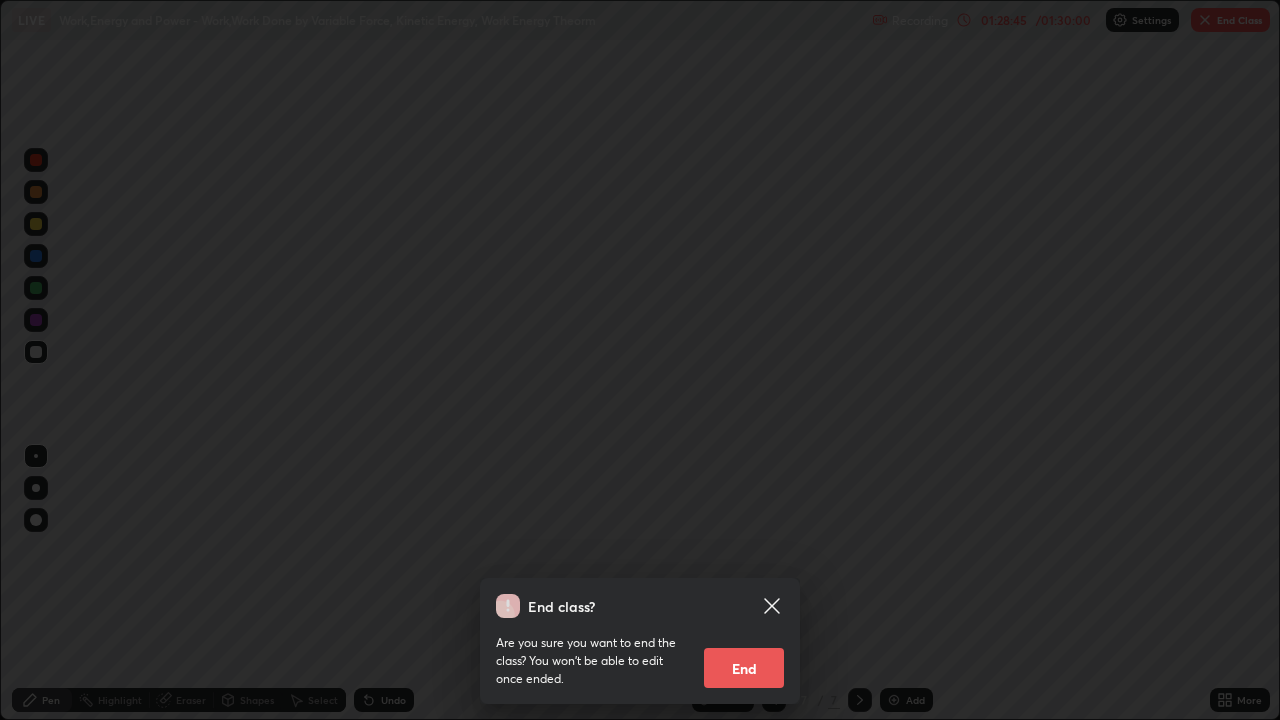 click on "End" at bounding box center [744, 668] 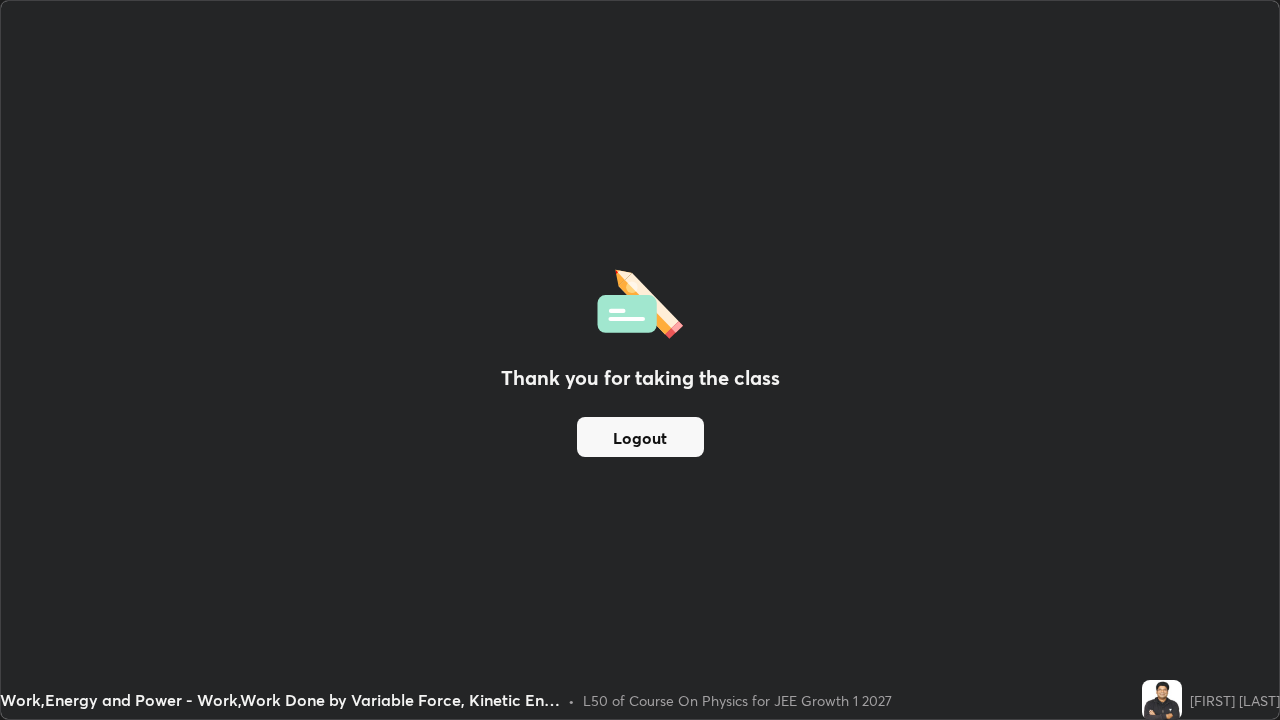 click on "Logout" at bounding box center [640, 437] 